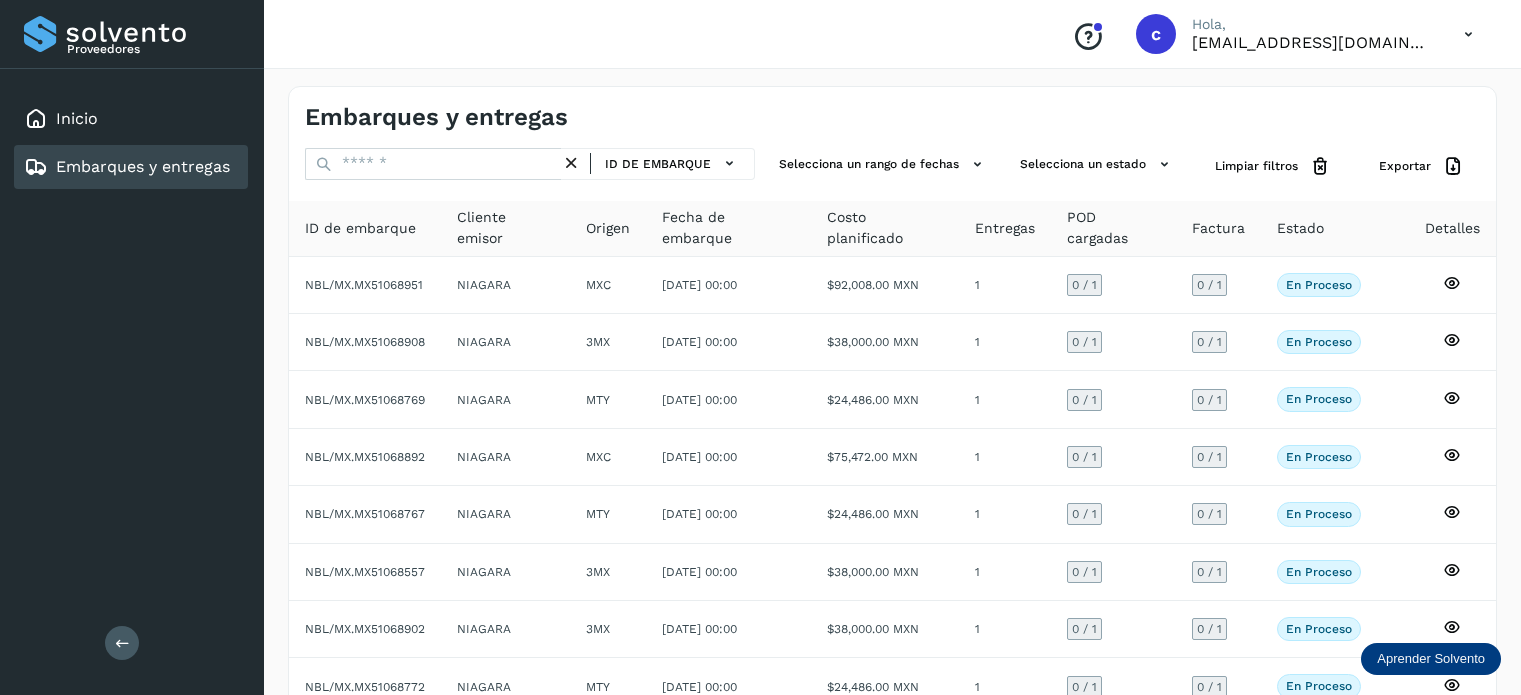 scroll, scrollTop: 0, scrollLeft: 0, axis: both 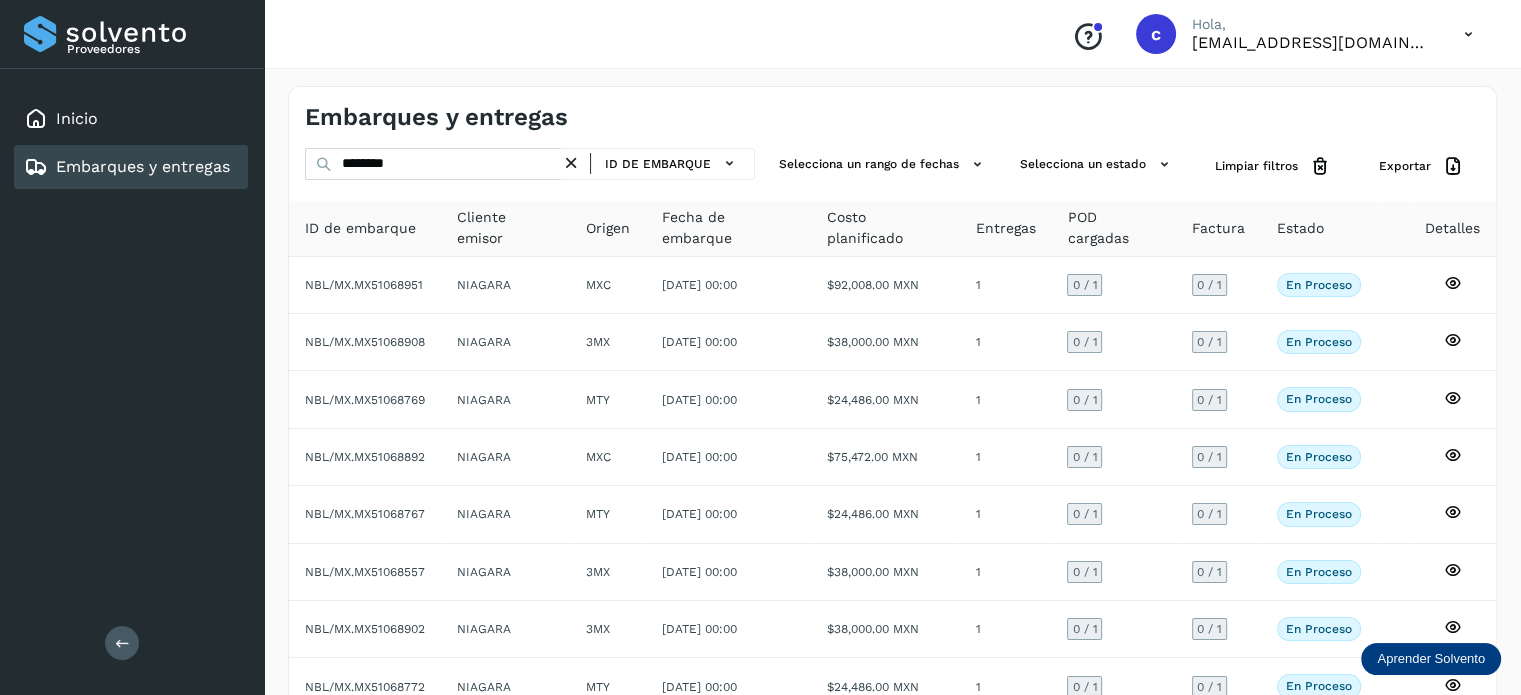 type on "********" 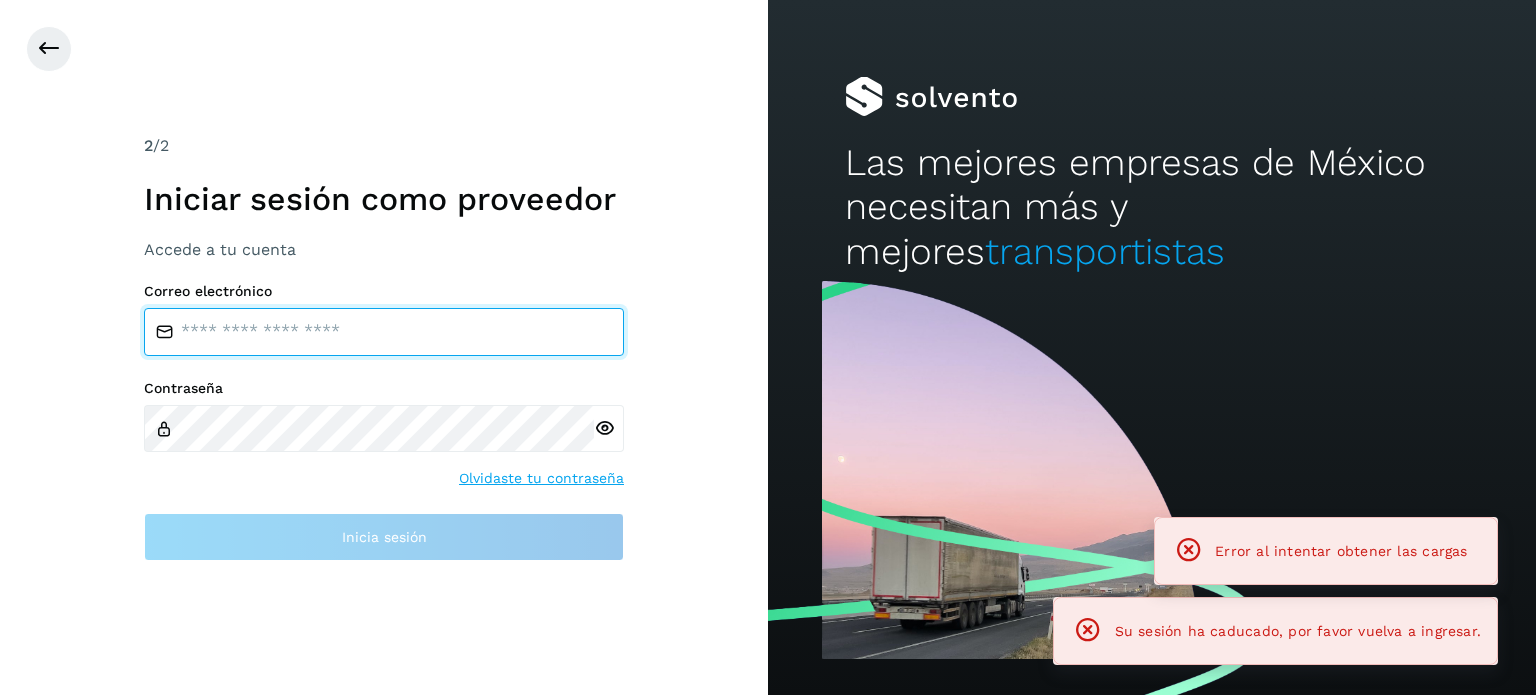 type on "**********" 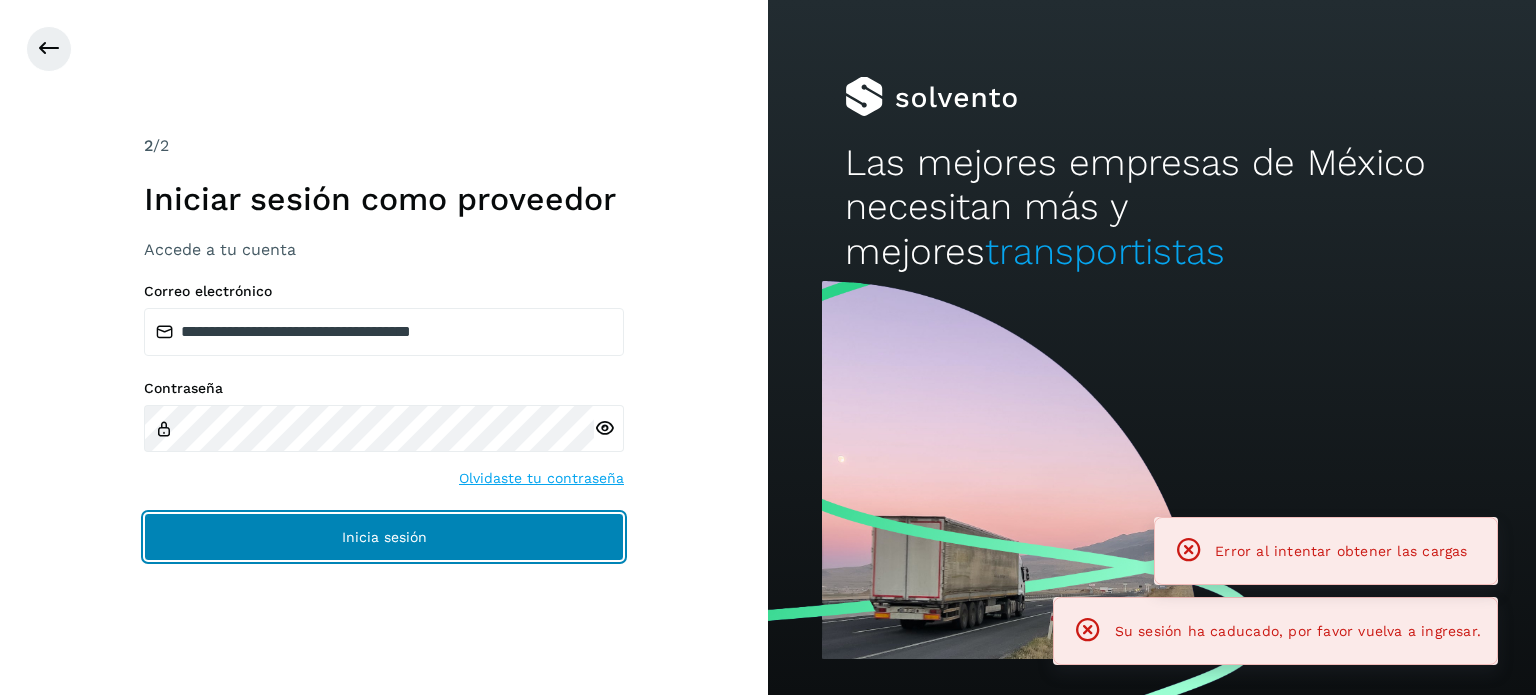 click on "Inicia sesión" at bounding box center (384, 537) 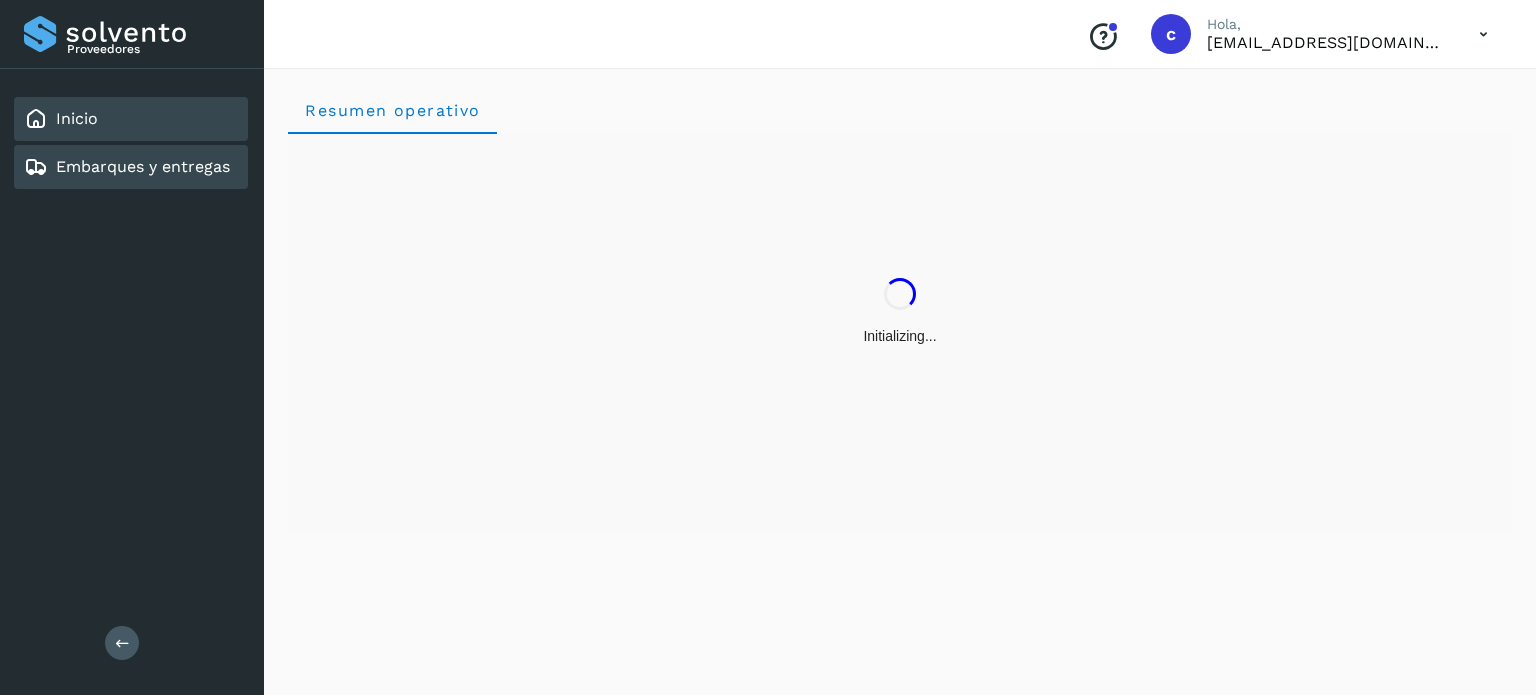 click on "Embarques y entregas" at bounding box center [143, 166] 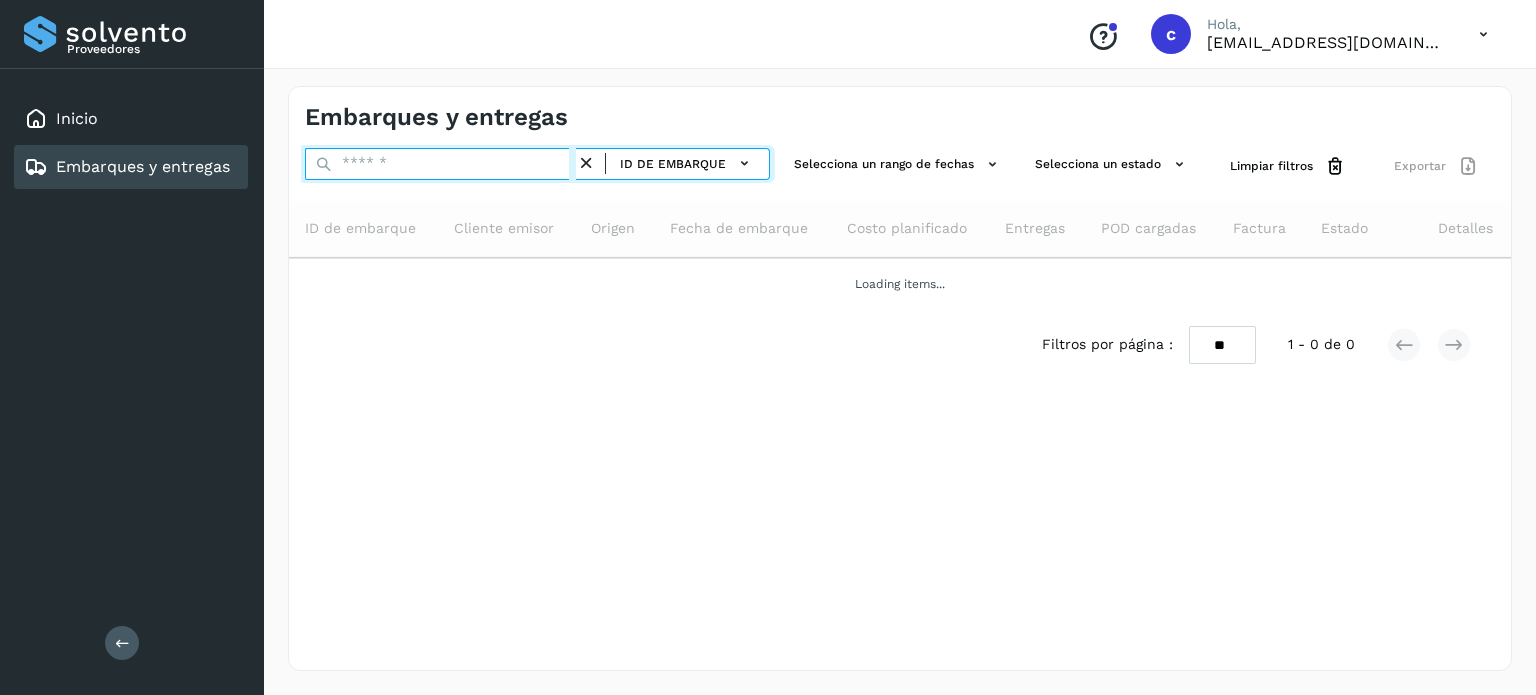 click at bounding box center (440, 164) 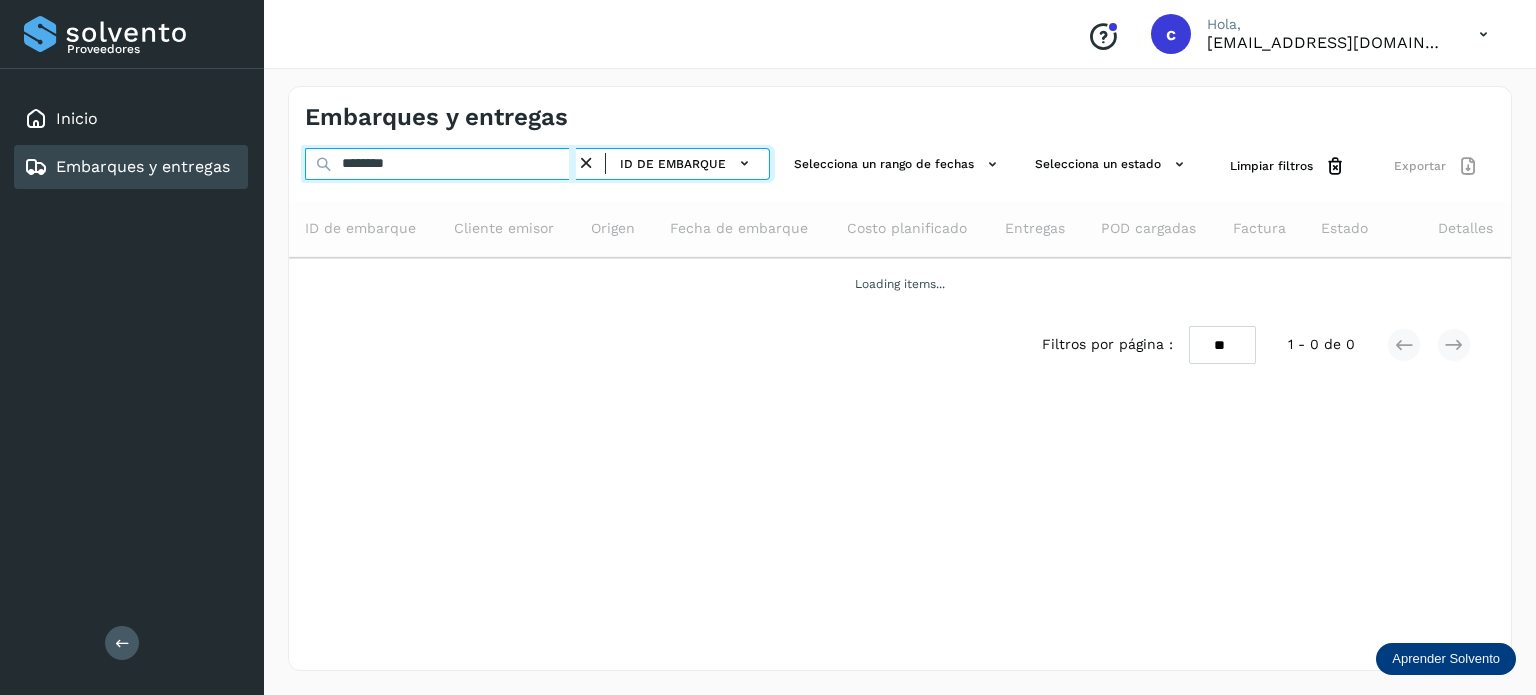type on "********" 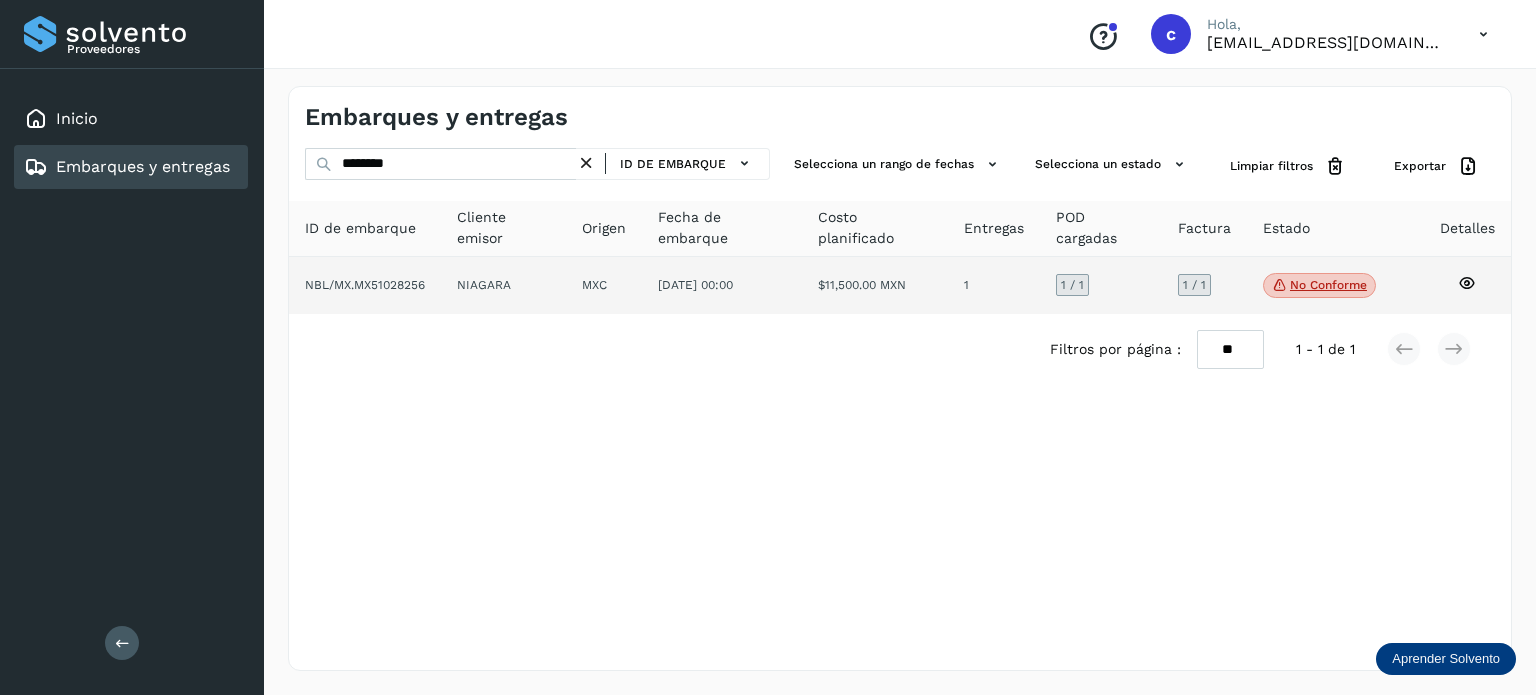 click 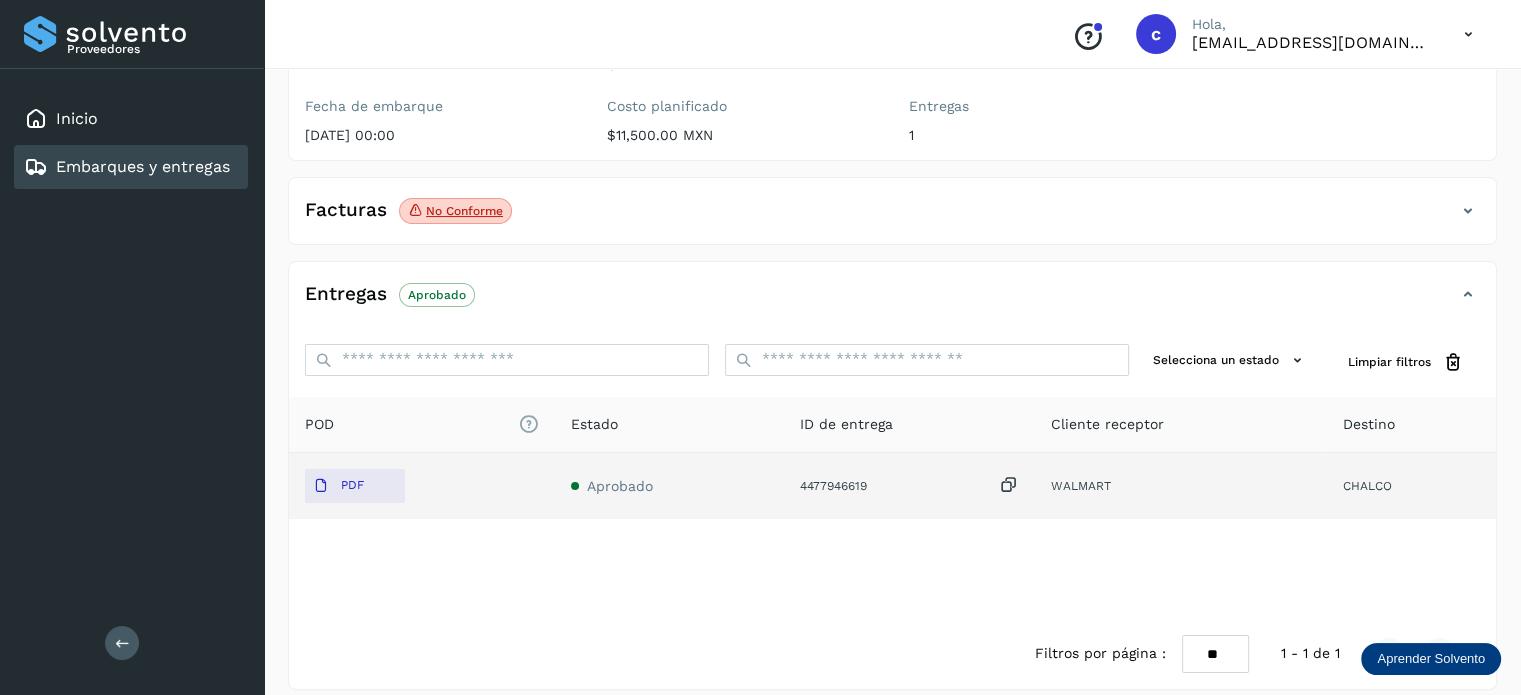 scroll, scrollTop: 264, scrollLeft: 0, axis: vertical 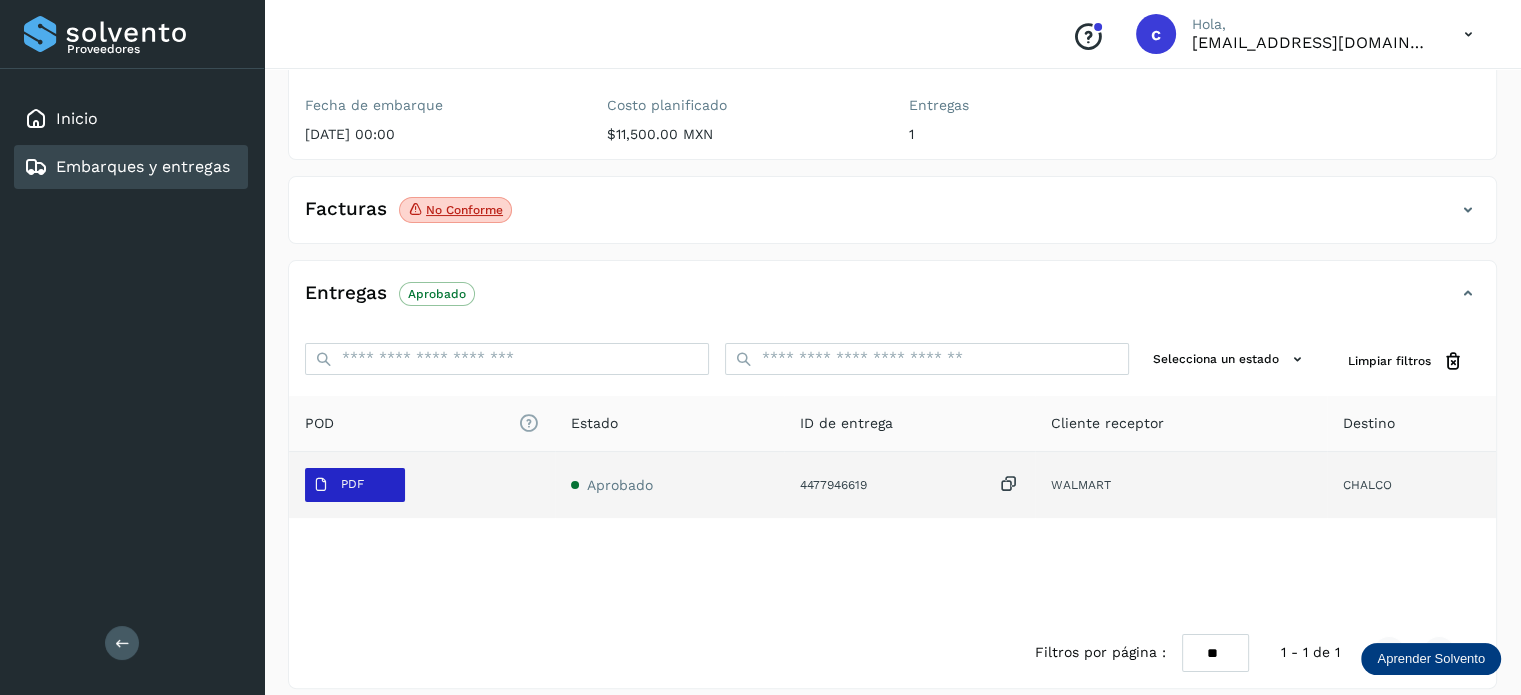 click on "PDF" at bounding box center [338, 485] 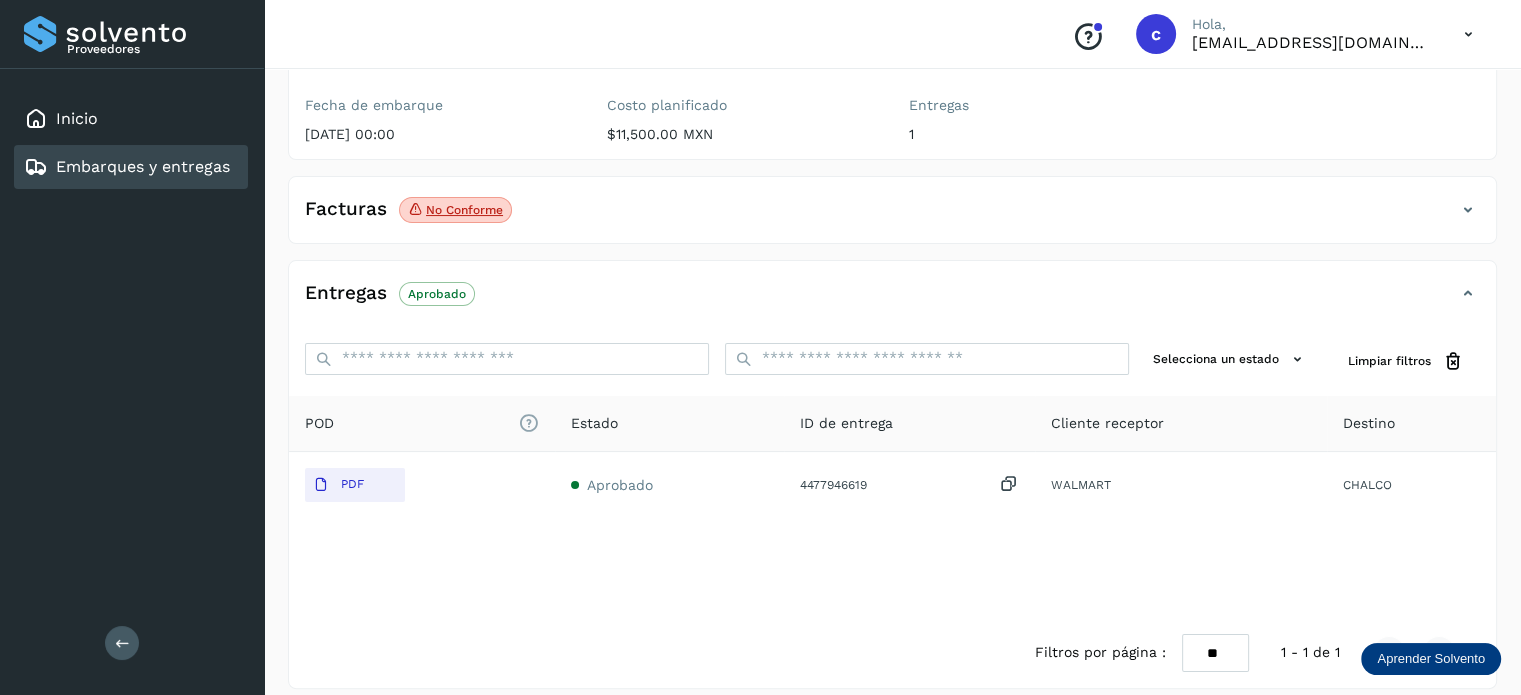 drag, startPoint x: 163, startPoint y: 164, endPoint x: 263, endPoint y: 162, distance: 100.02 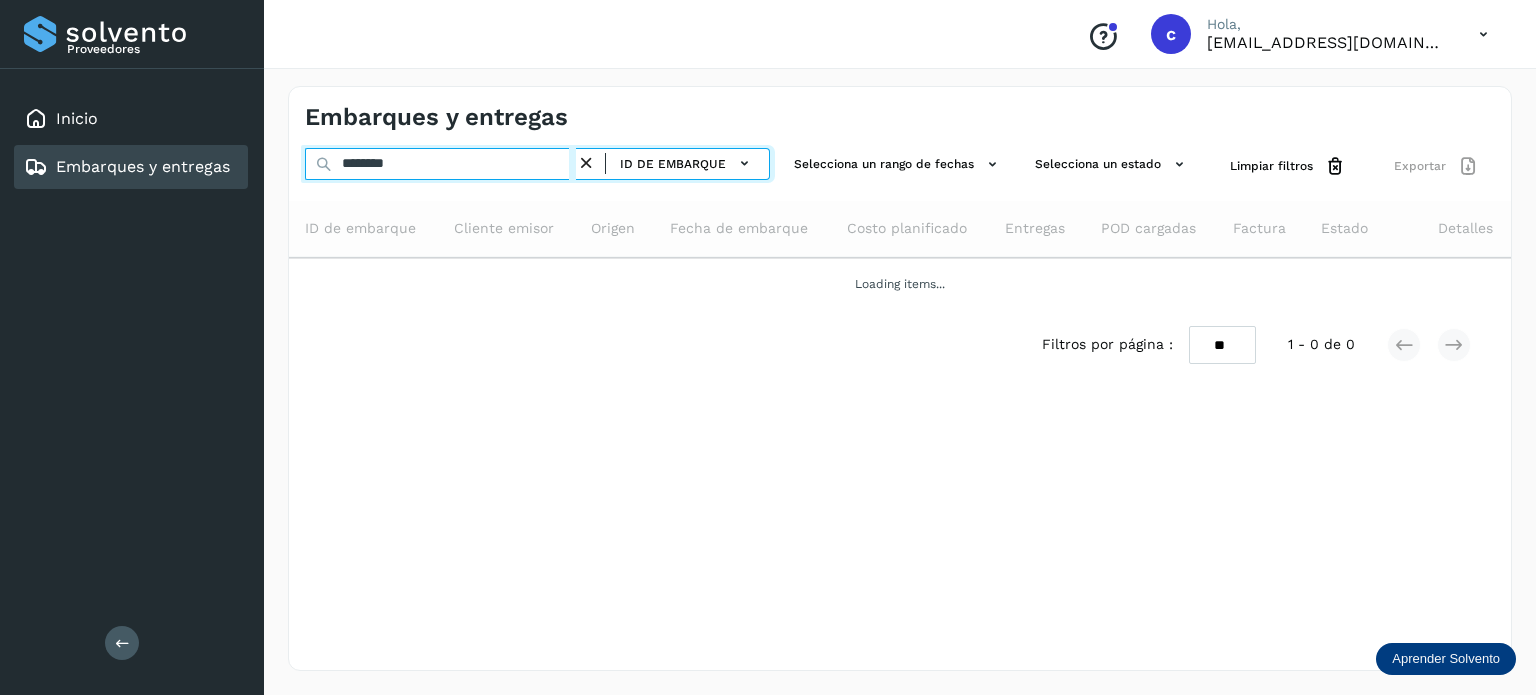 drag, startPoint x: 415, startPoint y: 163, endPoint x: 303, endPoint y: 166, distance: 112.04017 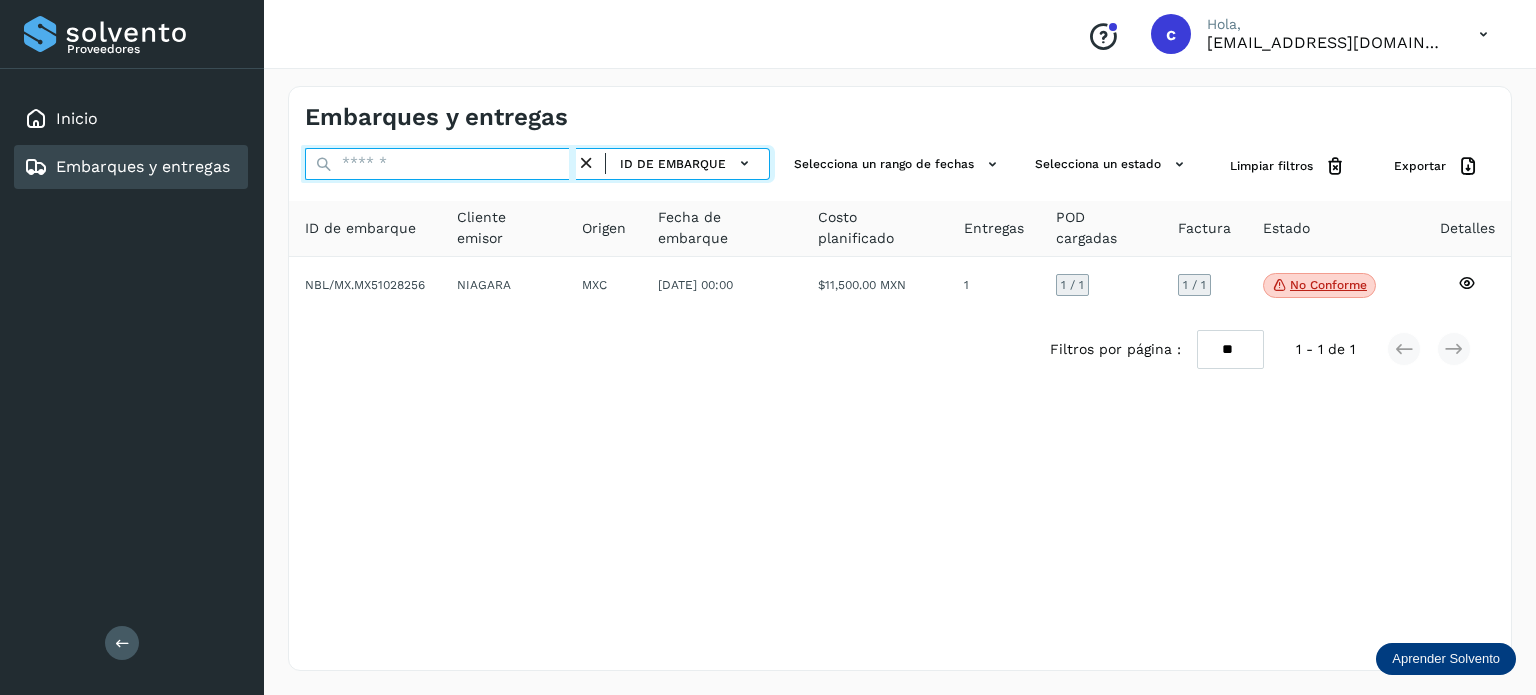 paste on "********" 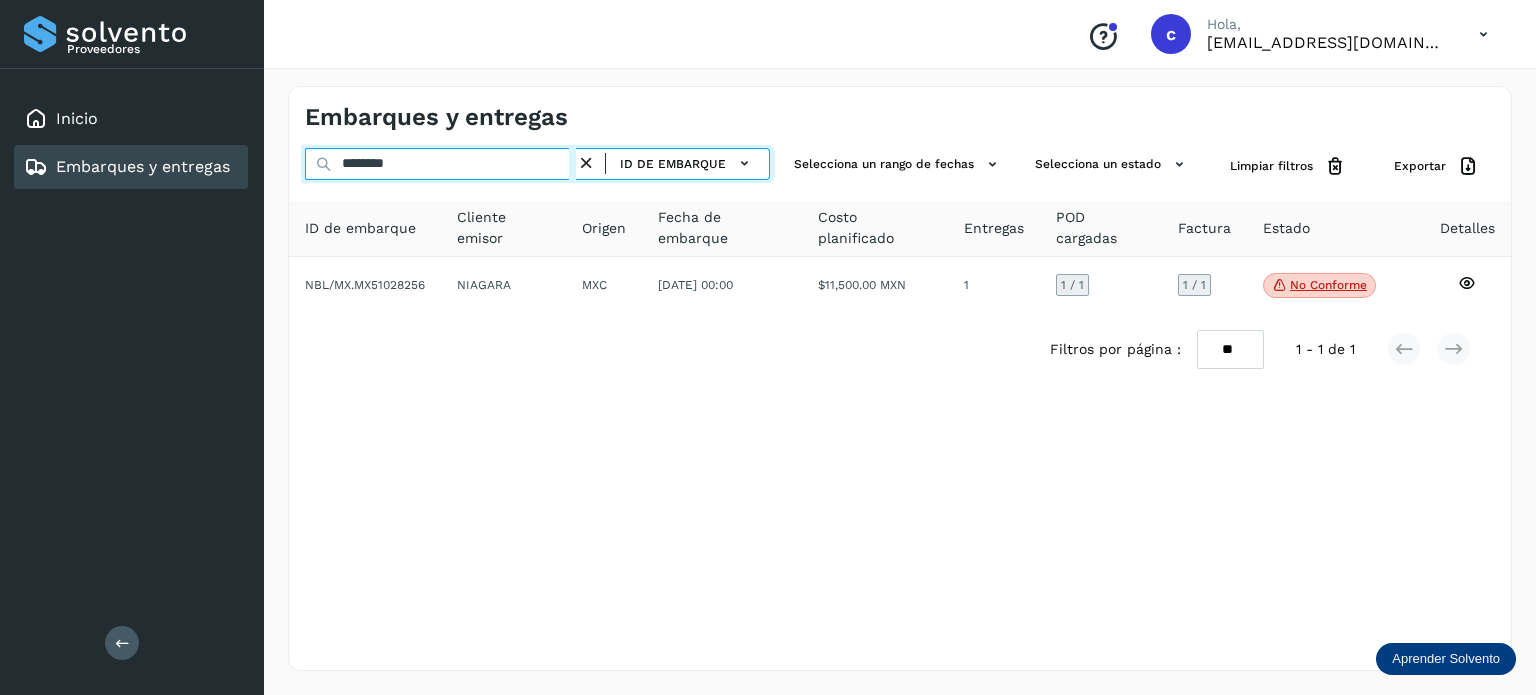 type on "********" 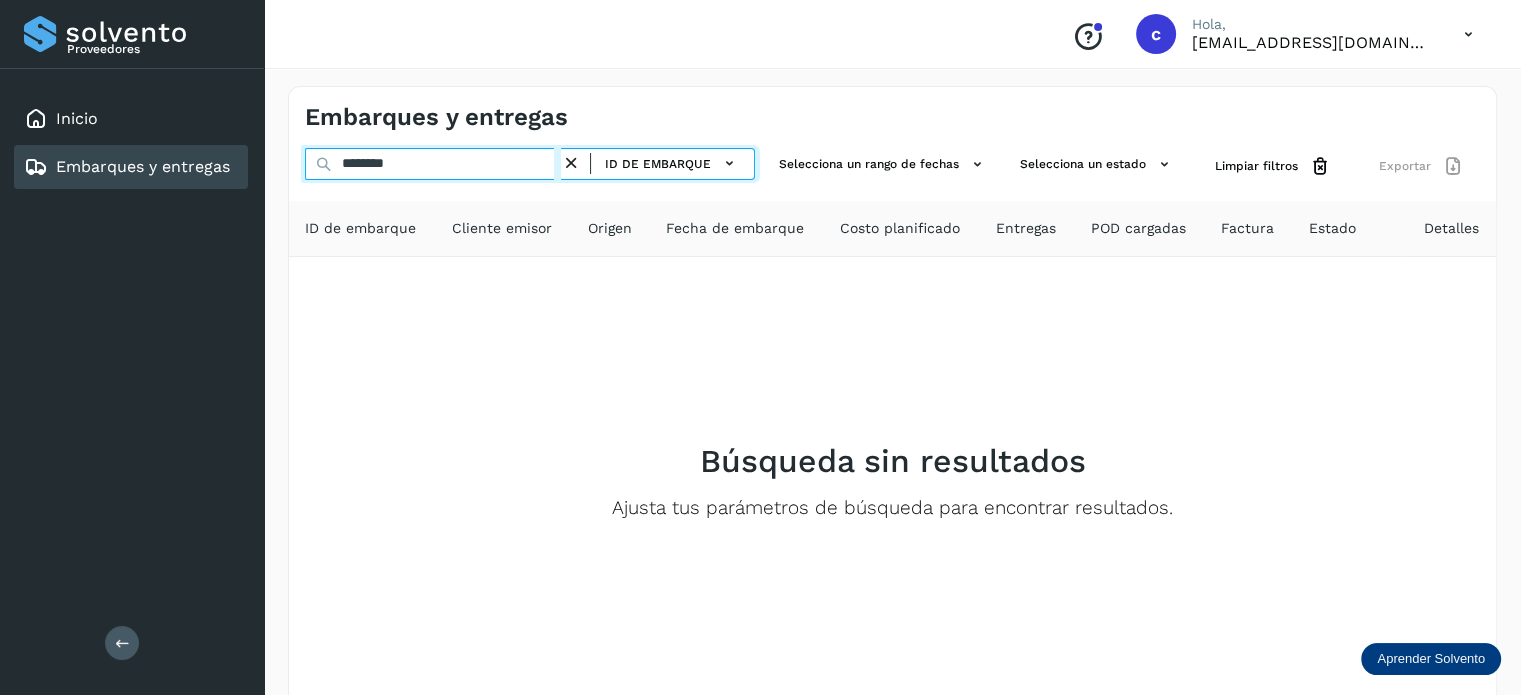 drag, startPoint x: 236, startPoint y: 146, endPoint x: 212, endPoint y: 148, distance: 24.083189 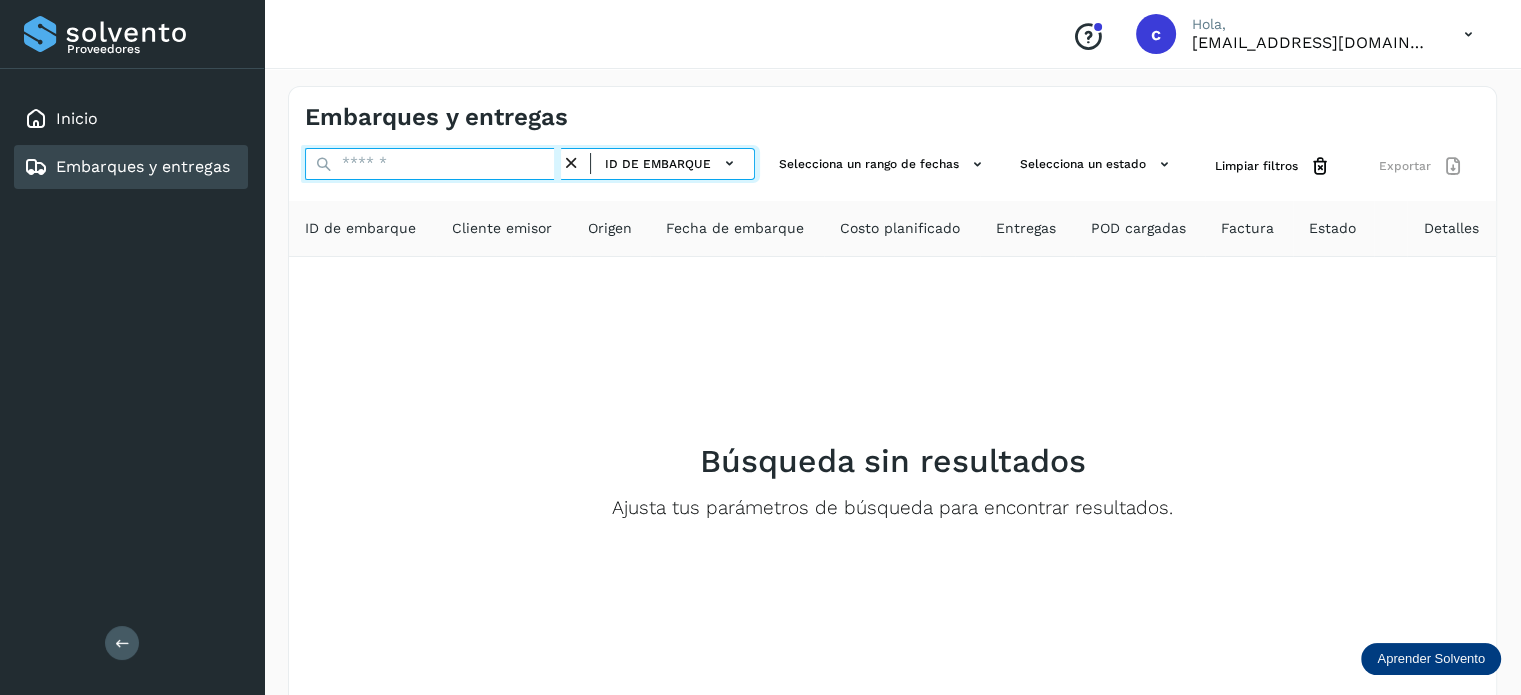 paste on "********" 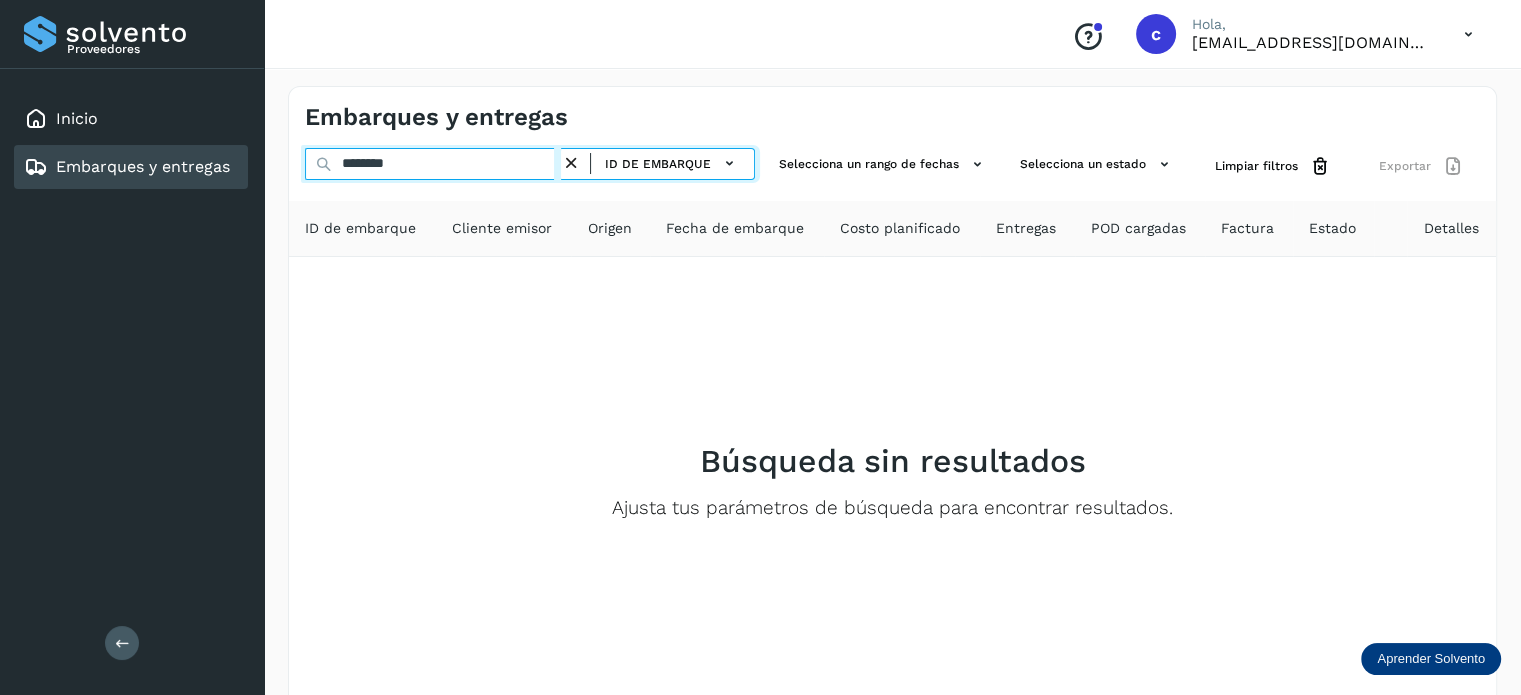 type on "********" 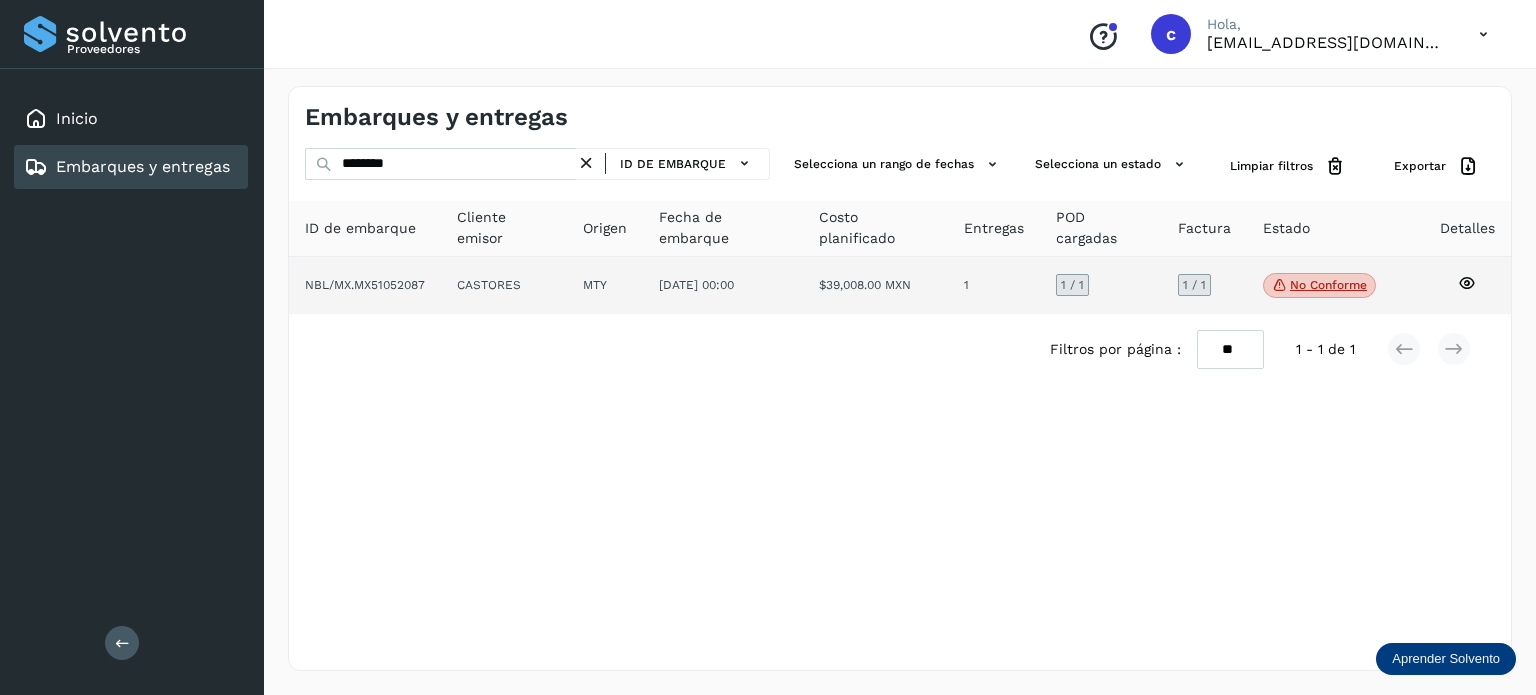 click on "No conforme" 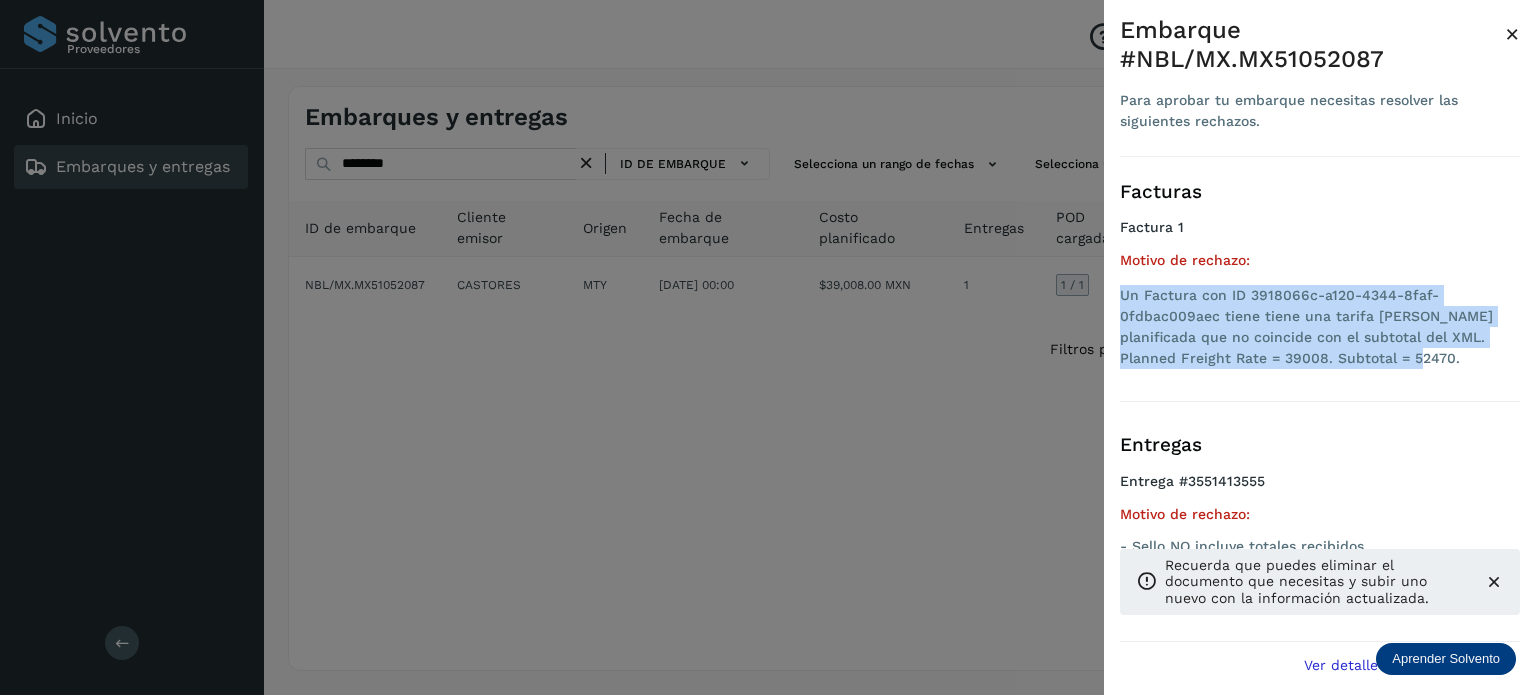 drag, startPoint x: 1335, startPoint y: 359, endPoint x: 1117, endPoint y: 295, distance: 227.20035 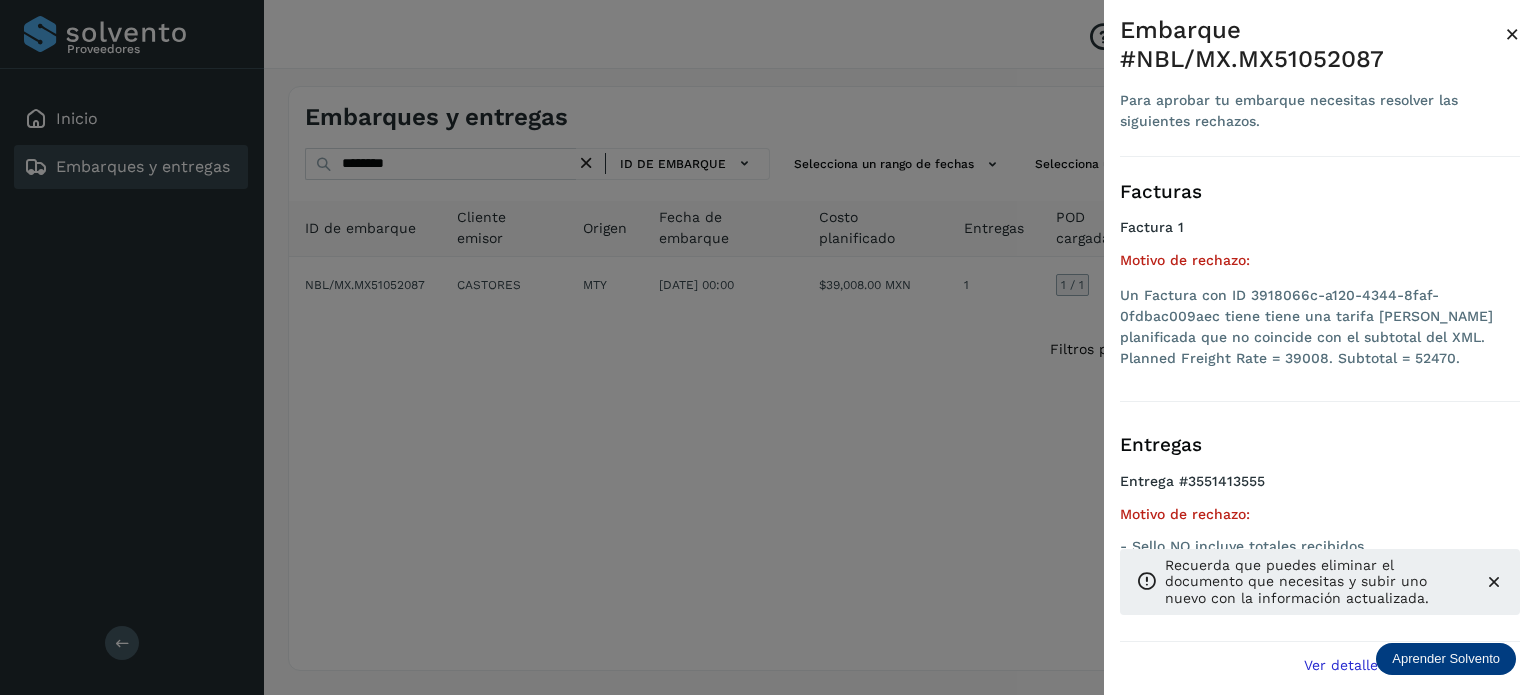 click at bounding box center [768, 347] 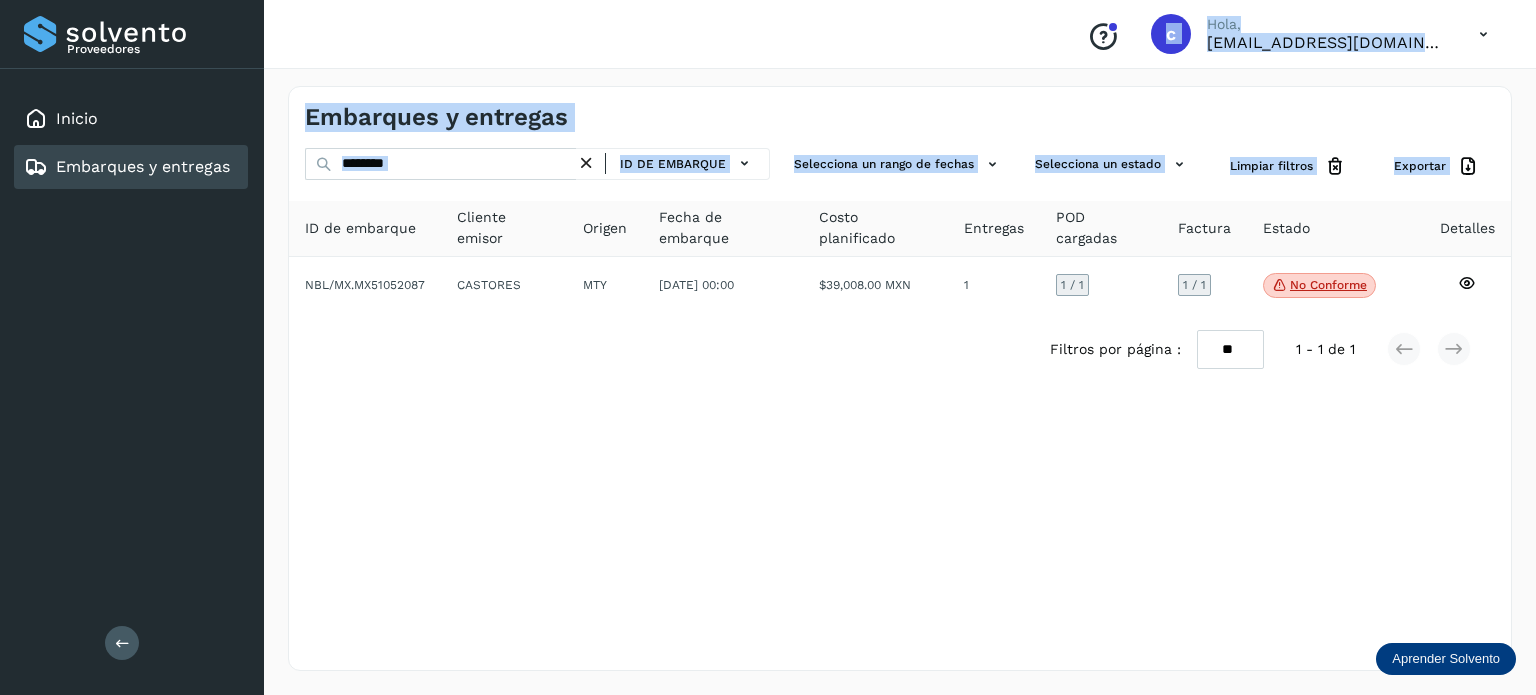 drag, startPoint x: 411, startPoint y: 165, endPoint x: 263, endPoint y: 169, distance: 148.05405 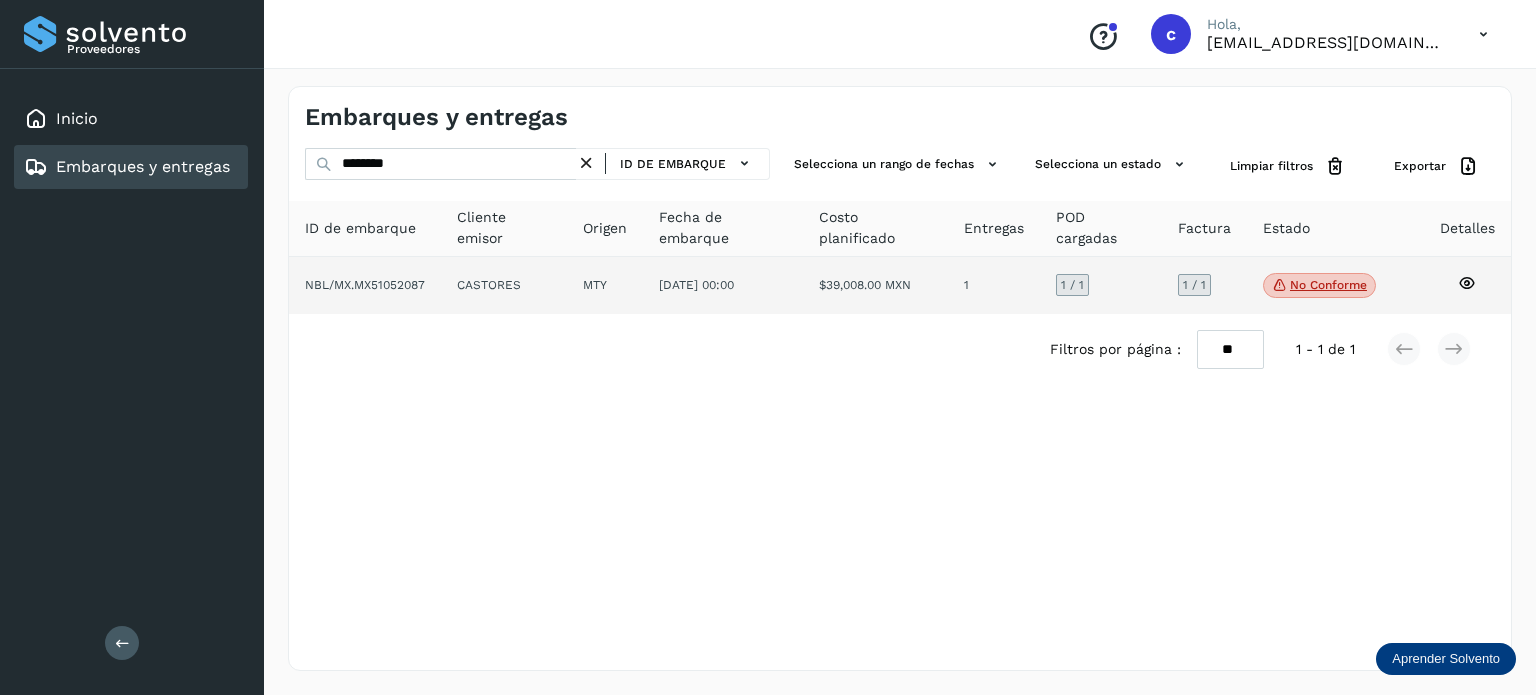 drag, startPoint x: 488, startPoint y: 461, endPoint x: 428, endPoint y: 264, distance: 205.93445 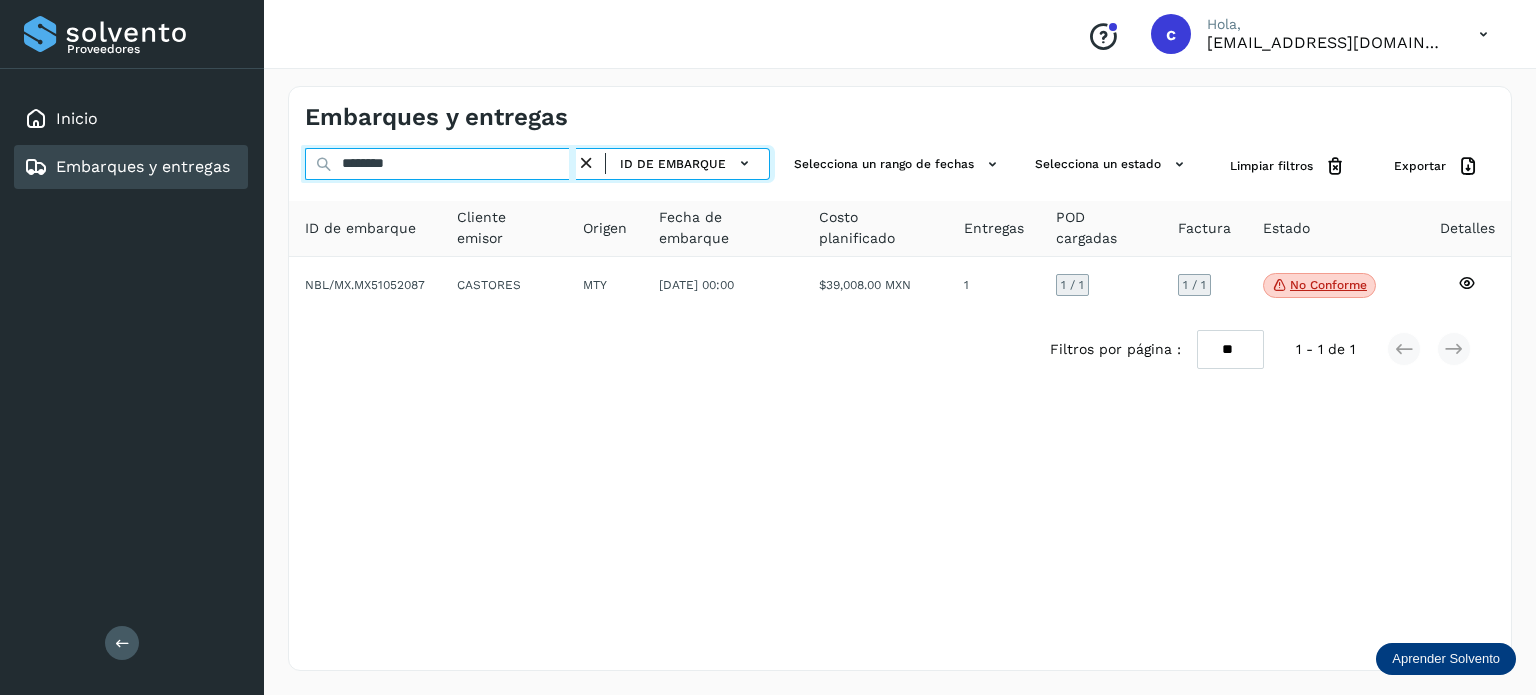 drag, startPoint x: 418, startPoint y: 165, endPoint x: 290, endPoint y: 167, distance: 128.01562 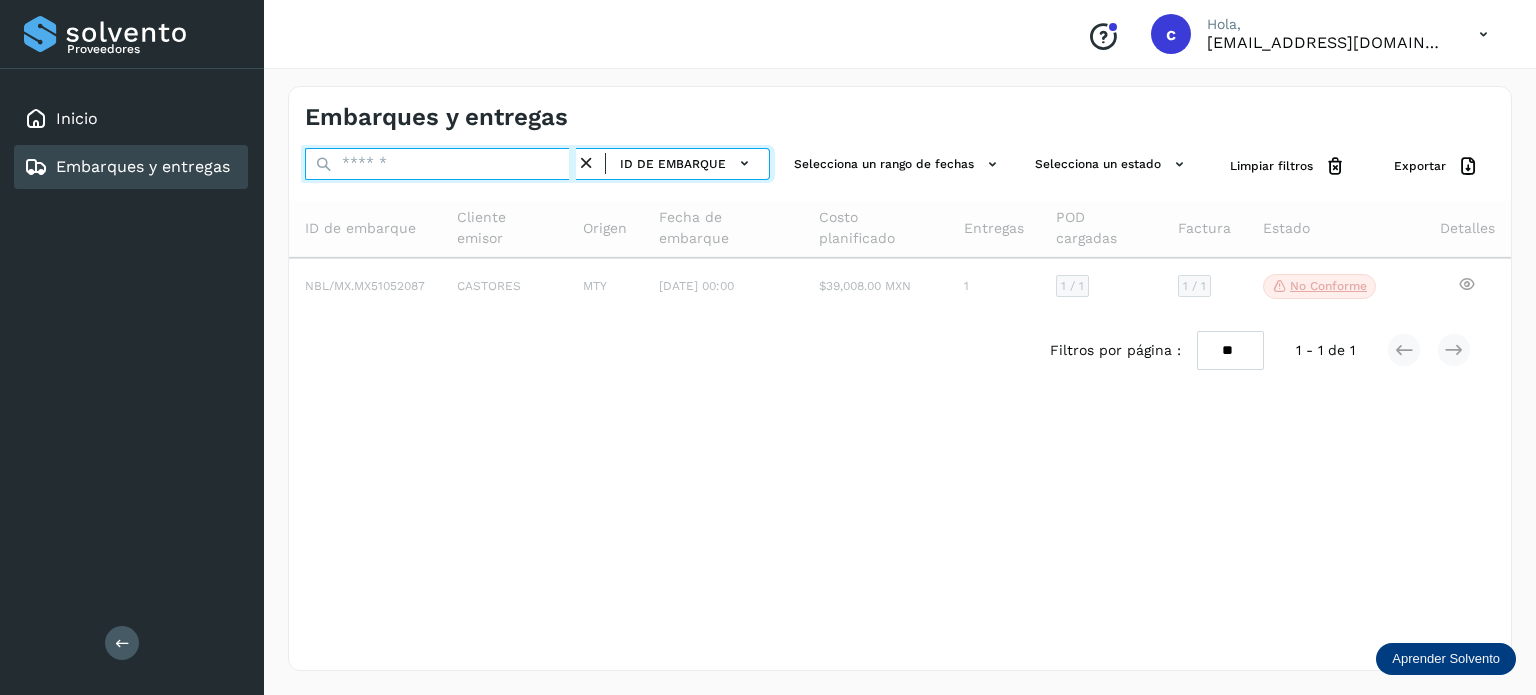 paste on "********" 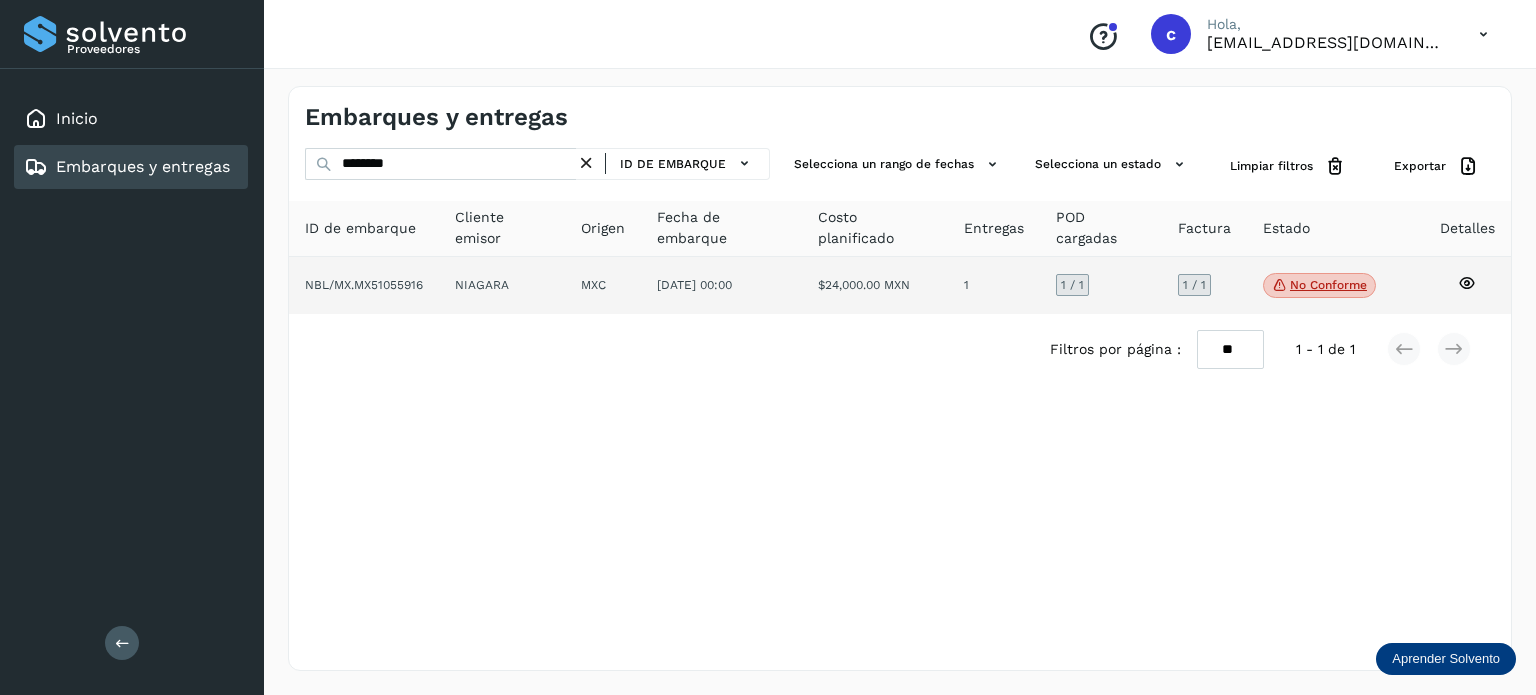 click on "No conforme" at bounding box center (1319, 286) 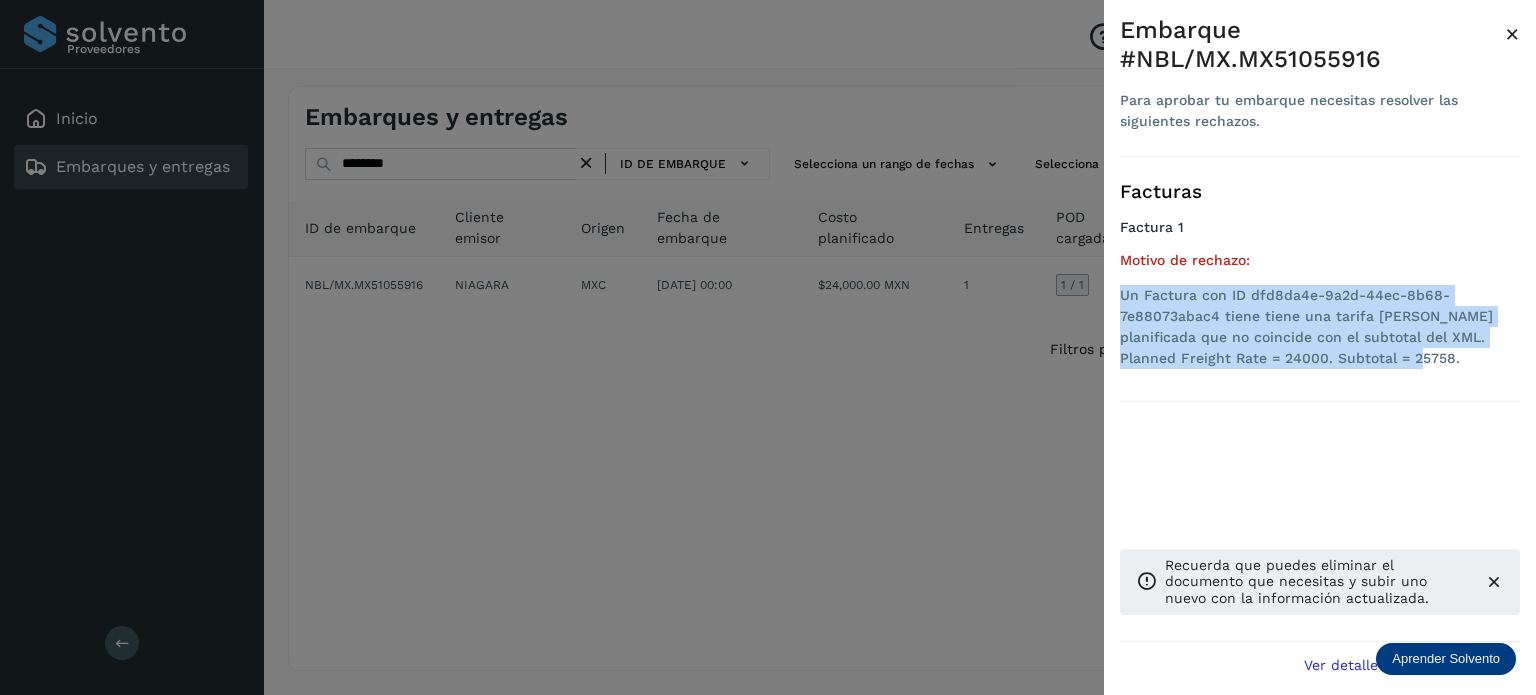 drag, startPoint x: 1313, startPoint y: 351, endPoint x: 1108, endPoint y: 295, distance: 212.51117 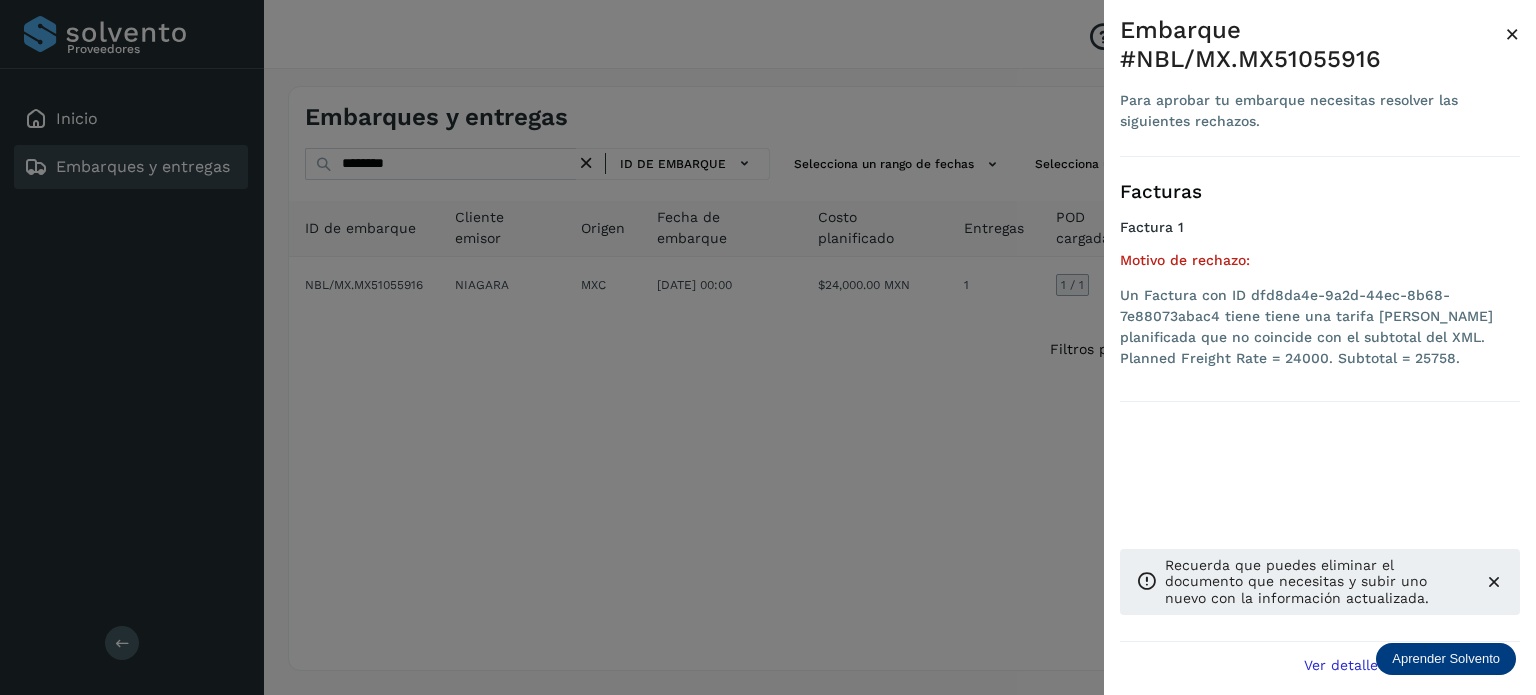click at bounding box center (768, 347) 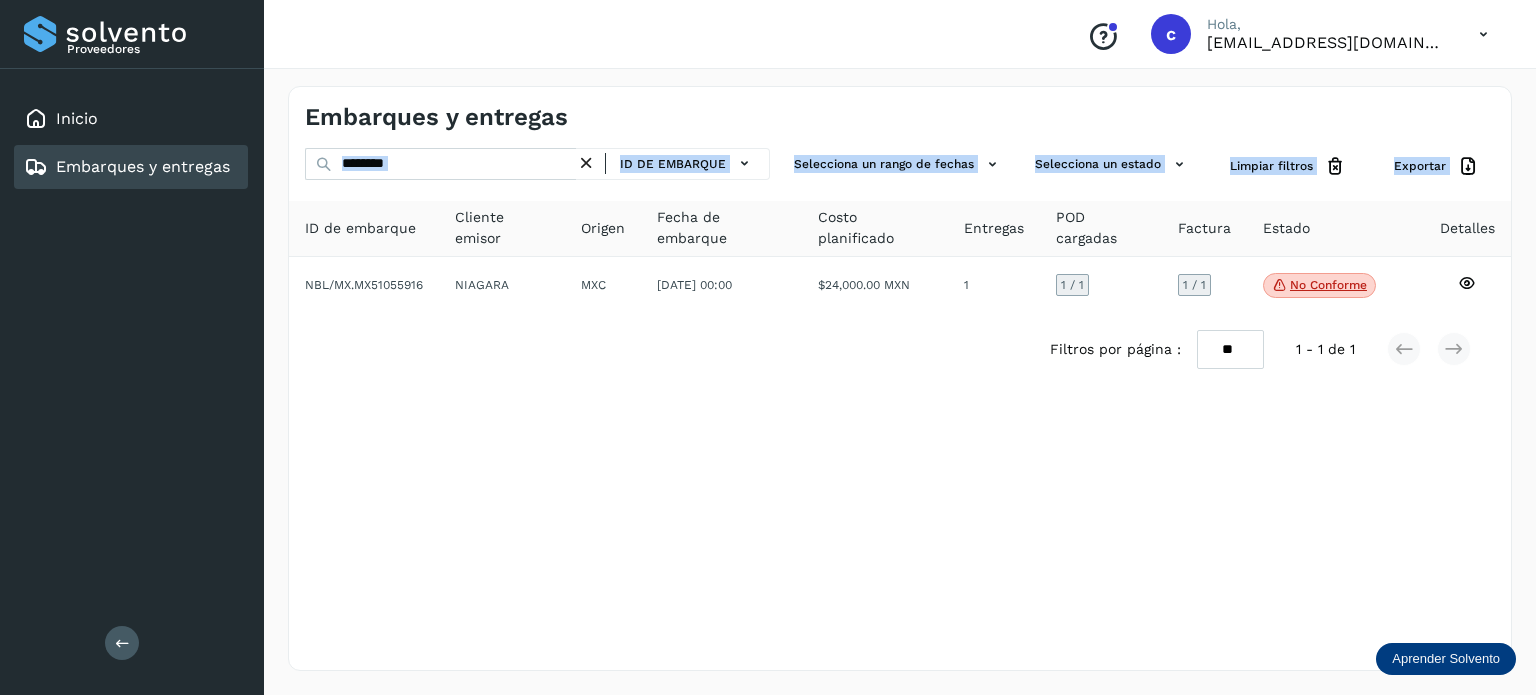 drag, startPoint x: 412, startPoint y: 161, endPoint x: 330, endPoint y: 159, distance: 82.02438 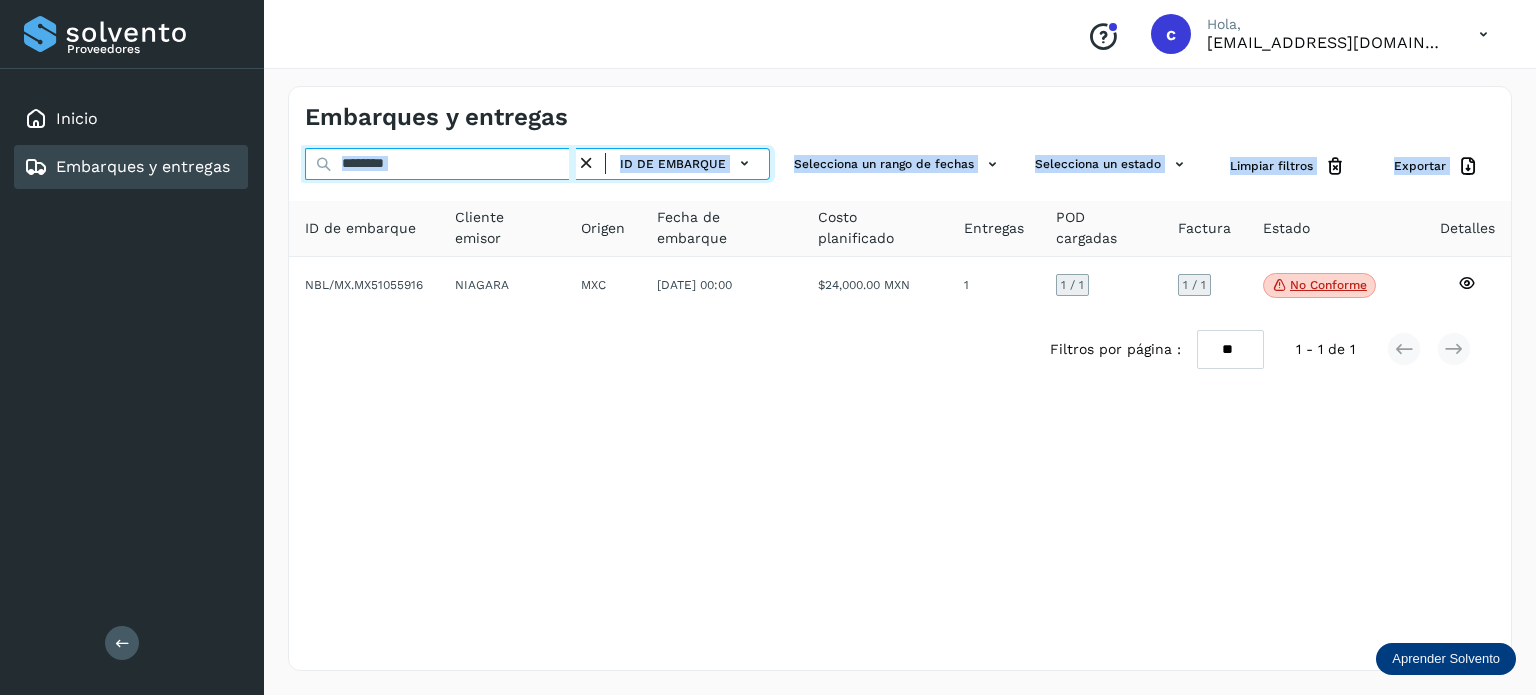 click on "********" at bounding box center (440, 164) 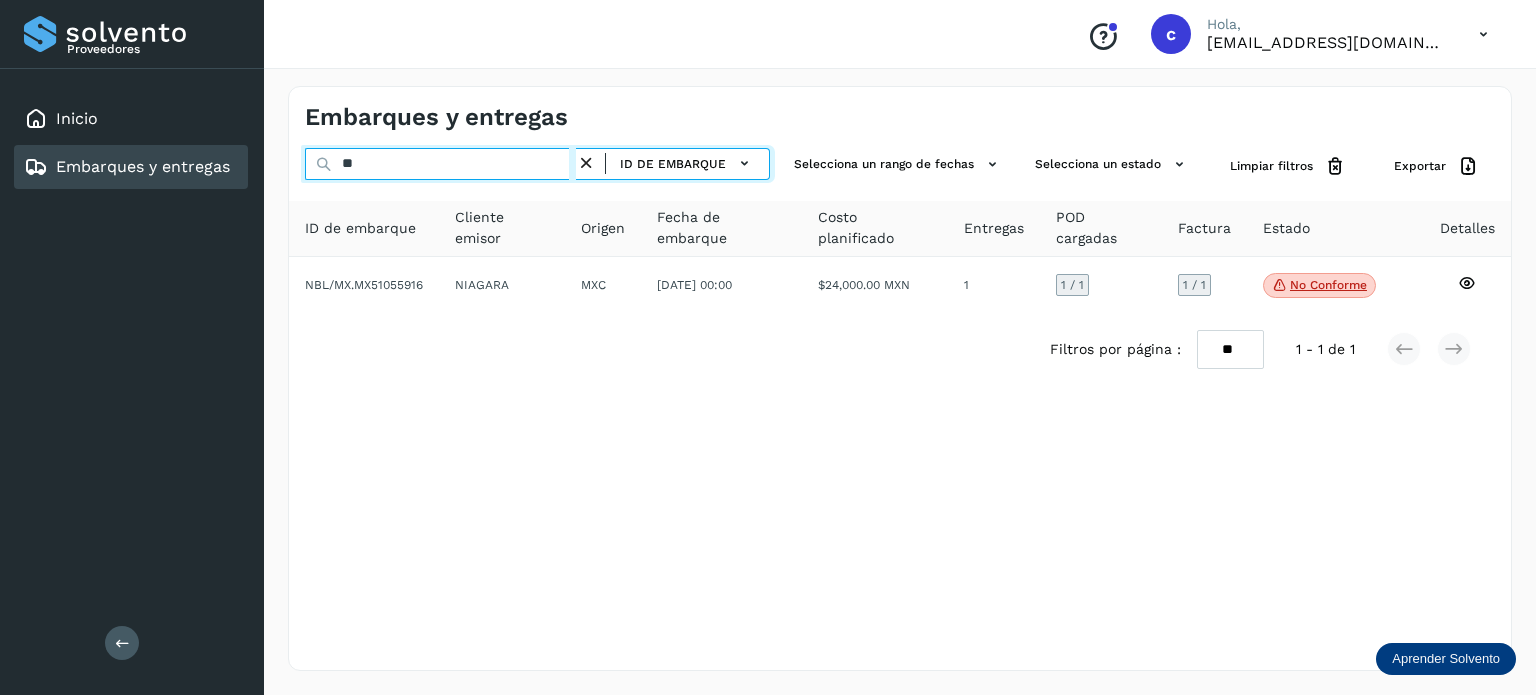 type on "*" 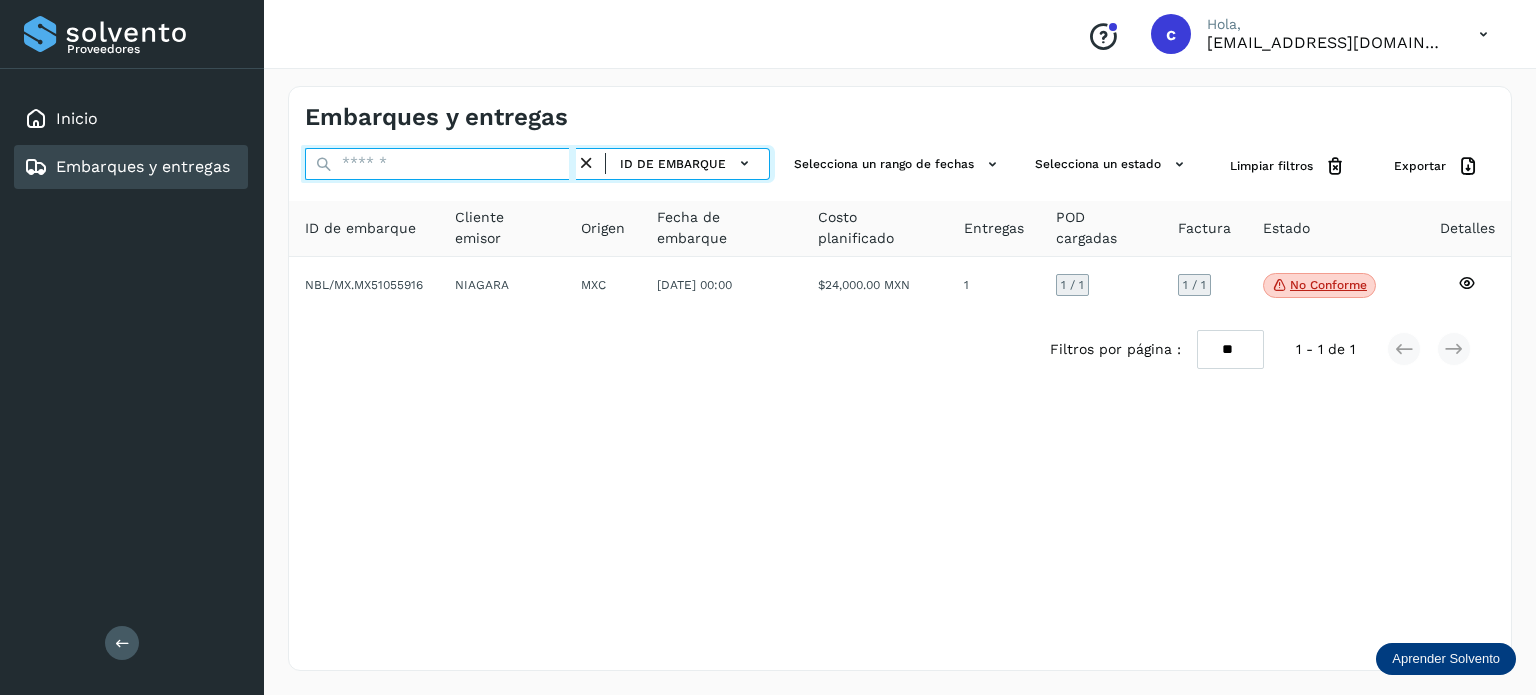 paste on "********" 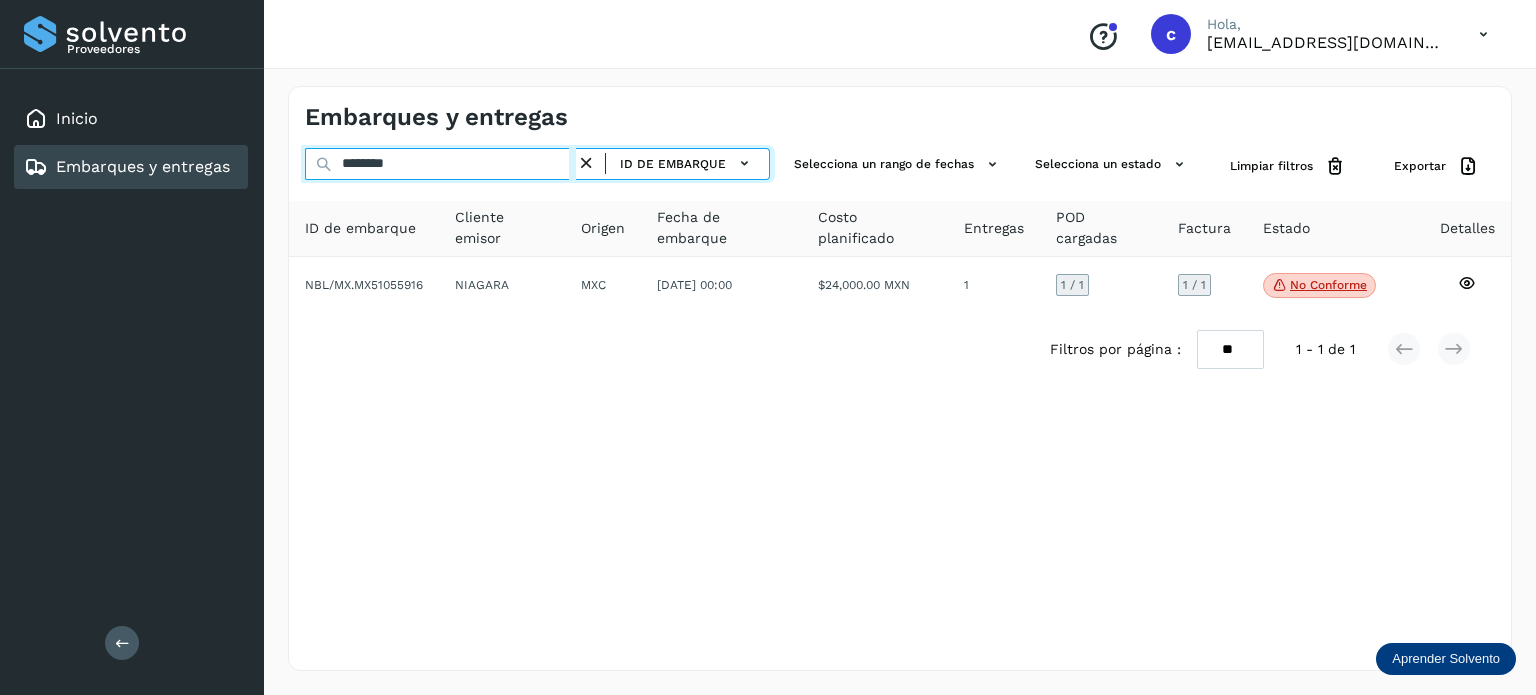 type on "********" 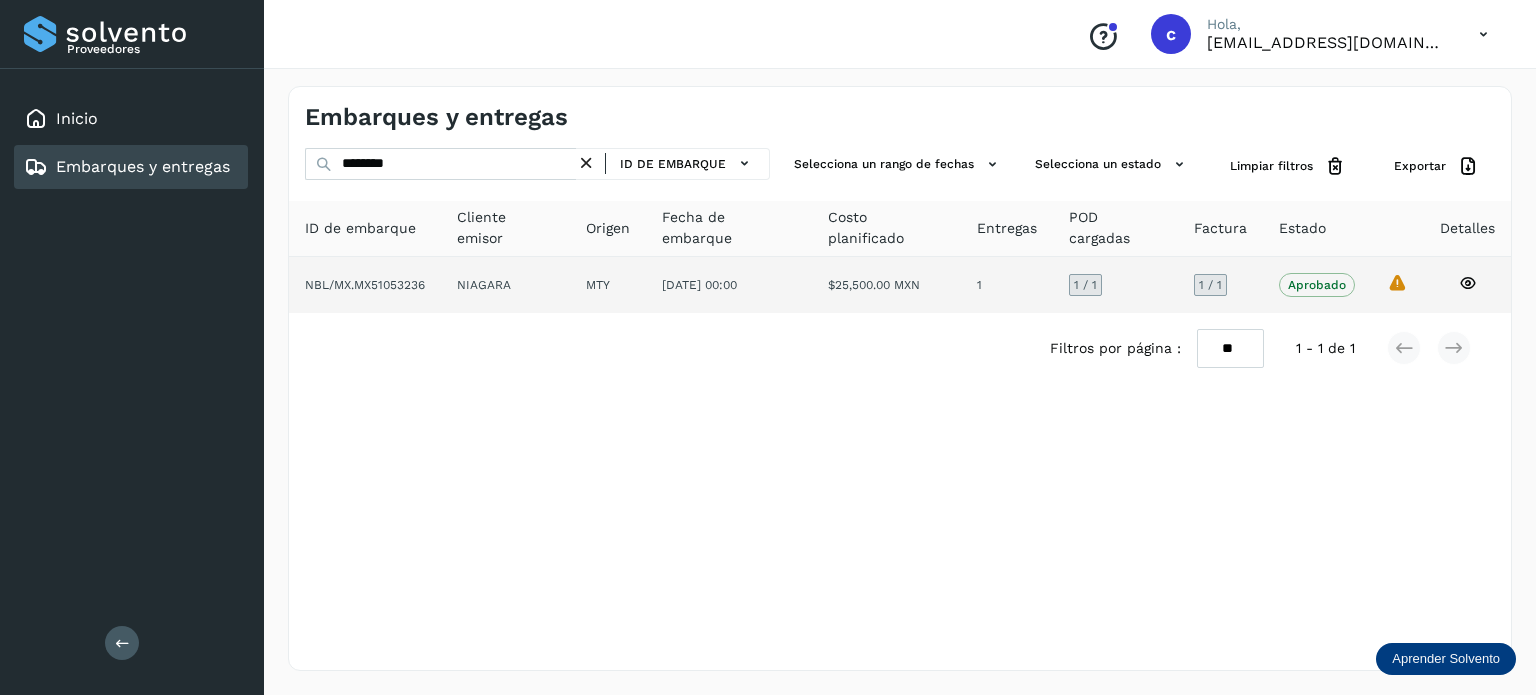 click 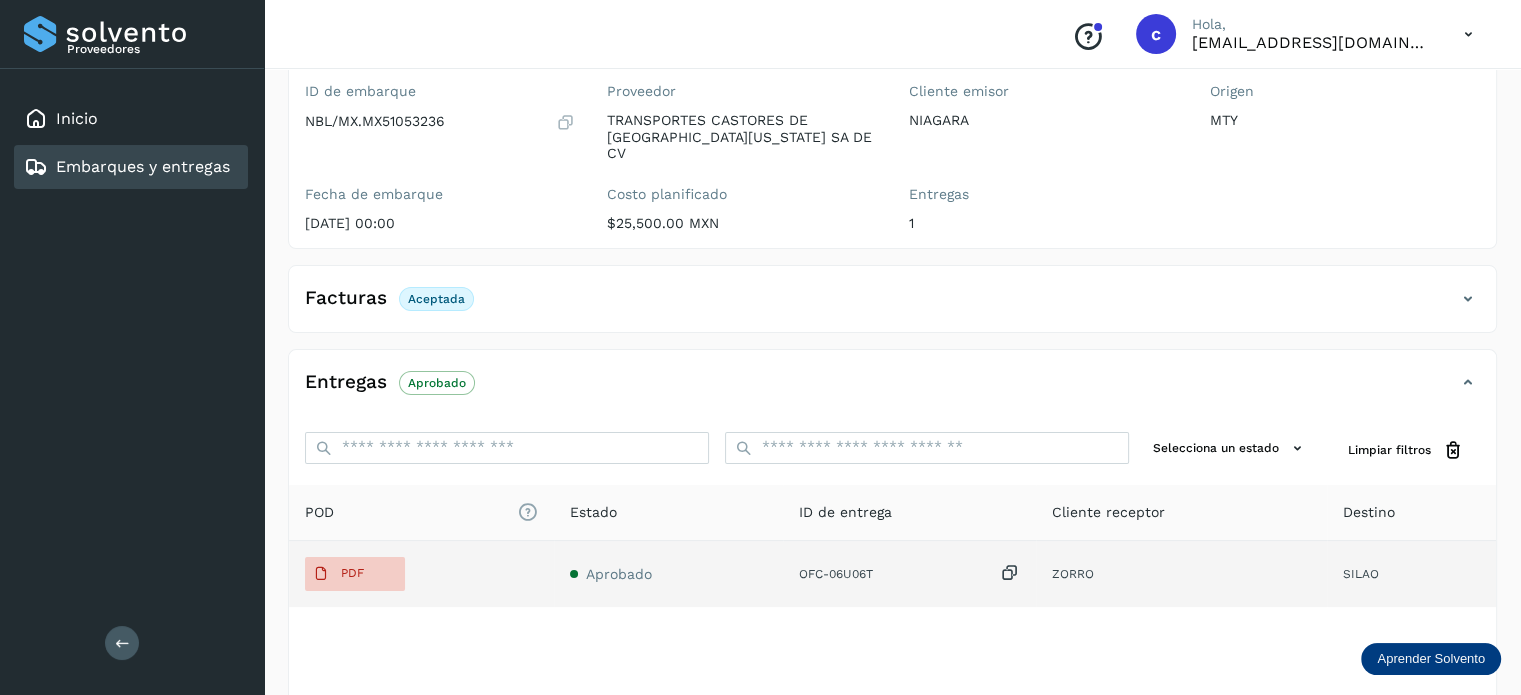 scroll, scrollTop: 300, scrollLeft: 0, axis: vertical 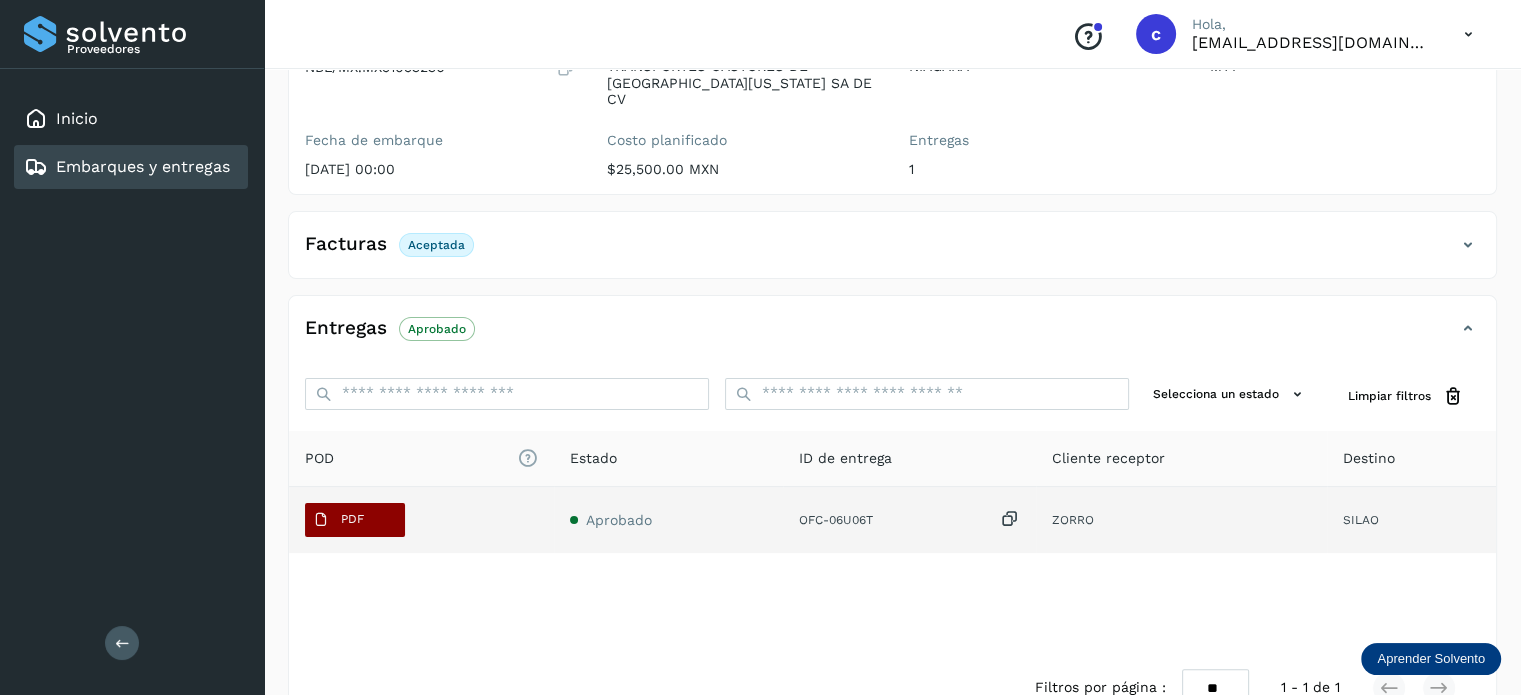 click on "PDF" at bounding box center (355, 520) 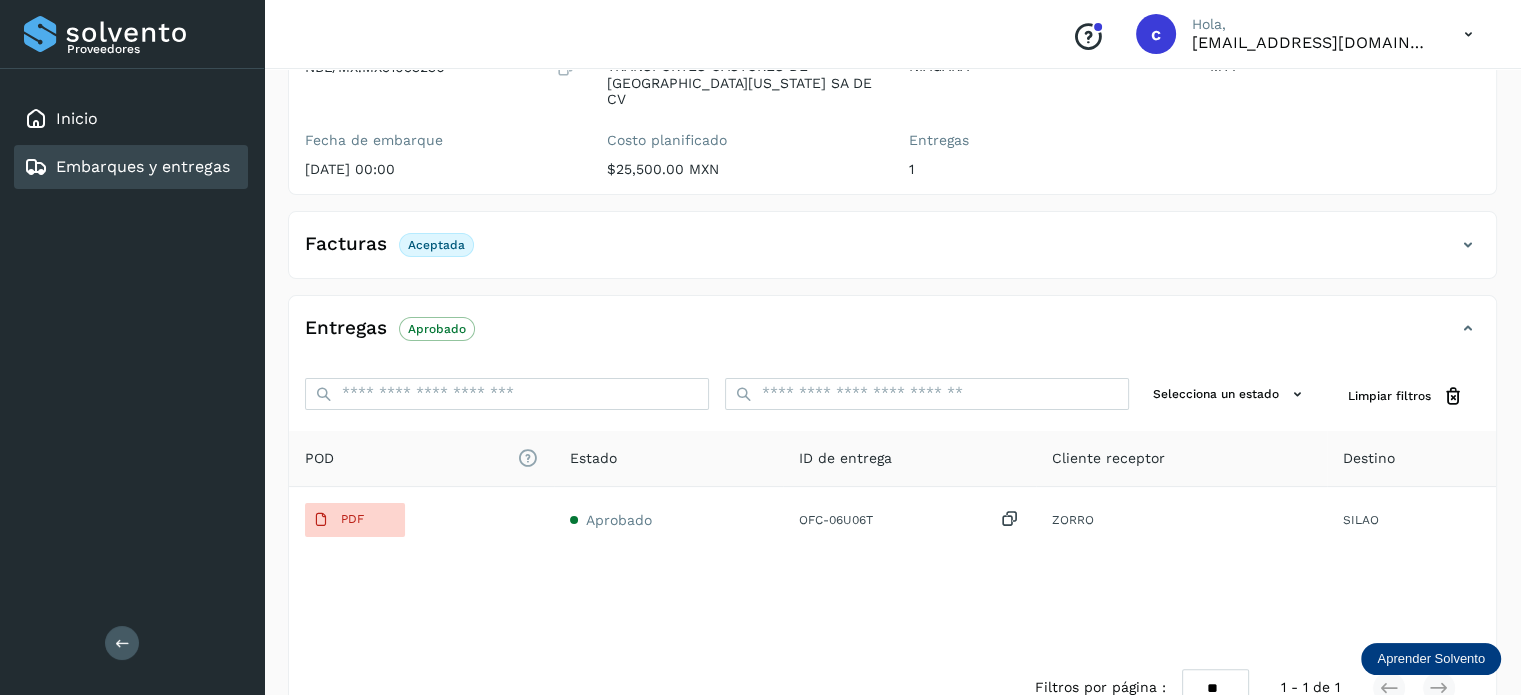 type 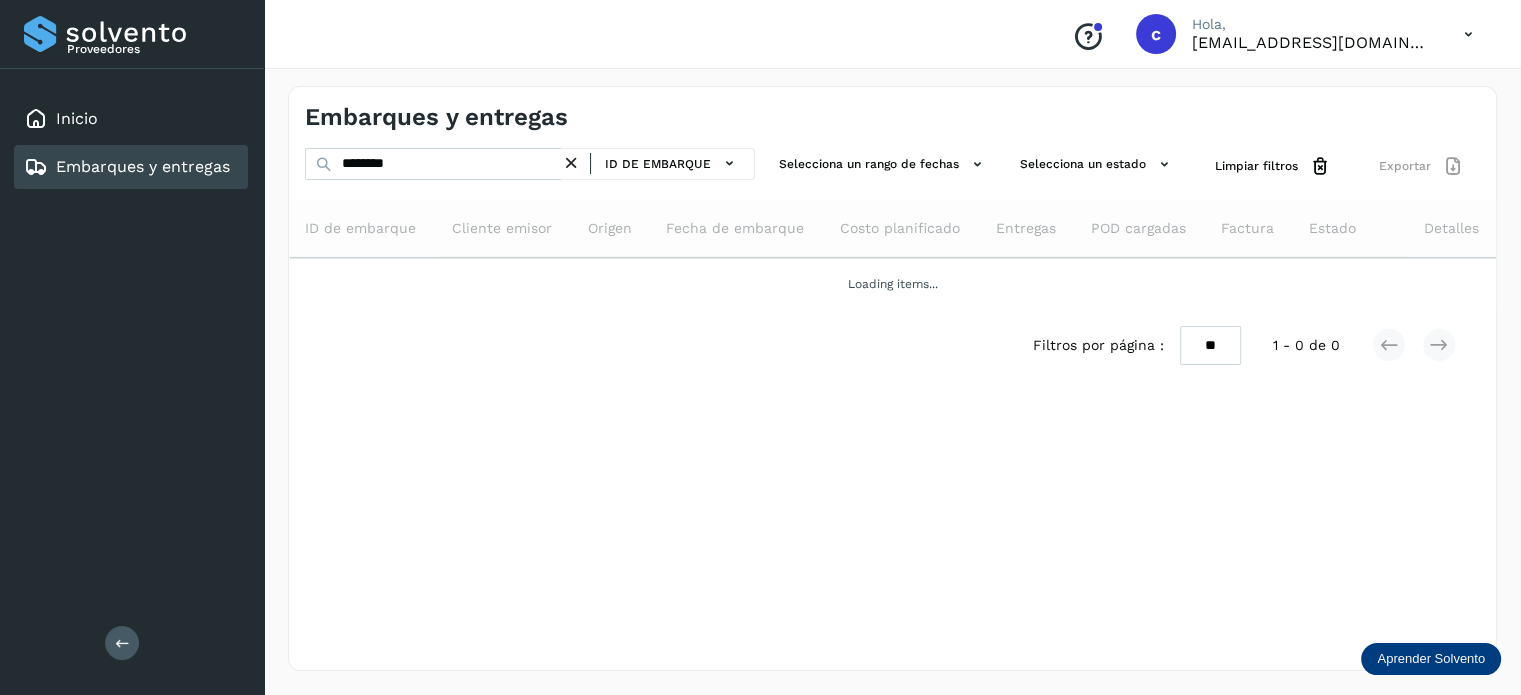 scroll, scrollTop: 0, scrollLeft: 0, axis: both 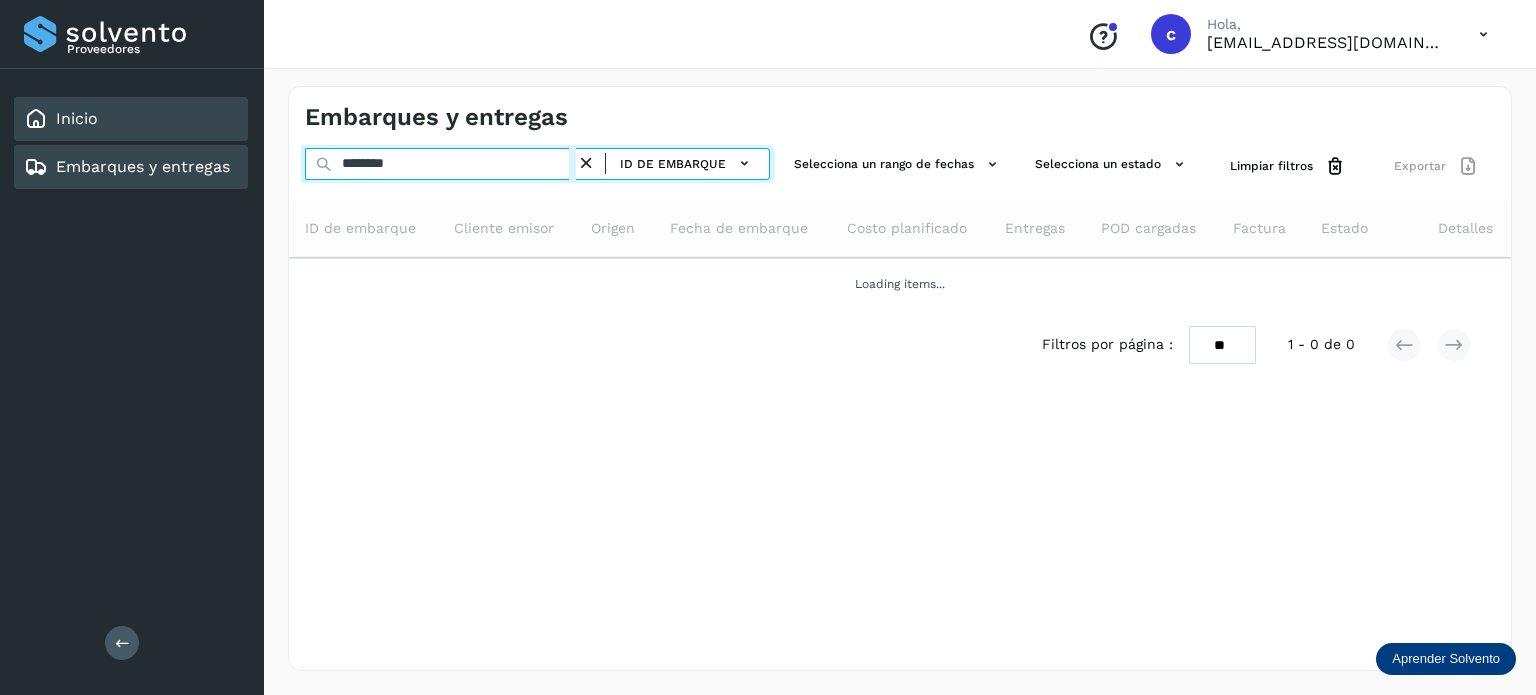drag, startPoint x: 441, startPoint y: 170, endPoint x: 166, endPoint y: 137, distance: 276.97293 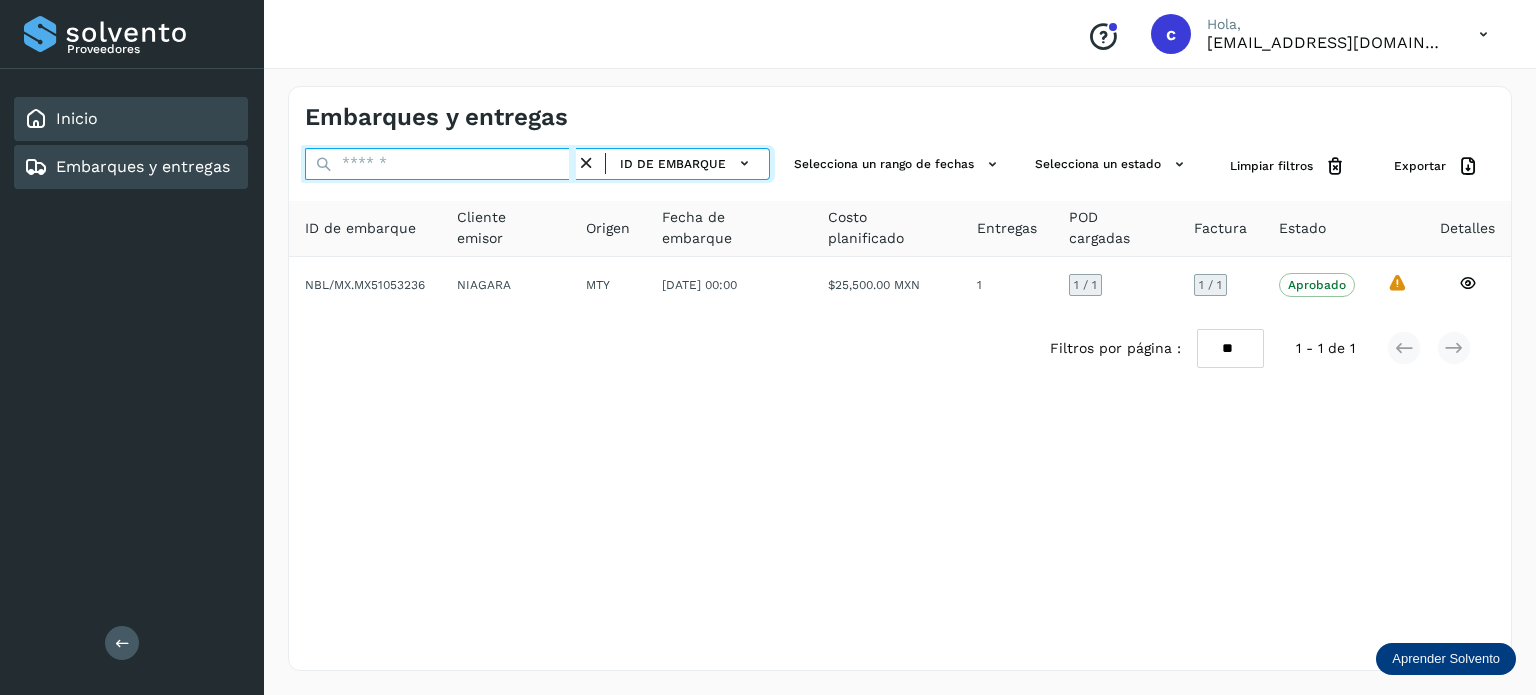 paste on "********" 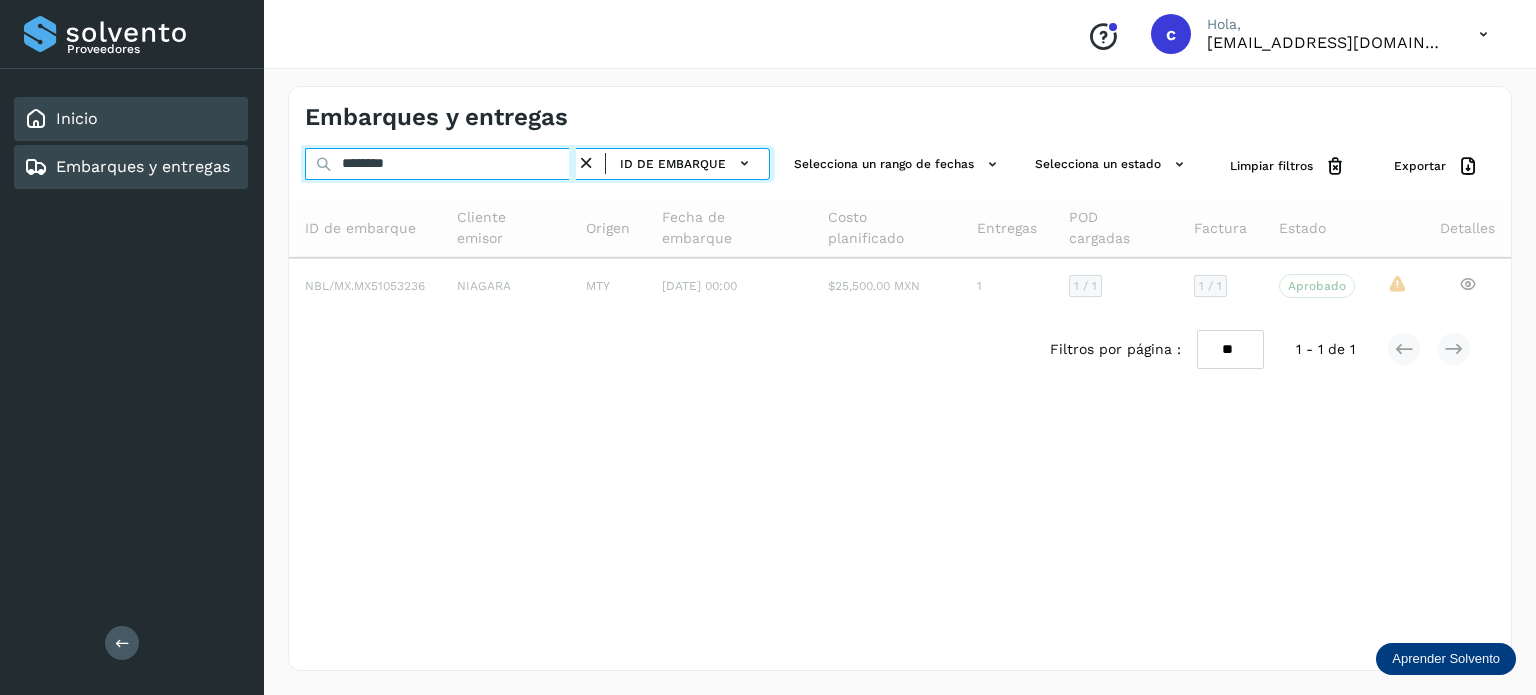 type on "********" 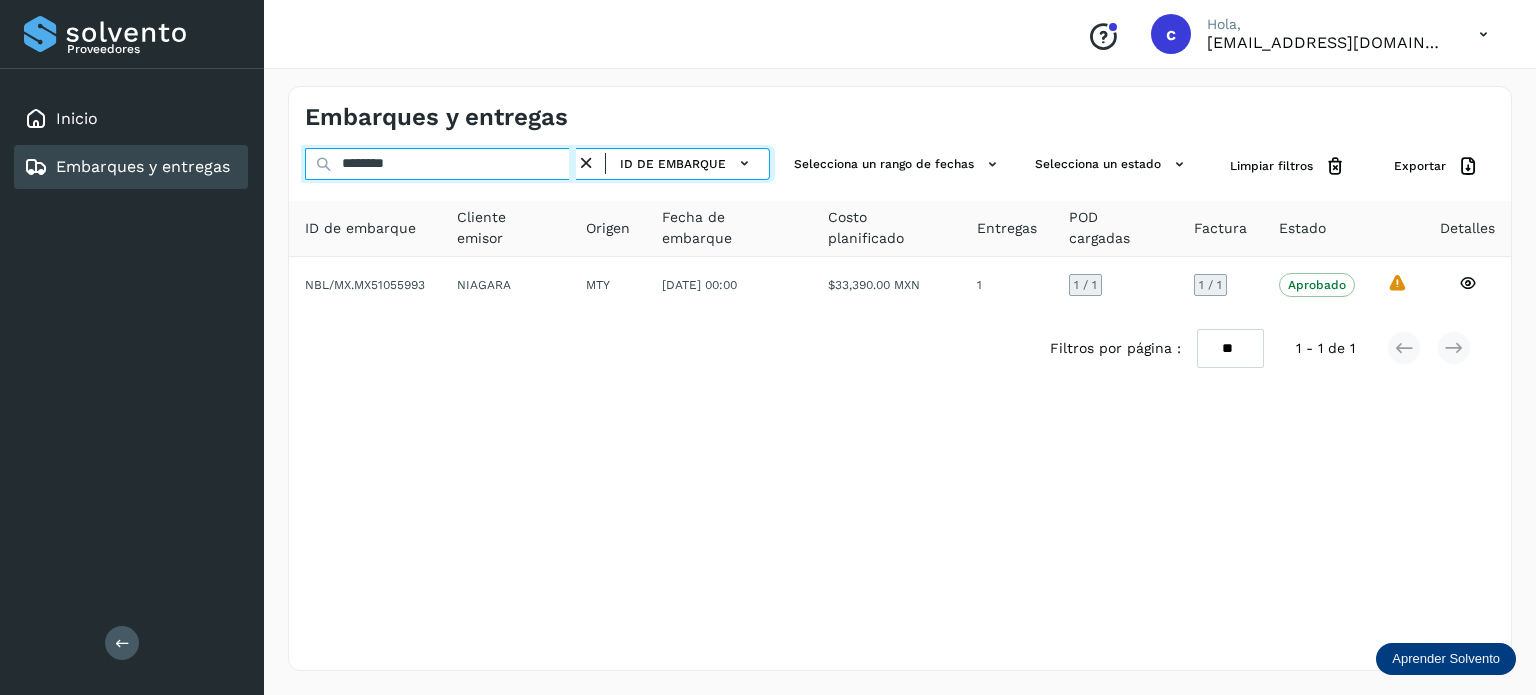 drag, startPoint x: 397, startPoint y: 162, endPoint x: 282, endPoint y: 170, distance: 115.27792 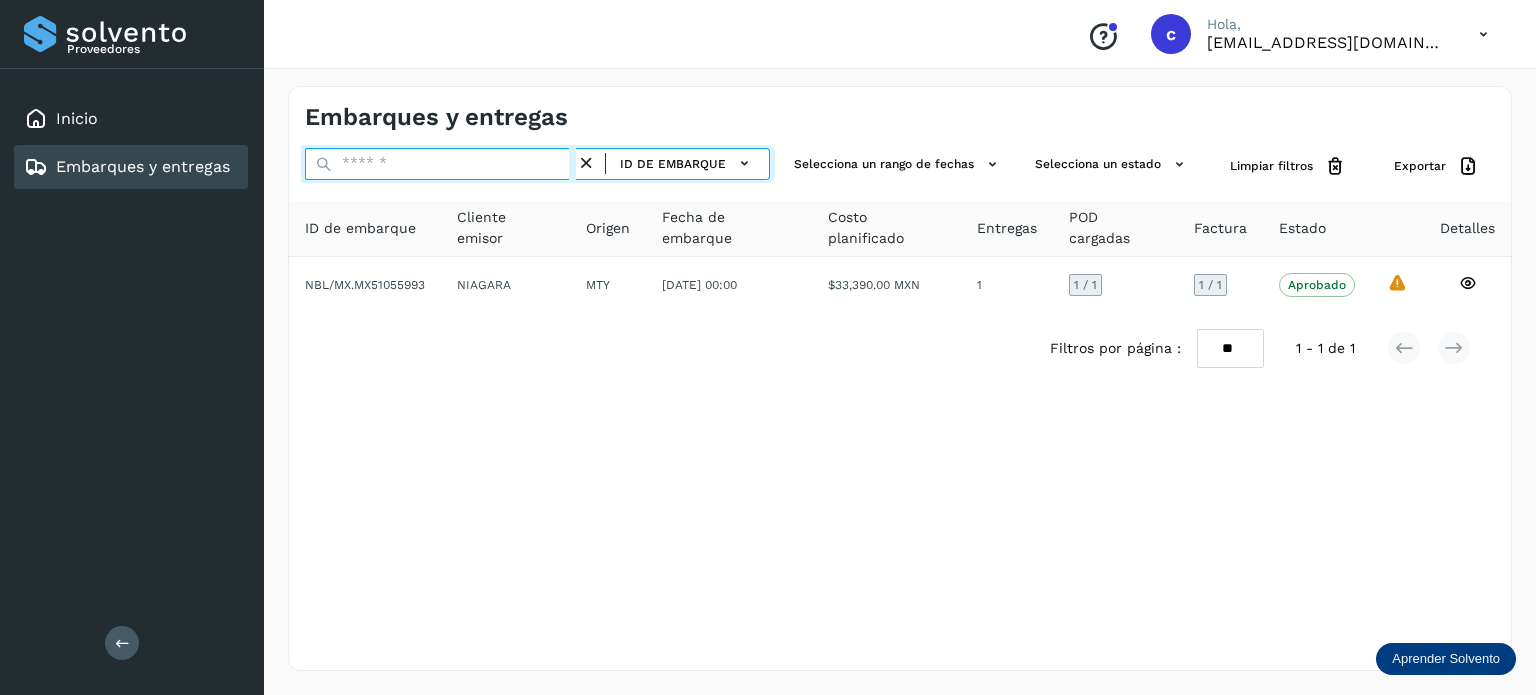 paste on "********" 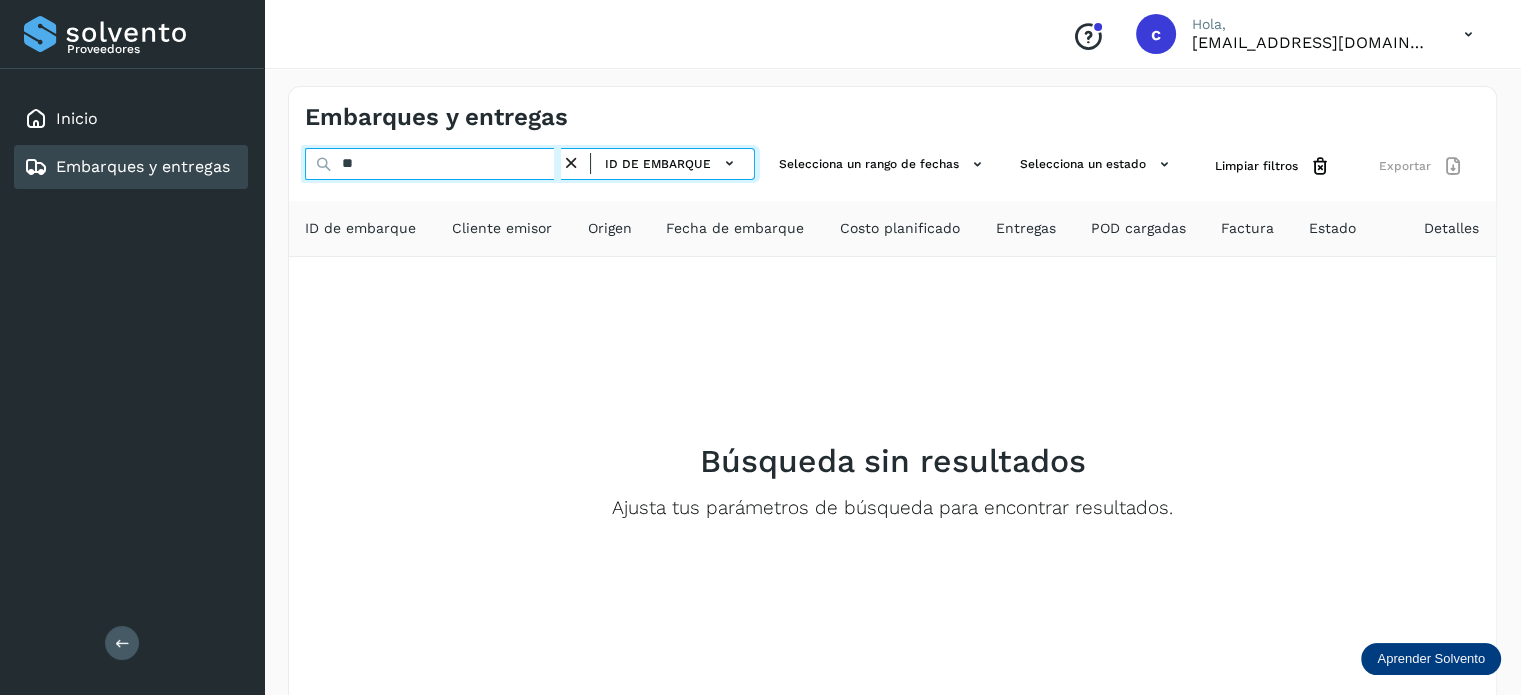 type on "*" 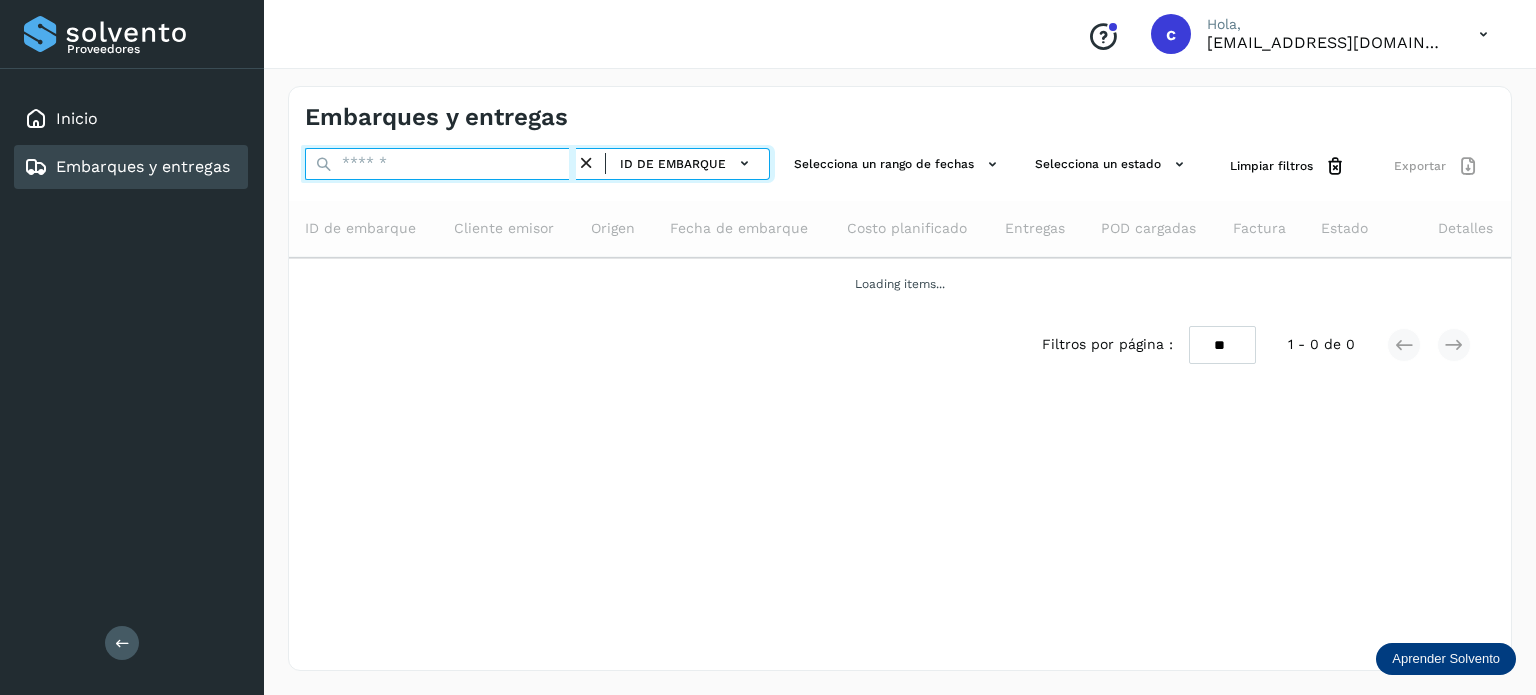paste on "********" 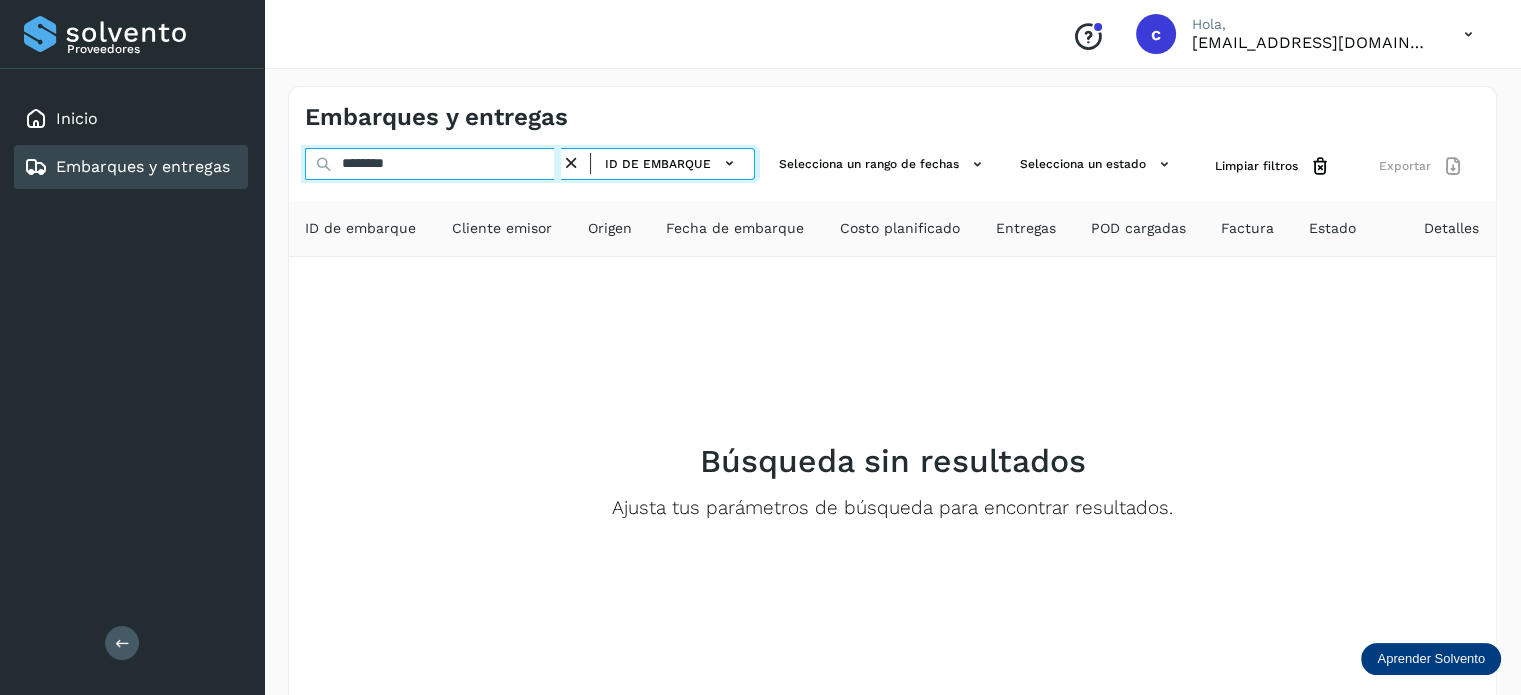 type on "********" 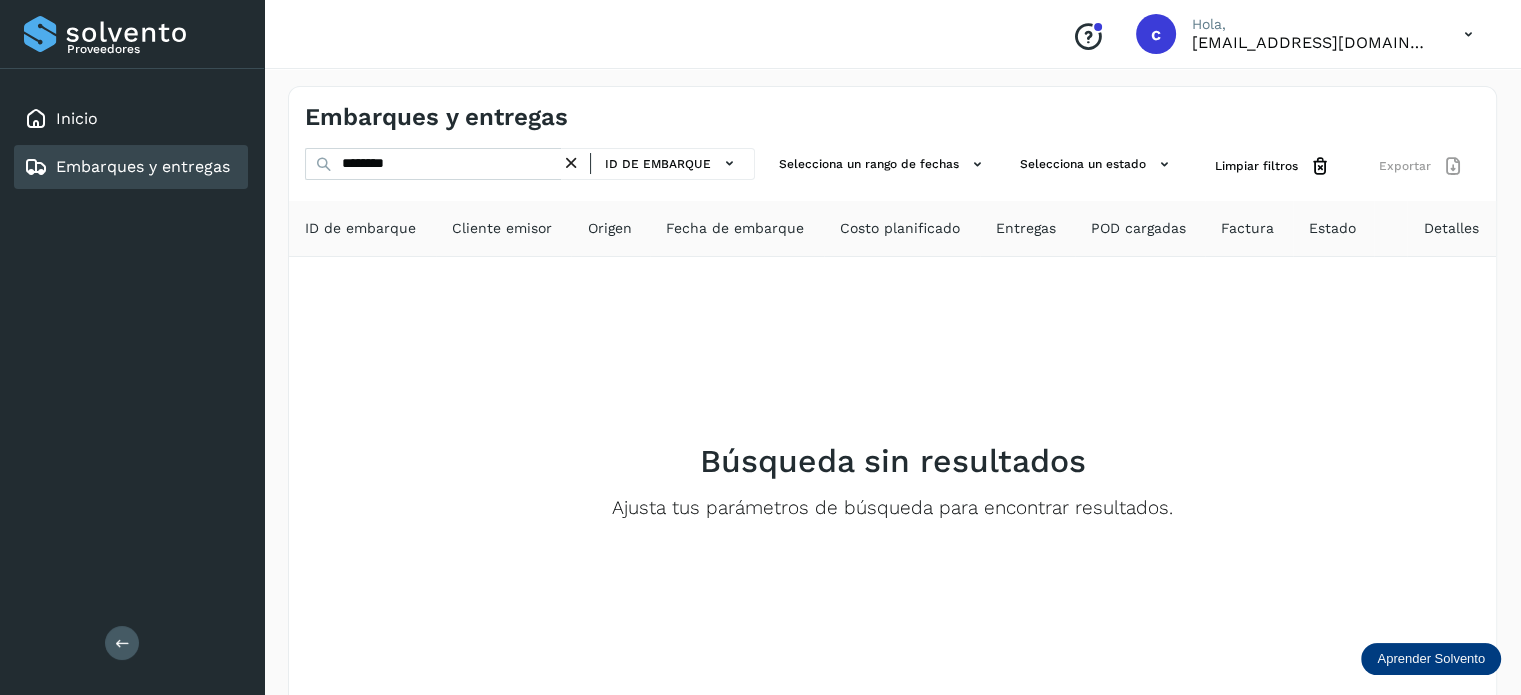 click on "ID de embarque" 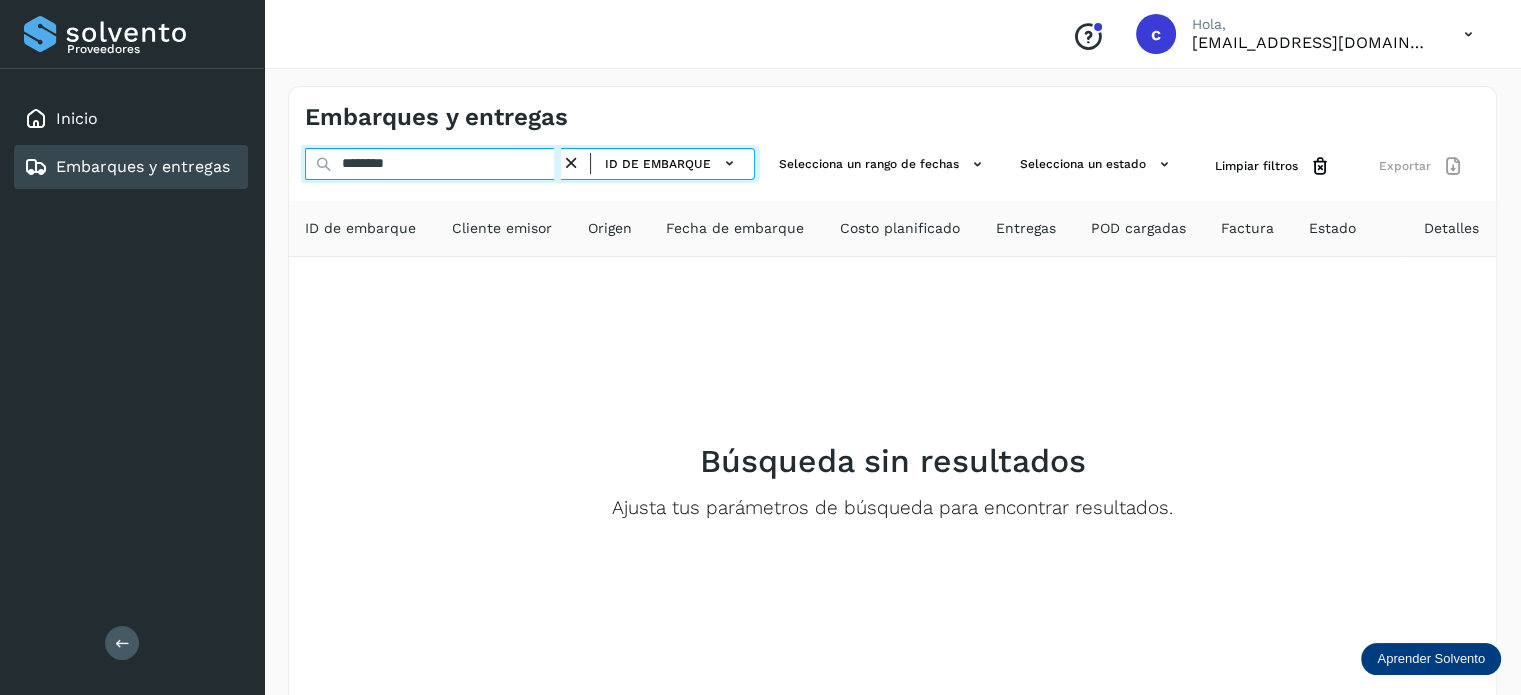 drag, startPoint x: 415, startPoint y: 167, endPoint x: 237, endPoint y: 167, distance: 178 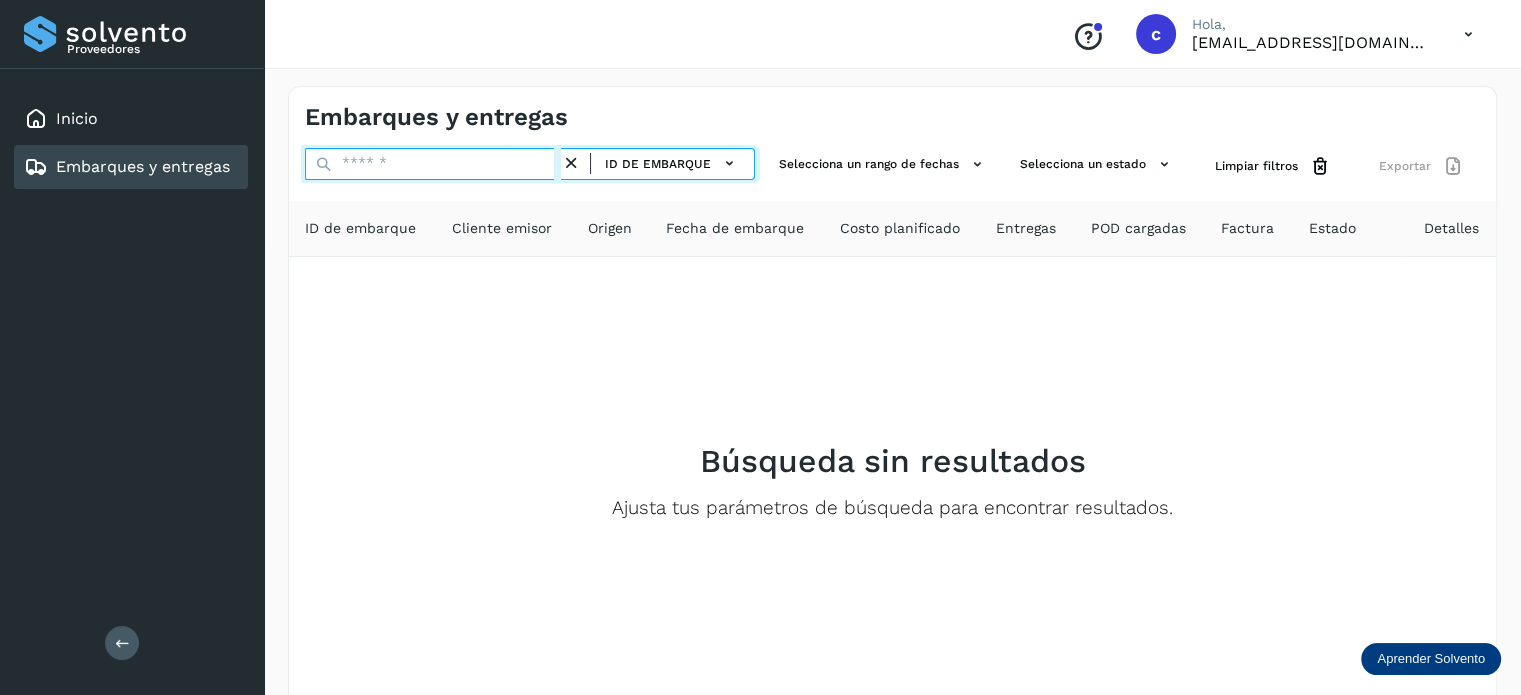 paste on "********" 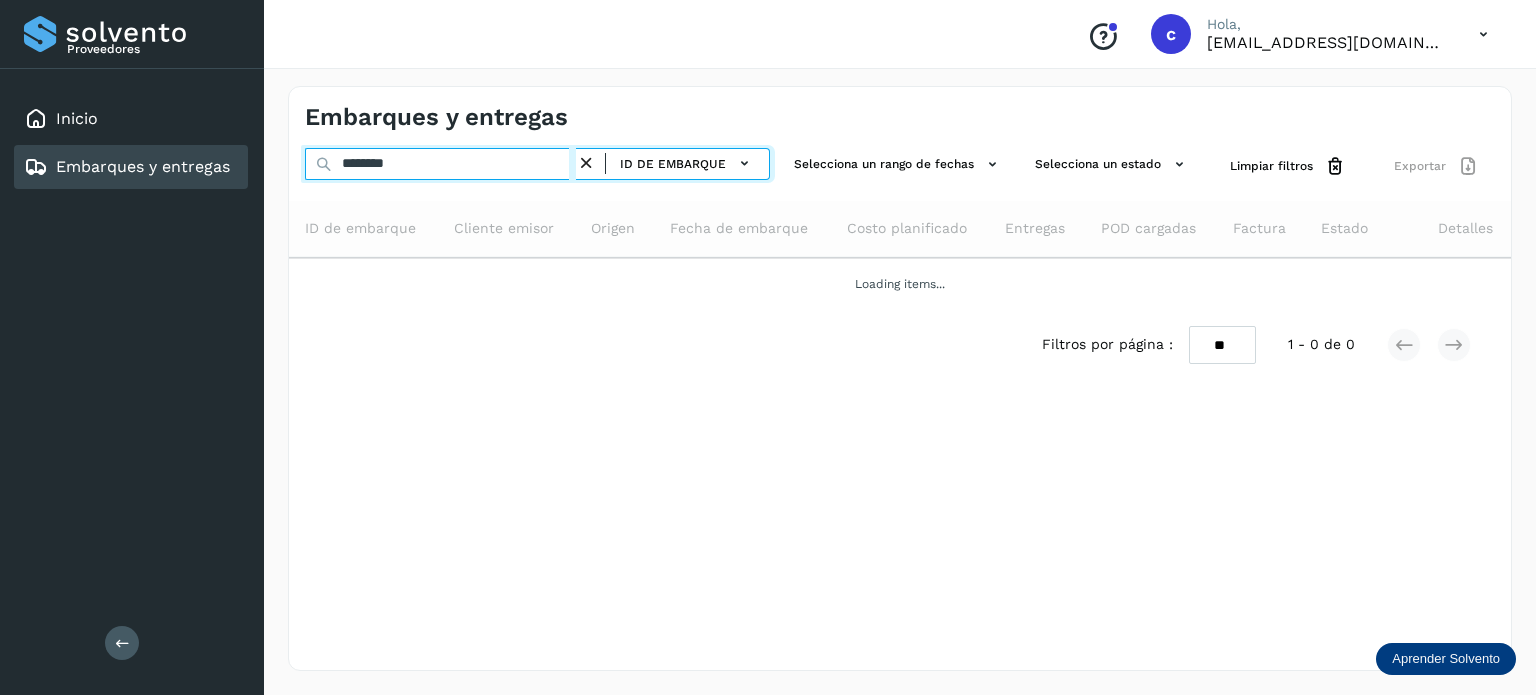 type on "********" 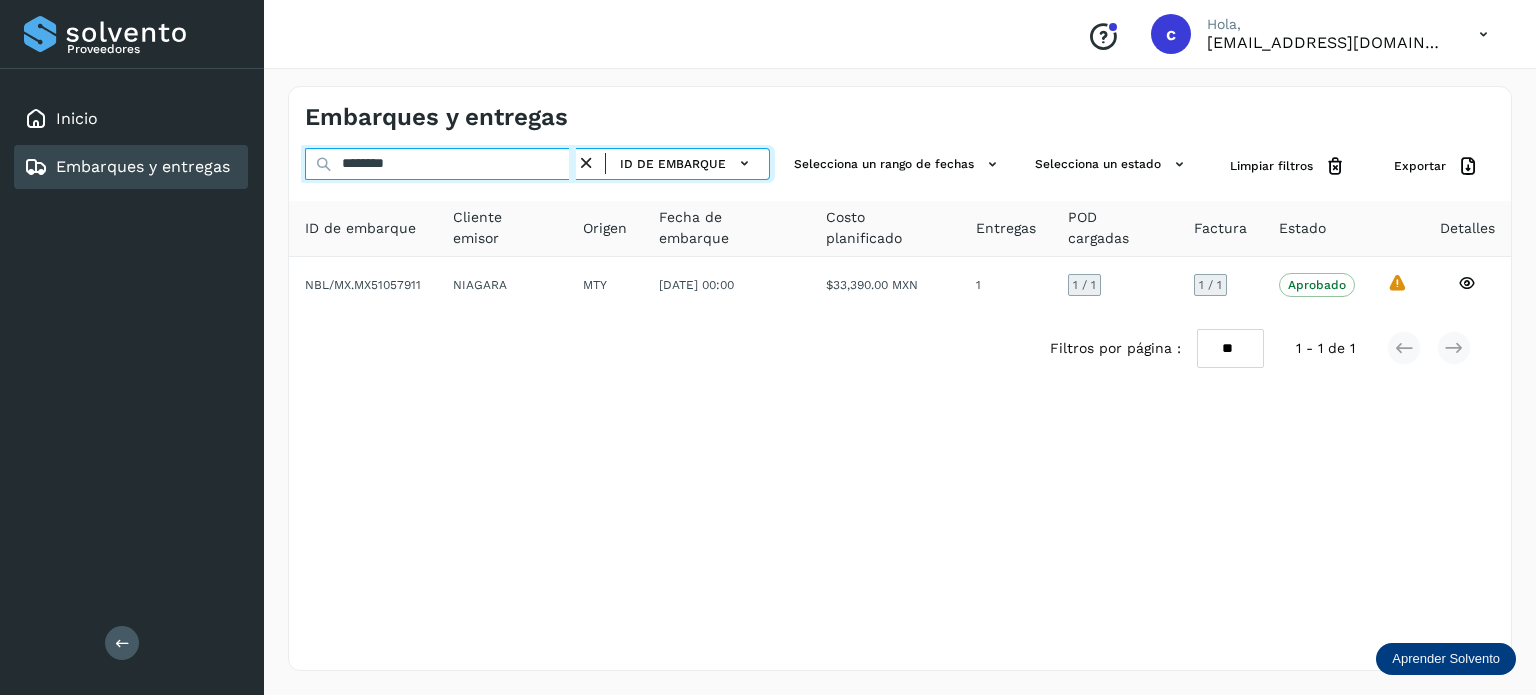 click on "Proveedores Inicio Embarques y entregas Salir
Conoce nuestros beneficios
c Hola, [EMAIL_ADDRESS][DOMAIN_NAME] Embarques y entregas ******** ID de embarque Selecciona un rango de fechas  Selecciona un estado Limpiar filtros Exportar ID de embarque Cliente emisor Origen Fecha de embarque Costo planificado Entregas POD cargadas Factura Estado Detalles NBL/MX.MX51057911 NIAGARA MTY [DATE] 00:00  $33,390.00 MXN  1 1  / 1 1 / 1 Aprobado
Verifica el estado de la factura o entregas asociadas a este embarque
La validación de [GEOGRAPHIC_DATA] para este embarque ha sido anulada debido al cambio de estado a “Aprobado con Excepción”
Filtros por página : ** ** ** 1 - 1 de 1" 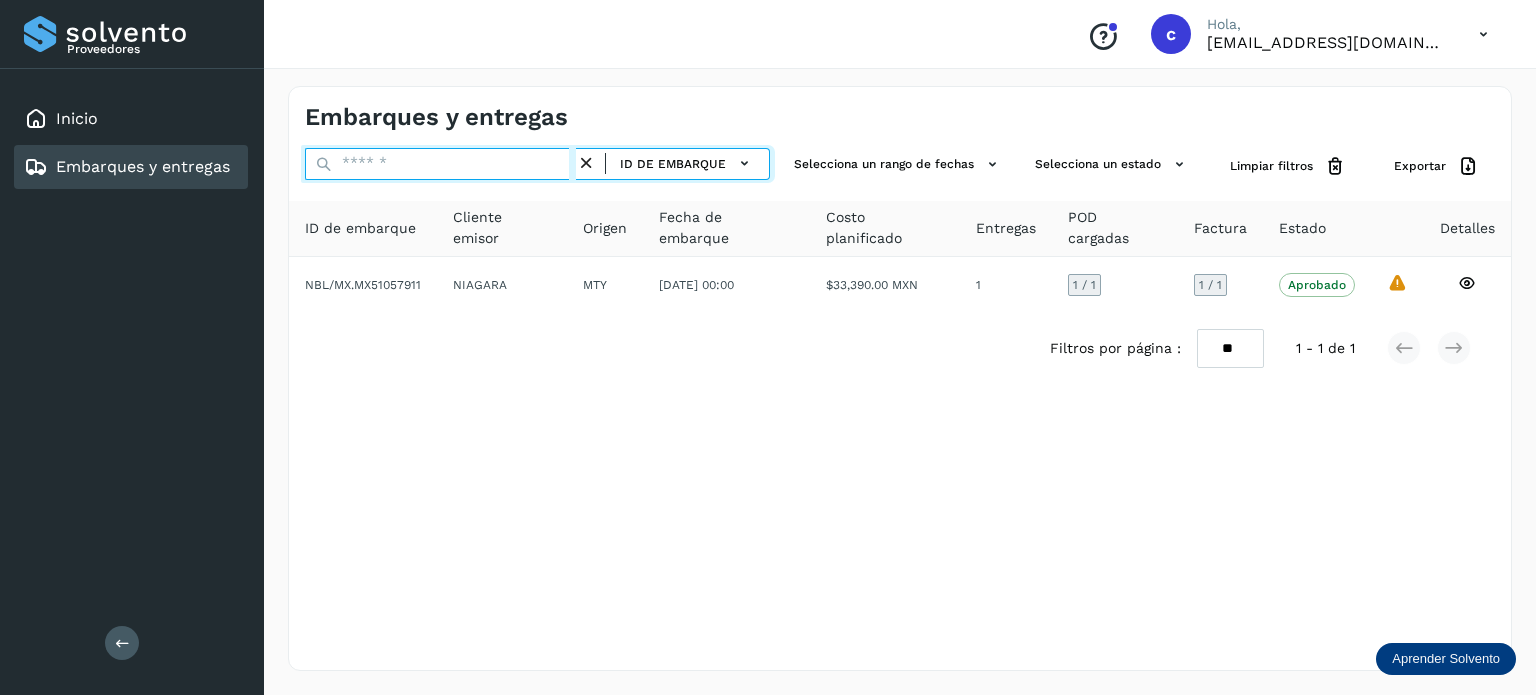 paste on "********" 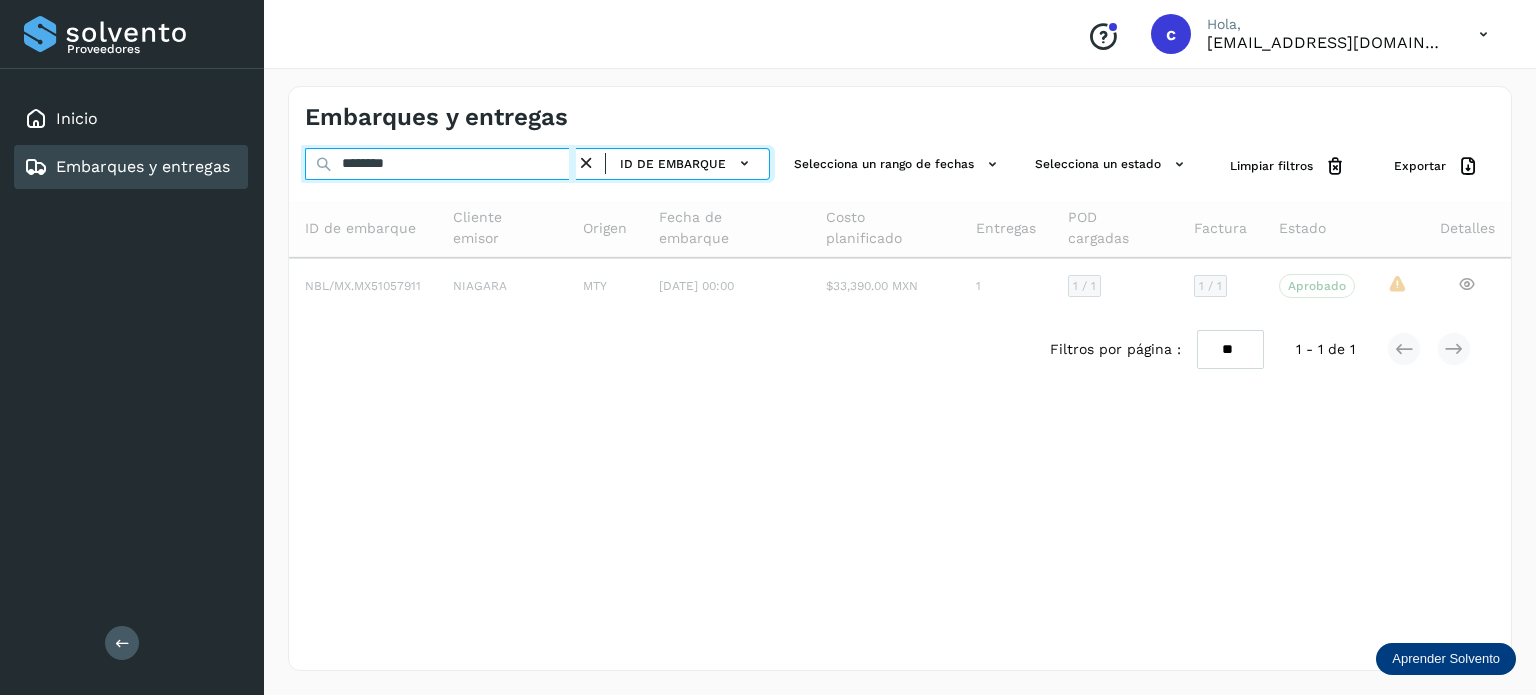 type on "********" 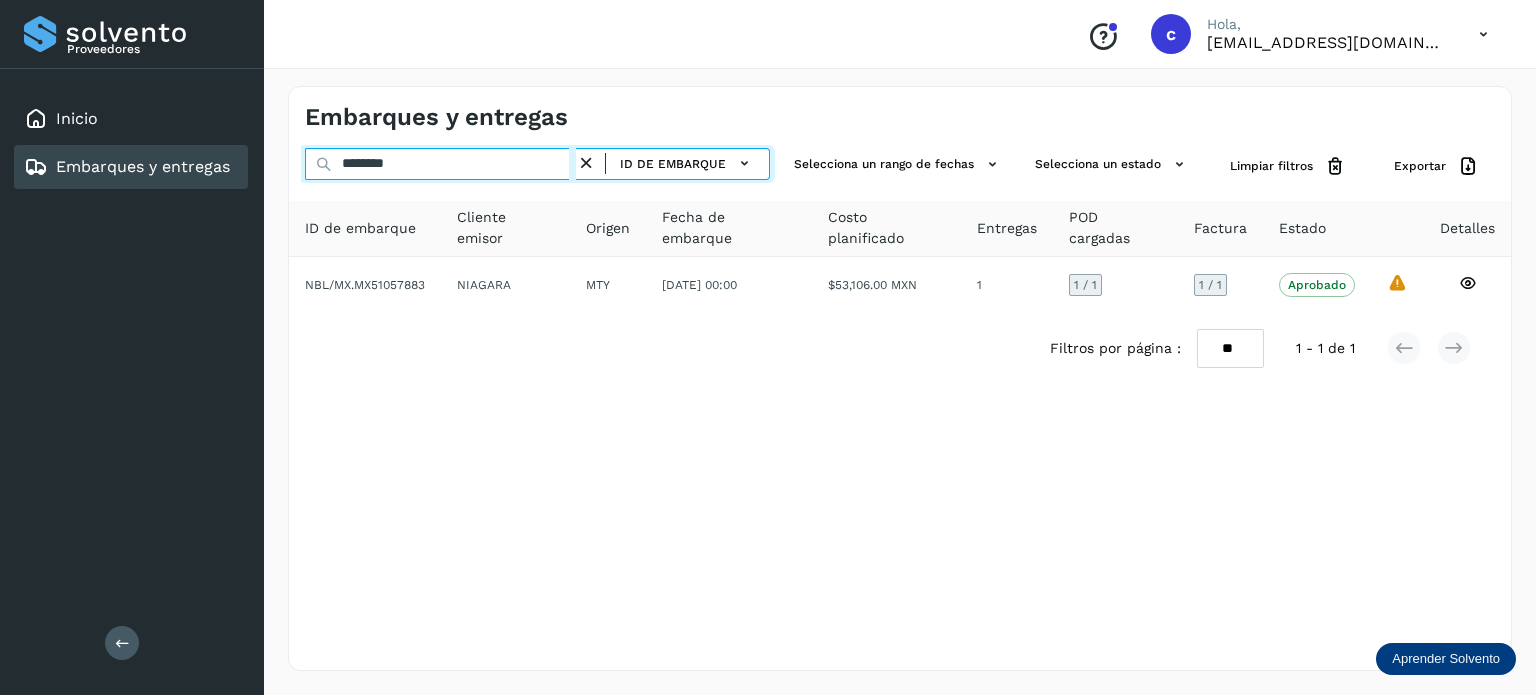 drag, startPoint x: 420, startPoint y: 164, endPoint x: 176, endPoint y: 154, distance: 244.20483 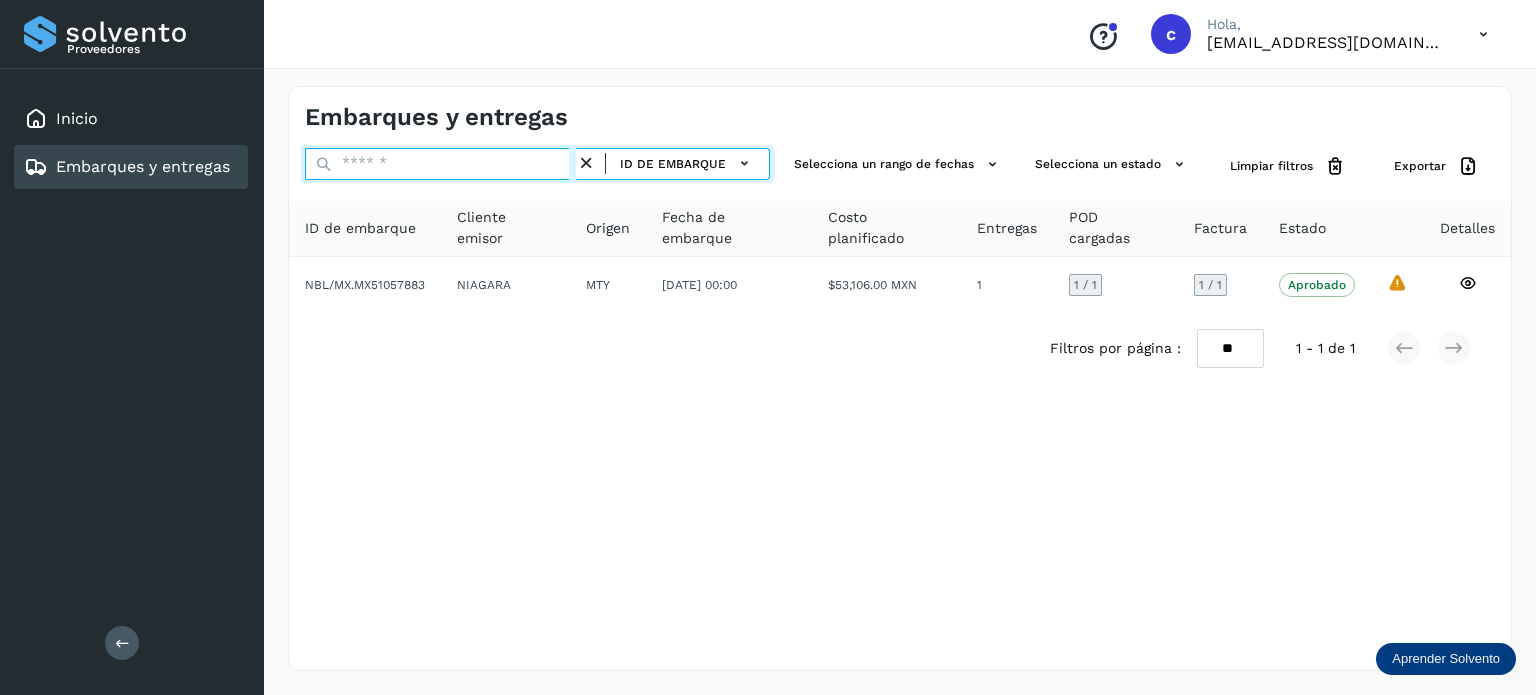 paste on "********" 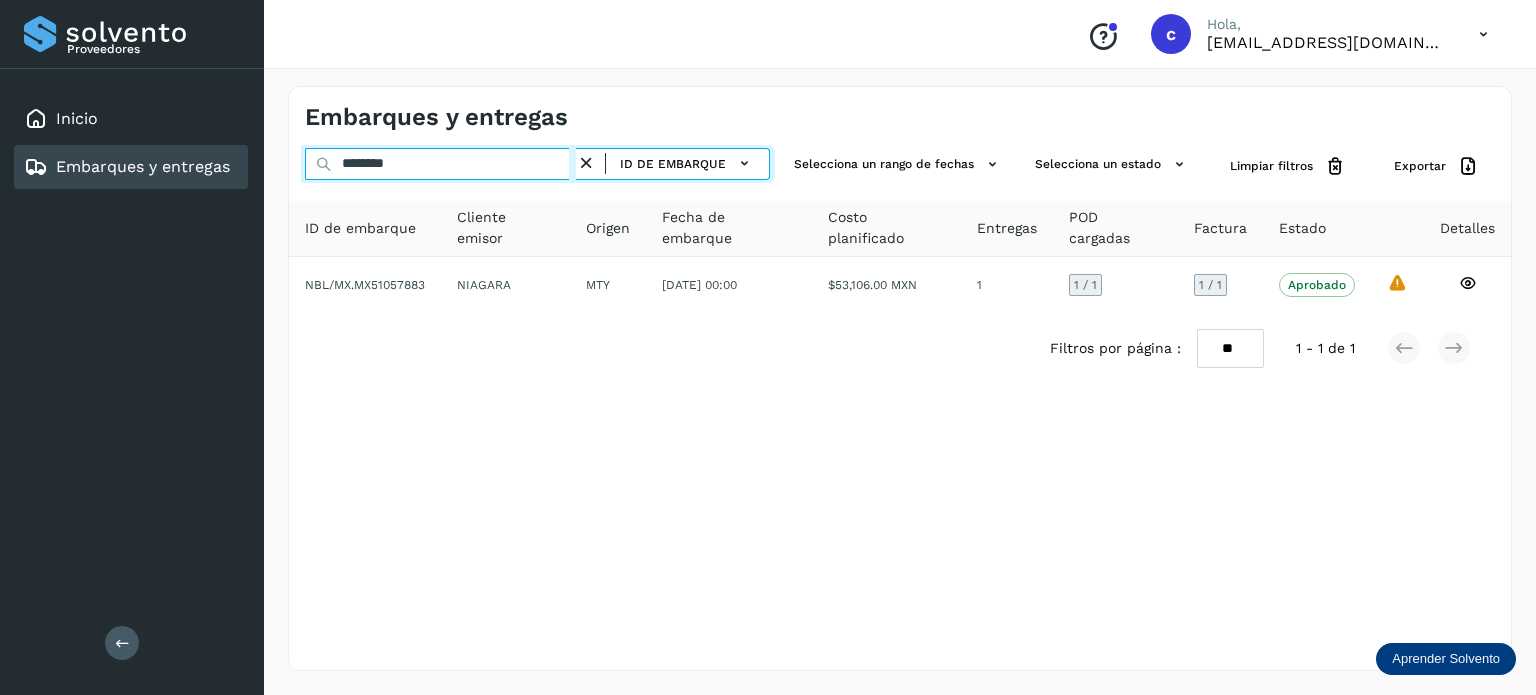 type on "********" 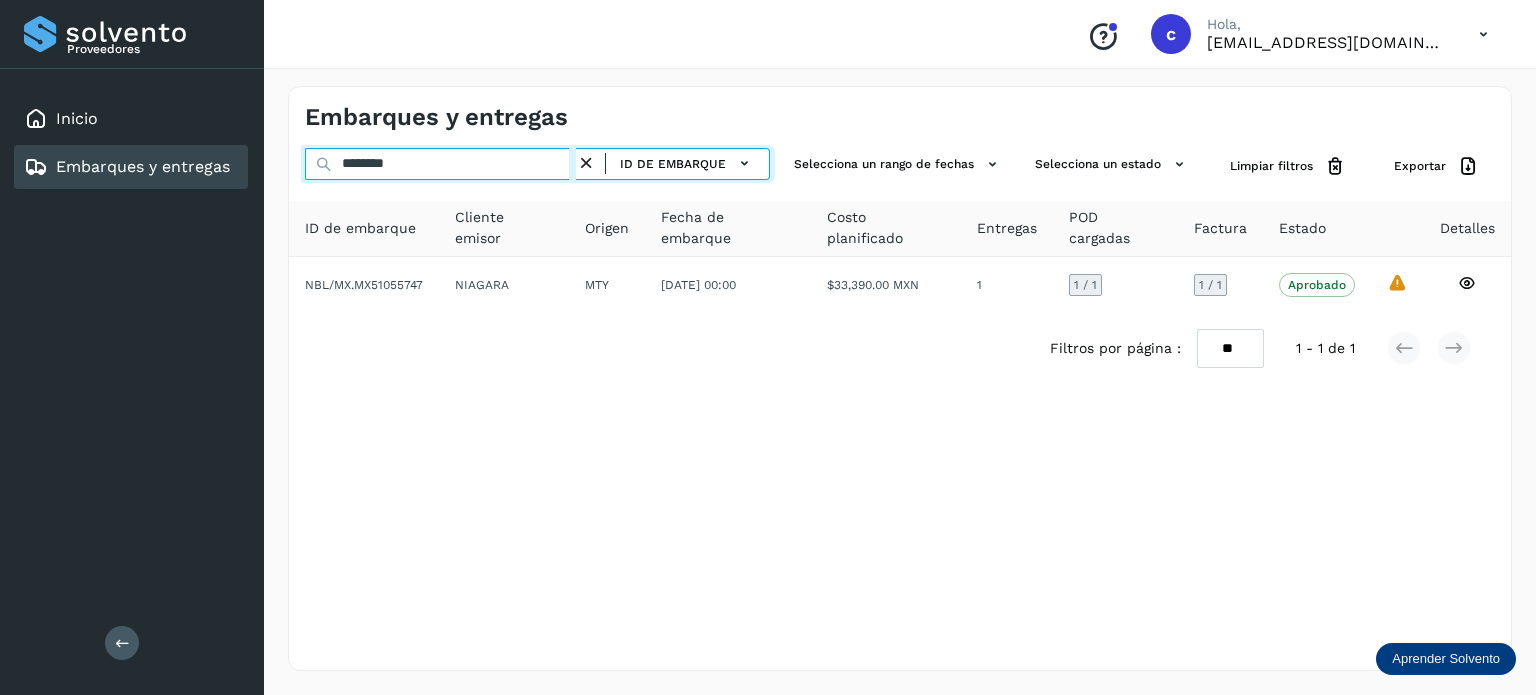 drag, startPoint x: 414, startPoint y: 163, endPoint x: 236, endPoint y: 147, distance: 178.71765 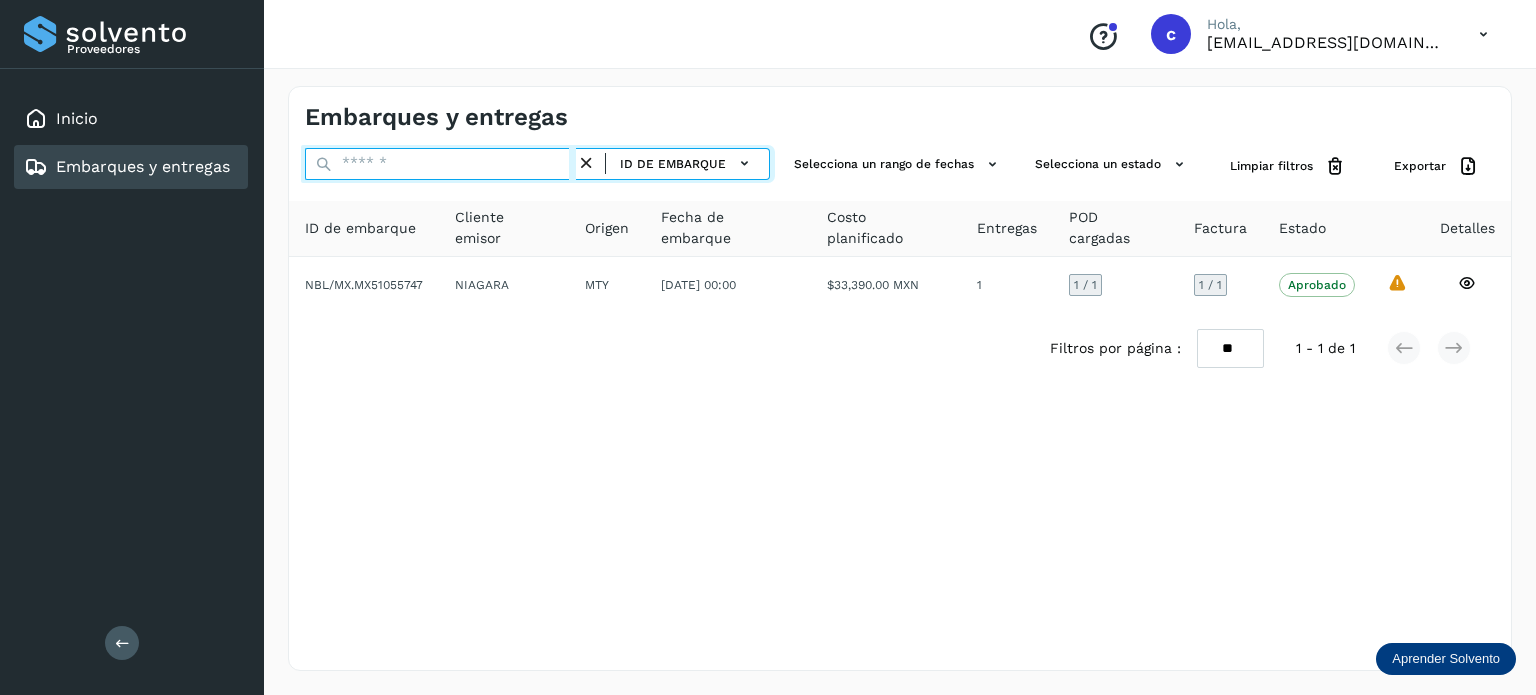 paste on "********" 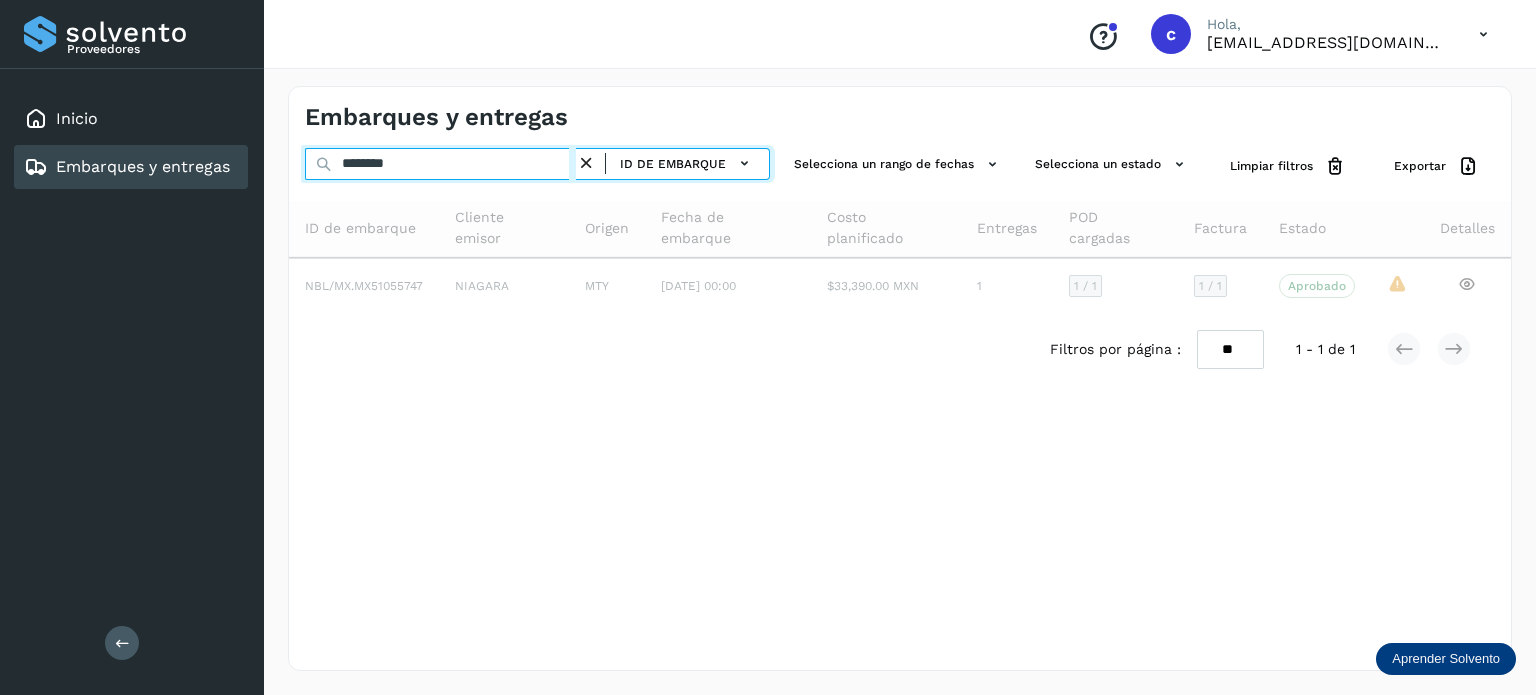 type on "********" 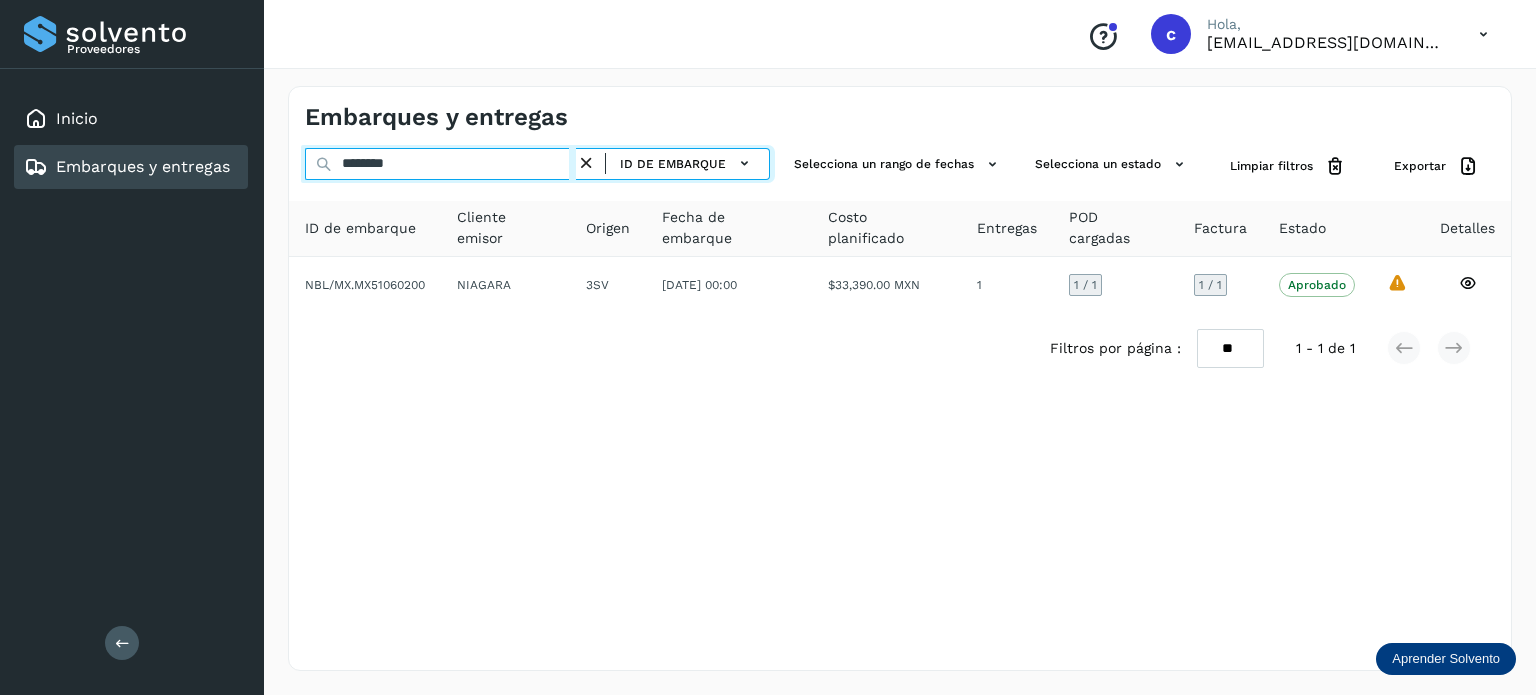 drag, startPoint x: 435, startPoint y: 162, endPoint x: 175, endPoint y: 173, distance: 260.23257 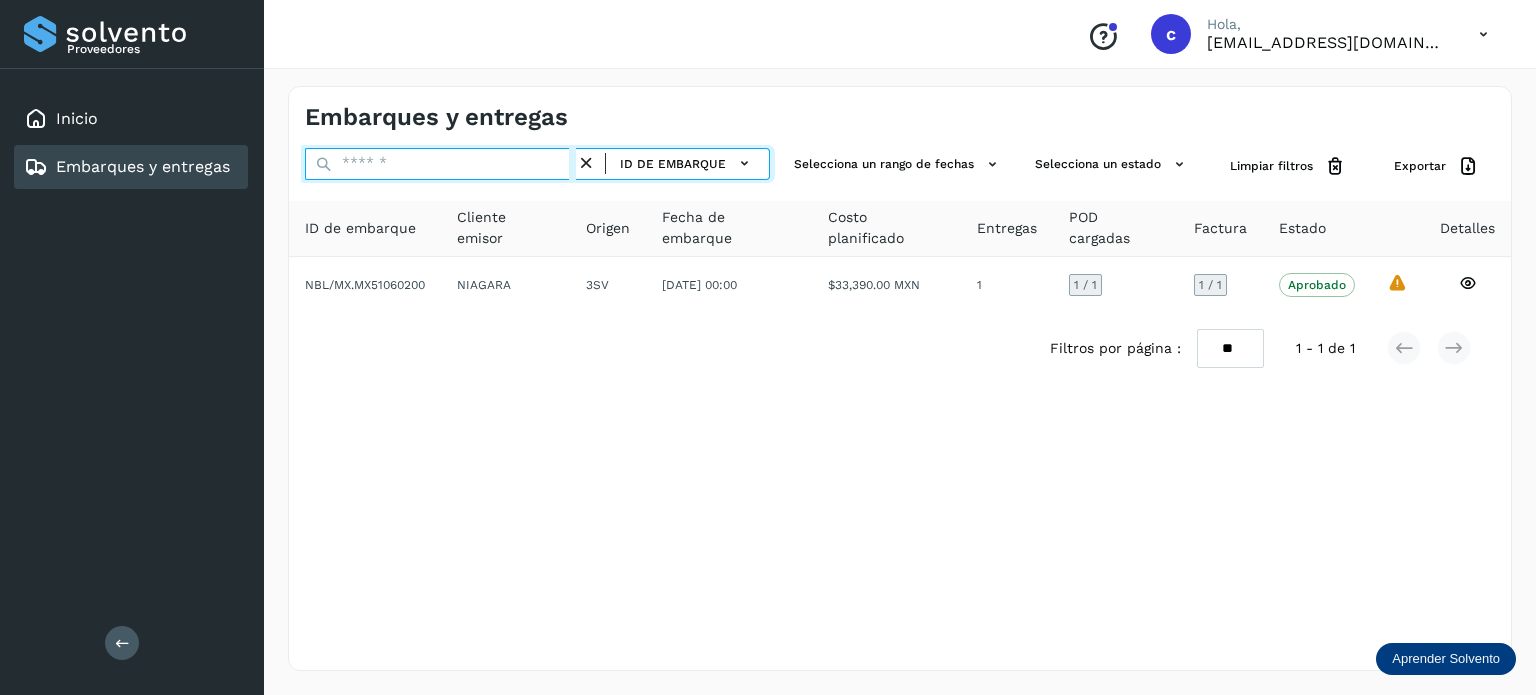 paste on "********" 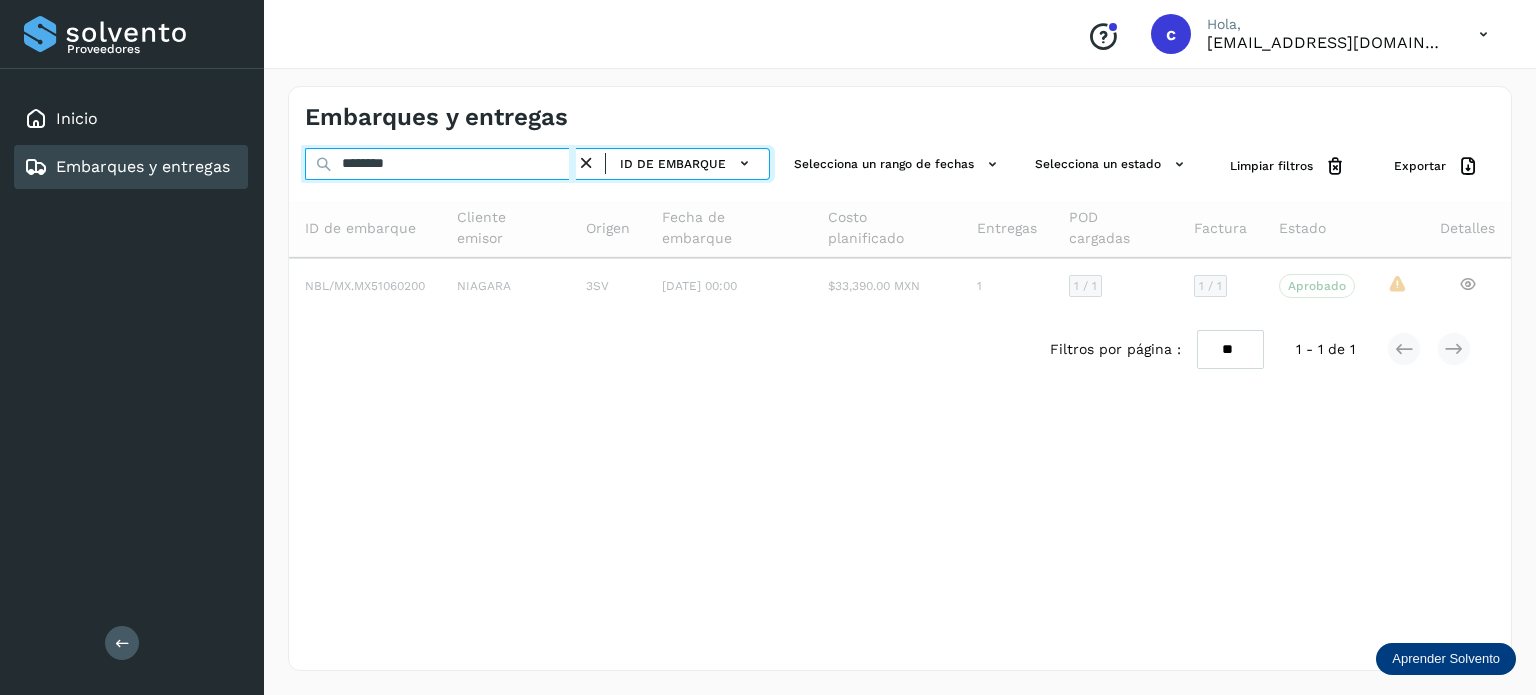 type on "********" 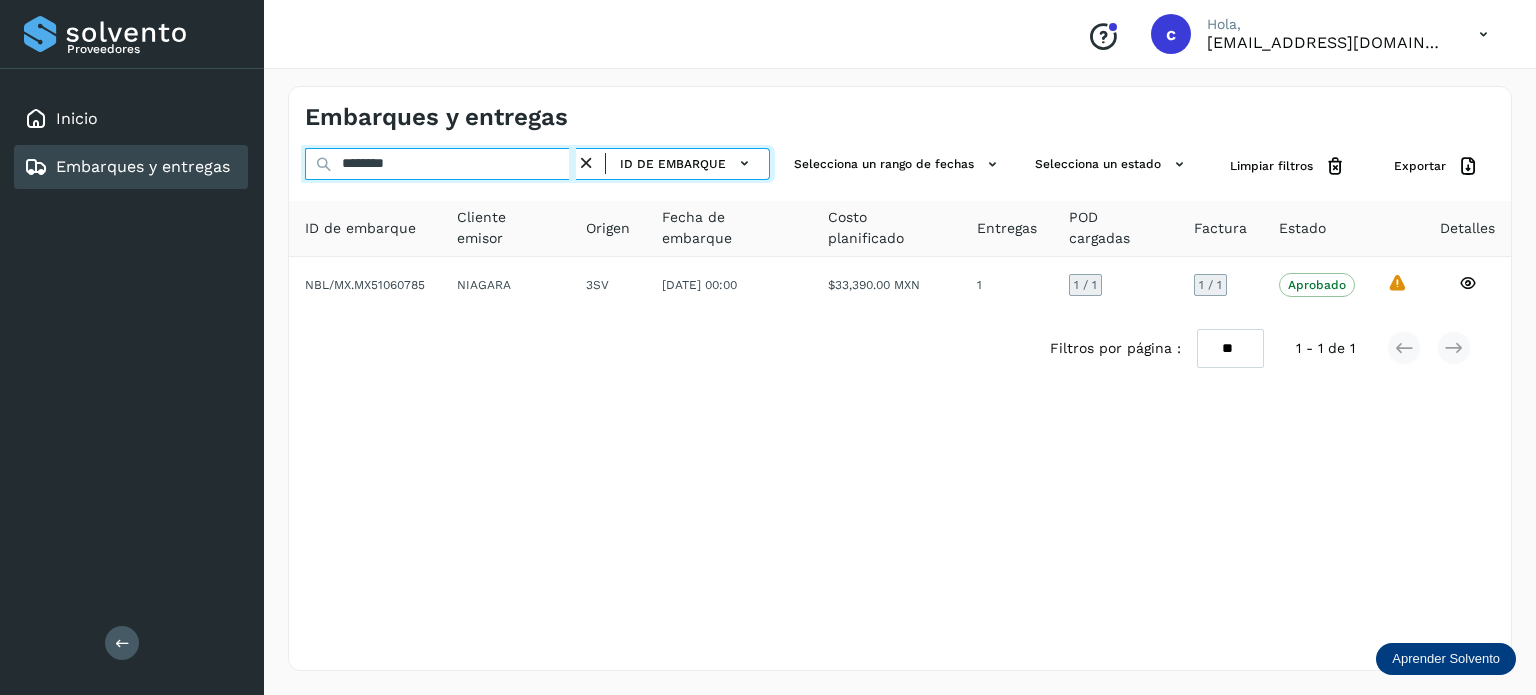 drag, startPoint x: 413, startPoint y: 167, endPoint x: 140, endPoint y: 162, distance: 273.04578 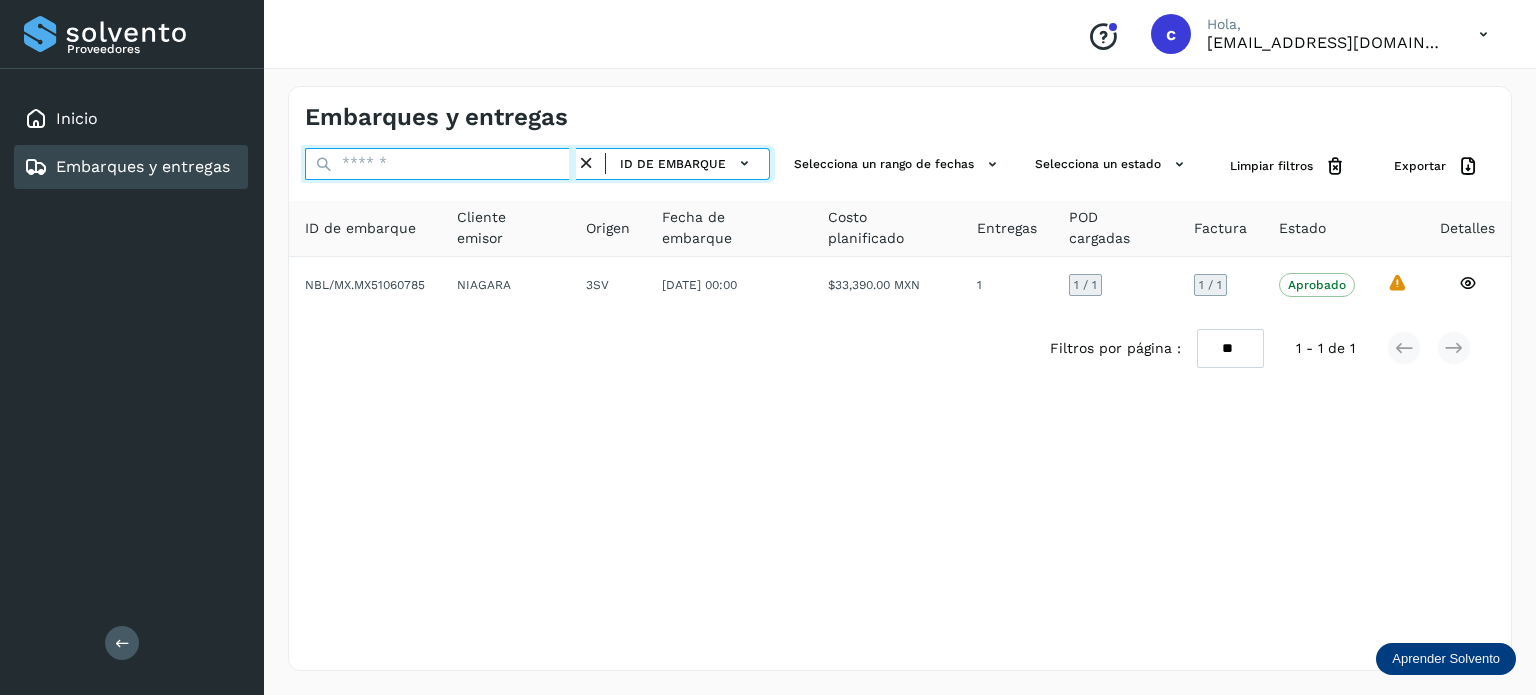 paste on "********" 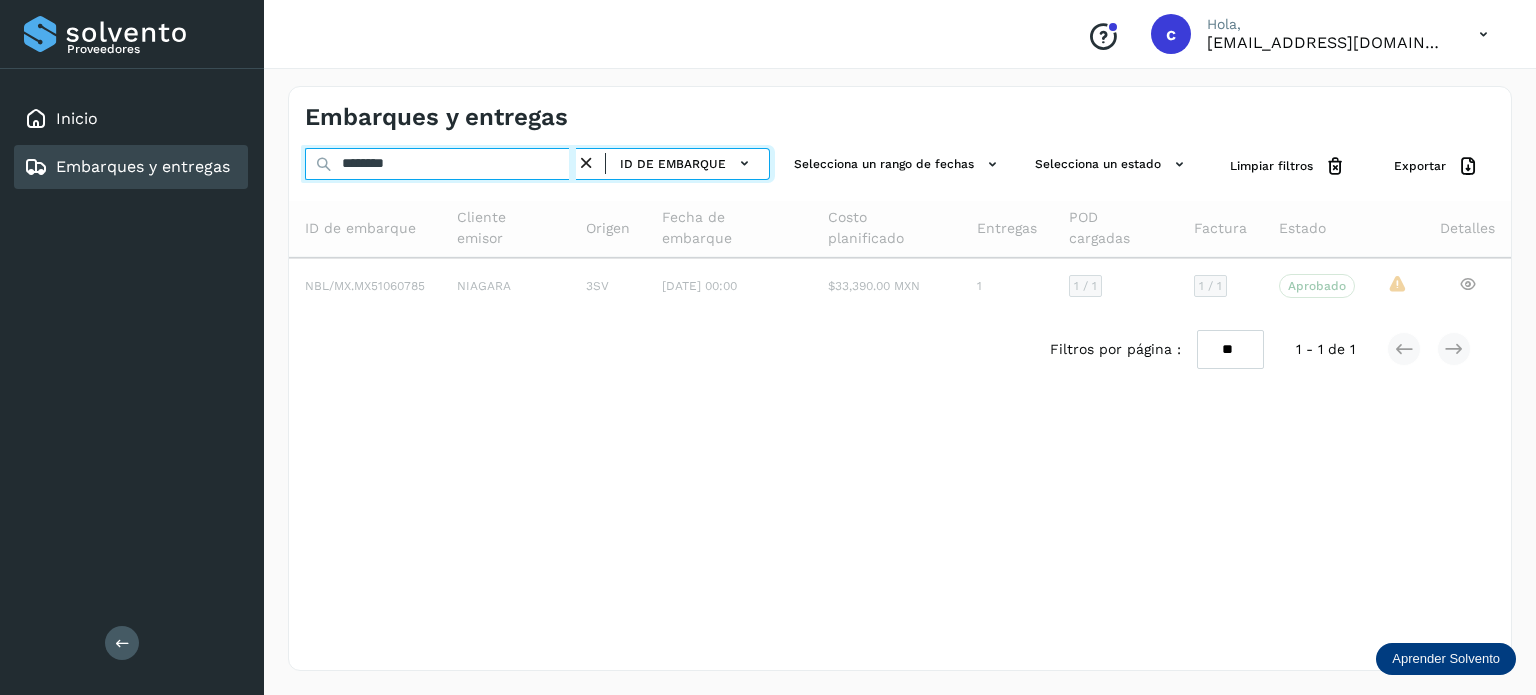 type on "********" 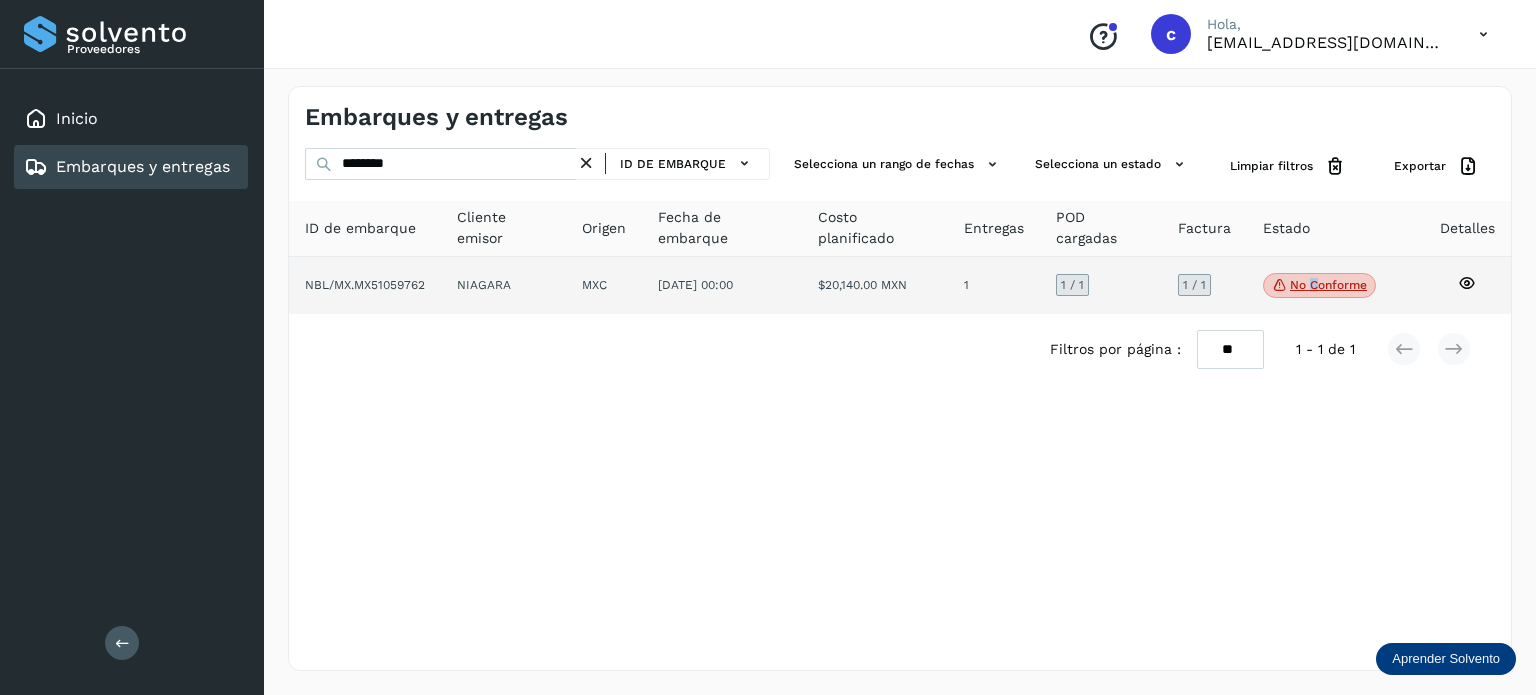 click on "No conforme" 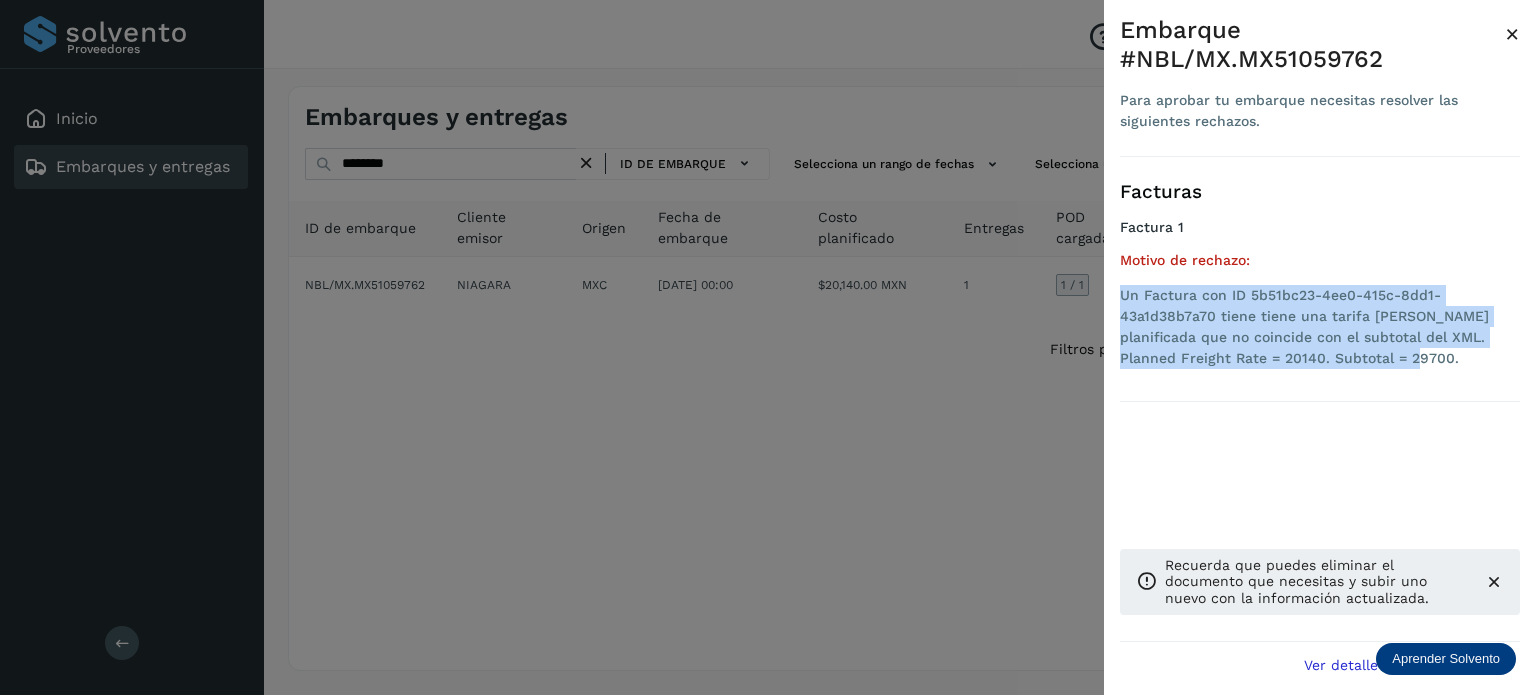 drag, startPoint x: 1352, startPoint y: 355, endPoint x: 1120, endPoint y: 292, distance: 240.40175 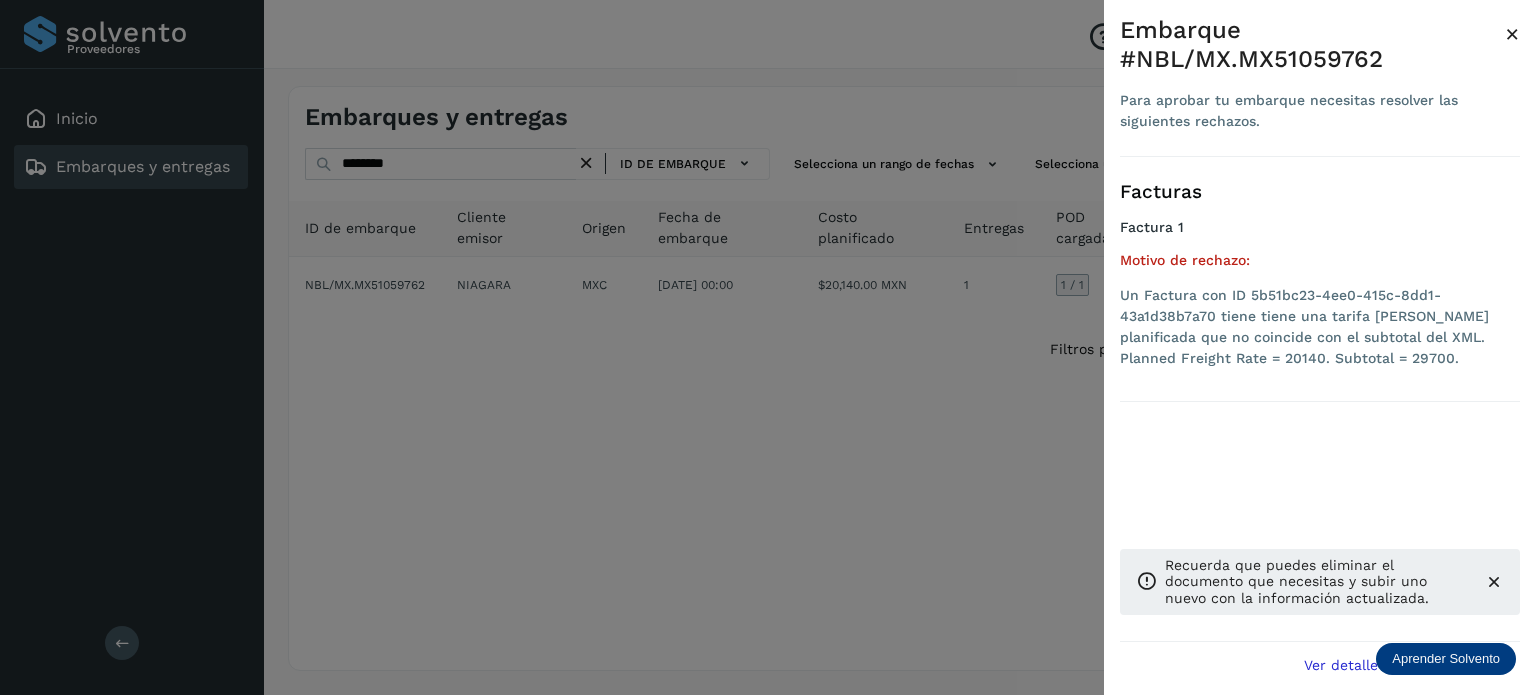 drag, startPoint x: 453, startPoint y: 335, endPoint x: 414, endPoint y: 214, distance: 127.12985 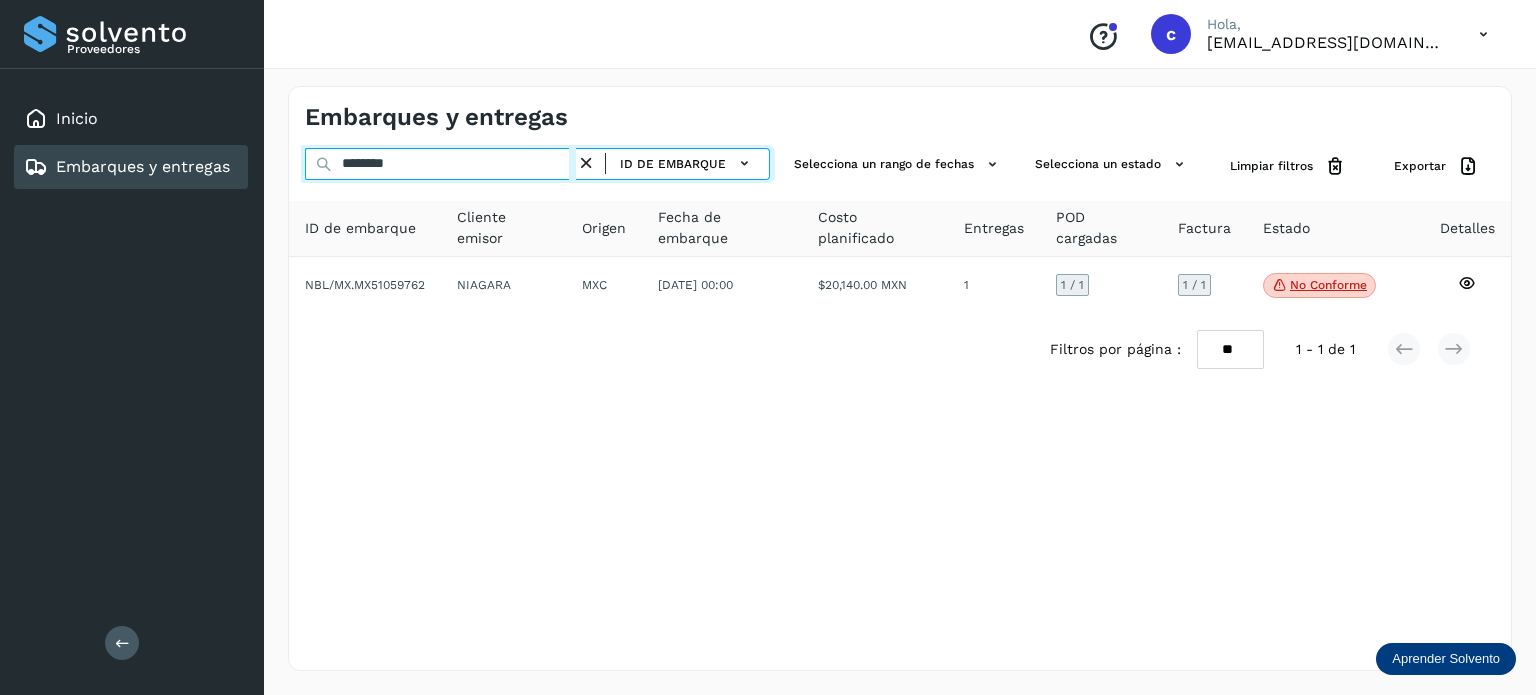 drag, startPoint x: 418, startPoint y: 167, endPoint x: 206, endPoint y: 167, distance: 212 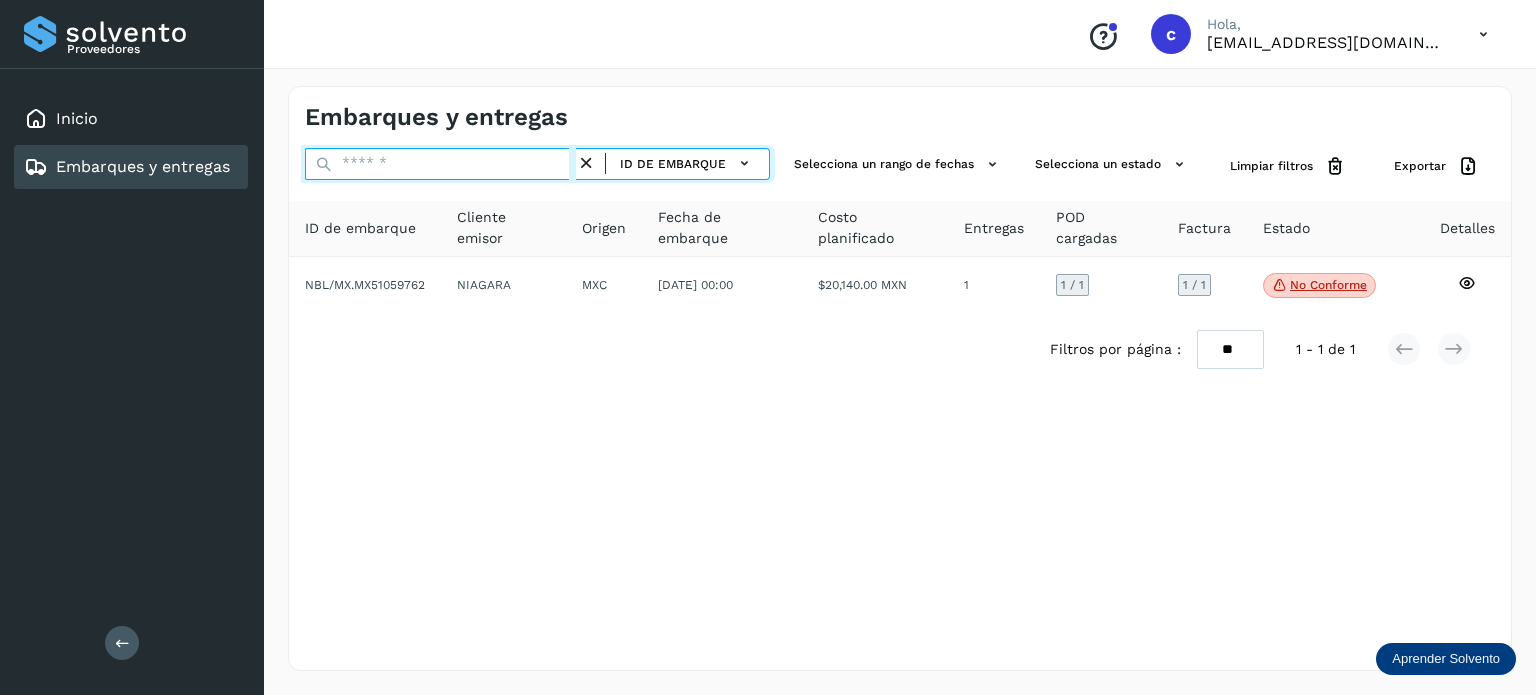 paste on "********" 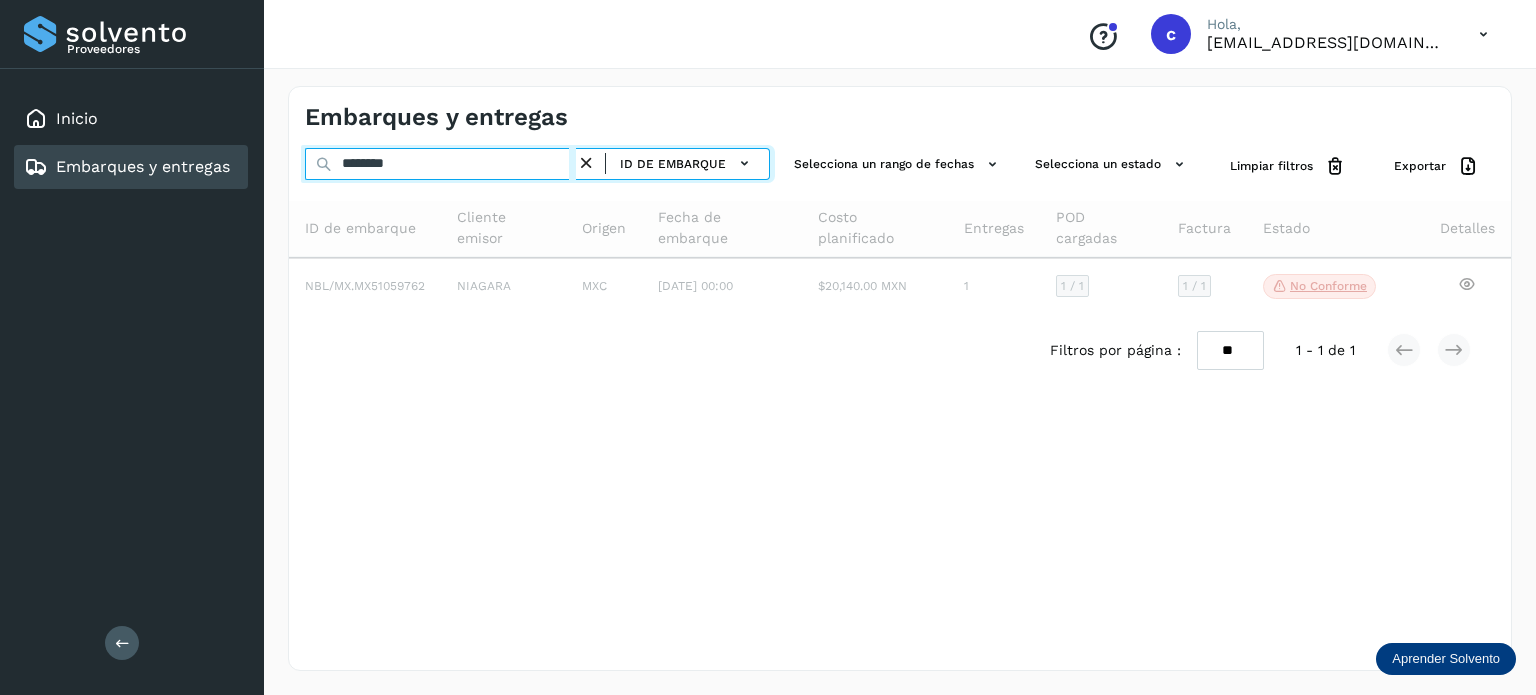 type on "********" 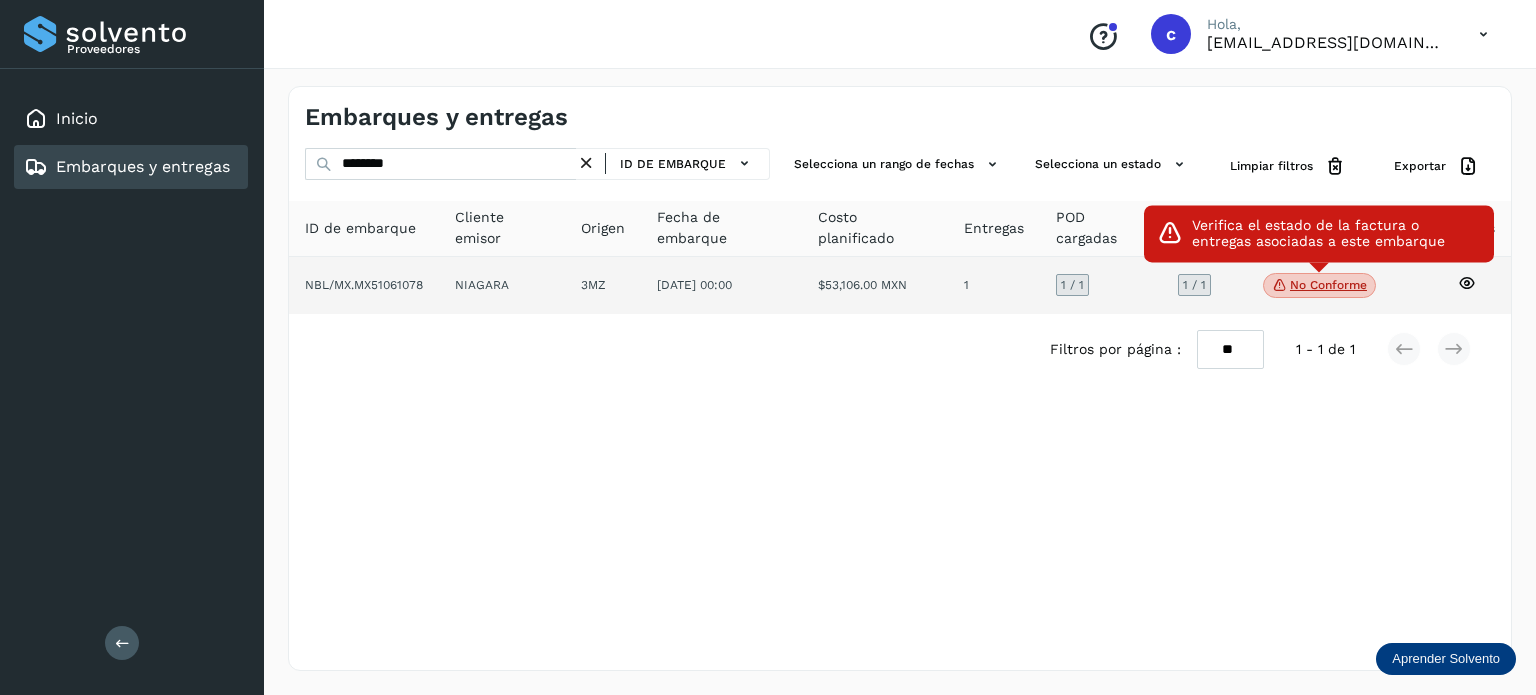click on "No conforme" 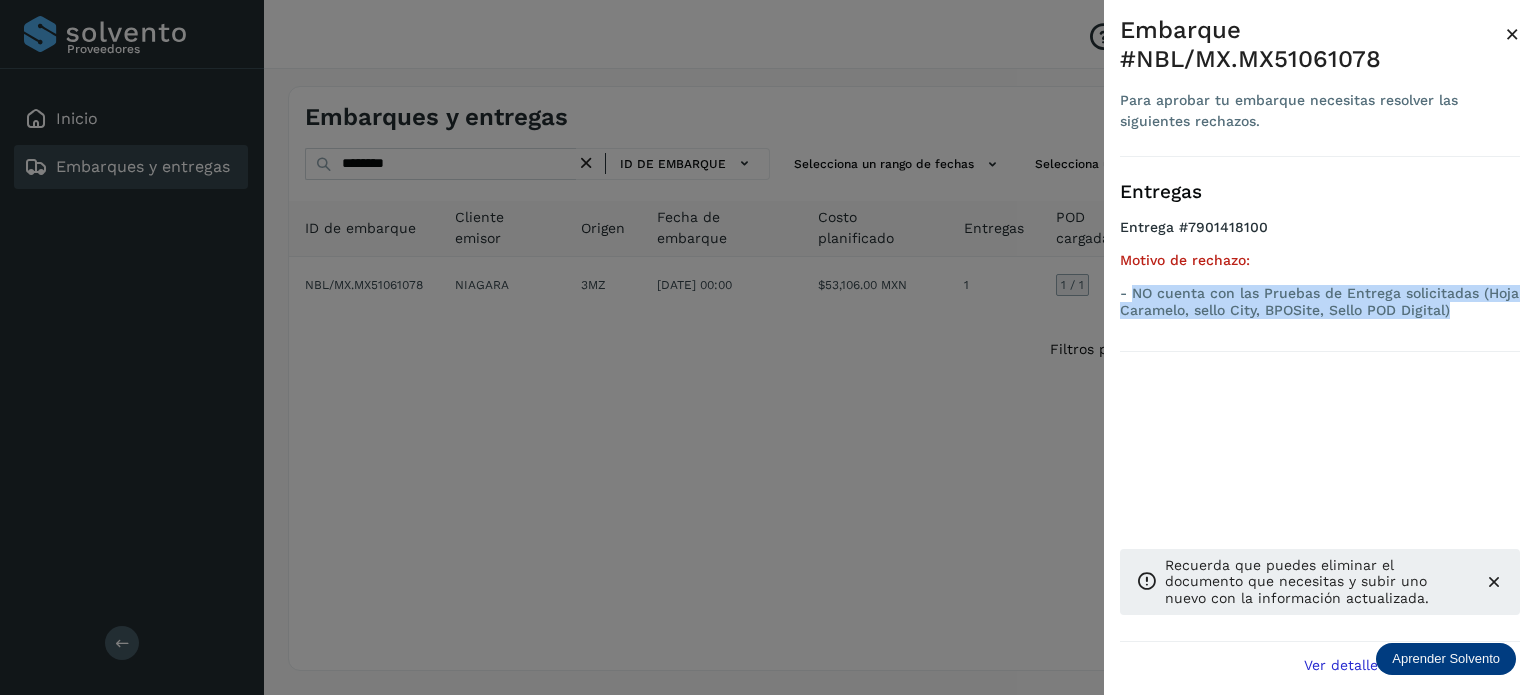 drag, startPoint x: 1459, startPoint y: 314, endPoint x: 1139, endPoint y: 295, distance: 320.56357 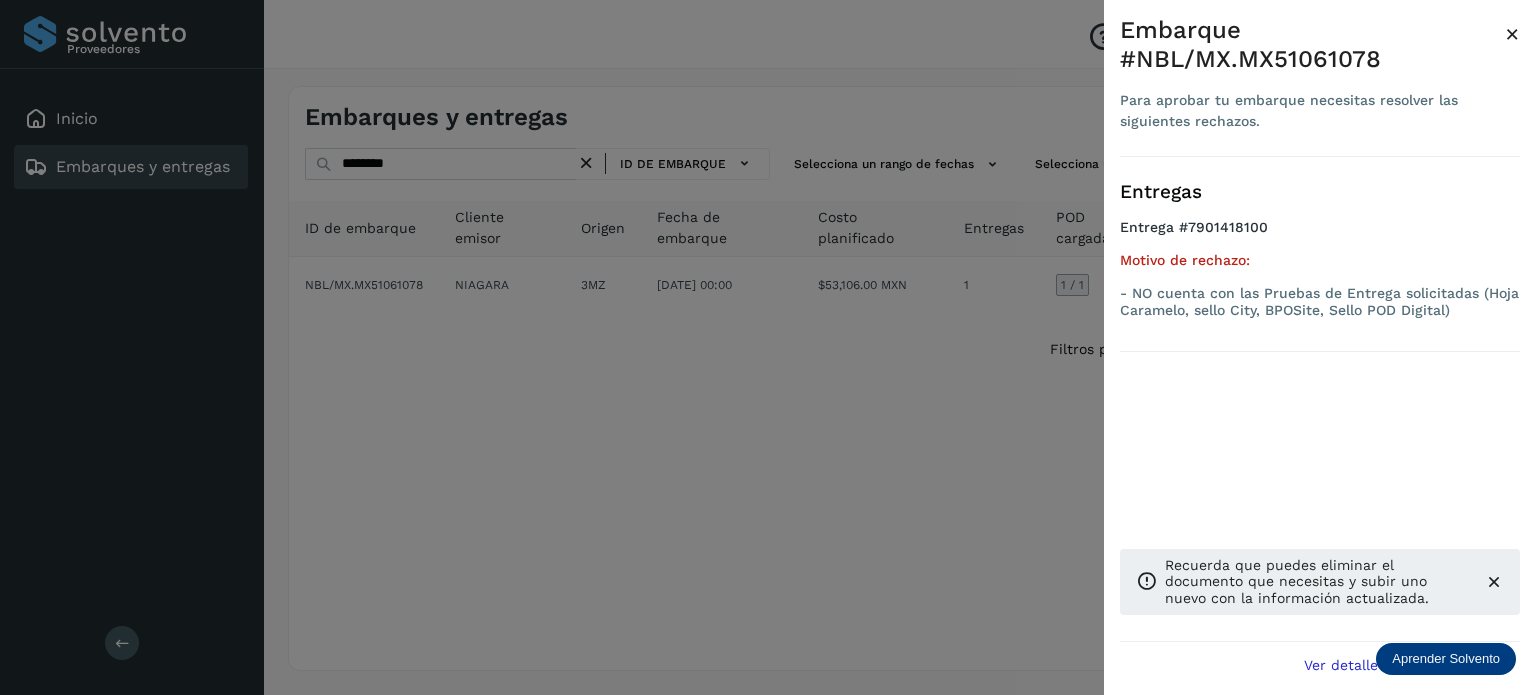 click at bounding box center [768, 347] 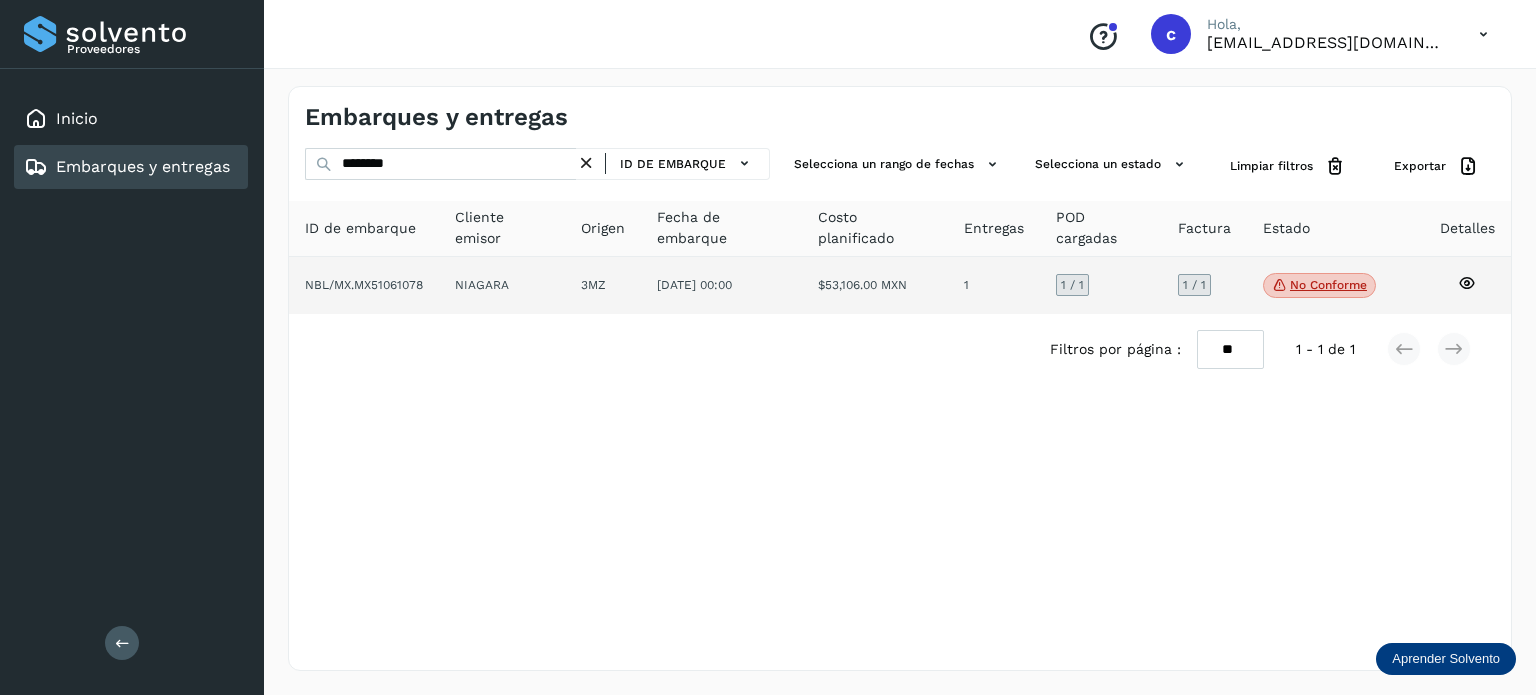 click 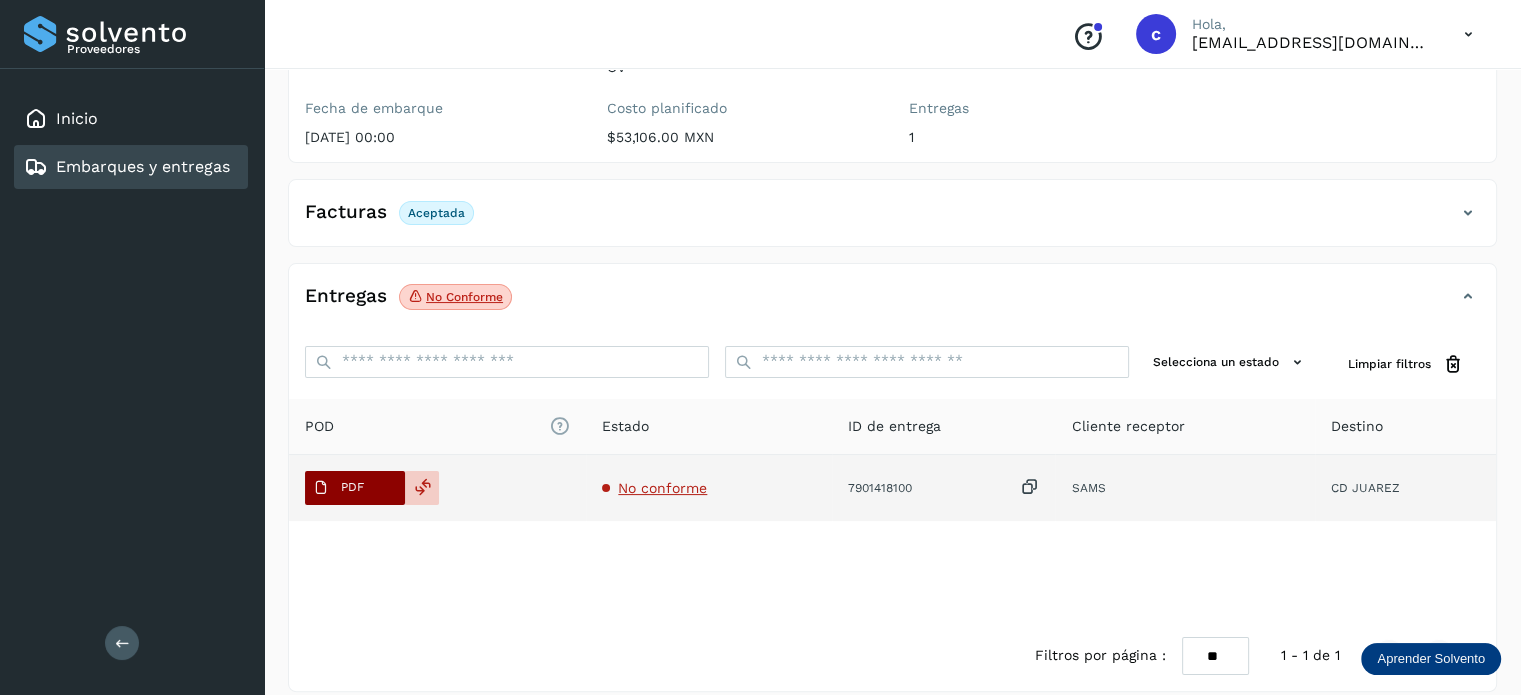 scroll, scrollTop: 264, scrollLeft: 0, axis: vertical 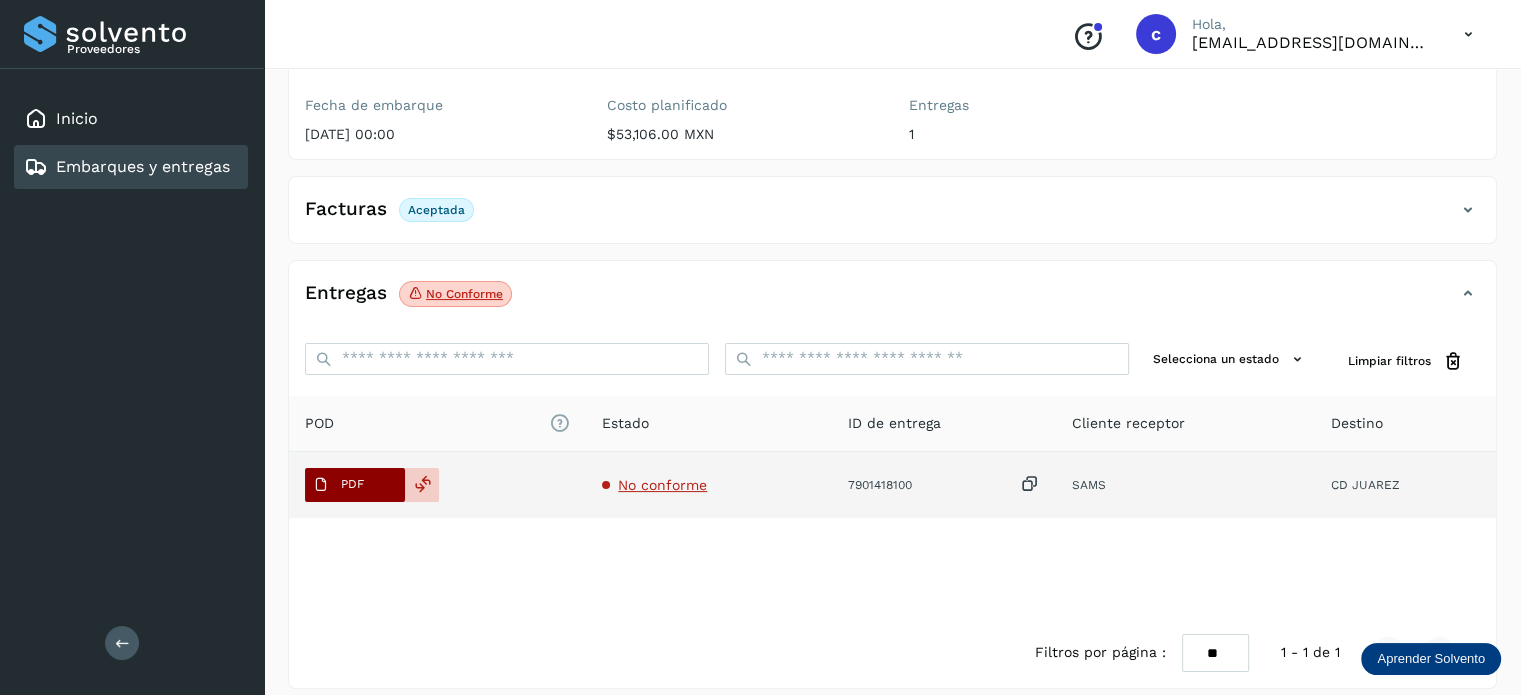 click on "PDF" at bounding box center [338, 485] 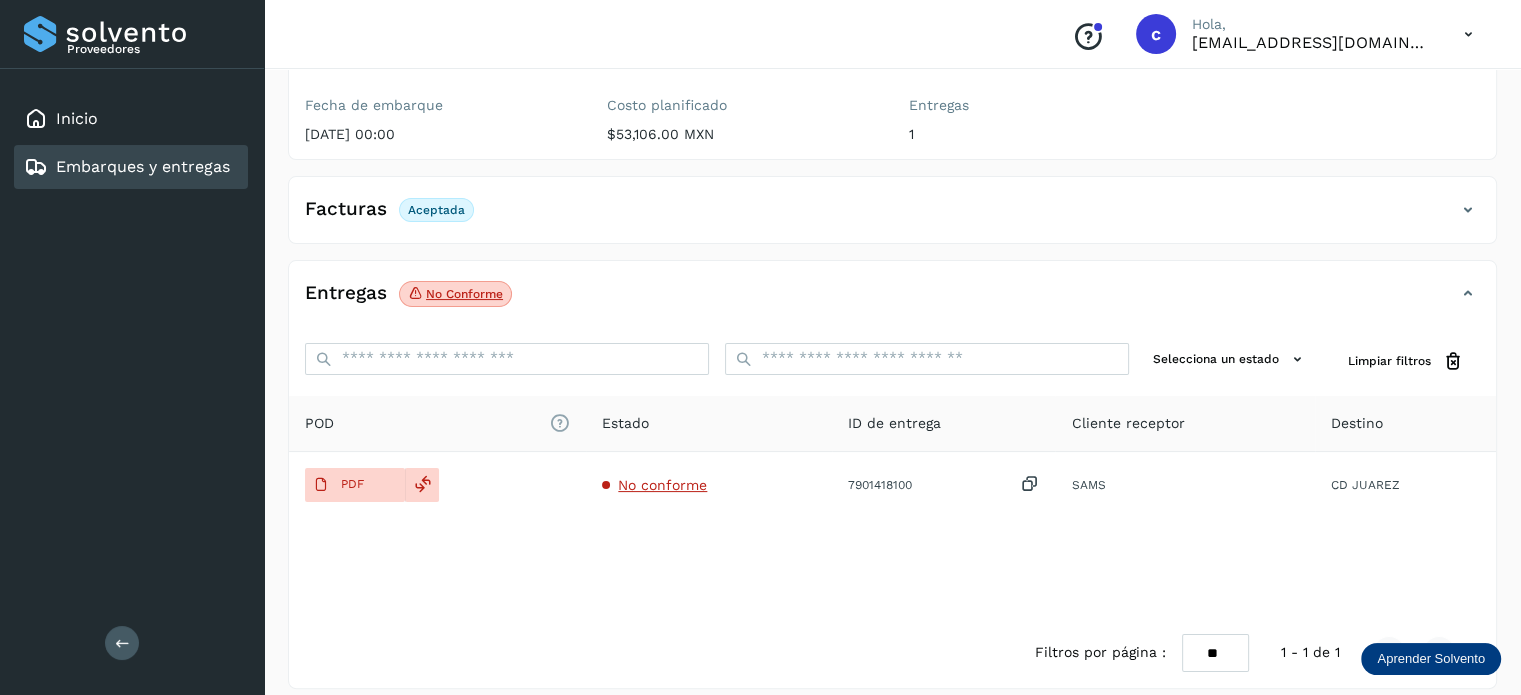 click on "Embarques y entregas" 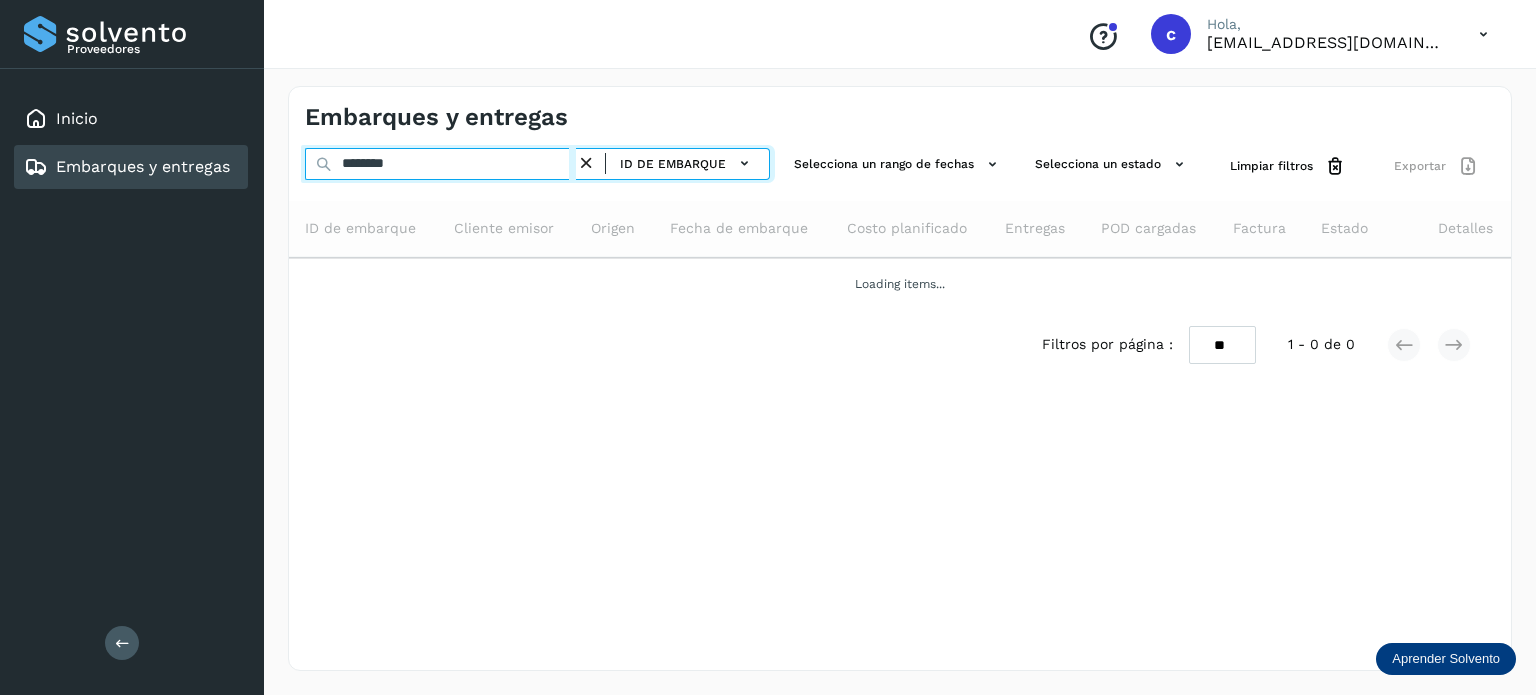drag, startPoint x: 262, startPoint y: 162, endPoint x: 249, endPoint y: 164, distance: 13.152946 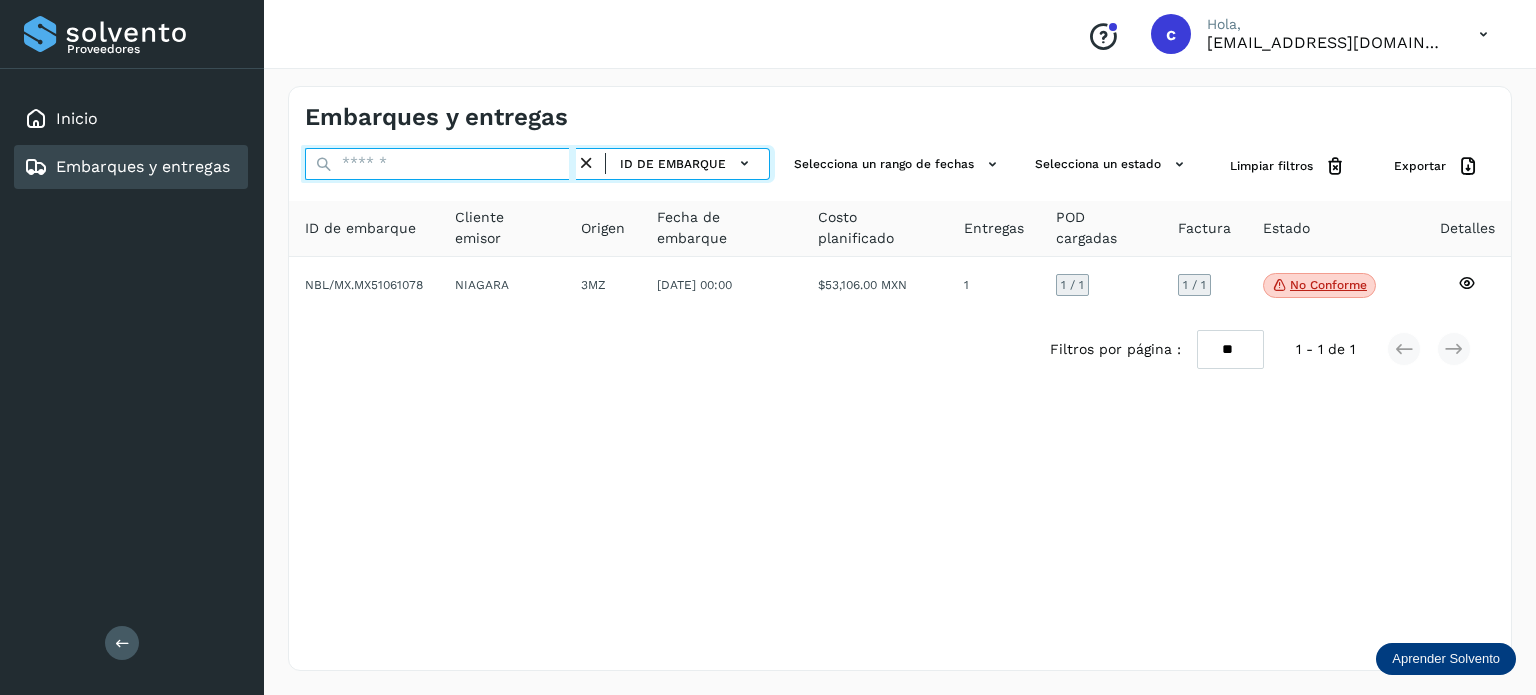 paste on "********" 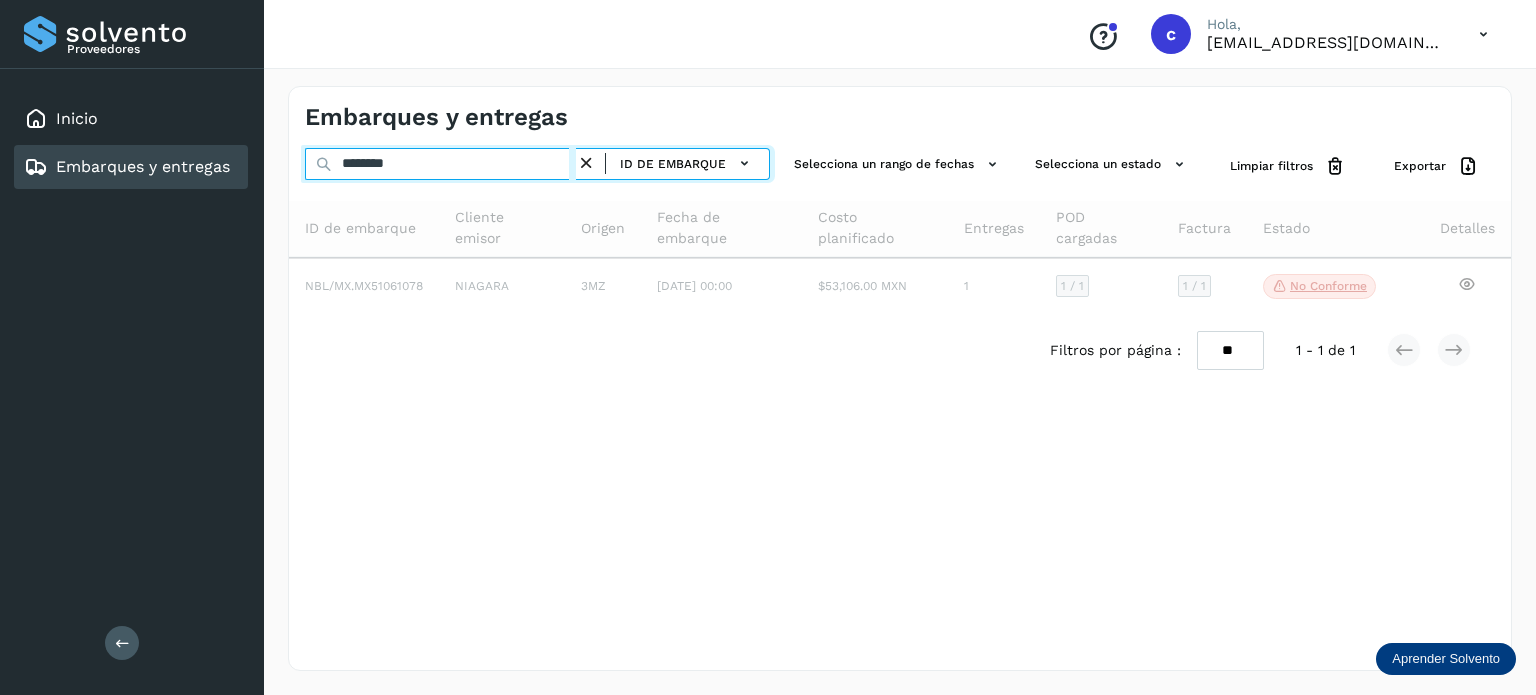 type on "********" 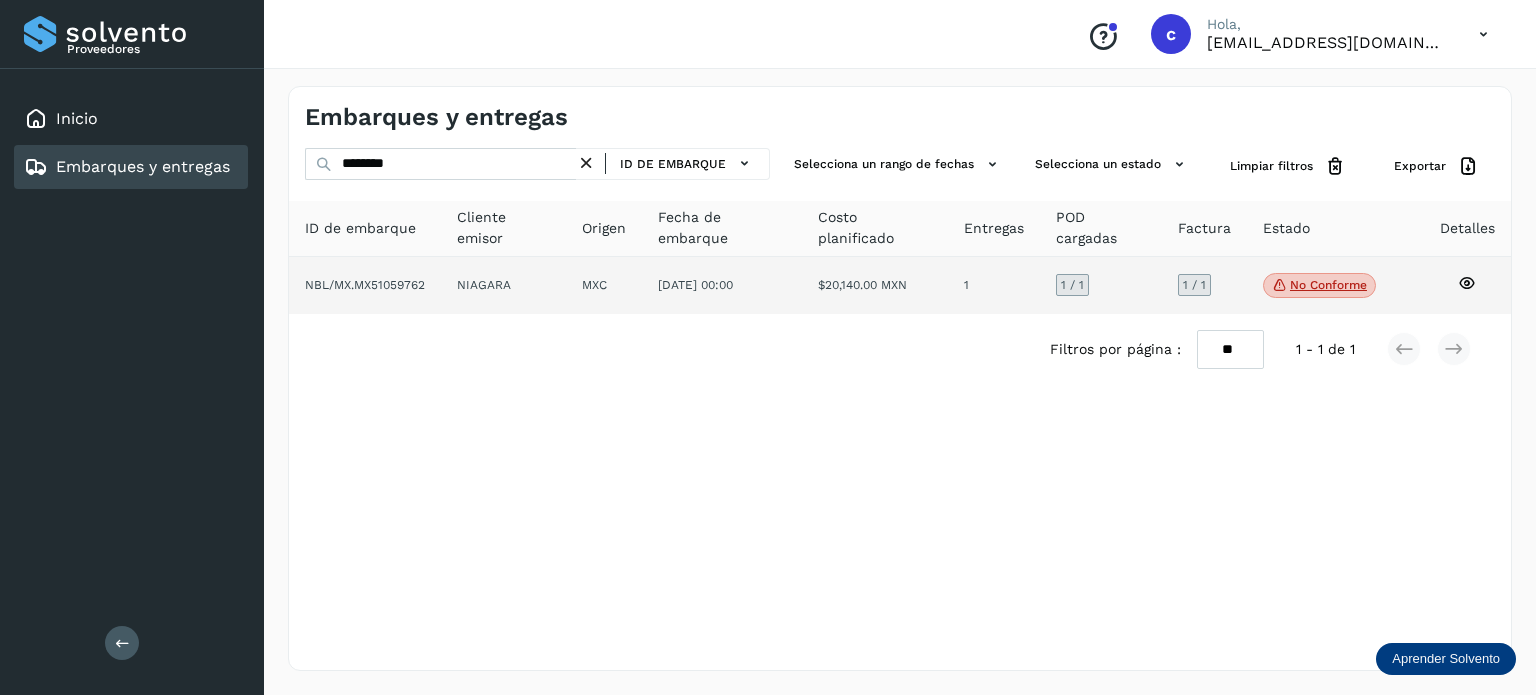 click on "No conforme" 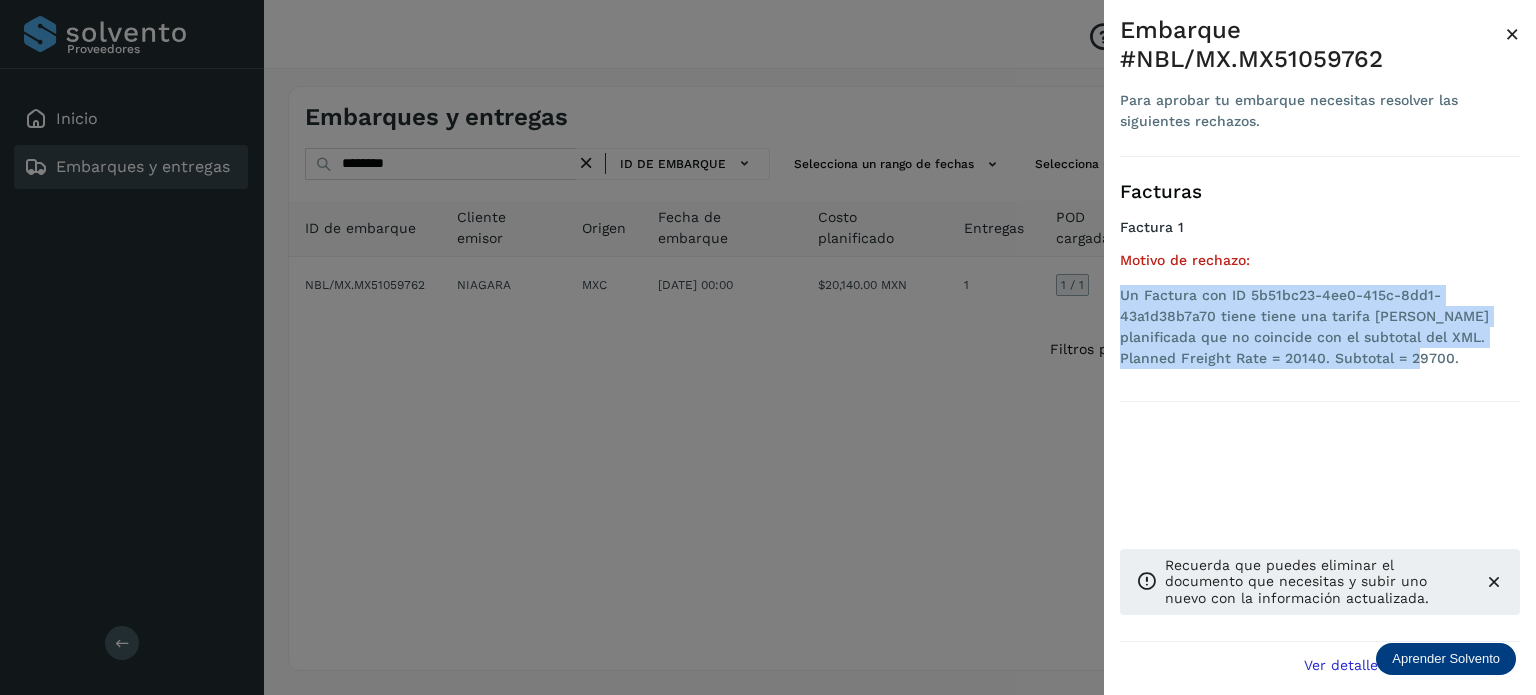 drag, startPoint x: 1220, startPoint y: 339, endPoint x: 1112, endPoint y: 296, distance: 116.24543 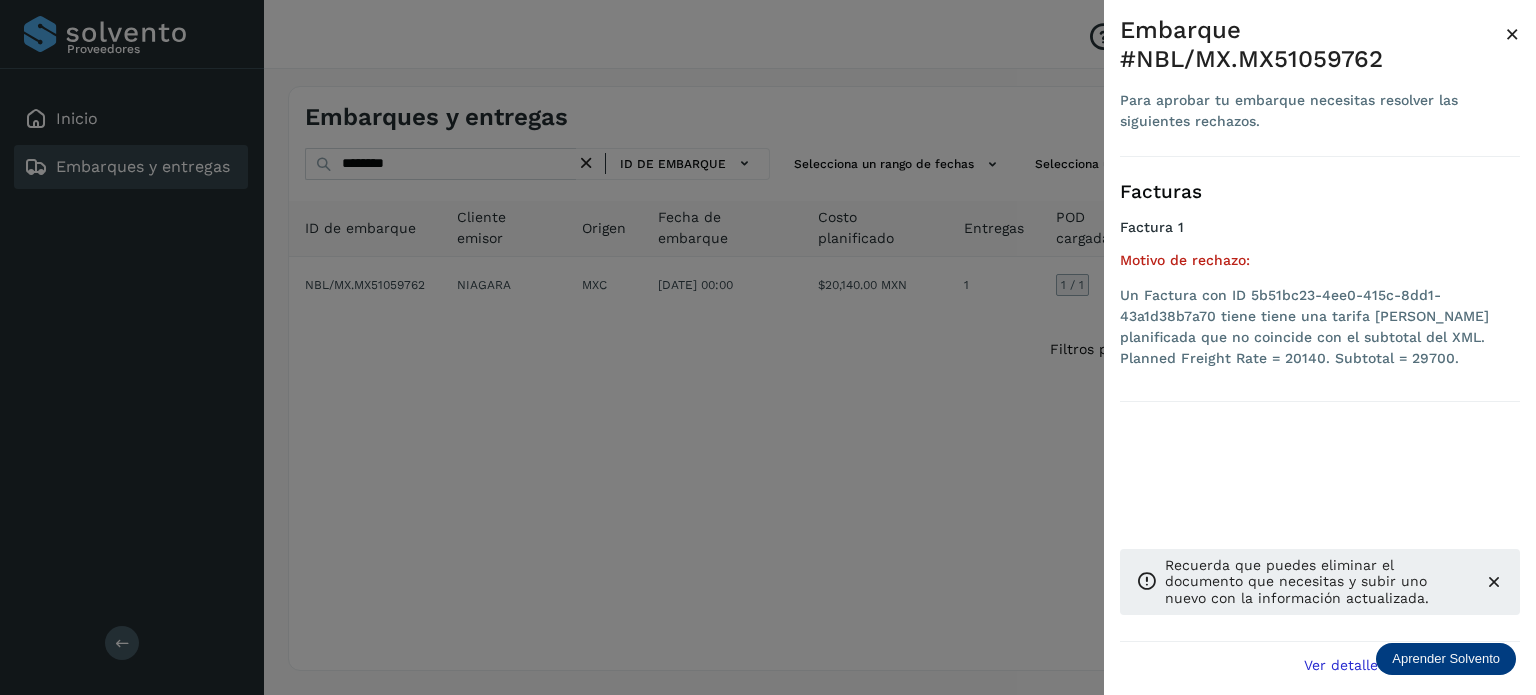 drag, startPoint x: 488, startPoint y: 367, endPoint x: 422, endPoint y: 215, distance: 165.71059 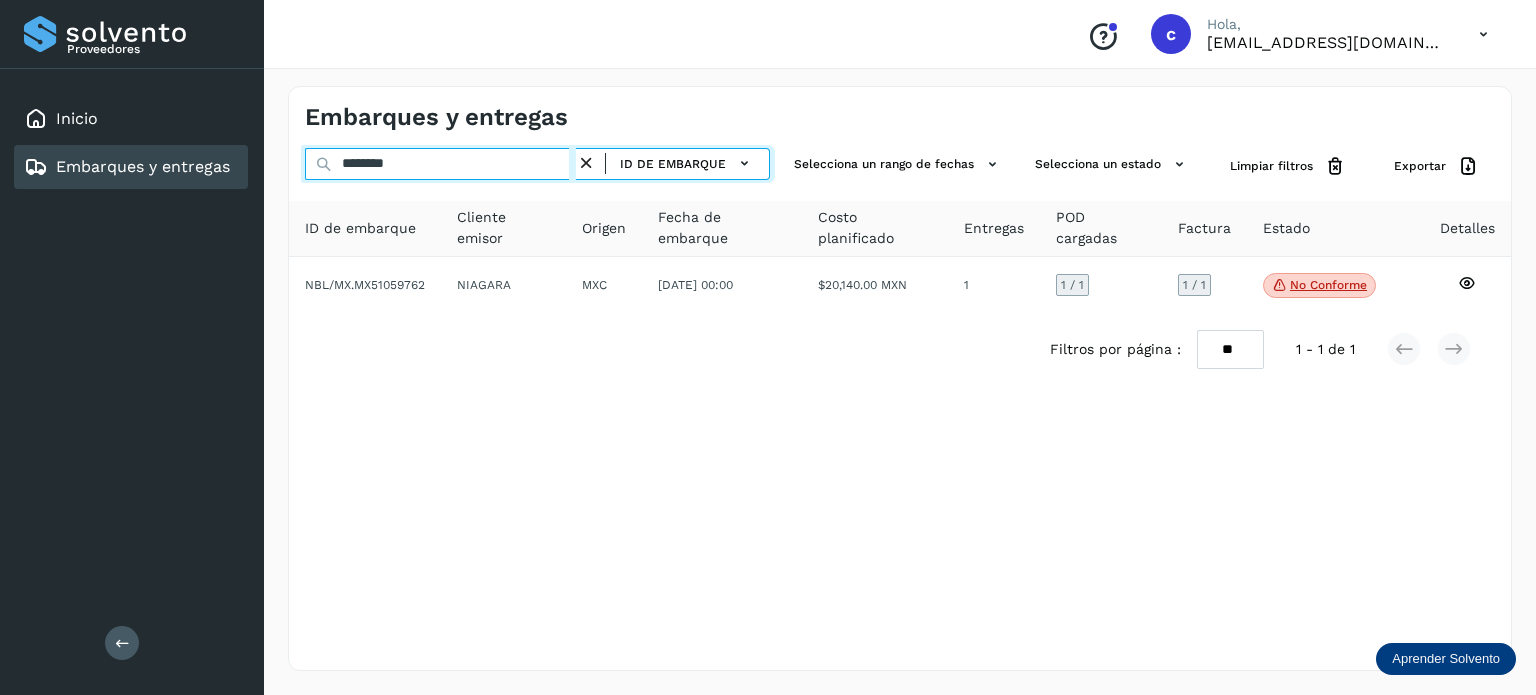drag, startPoint x: 403, startPoint y: 164, endPoint x: 236, endPoint y: 175, distance: 167.36188 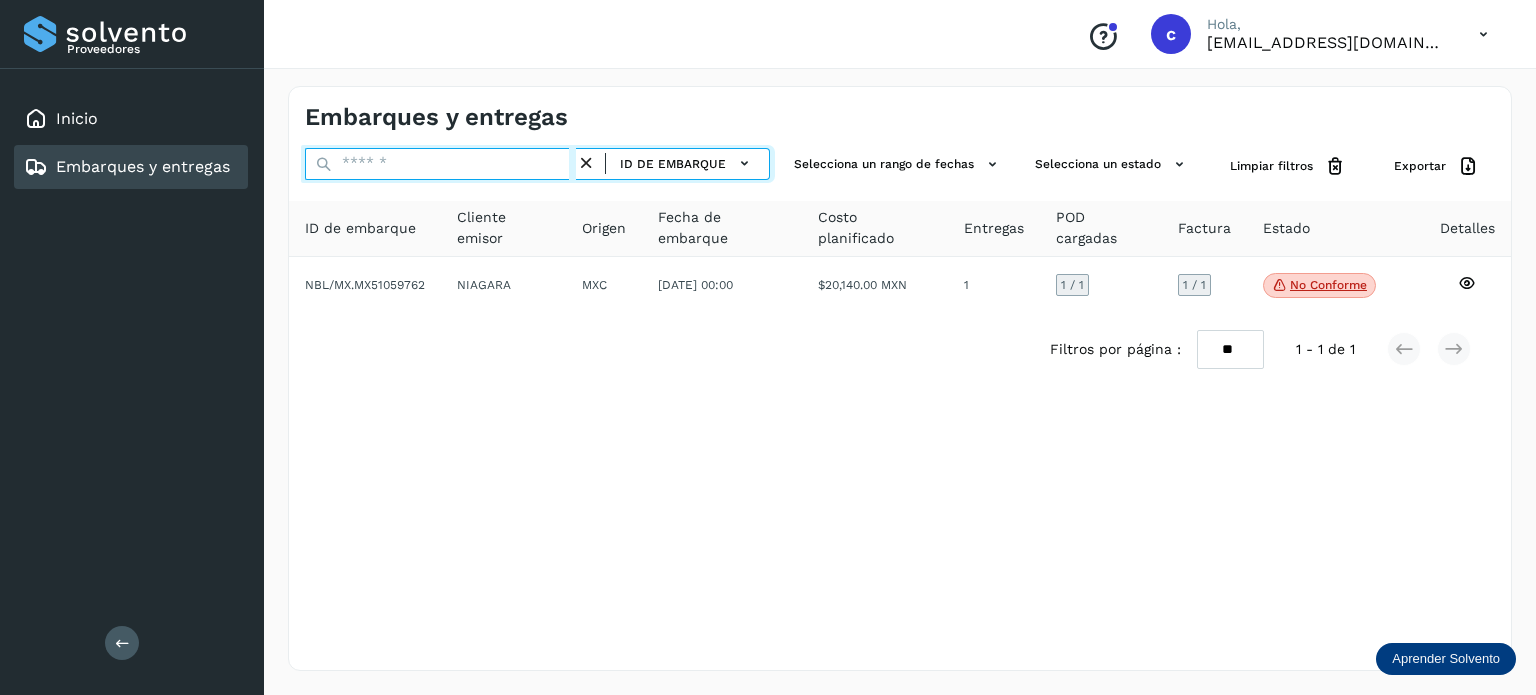 paste on "********" 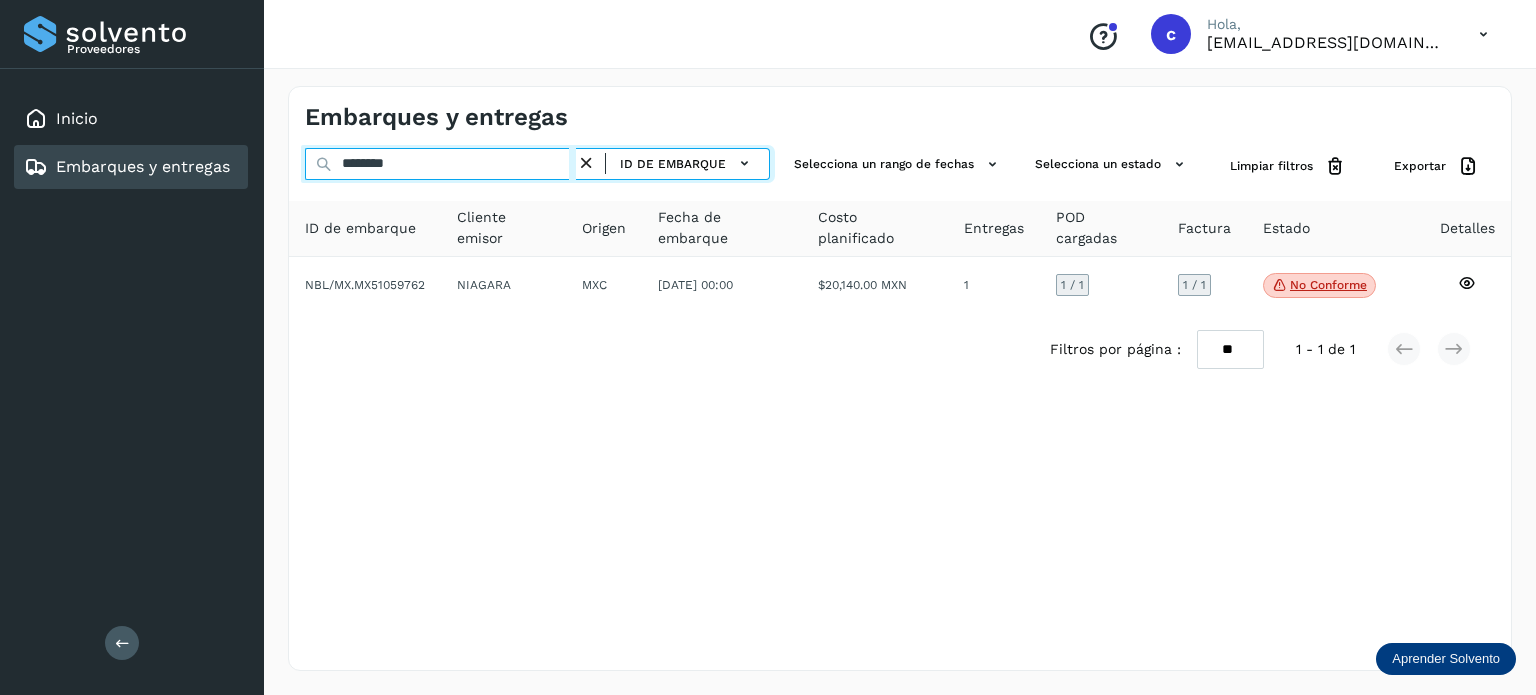 type on "********" 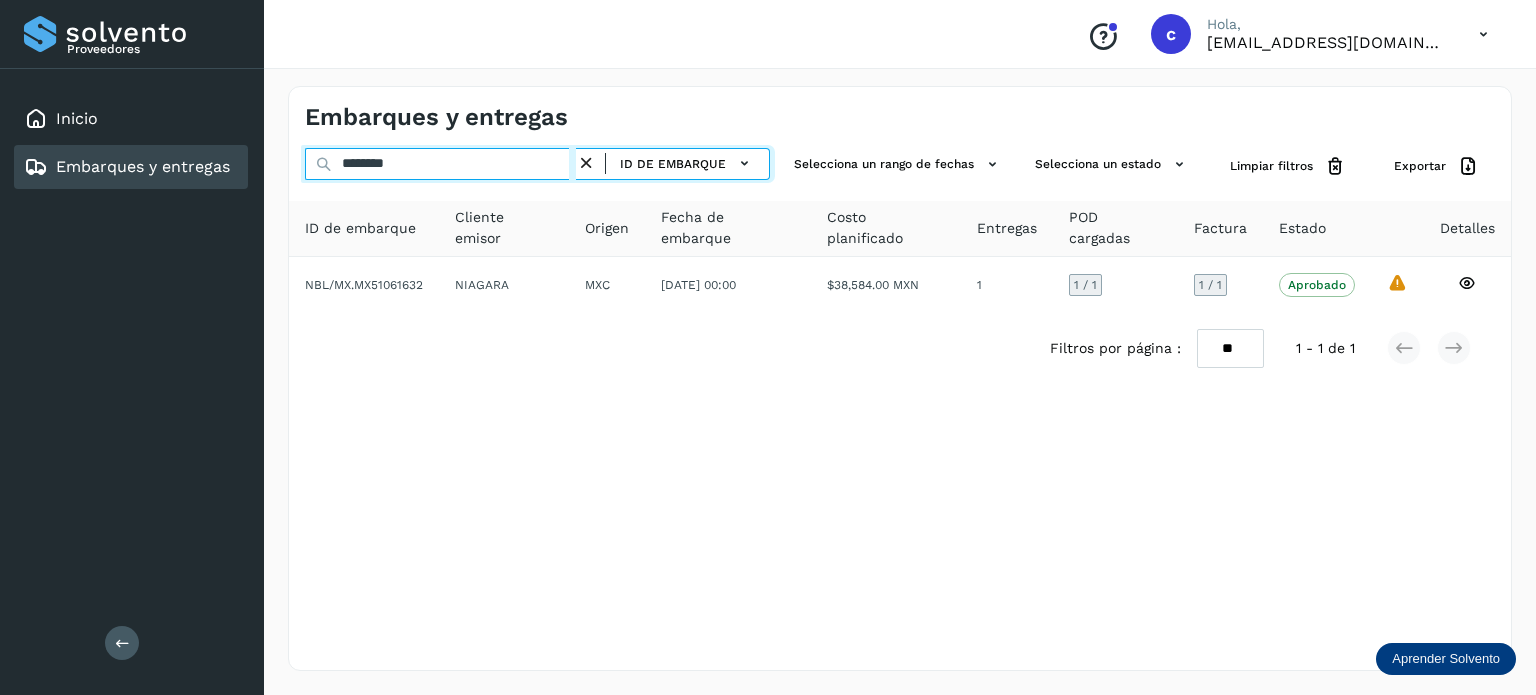 drag, startPoint x: 197, startPoint y: 183, endPoint x: 171, endPoint y: 179, distance: 26.305893 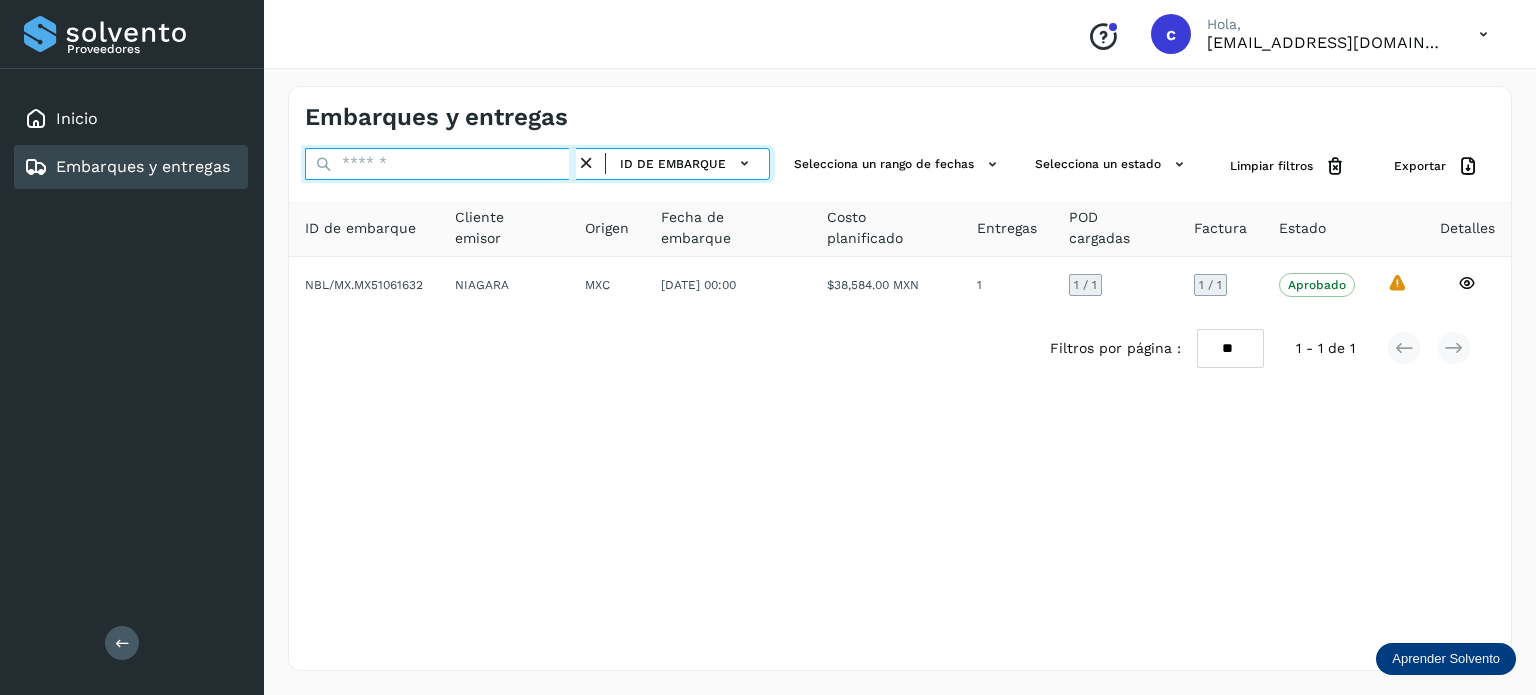 paste on "********" 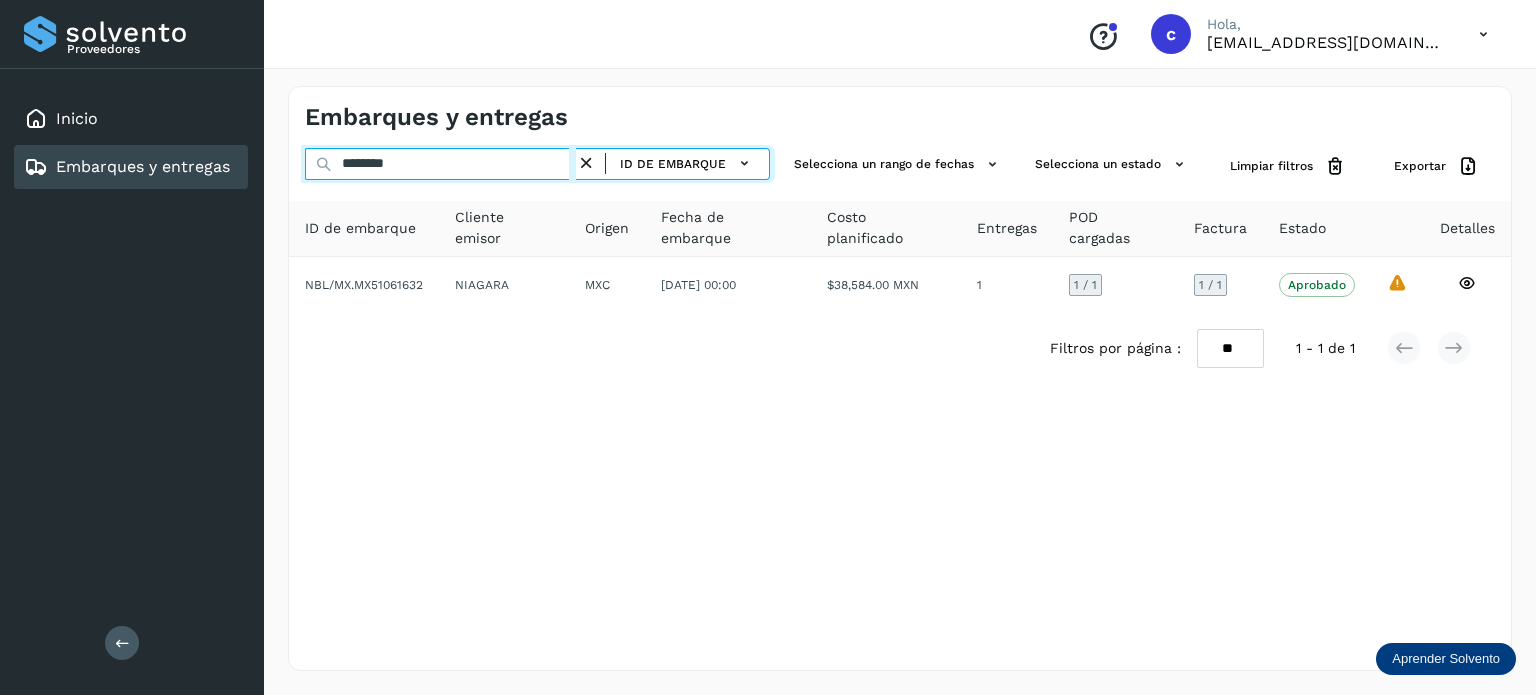 type on "********" 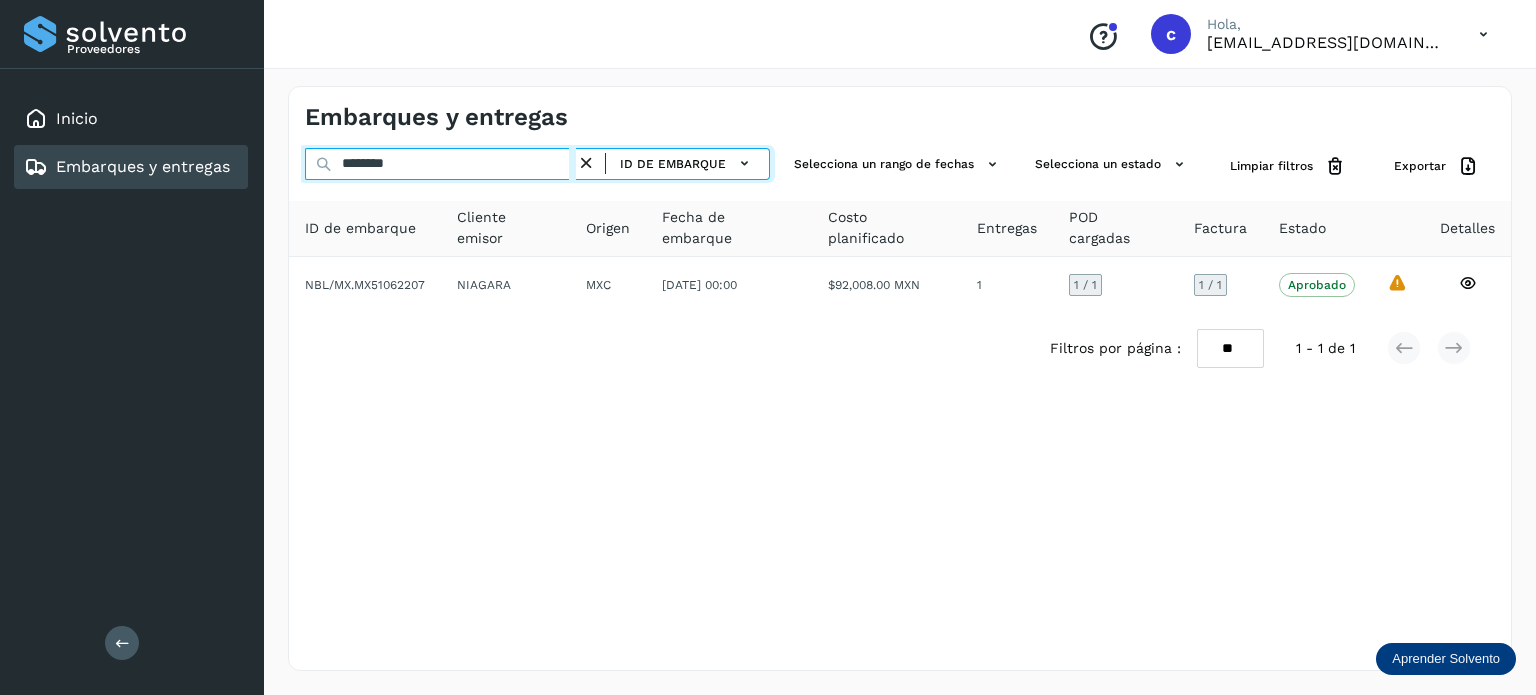 drag, startPoint x: 420, startPoint y: 163, endPoint x: 188, endPoint y: 151, distance: 232.31013 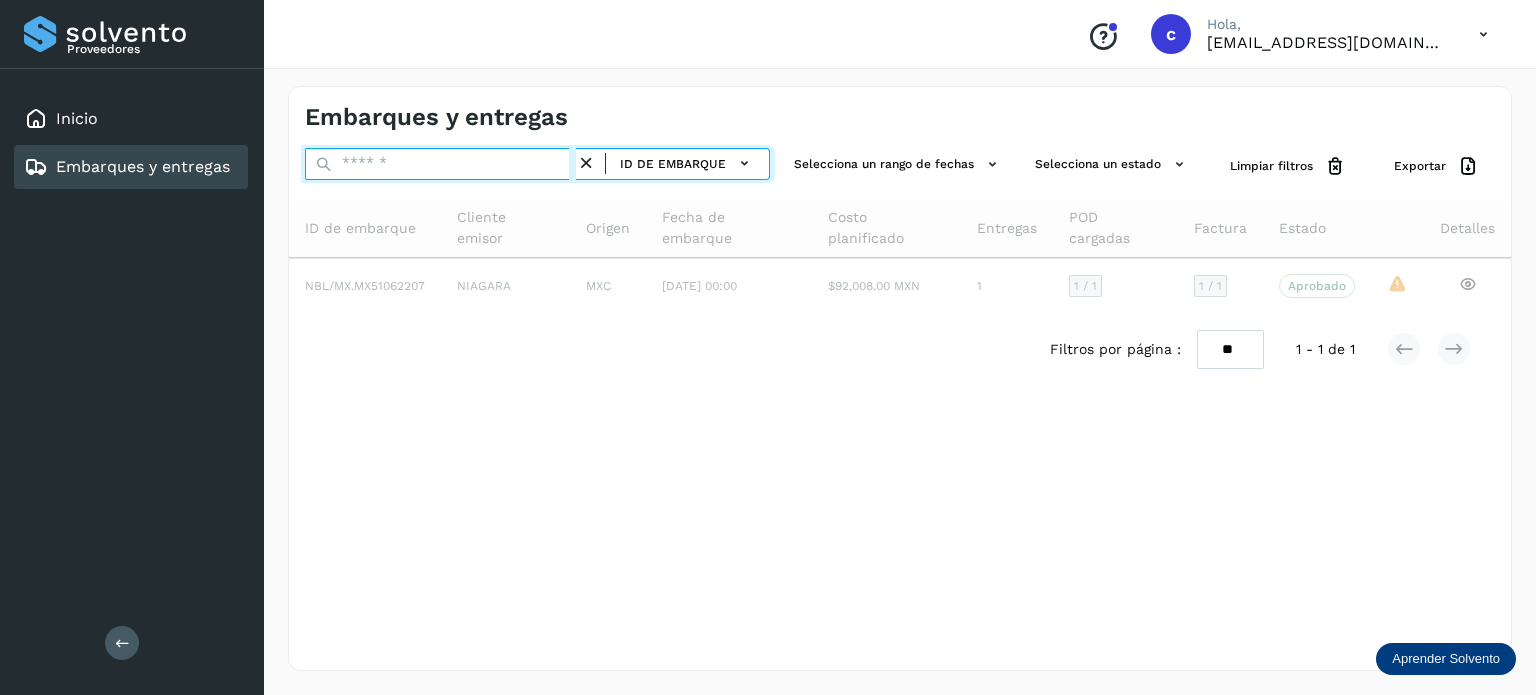 paste on "********" 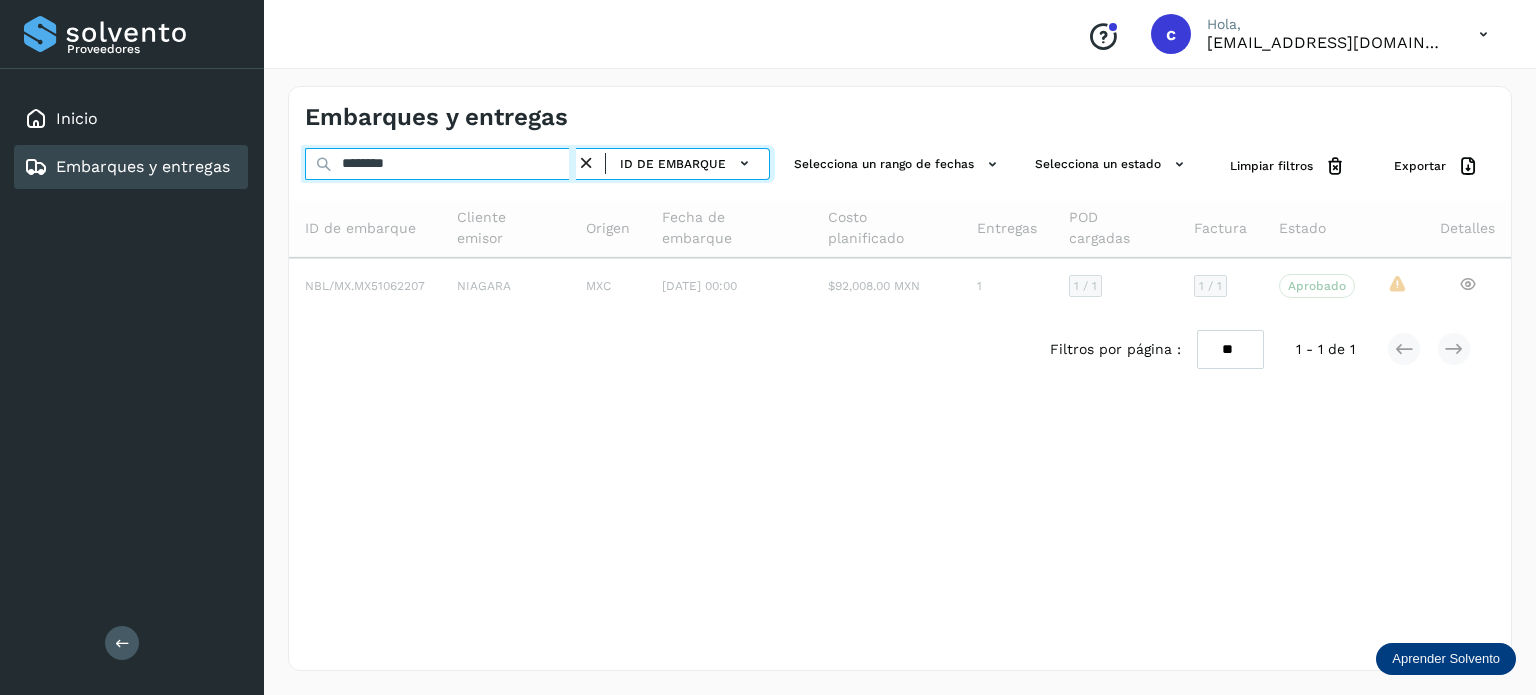 type on "********" 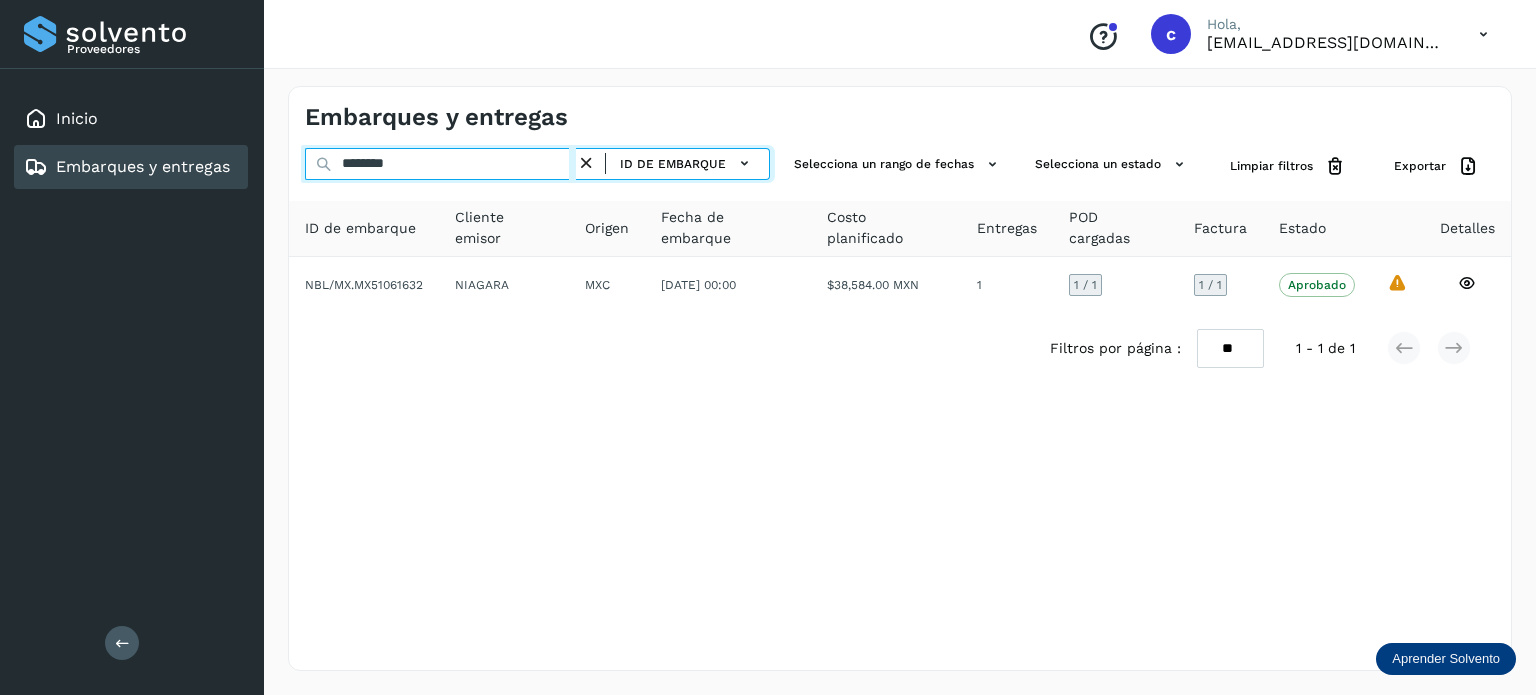 drag, startPoint x: 354, startPoint y: 166, endPoint x: 160, endPoint y: 165, distance: 194.00258 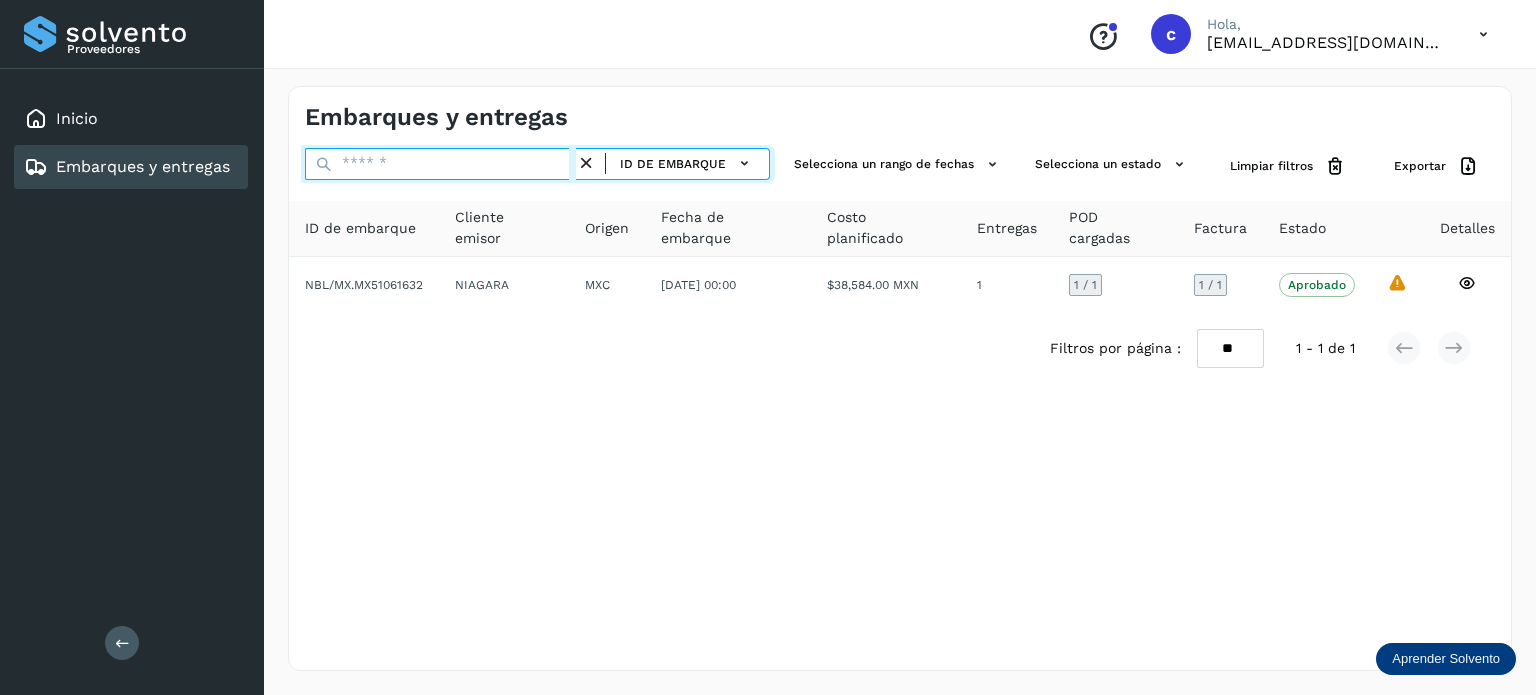 paste on "********" 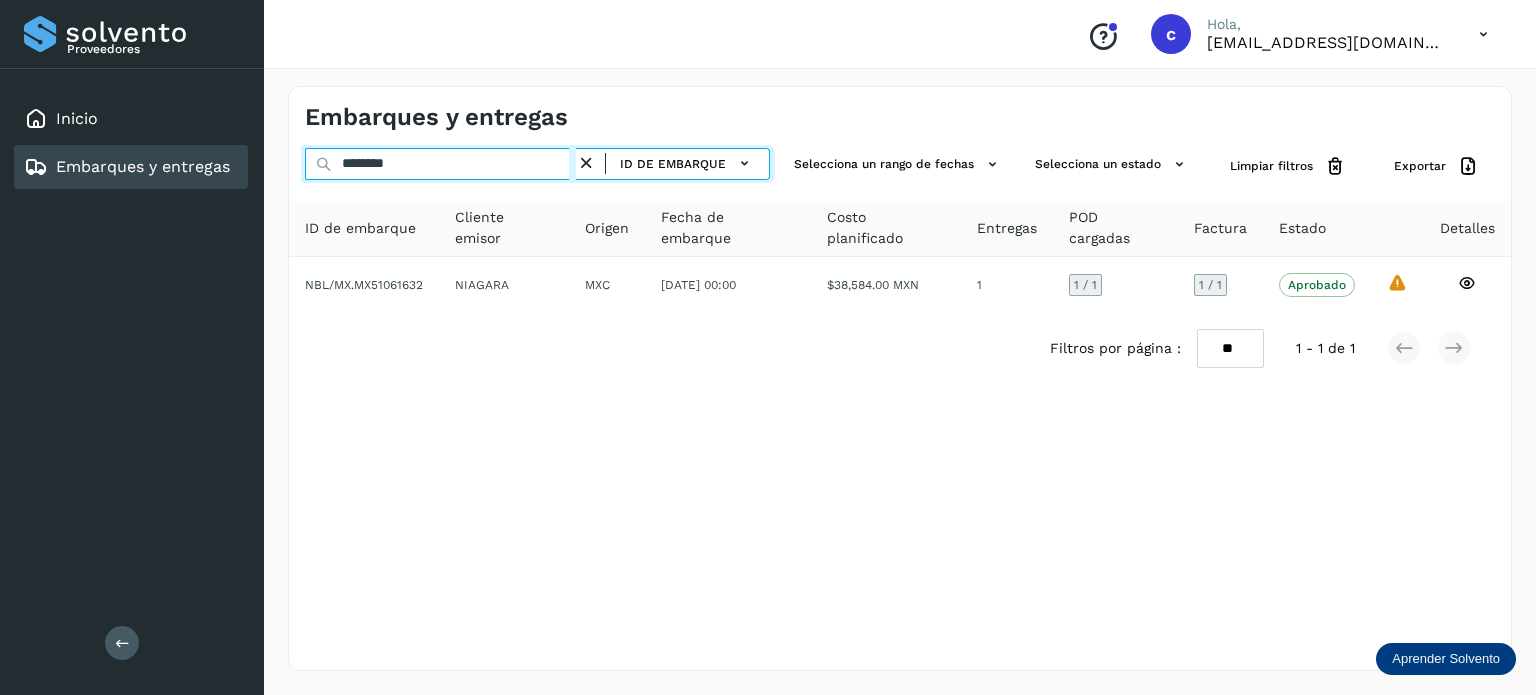 type on "********" 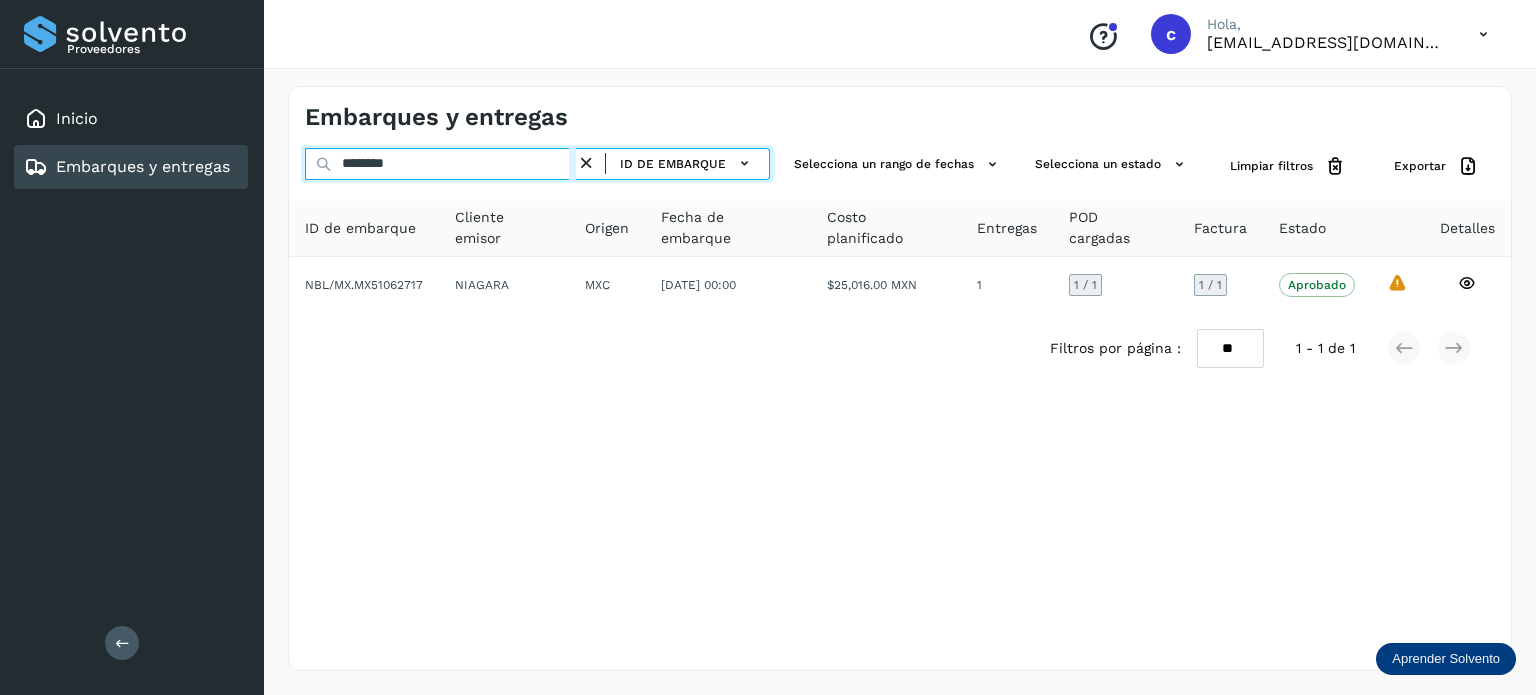 drag, startPoint x: 272, startPoint y: 167, endPoint x: 201, endPoint y: 164, distance: 71.063354 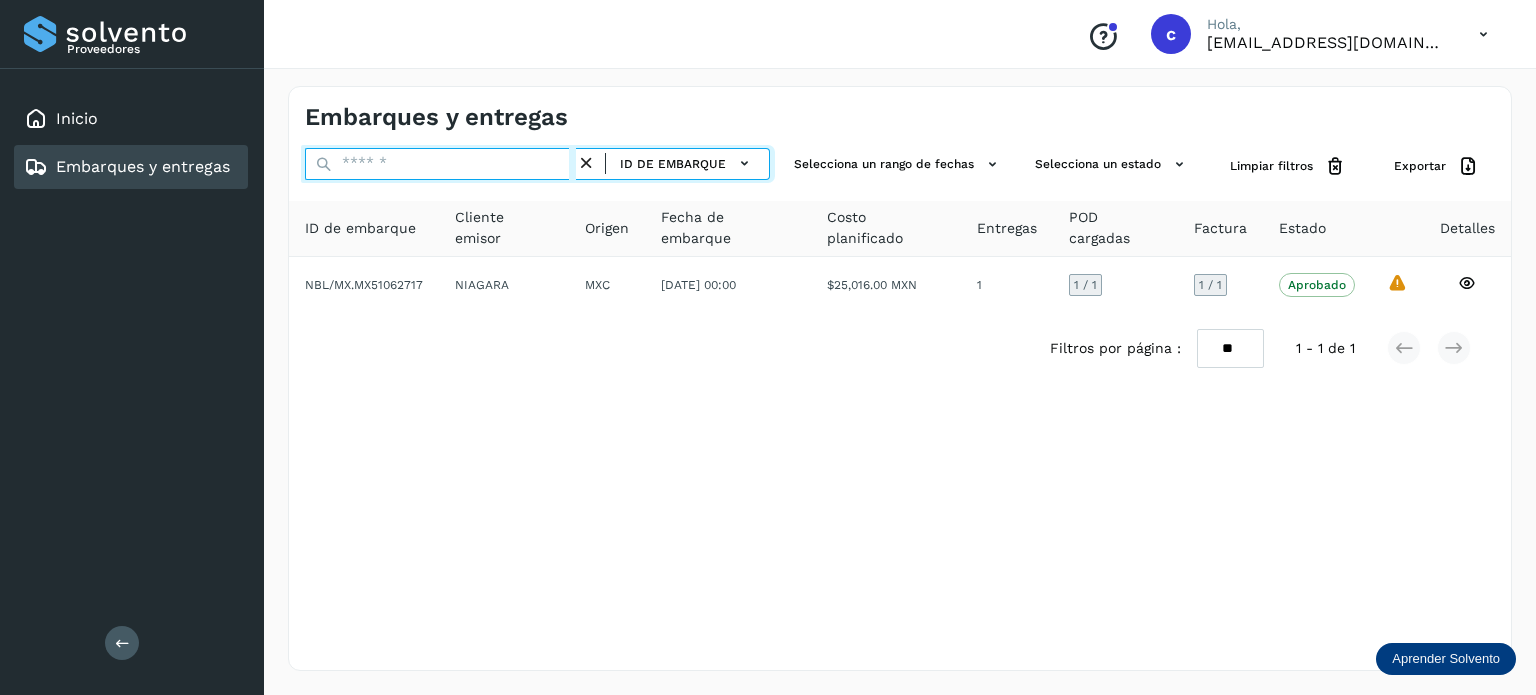 paste on "********" 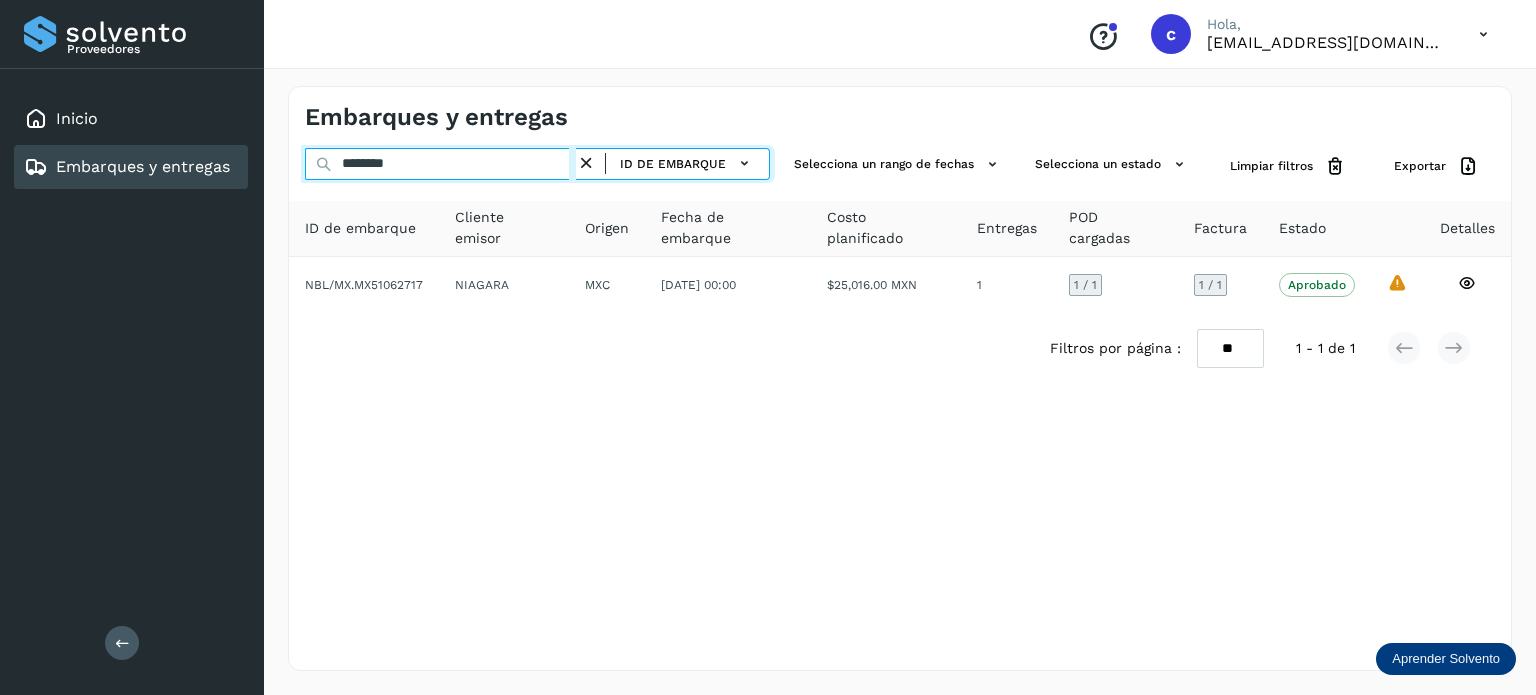 drag, startPoint x: 376, startPoint y: 160, endPoint x: 308, endPoint y: 177, distance: 70.0928 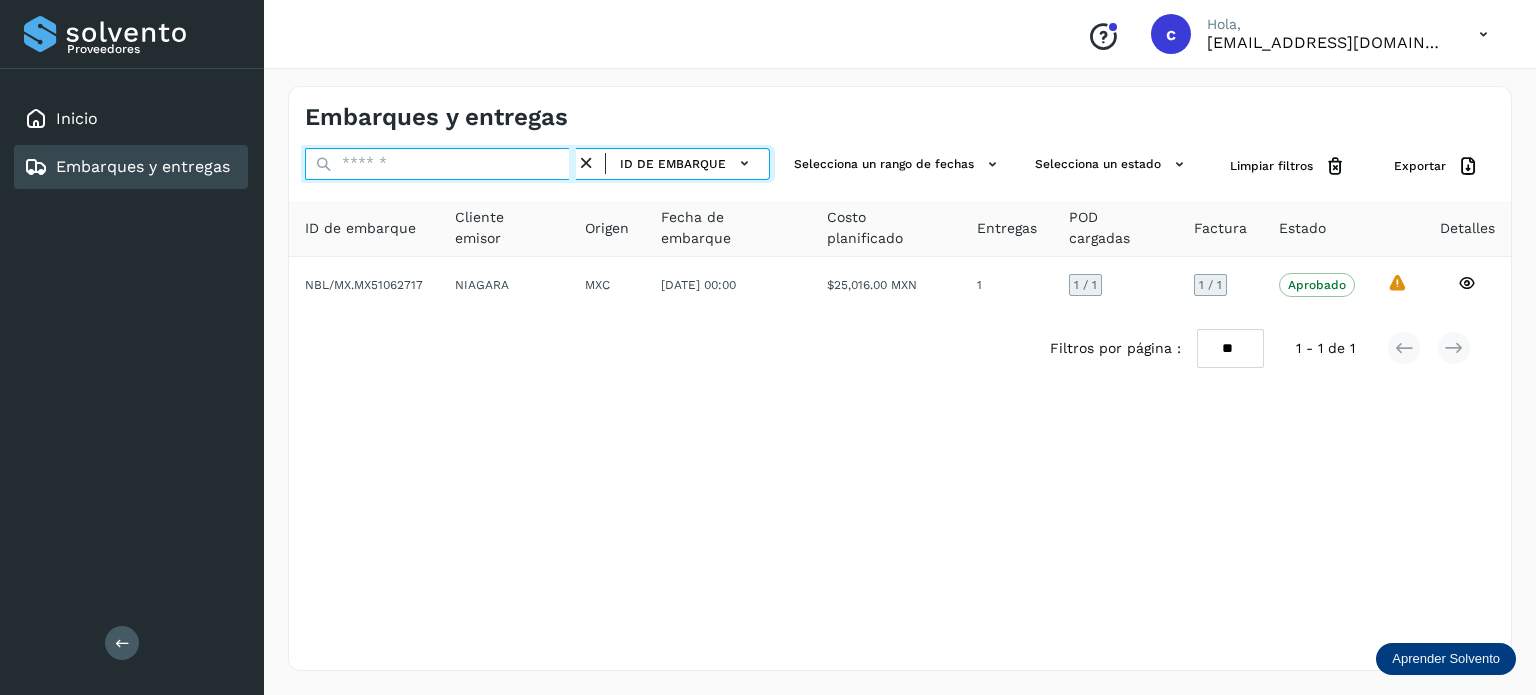 paste on "********" 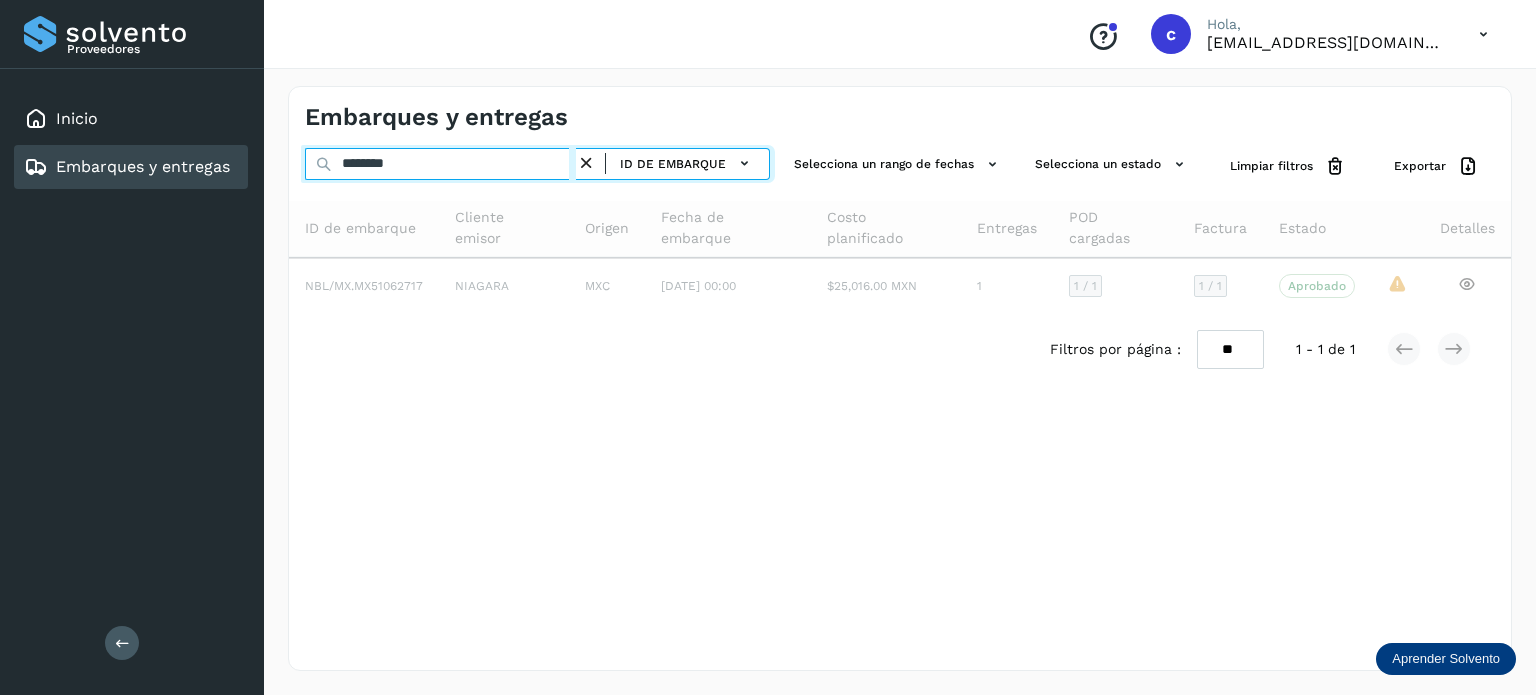 type on "********" 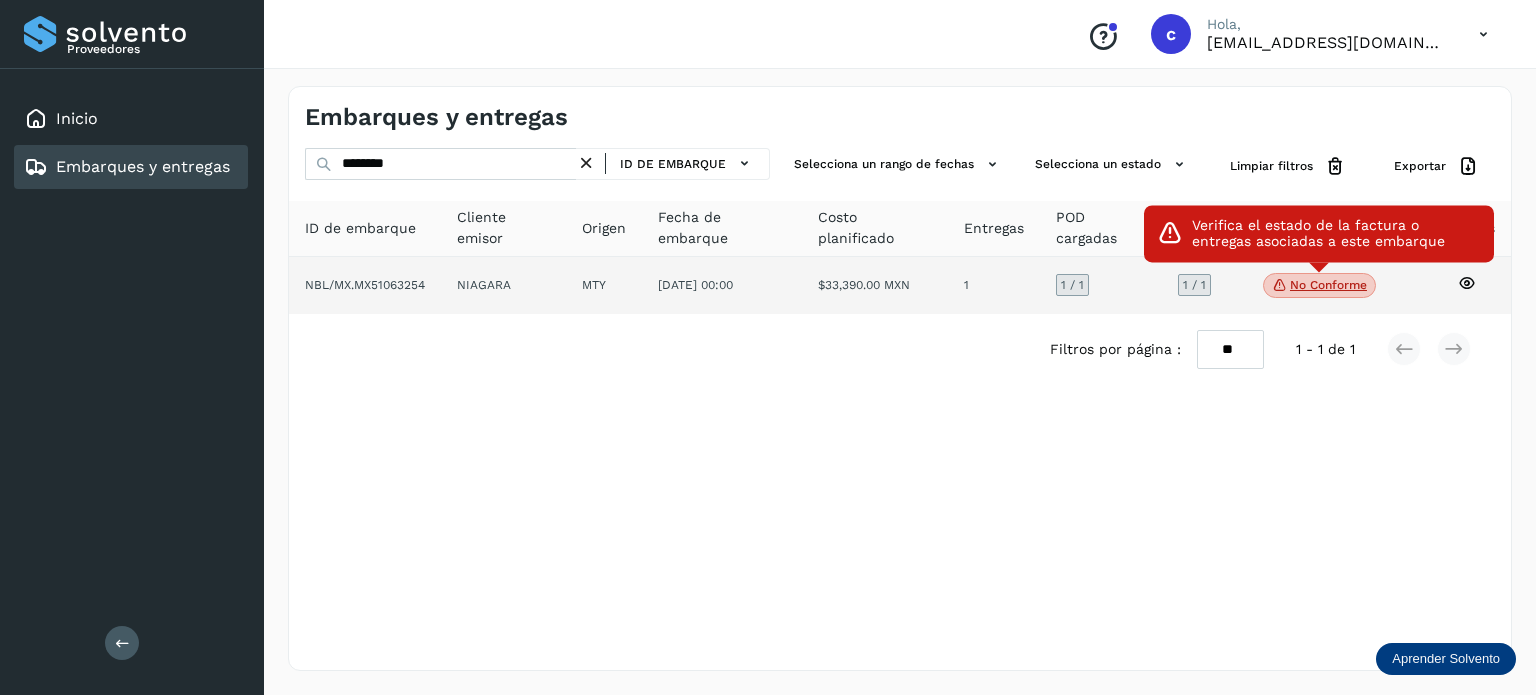click on "No conforme" 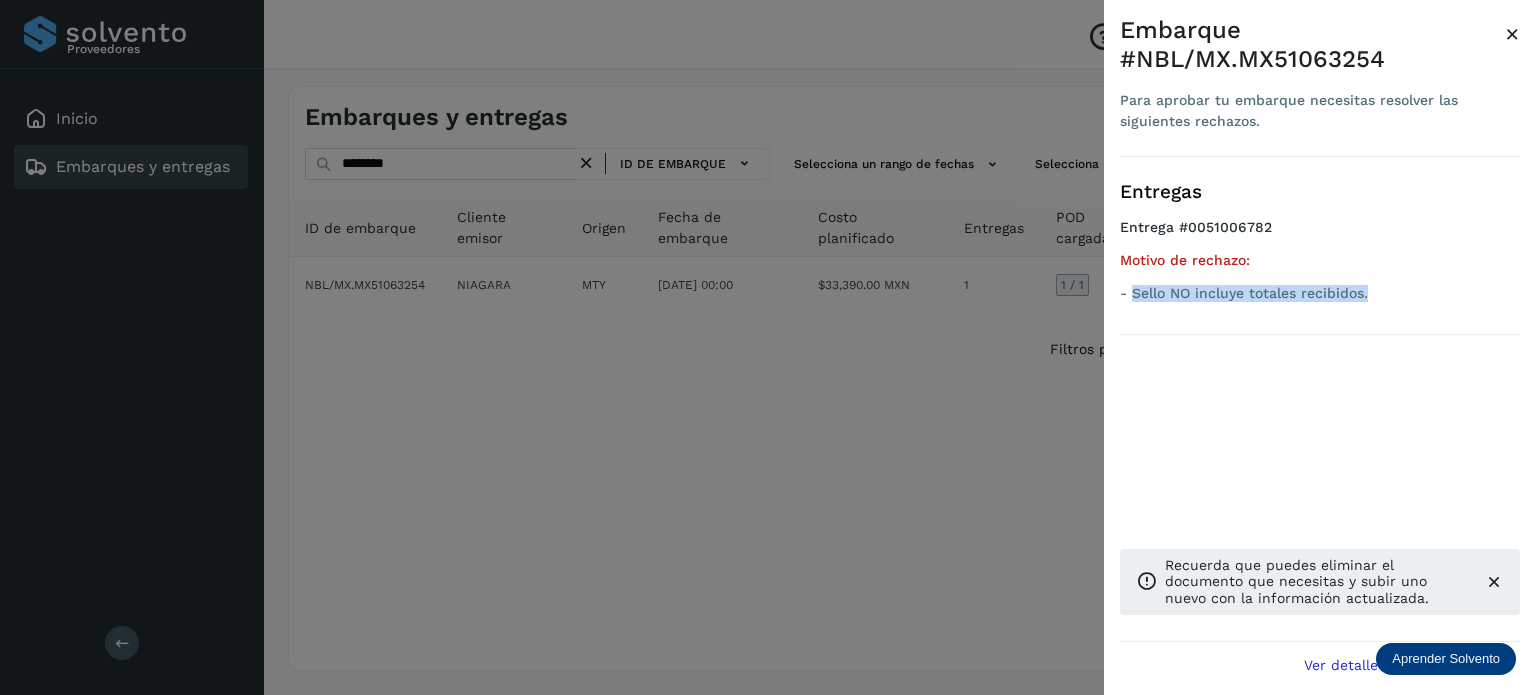 drag, startPoint x: 1369, startPoint y: 291, endPoint x: 1132, endPoint y: 299, distance: 237.13498 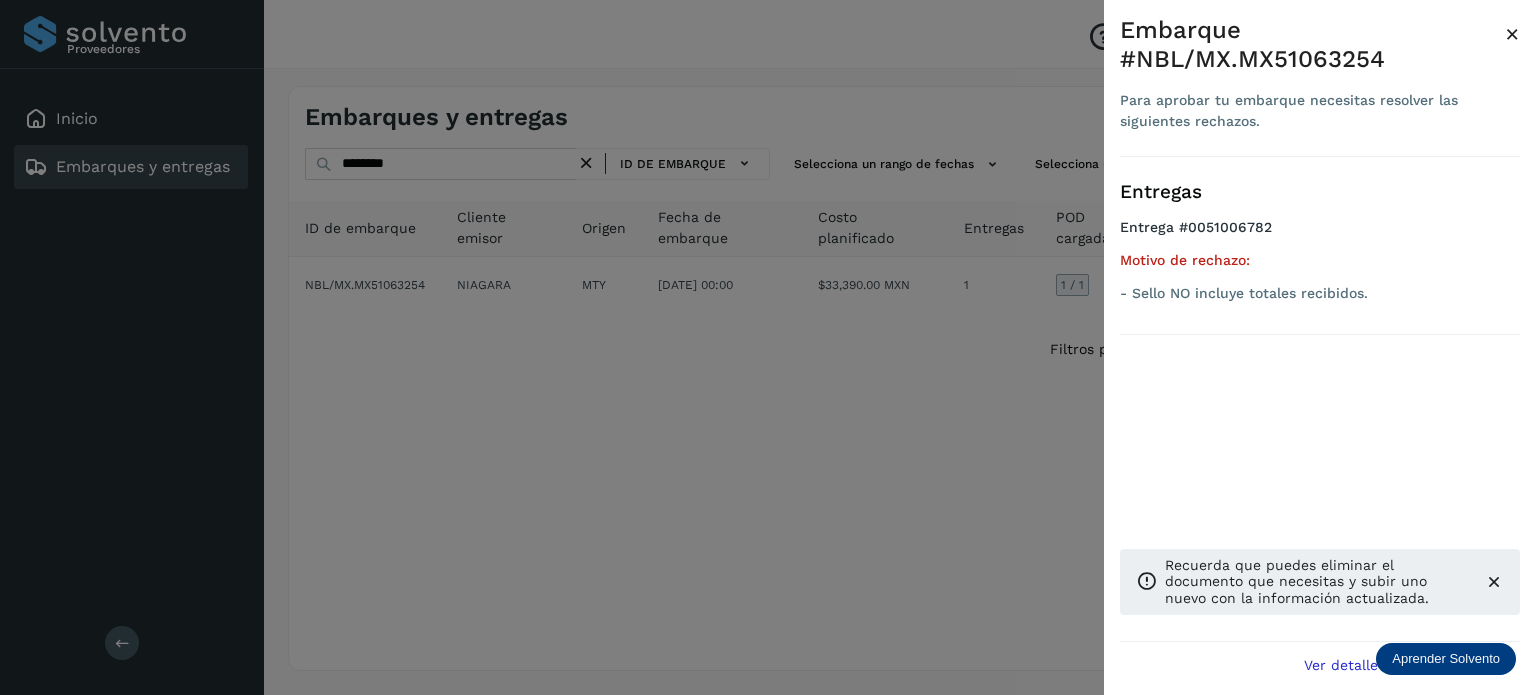 drag, startPoint x: 438, startPoint y: 159, endPoint x: 100, endPoint y: 167, distance: 338.09467 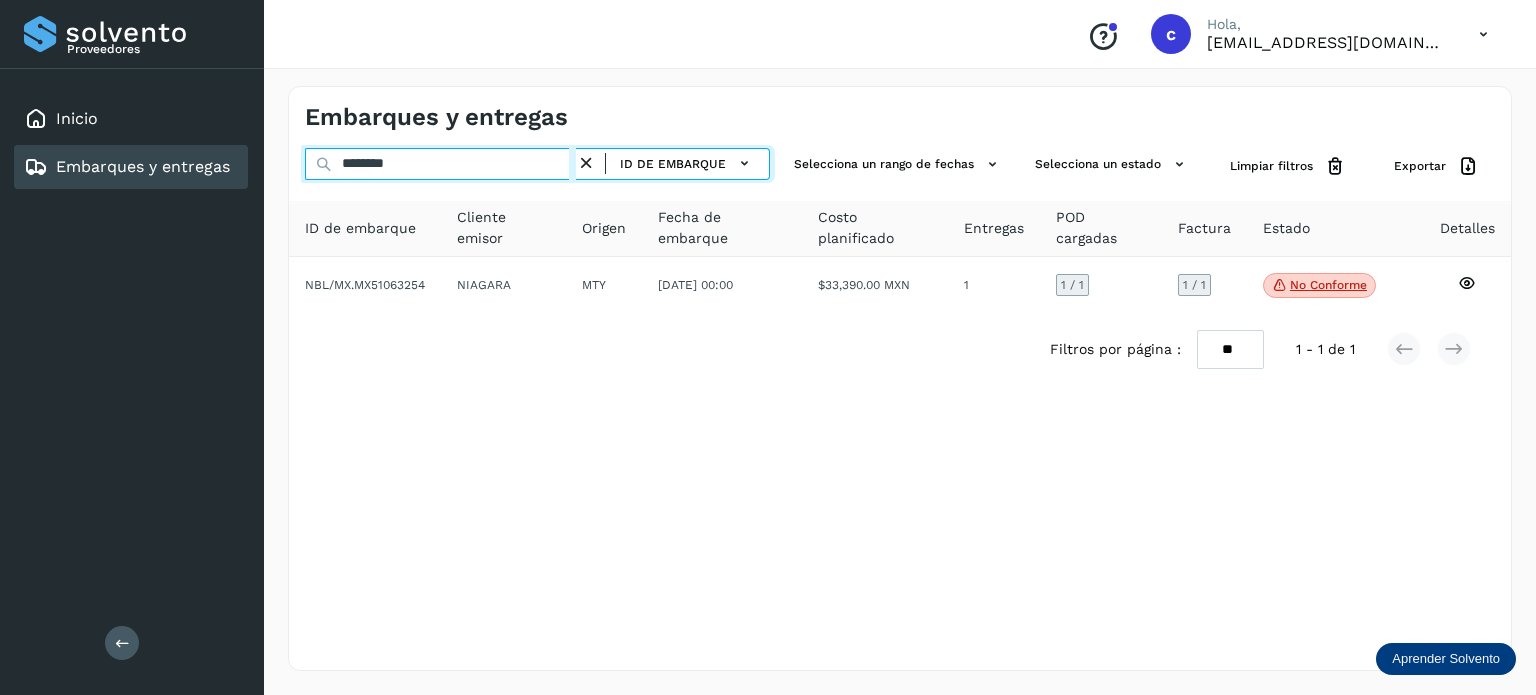 drag, startPoint x: 411, startPoint y: 170, endPoint x: 318, endPoint y: 164, distance: 93.193344 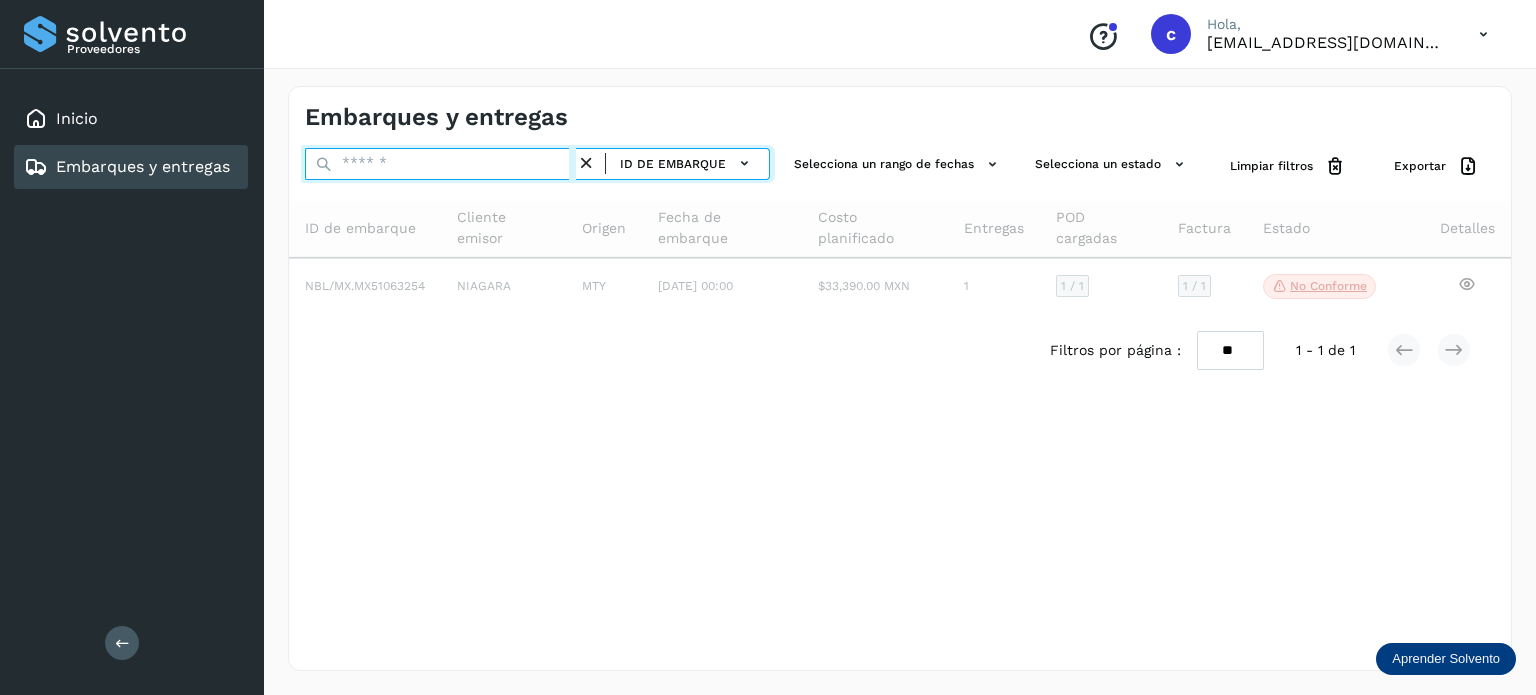 paste on "********" 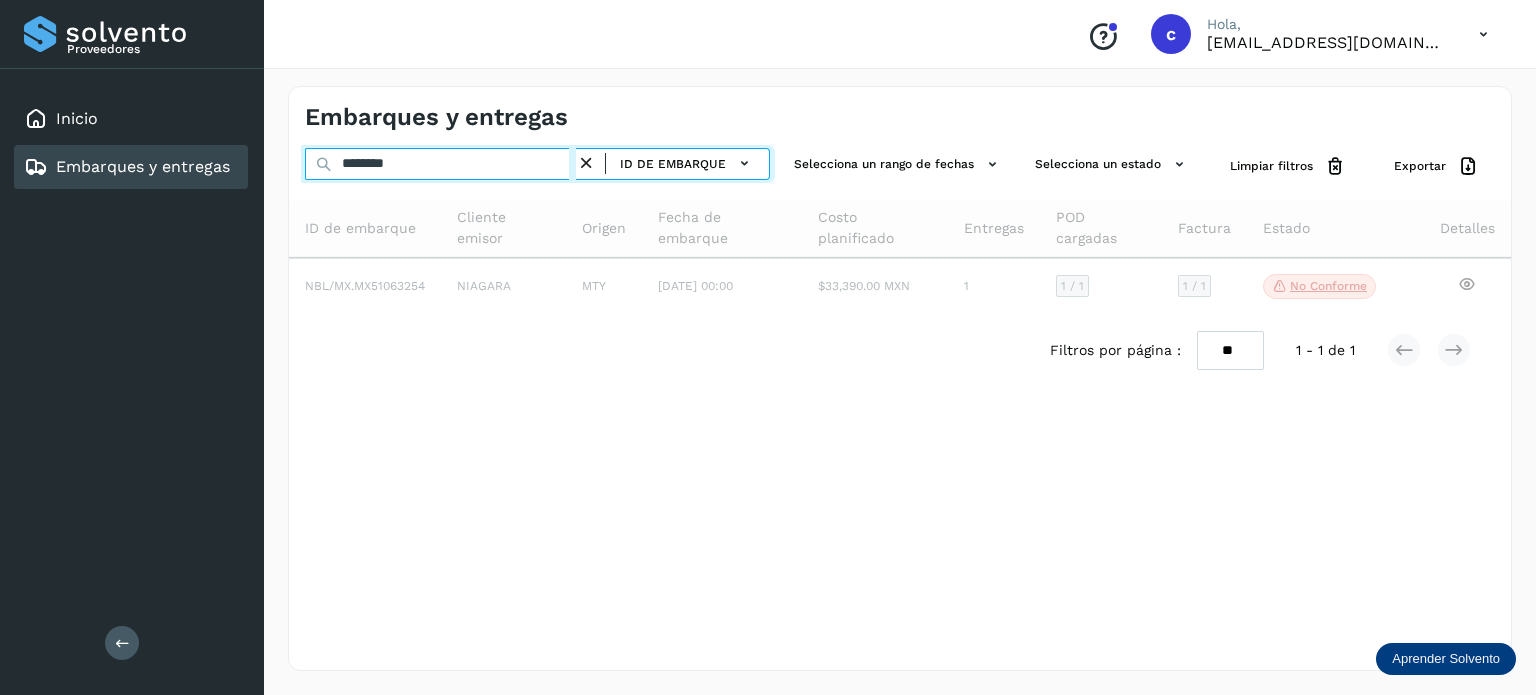 type on "********" 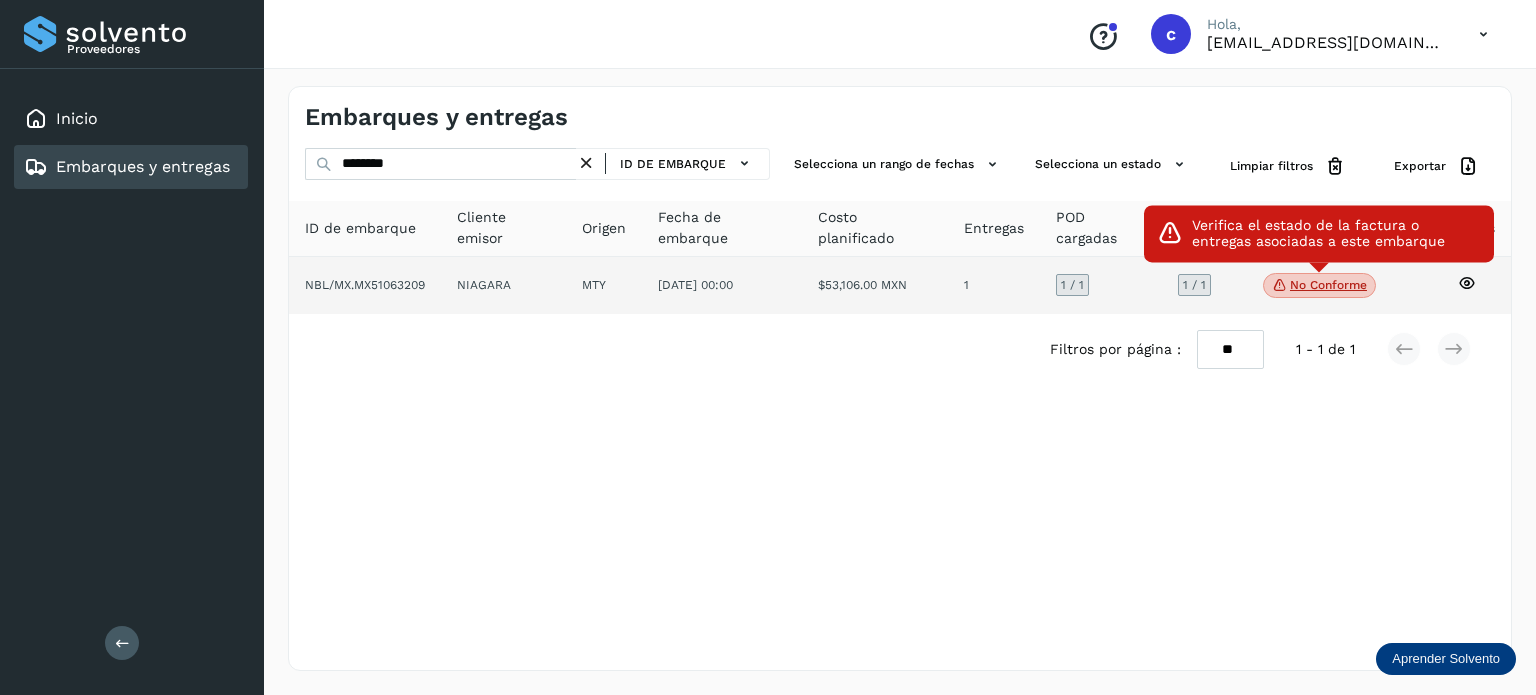click on "No conforme" 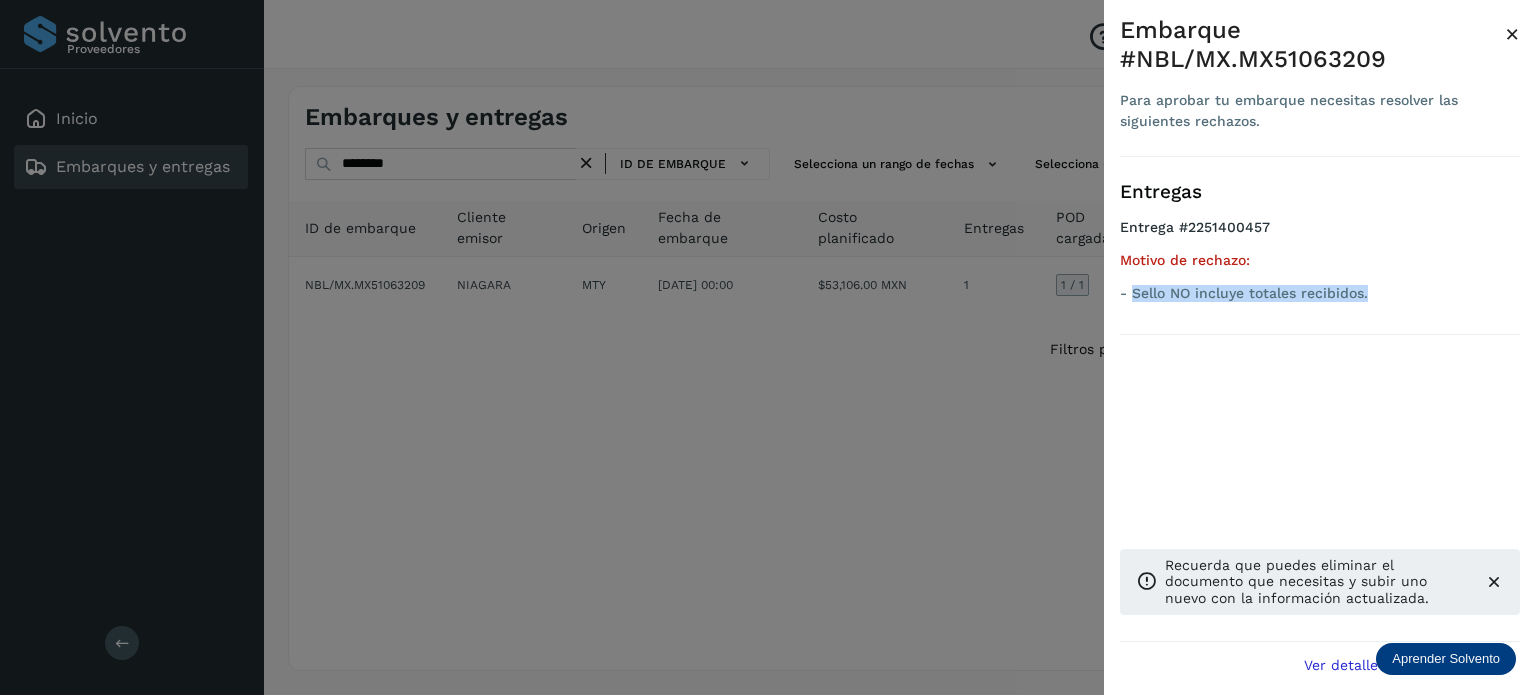 drag, startPoint x: 1385, startPoint y: 289, endPoint x: 1132, endPoint y: 303, distance: 253.38705 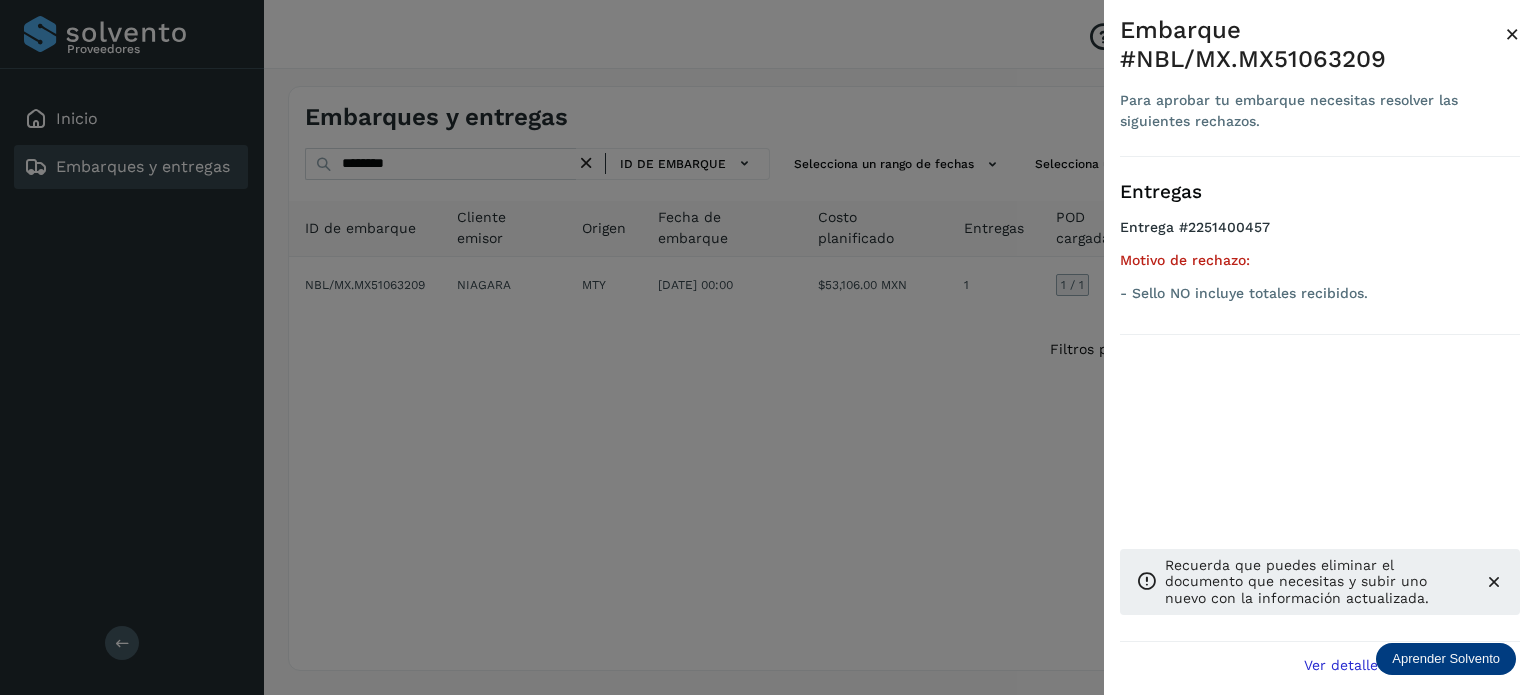 drag, startPoint x: 590, startPoint y: 387, endPoint x: 526, endPoint y: 300, distance: 108.00463 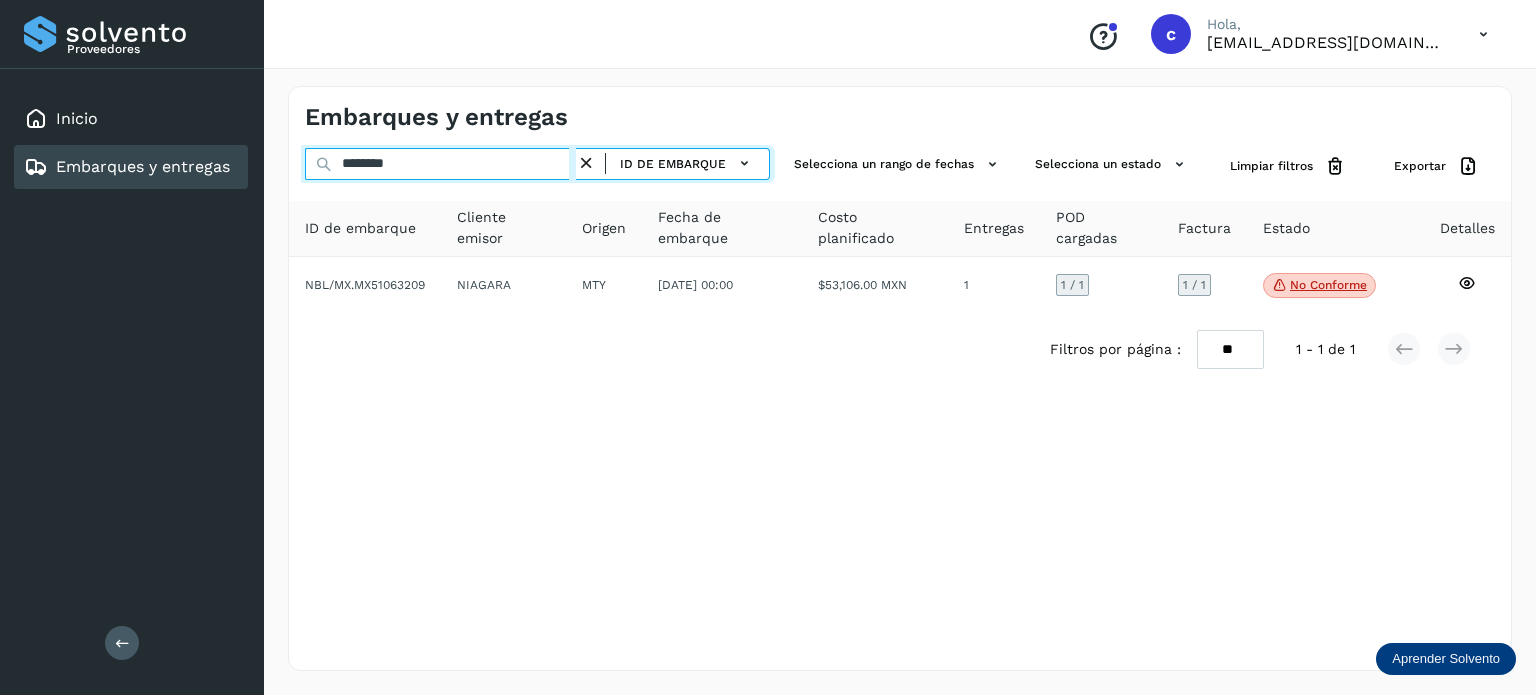 drag, startPoint x: 414, startPoint y: 157, endPoint x: 277, endPoint y: 173, distance: 137.93114 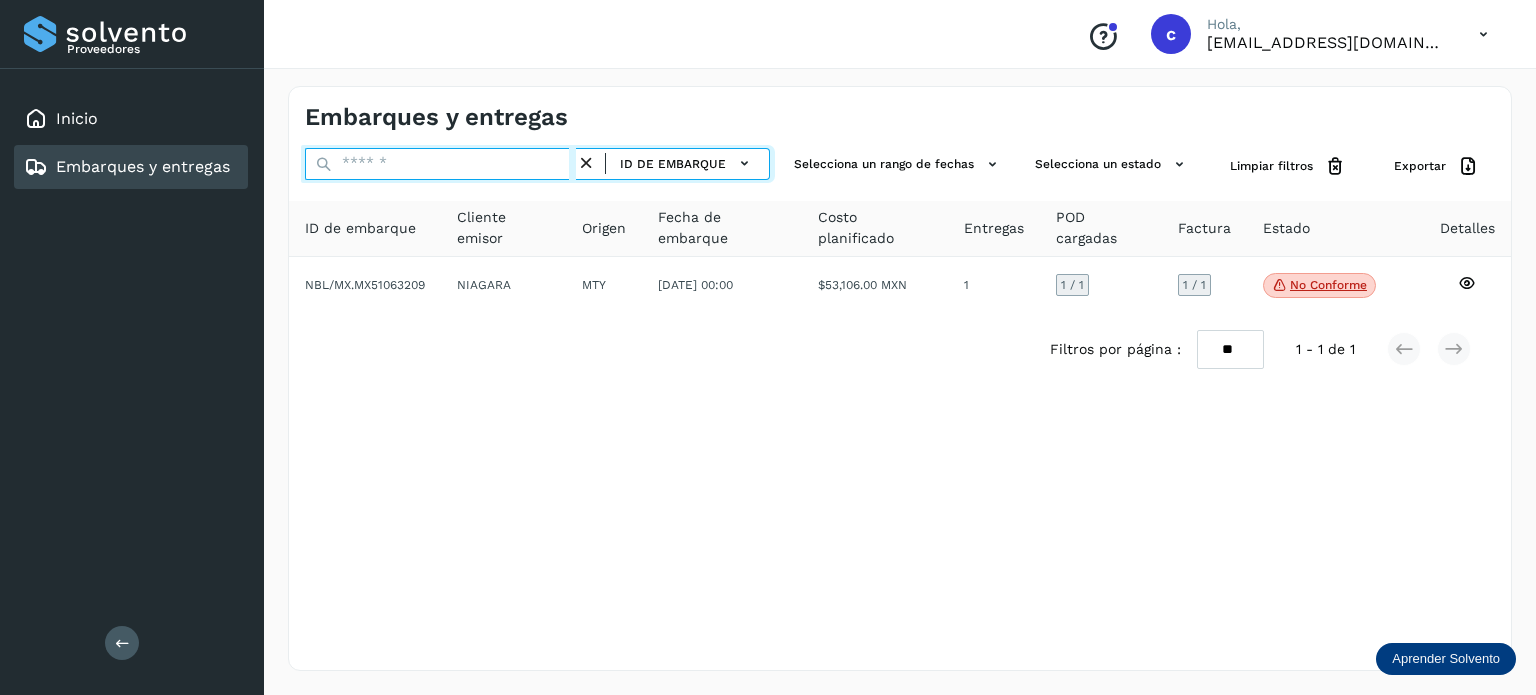 paste on "********" 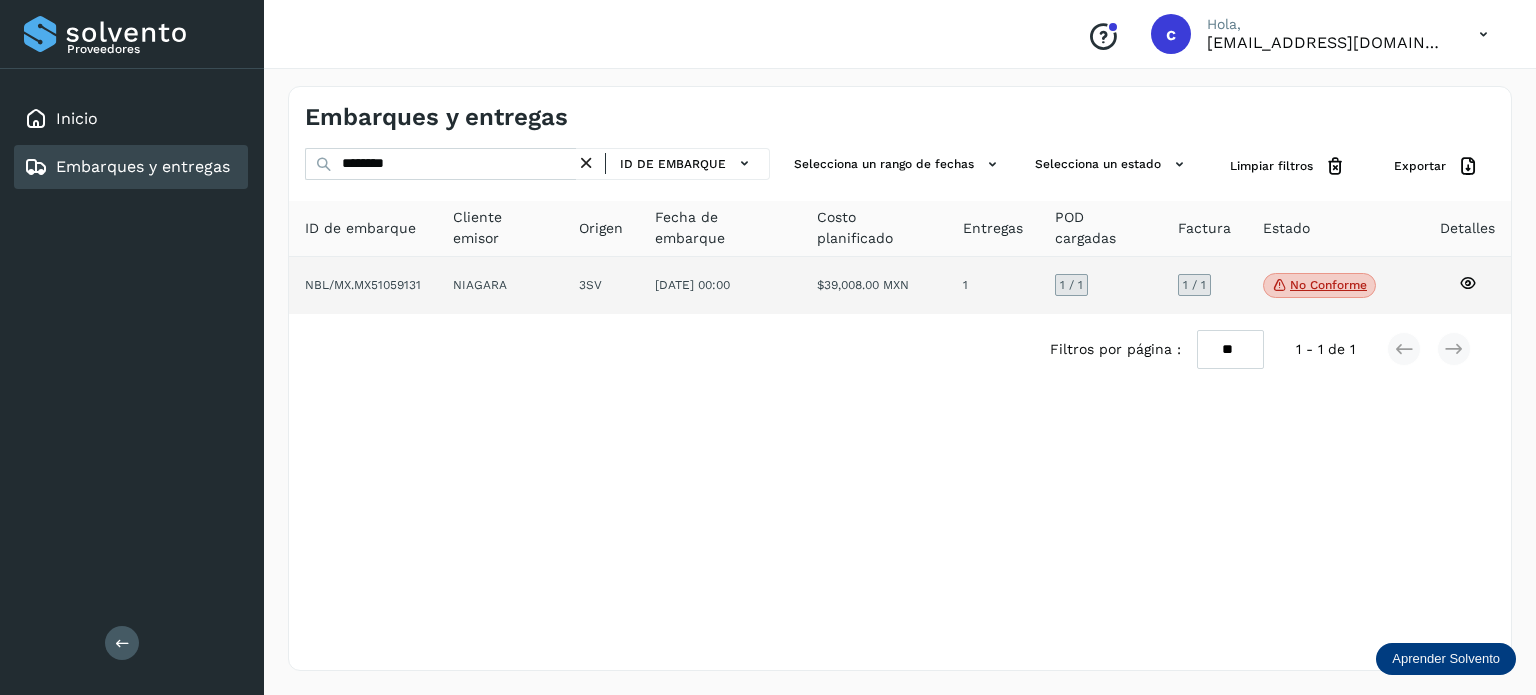click on "No conforme" 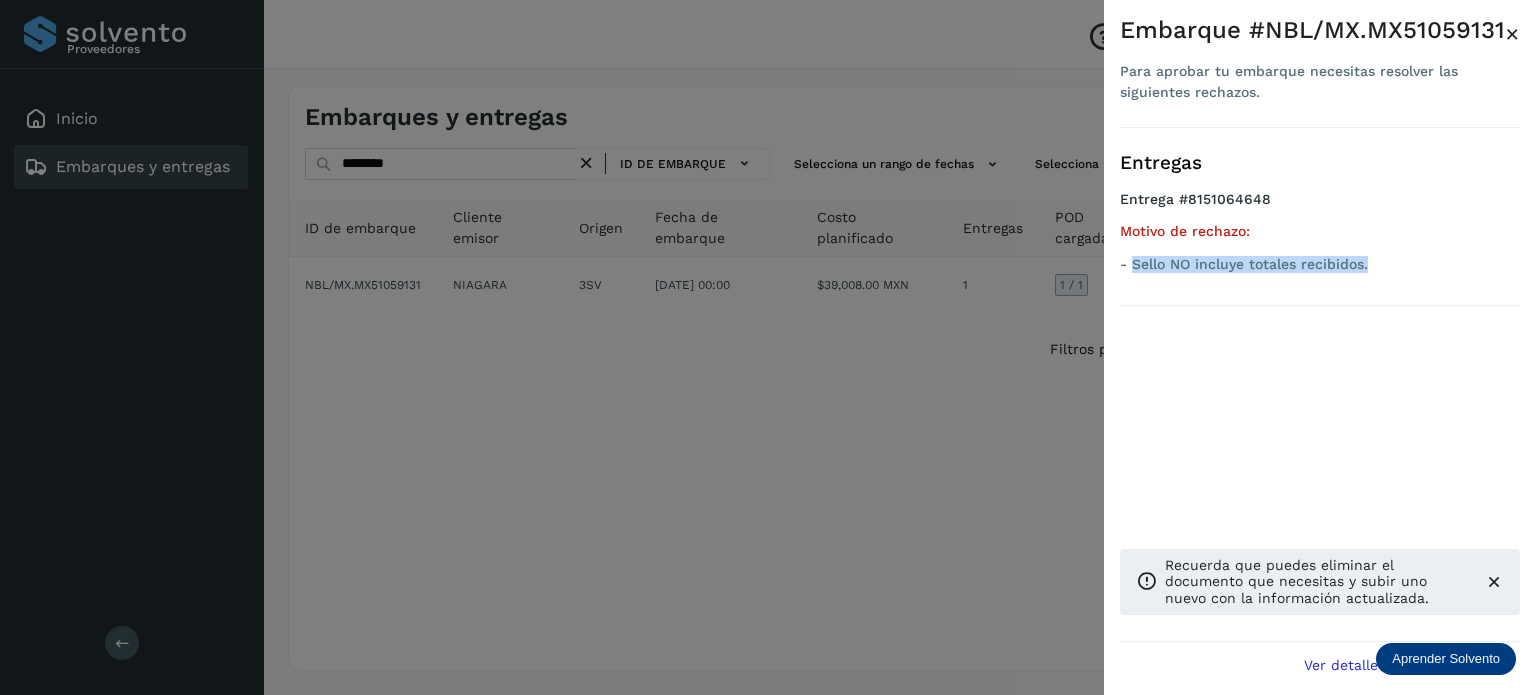 drag, startPoint x: 1339, startPoint y: 260, endPoint x: 1132, endPoint y: 271, distance: 207.29207 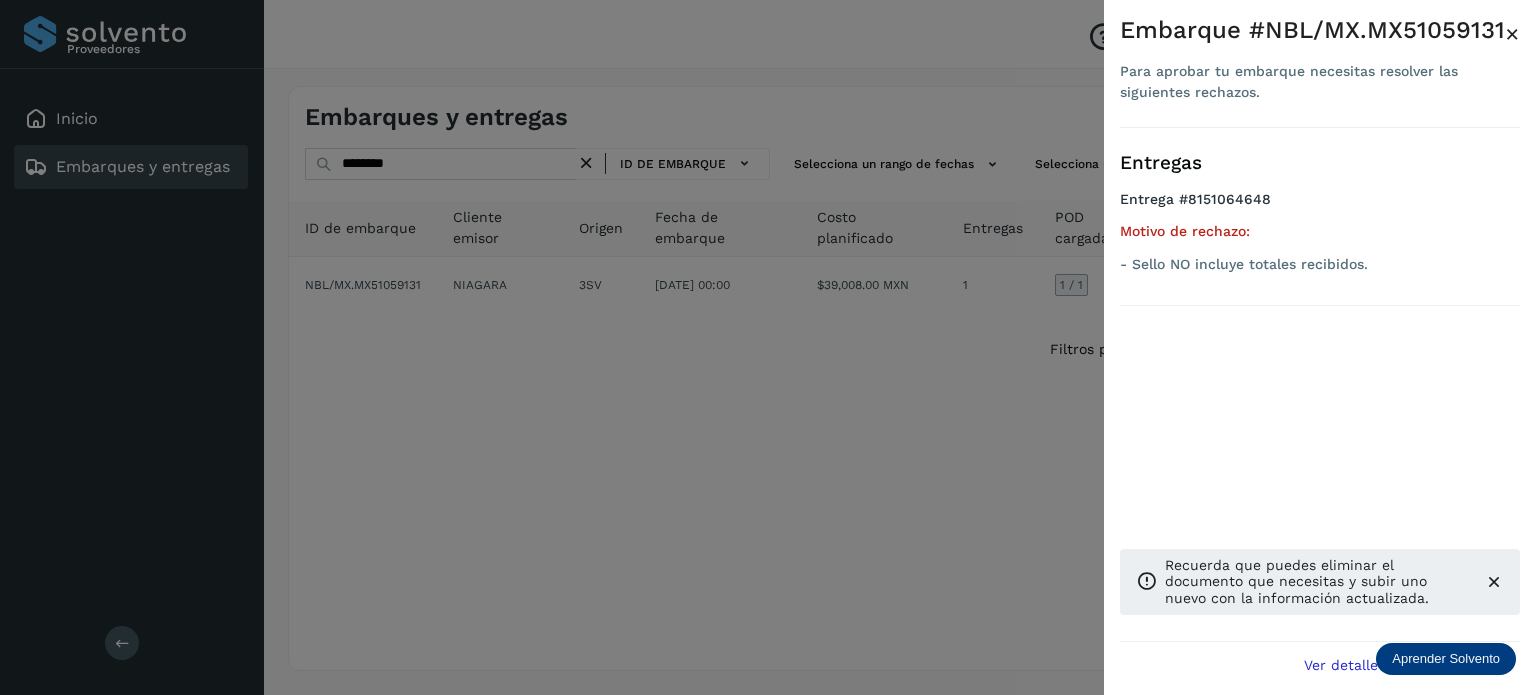 click at bounding box center (768, 347) 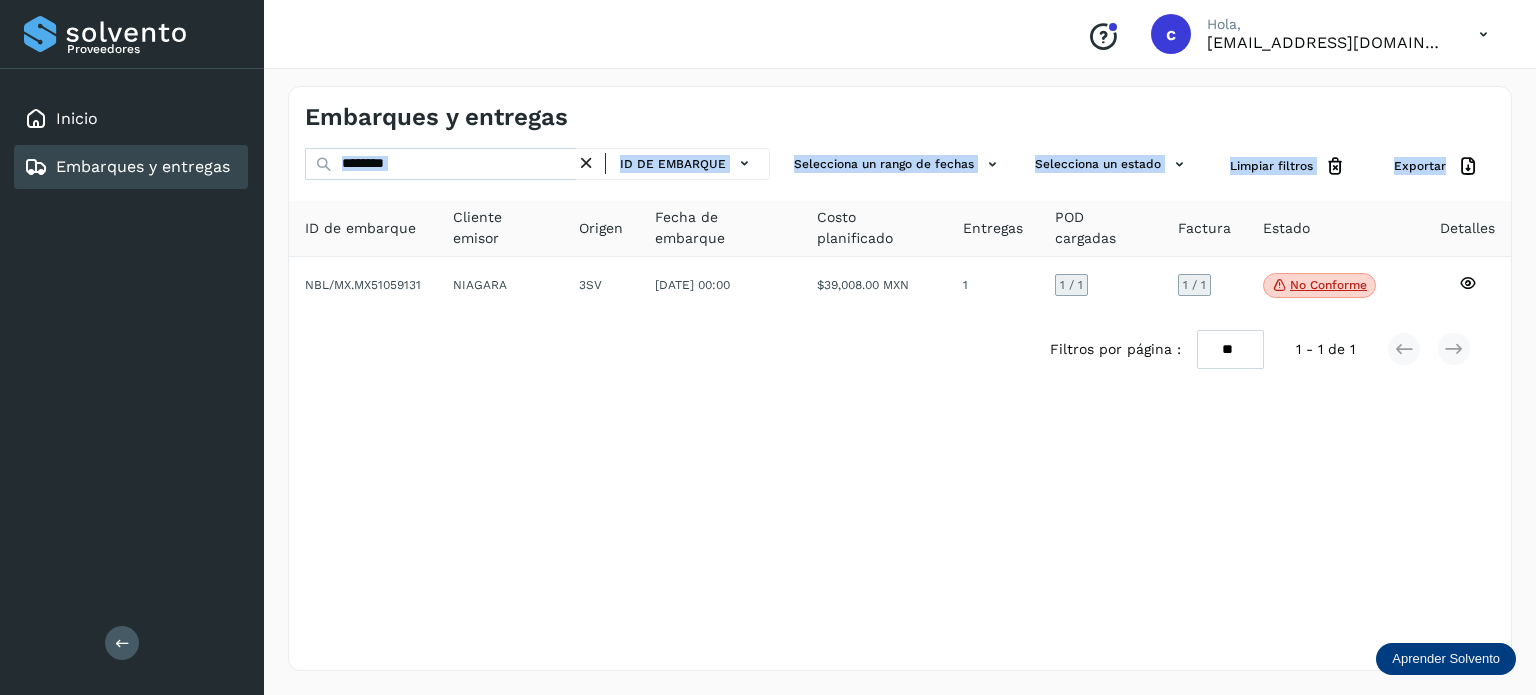 drag, startPoint x: 299, startPoint y: 167, endPoint x: 295, endPoint y: 157, distance: 10.770329 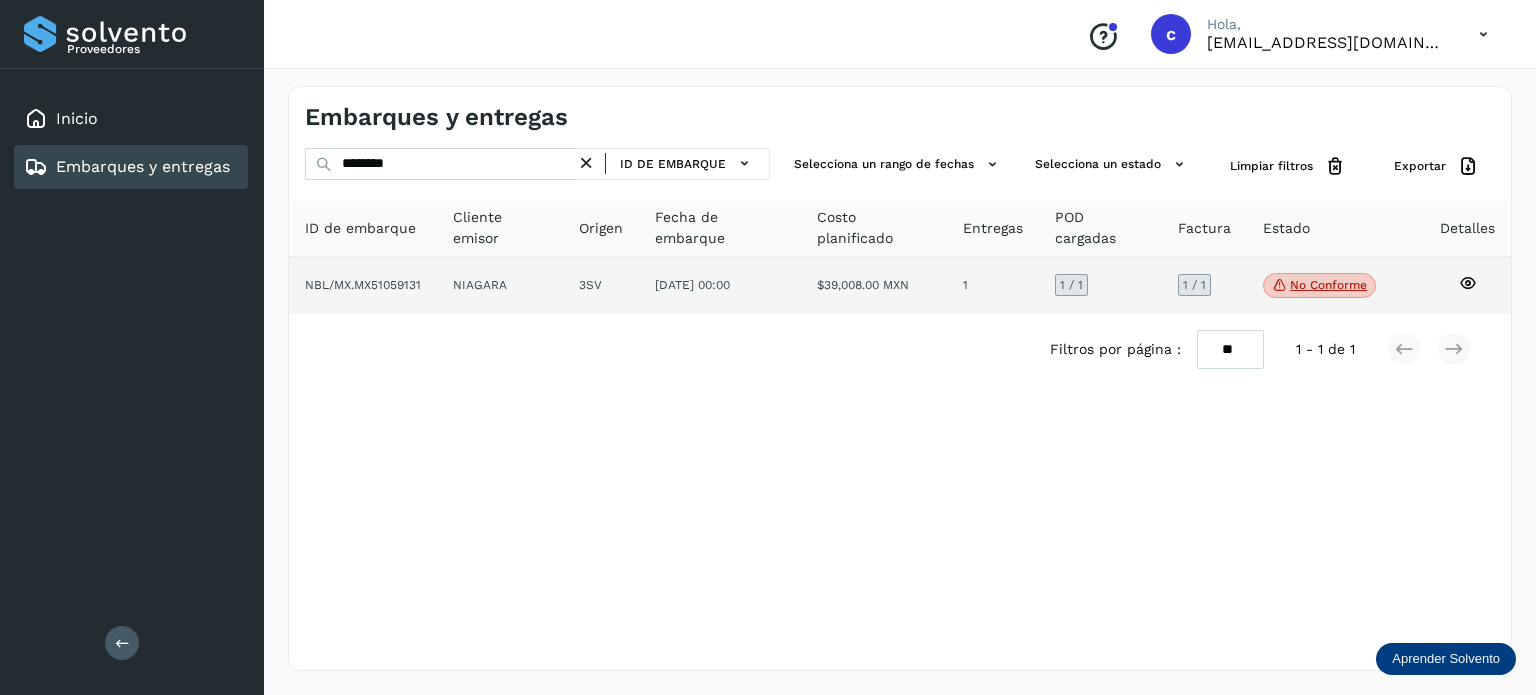 drag, startPoint x: 489, startPoint y: 357, endPoint x: 466, endPoint y: 314, distance: 48.76474 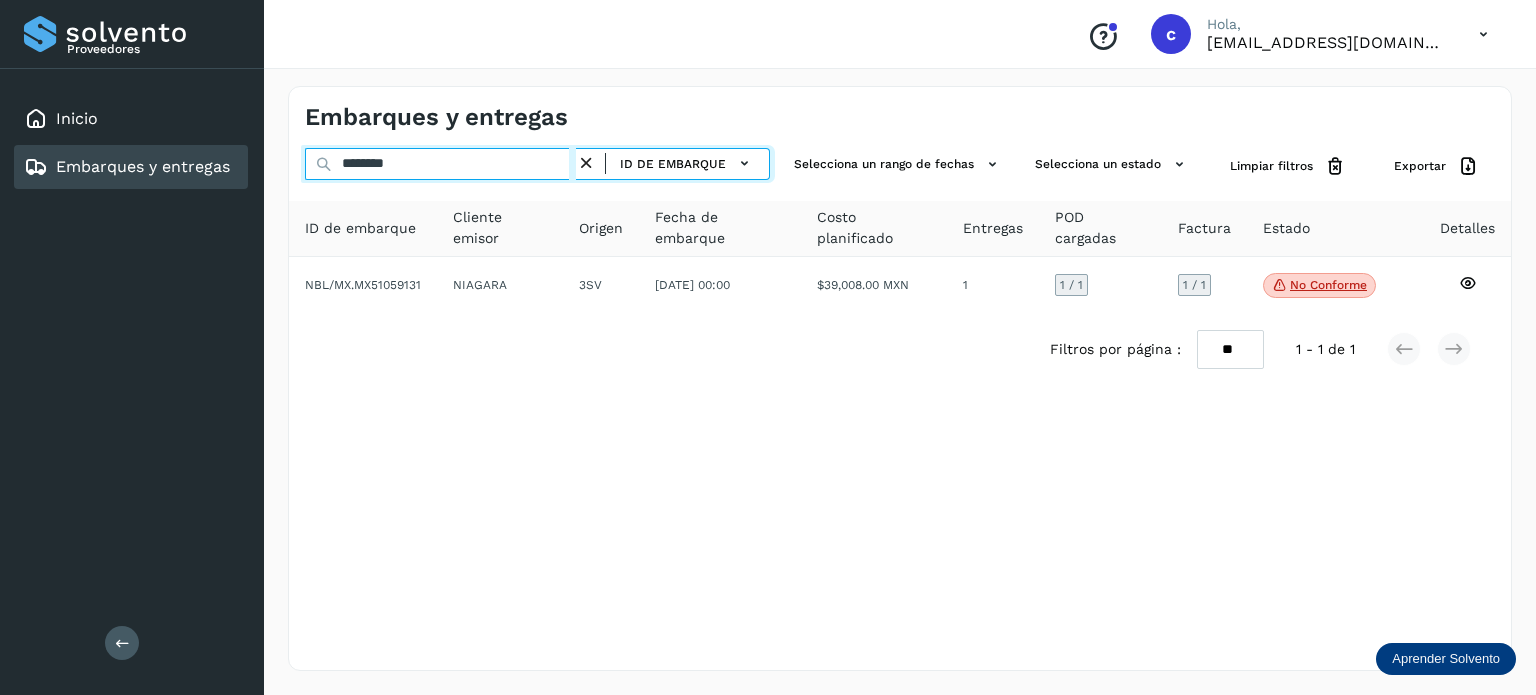 click on "********" at bounding box center (440, 164) 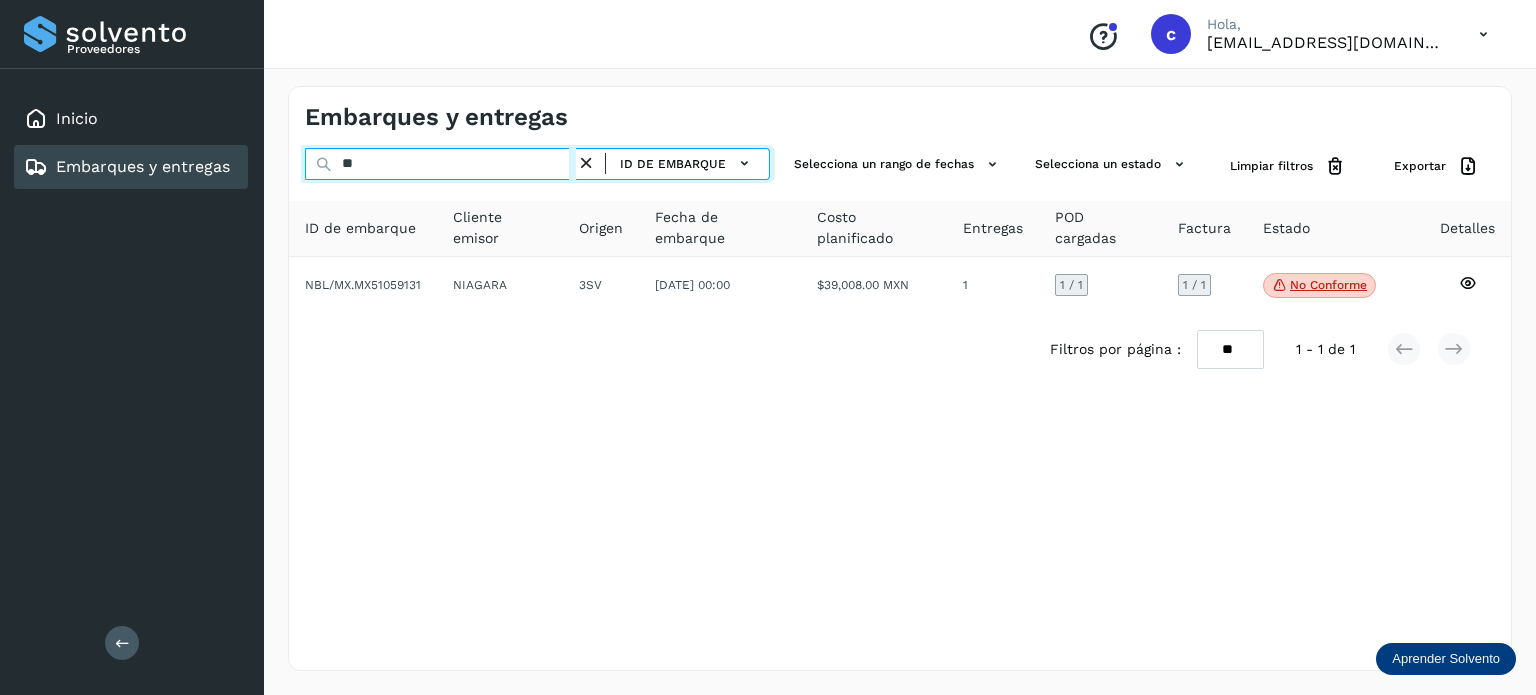 type on "*" 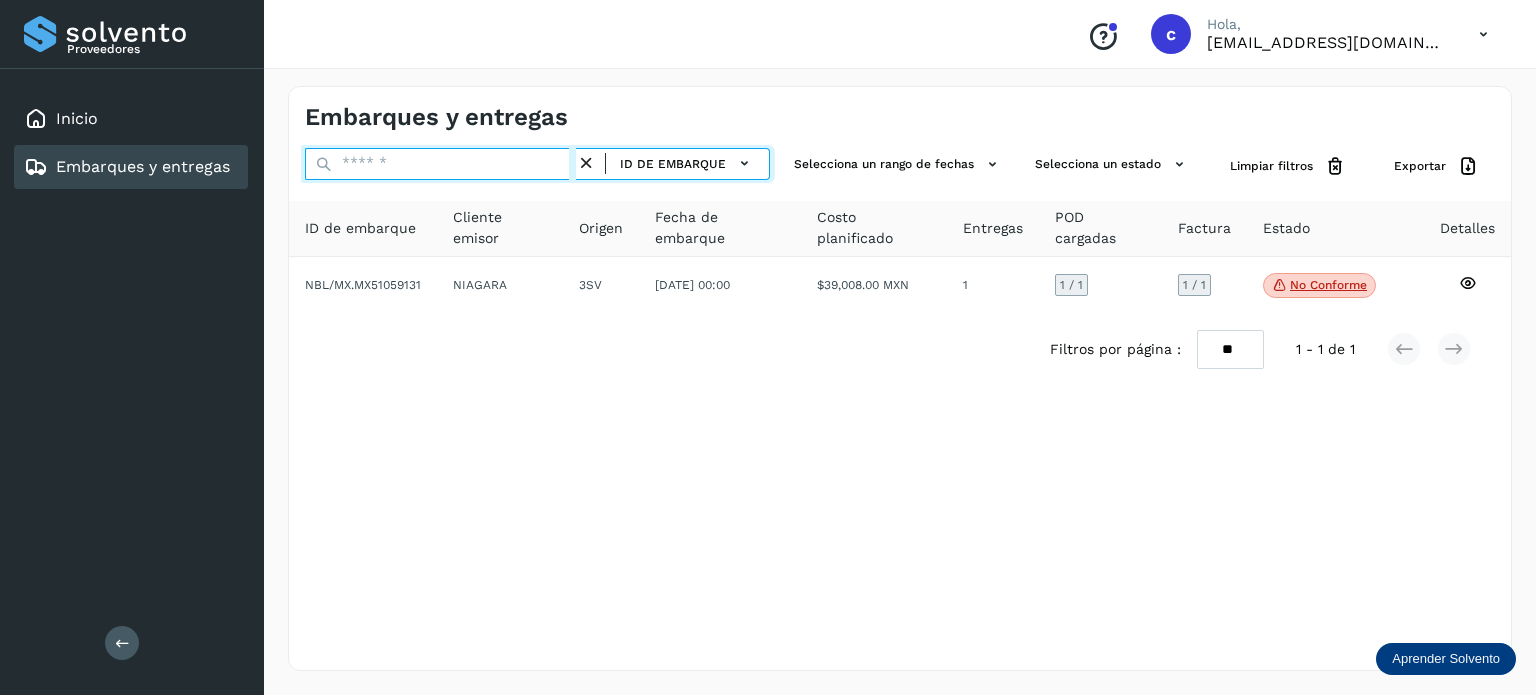 paste on "********" 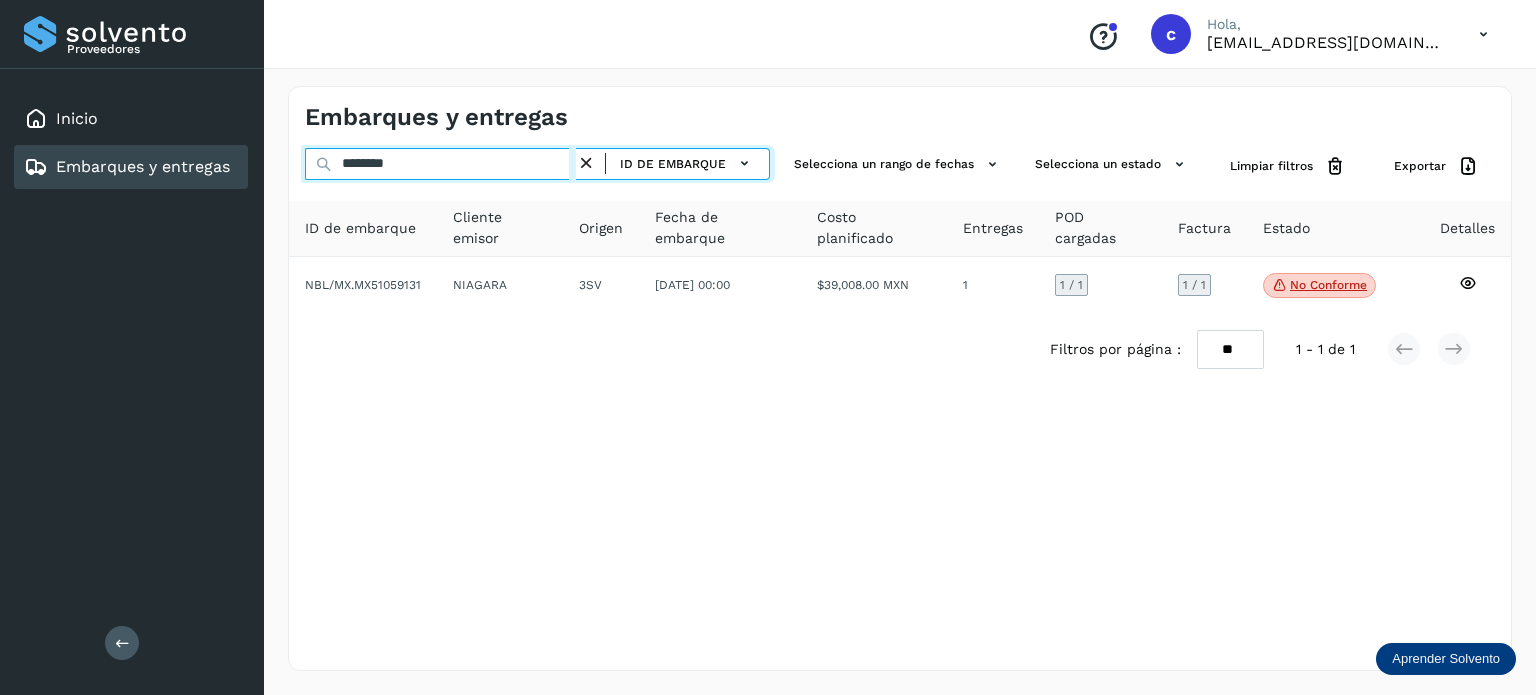 type on "********" 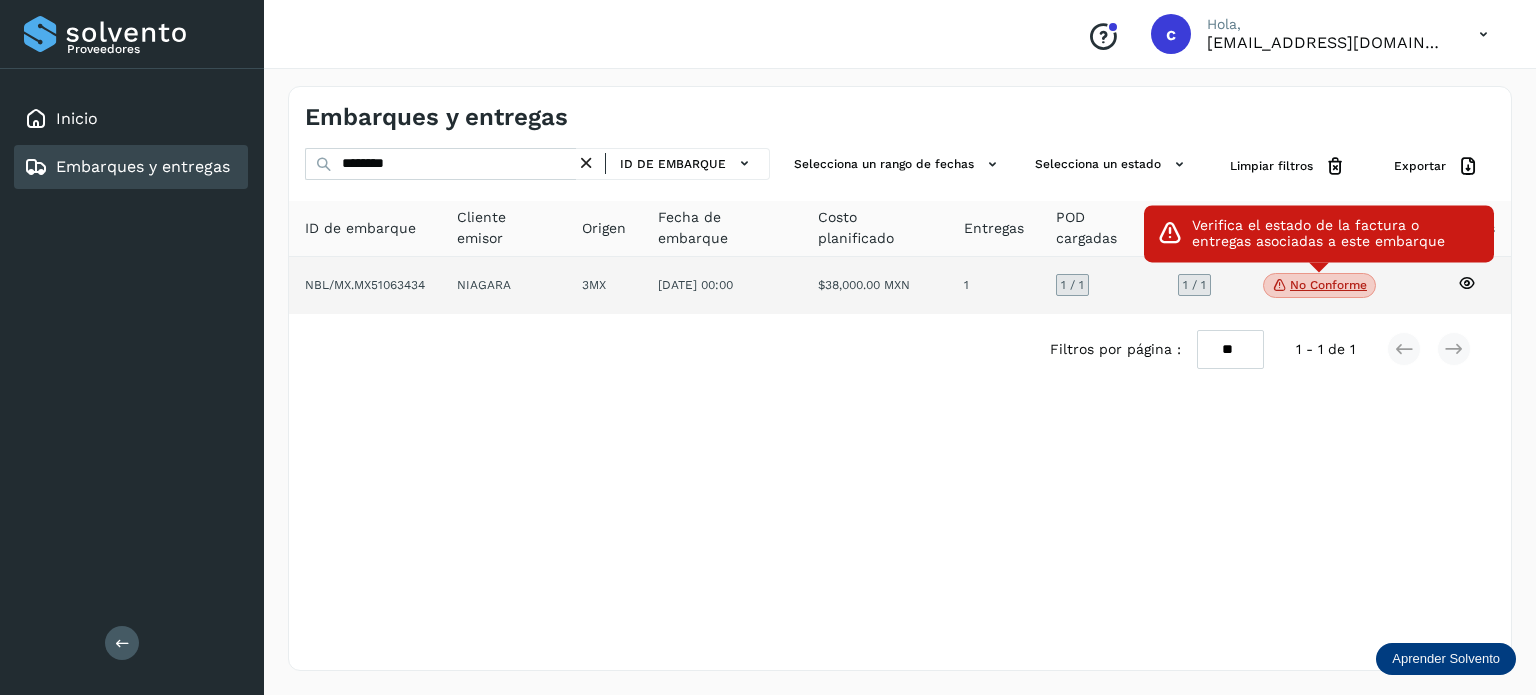 click on "No conforme" 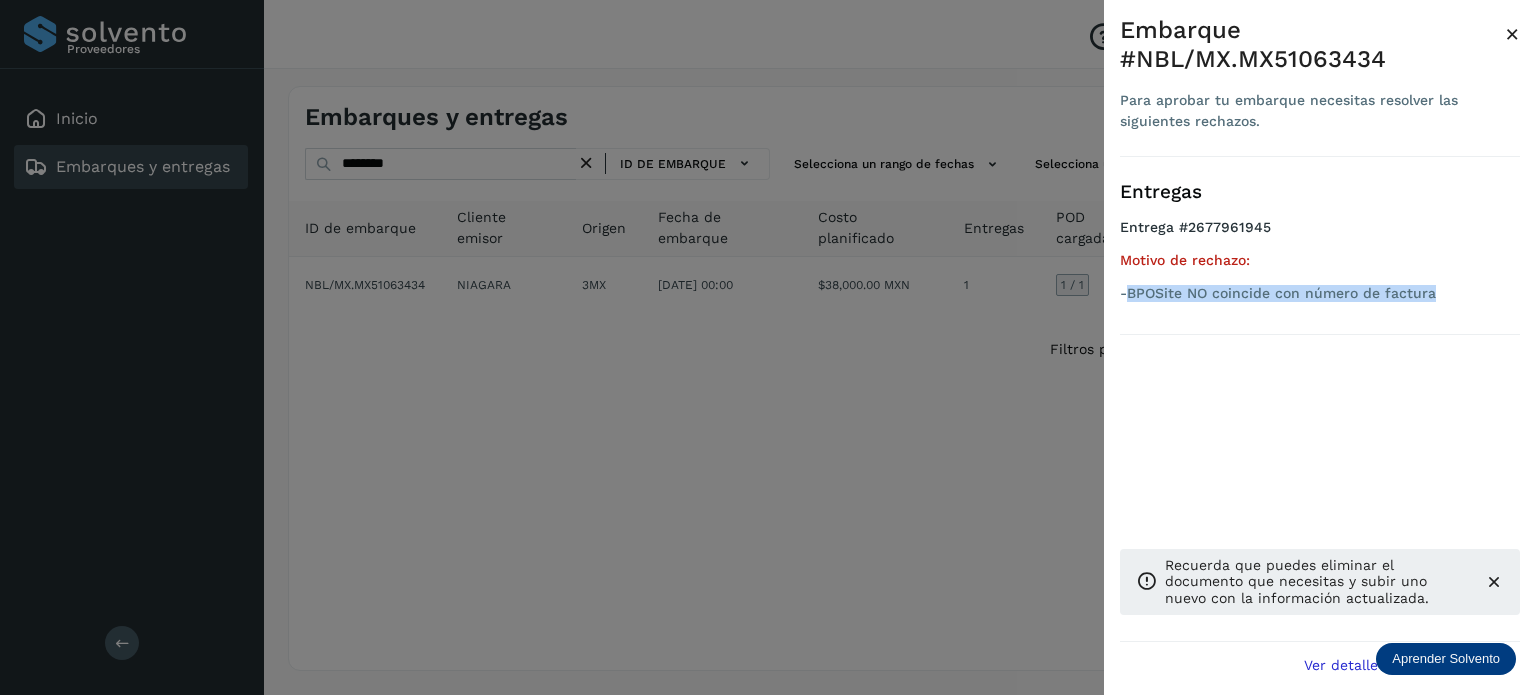 drag, startPoint x: 1335, startPoint y: 293, endPoint x: 1128, endPoint y: 295, distance: 207.00966 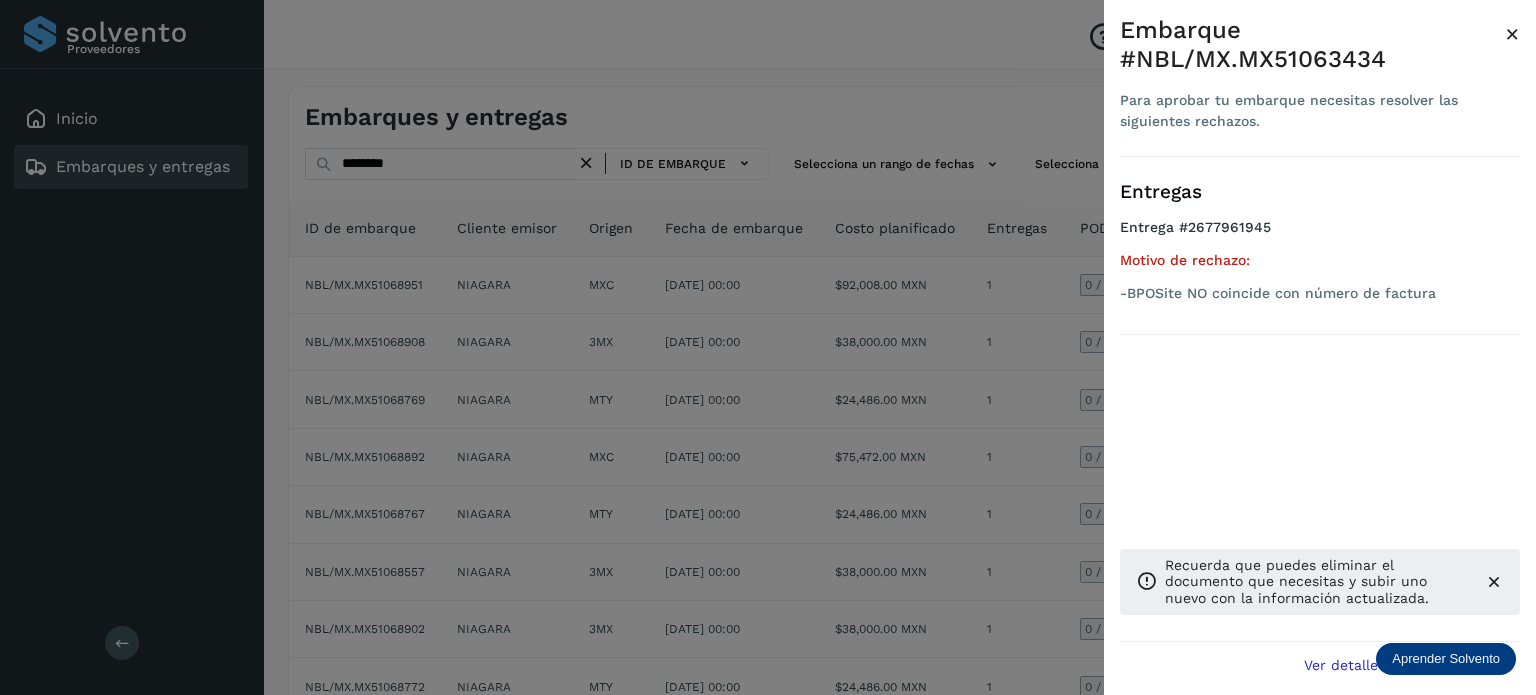 drag, startPoint x: 405, startPoint y: 168, endPoint x: 328, endPoint y: 174, distance: 77.23341 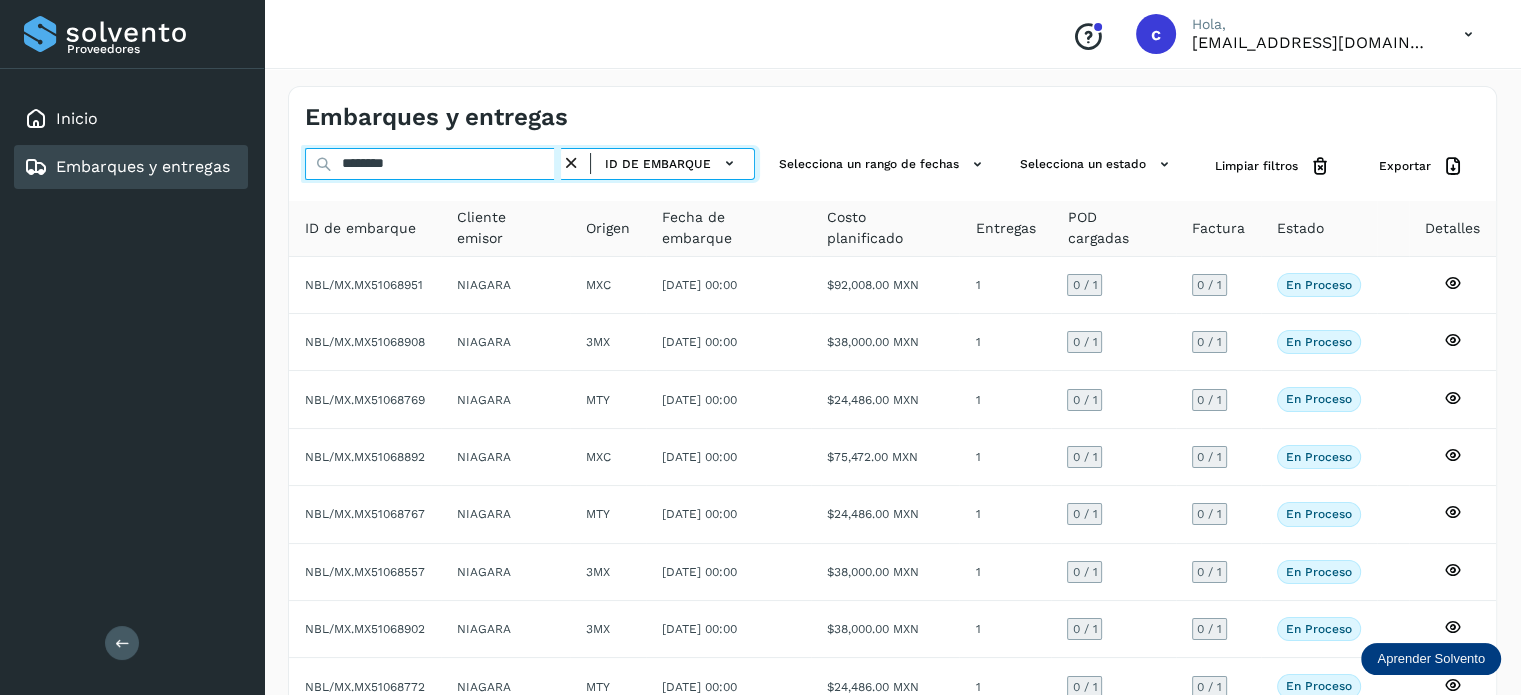 drag, startPoint x: 420, startPoint y: 163, endPoint x: 320, endPoint y: 172, distance: 100.40418 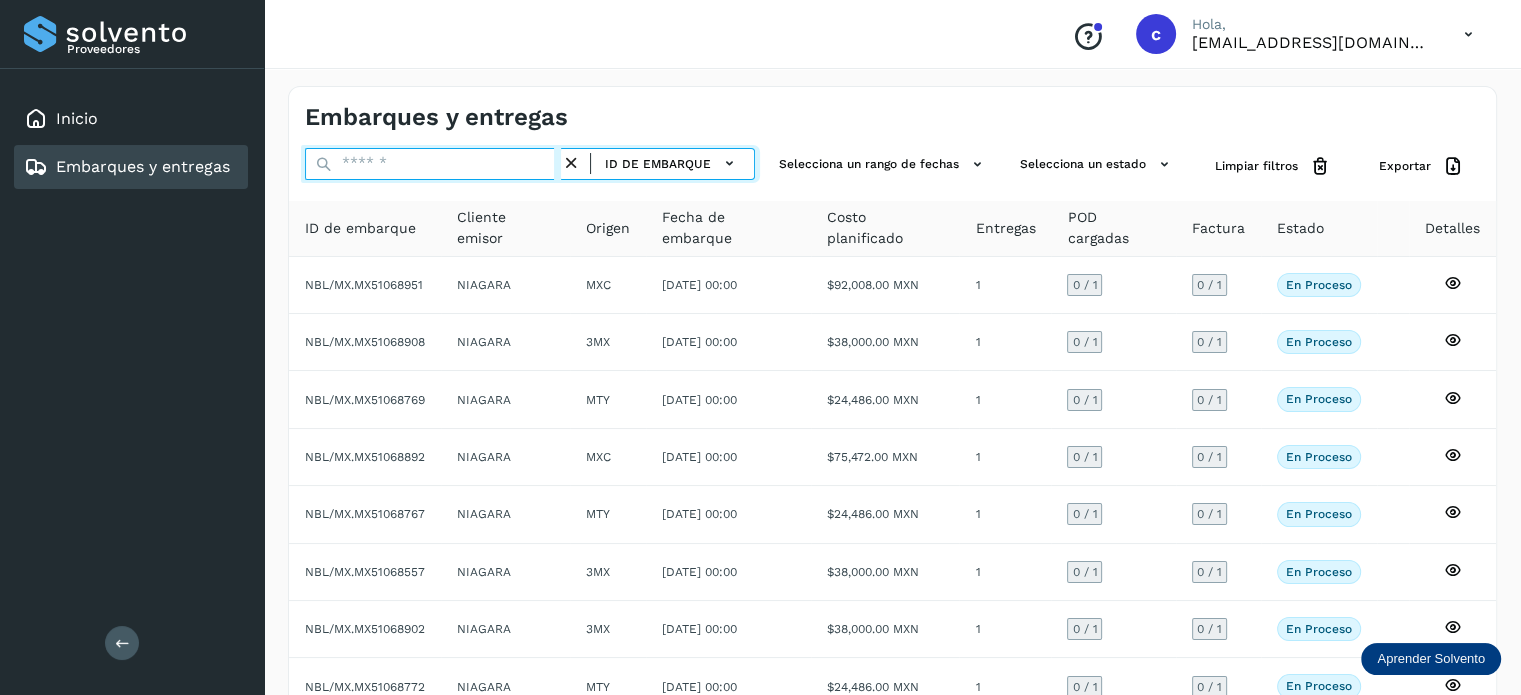 paste on "********" 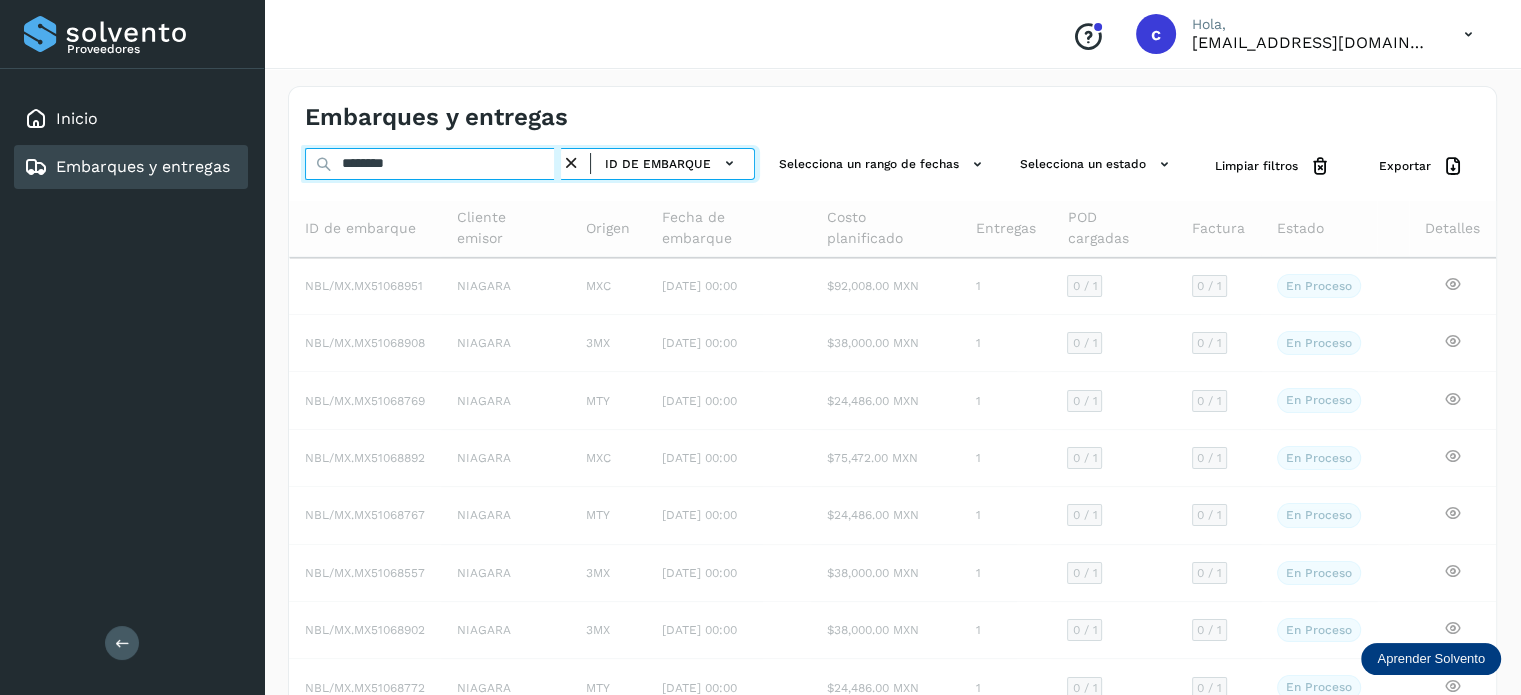 type on "********" 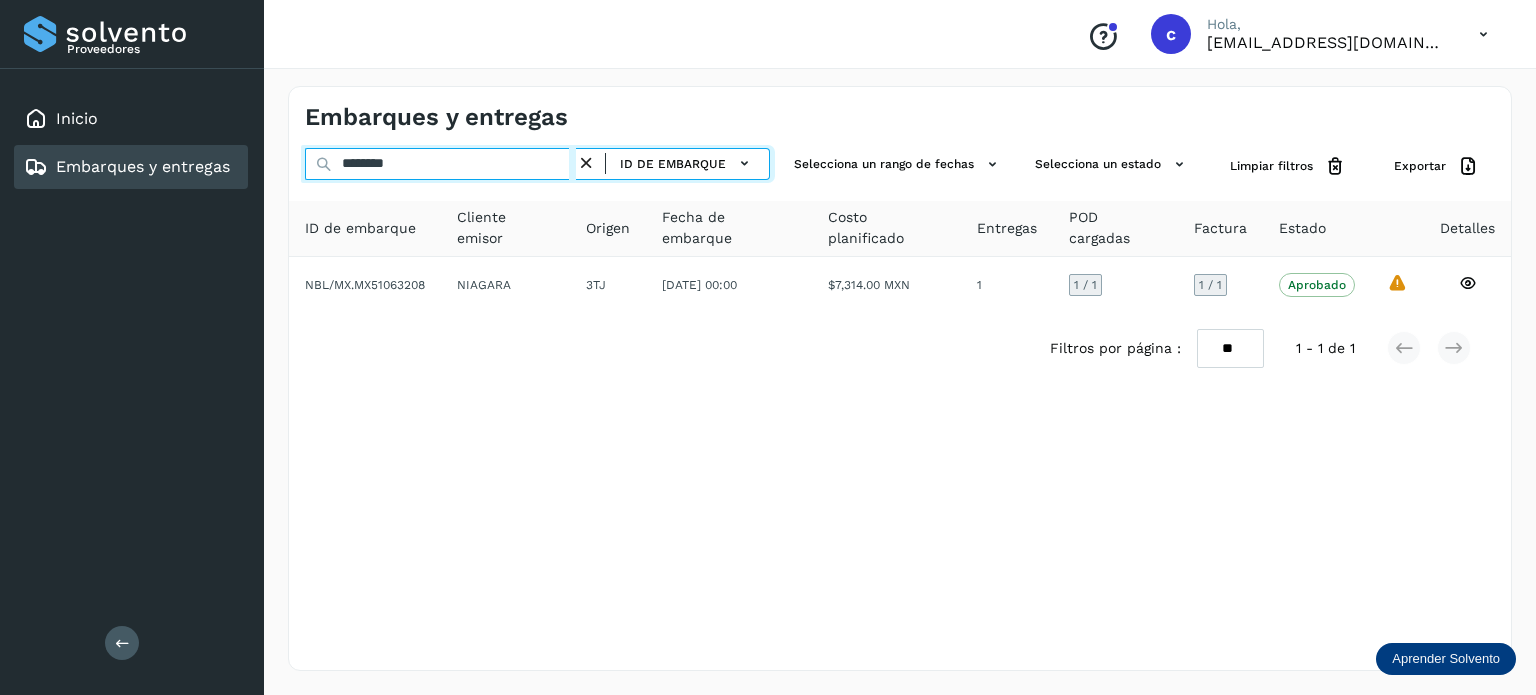 drag, startPoint x: 408, startPoint y: 163, endPoint x: 294, endPoint y: 179, distance: 115.11733 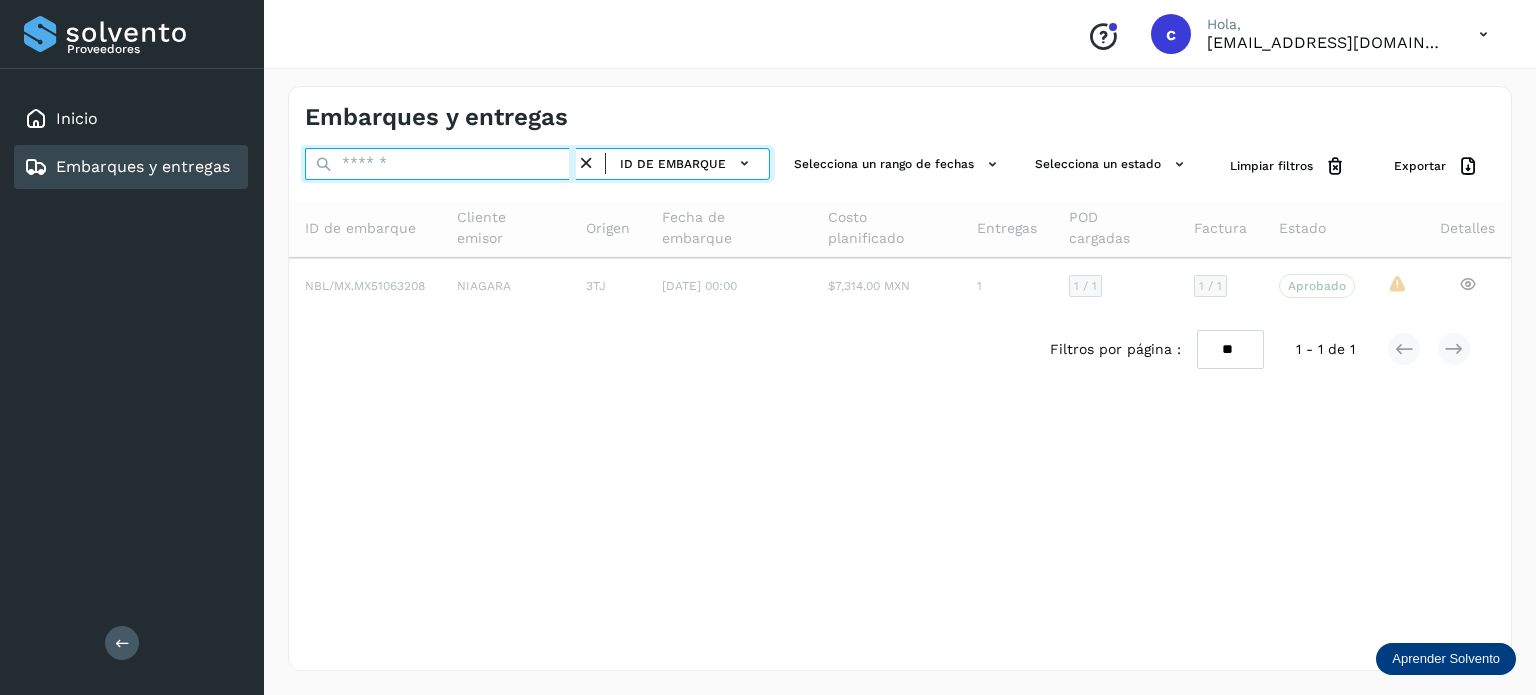 paste on "********" 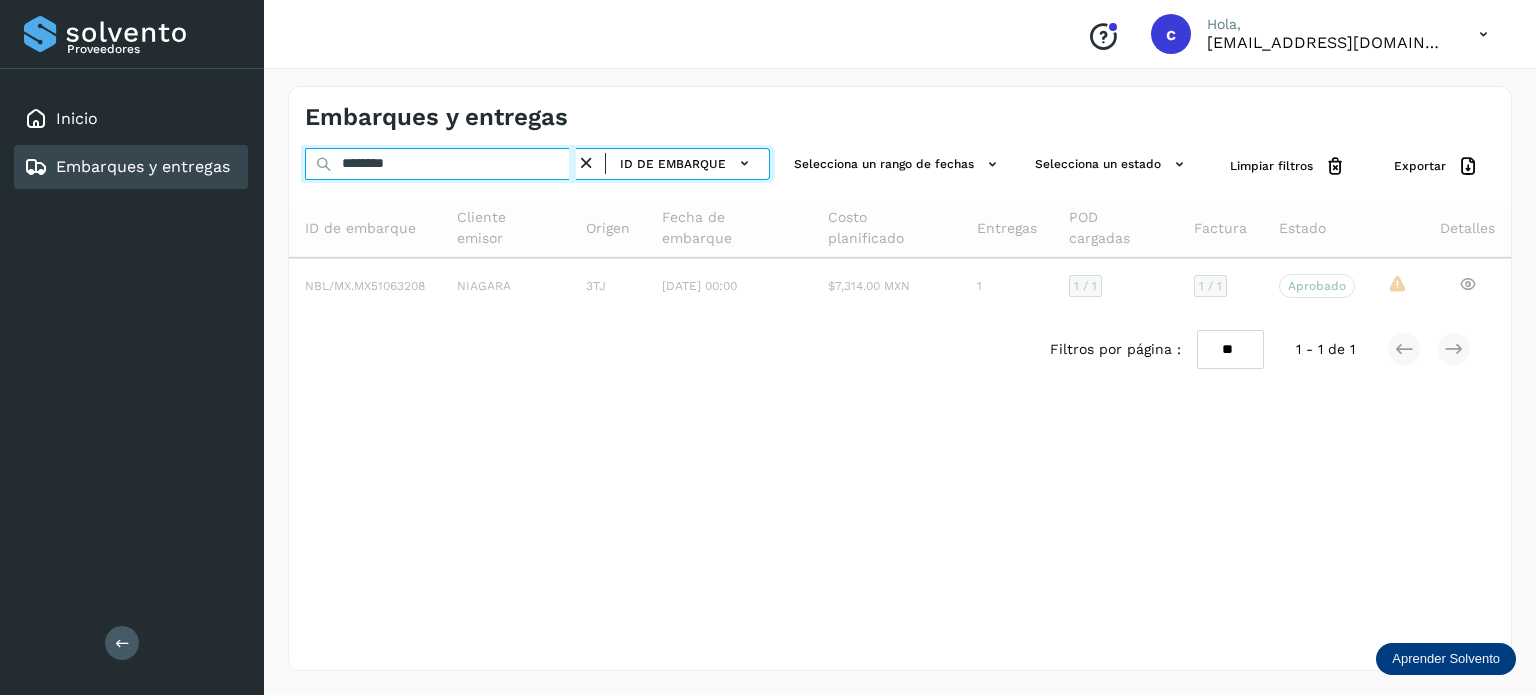 type on "********" 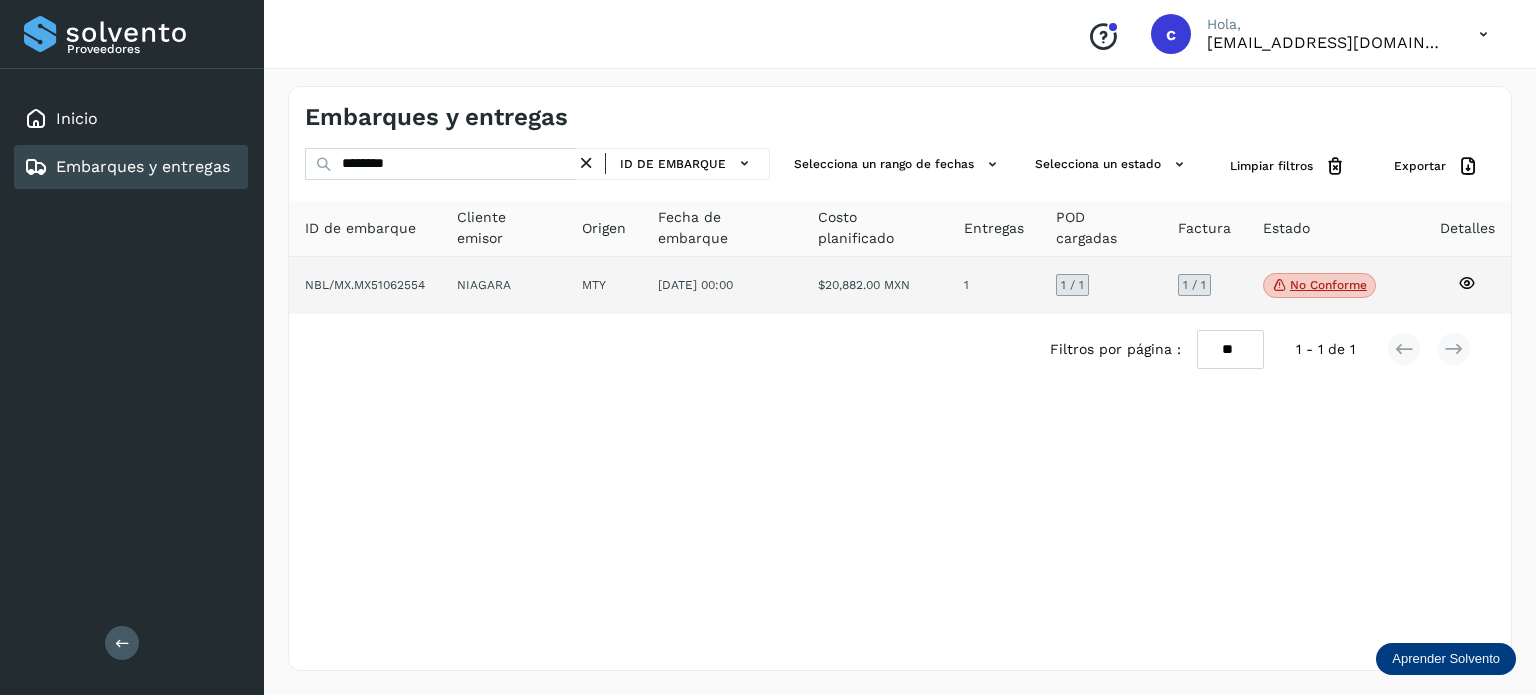 click on "No conforme" 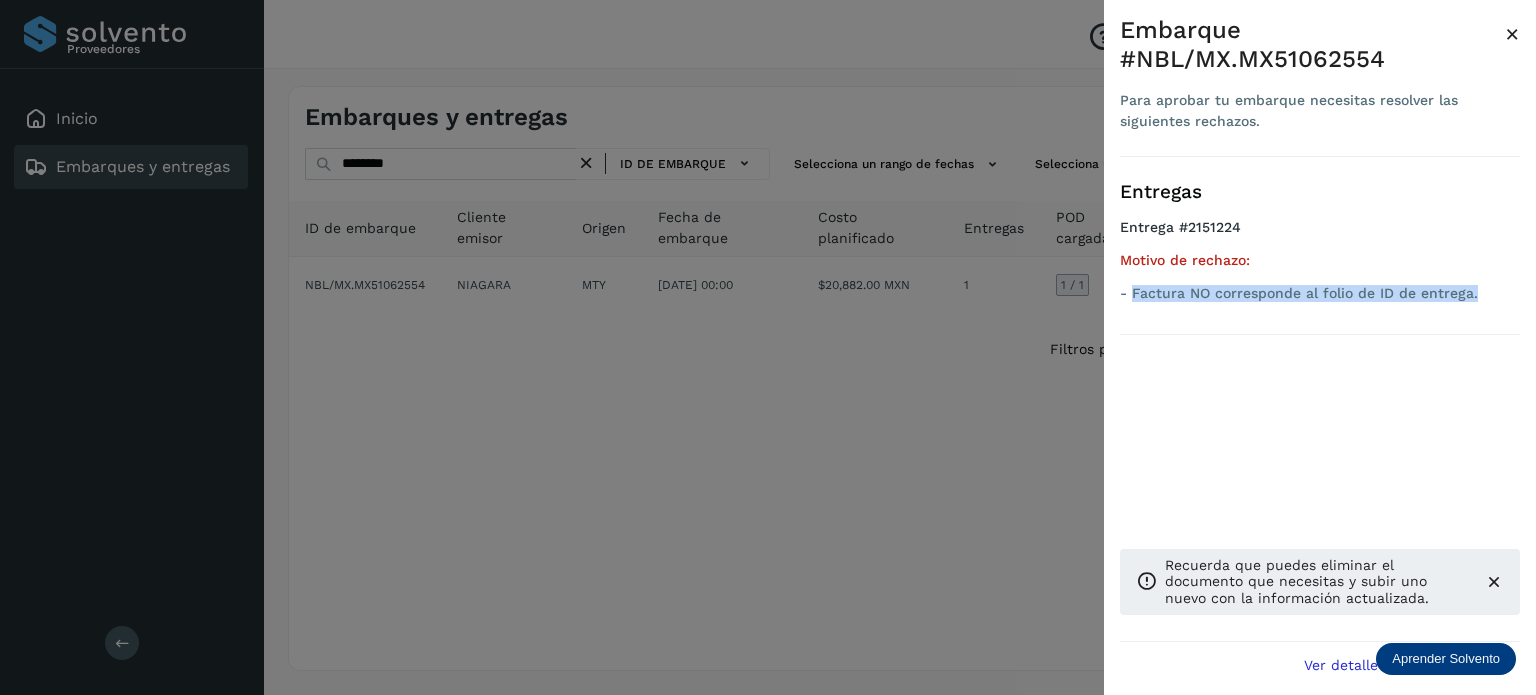 drag, startPoint x: 1472, startPoint y: 290, endPoint x: 1132, endPoint y: 303, distance: 340.24844 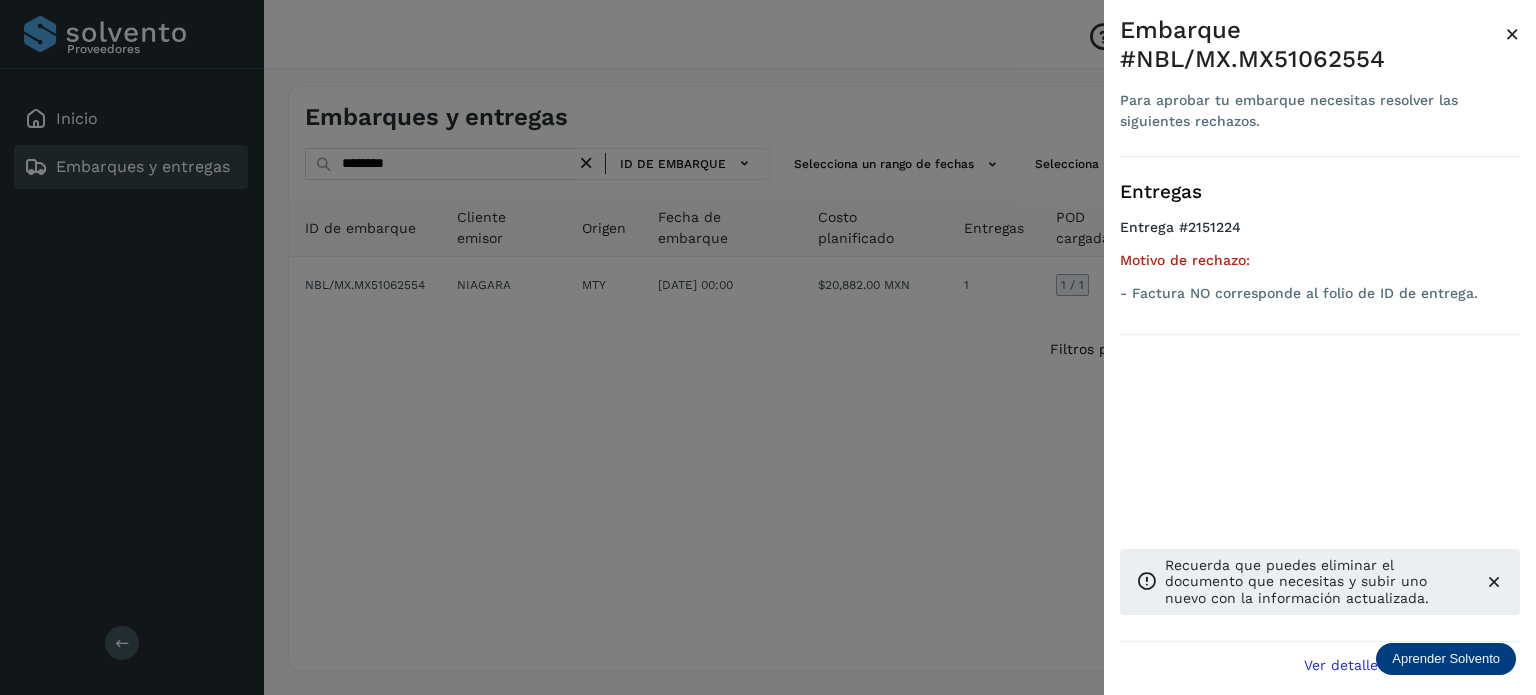 click at bounding box center (768, 347) 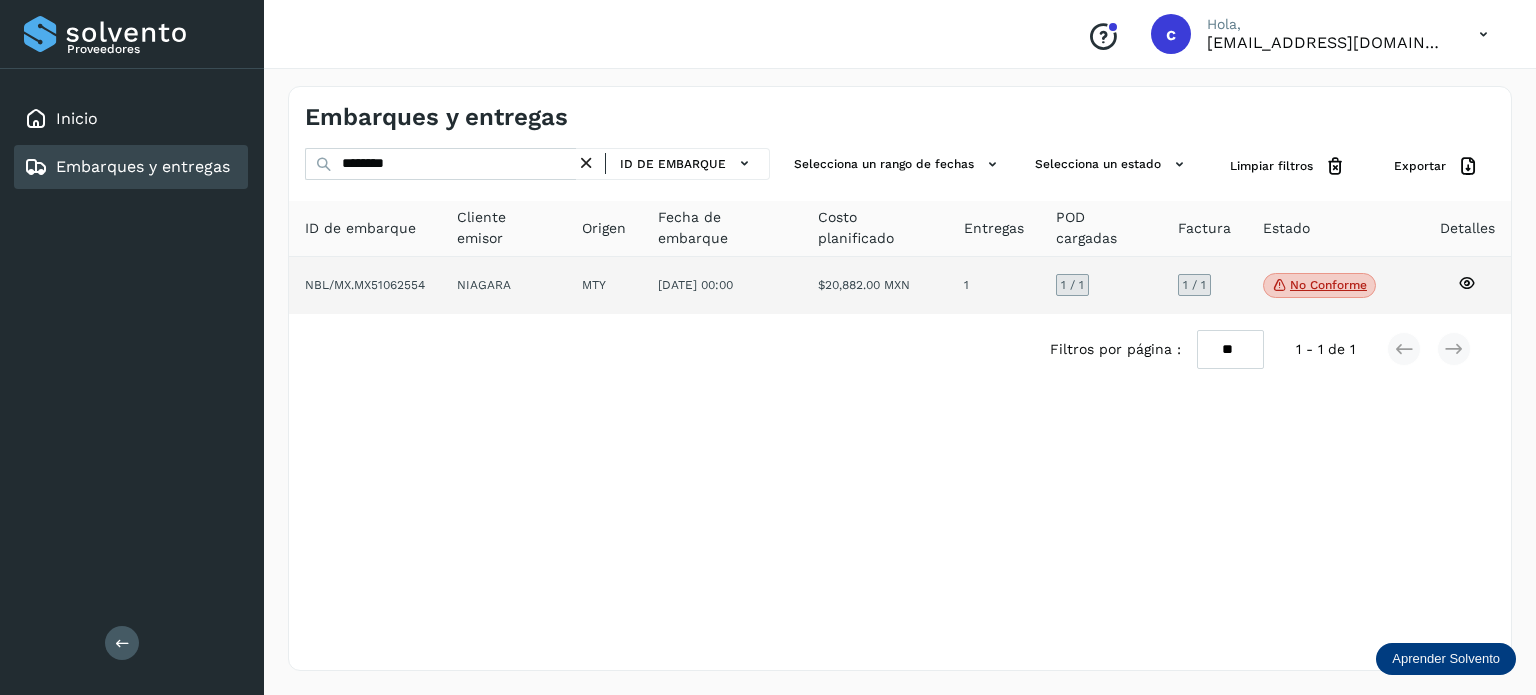 click on "No conforme" 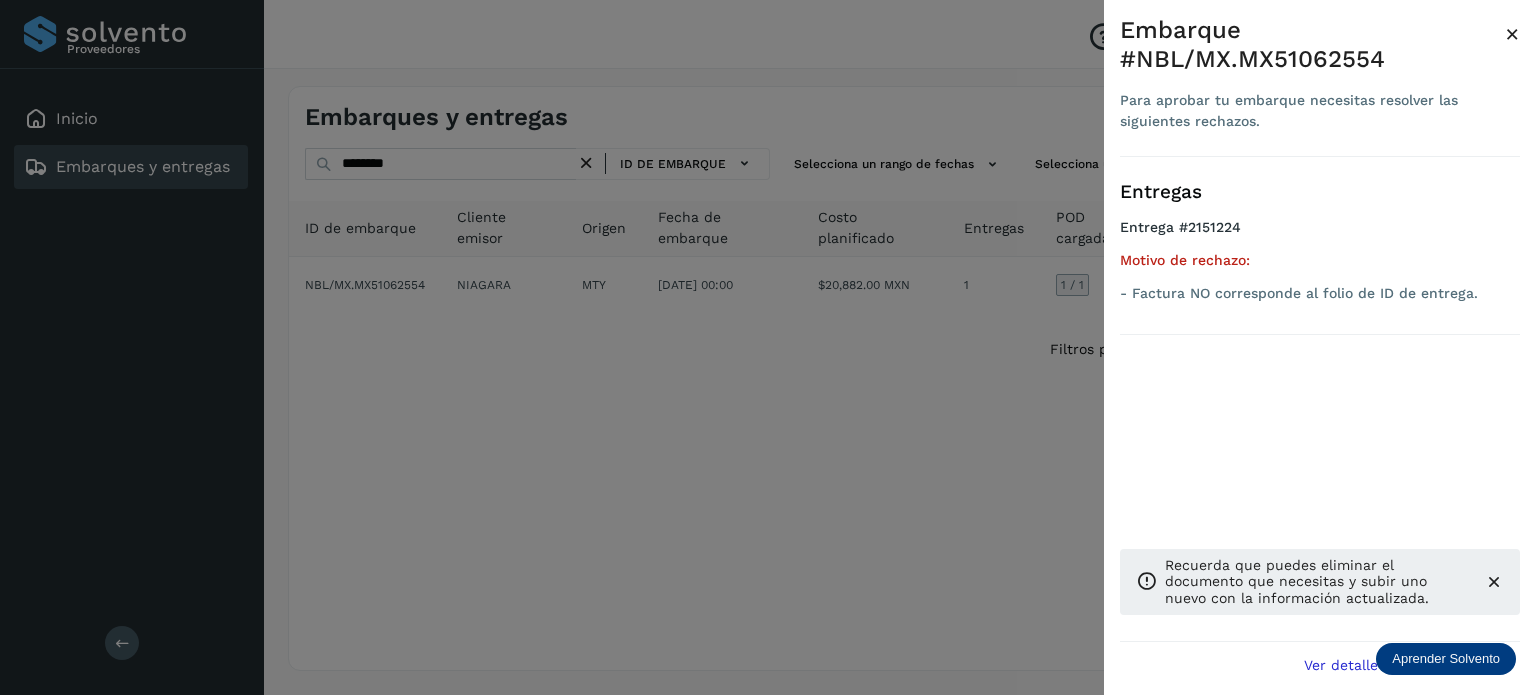 click at bounding box center [768, 347] 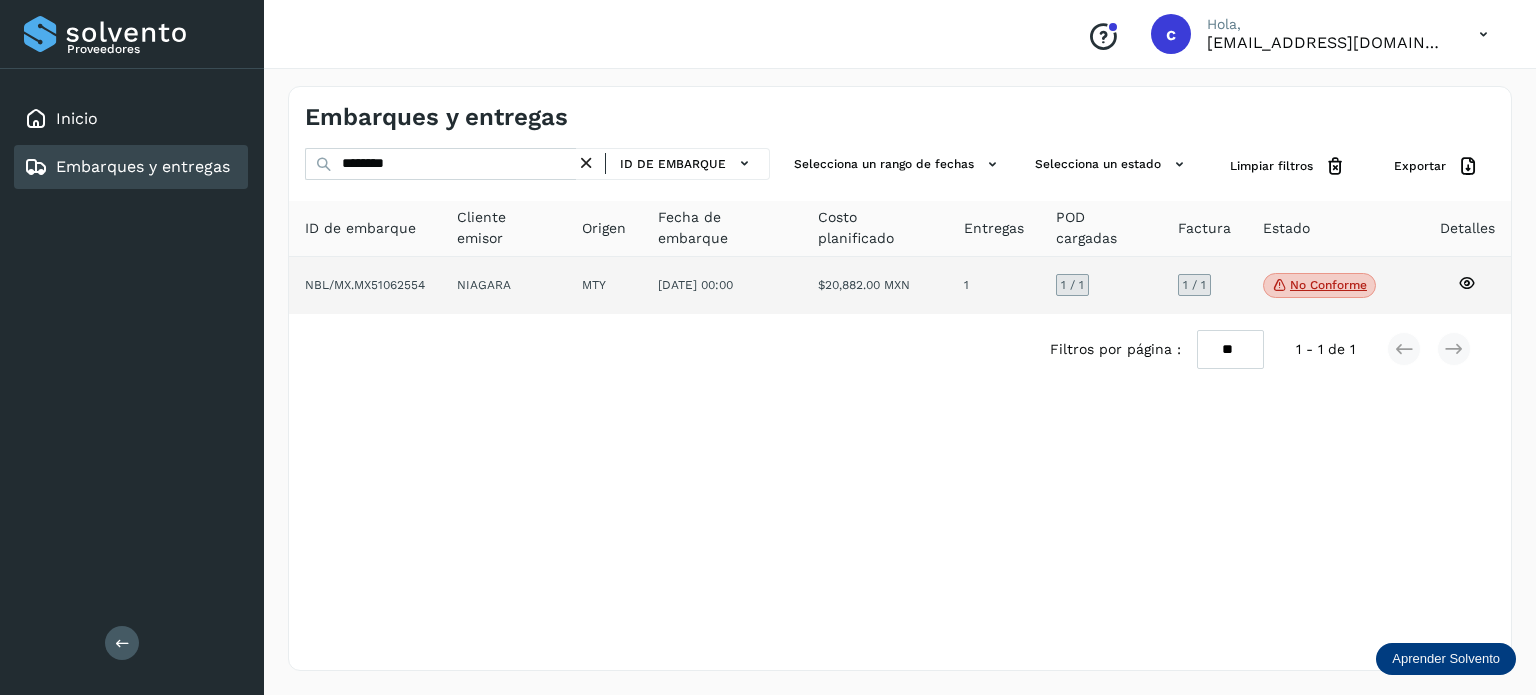 click 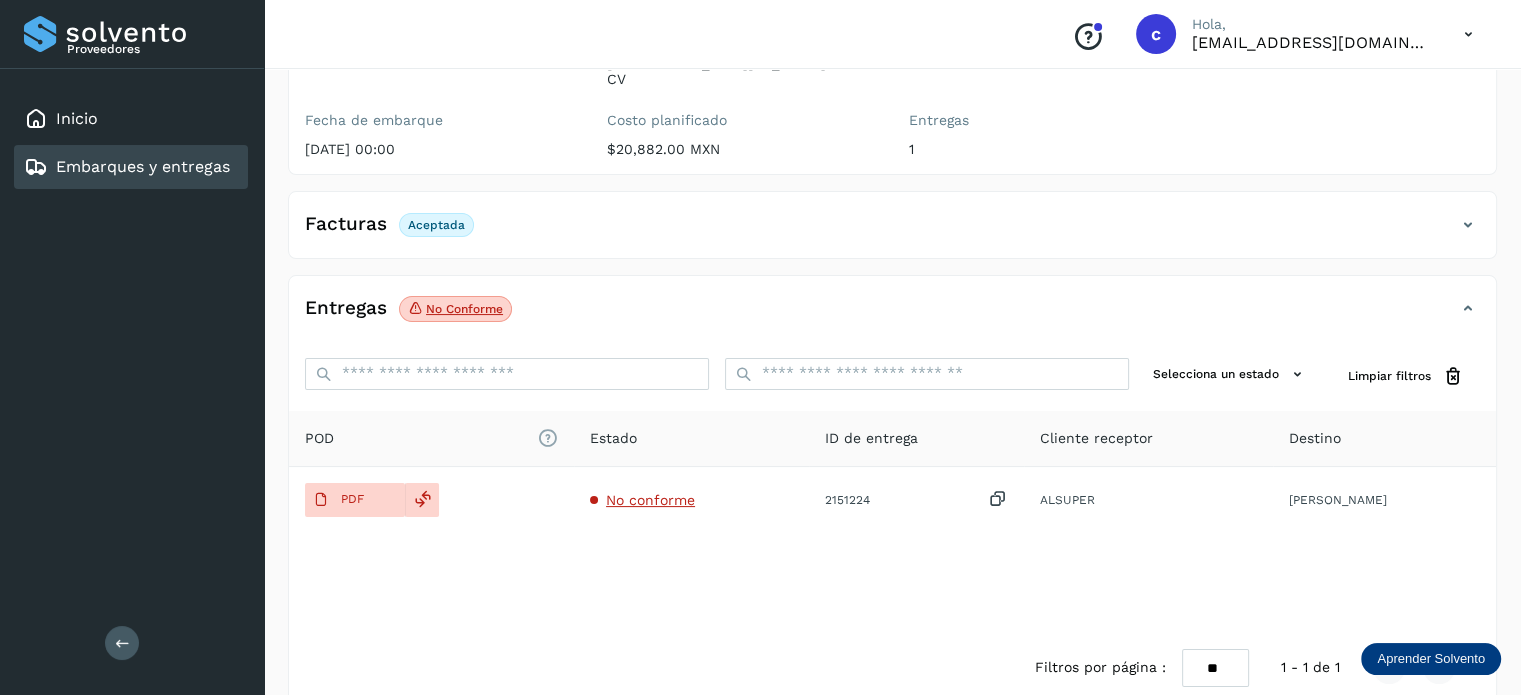 scroll, scrollTop: 264, scrollLeft: 0, axis: vertical 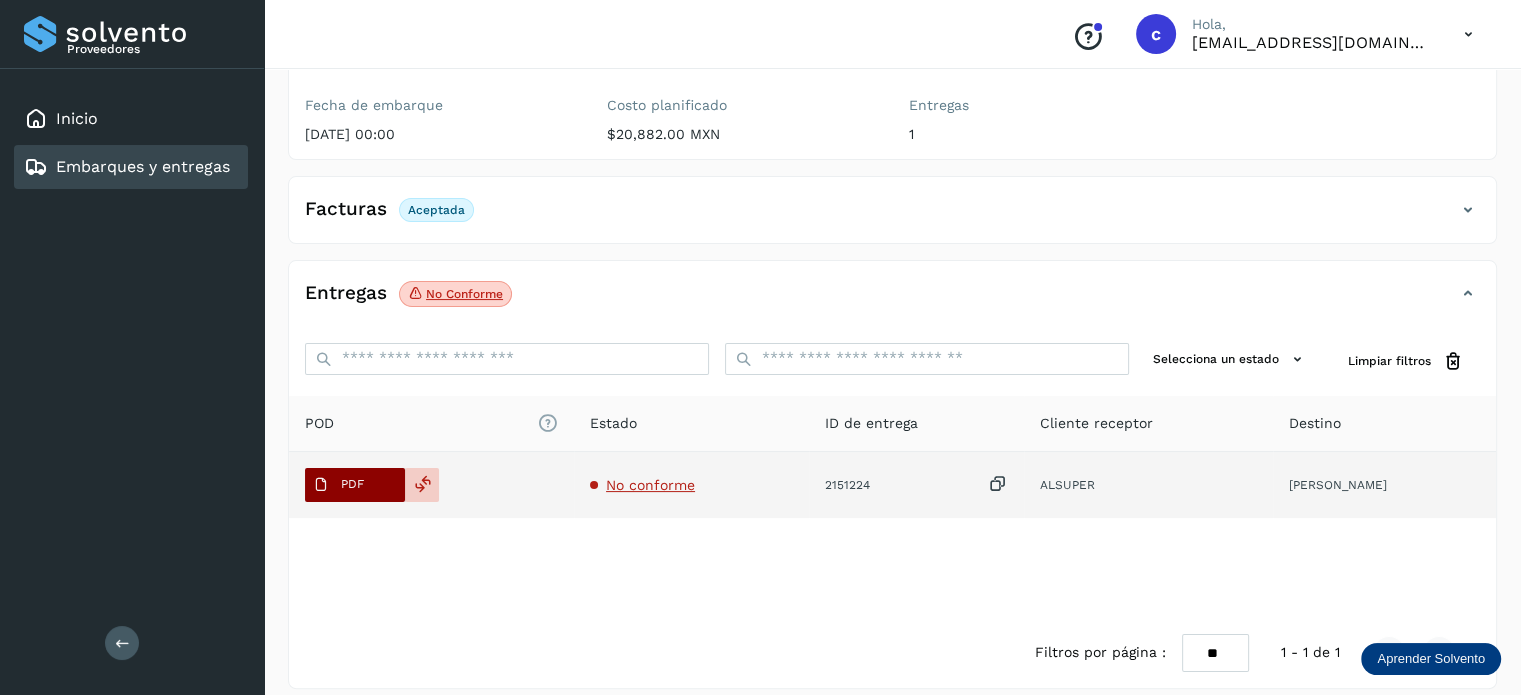 click on "PDF" at bounding box center [338, 485] 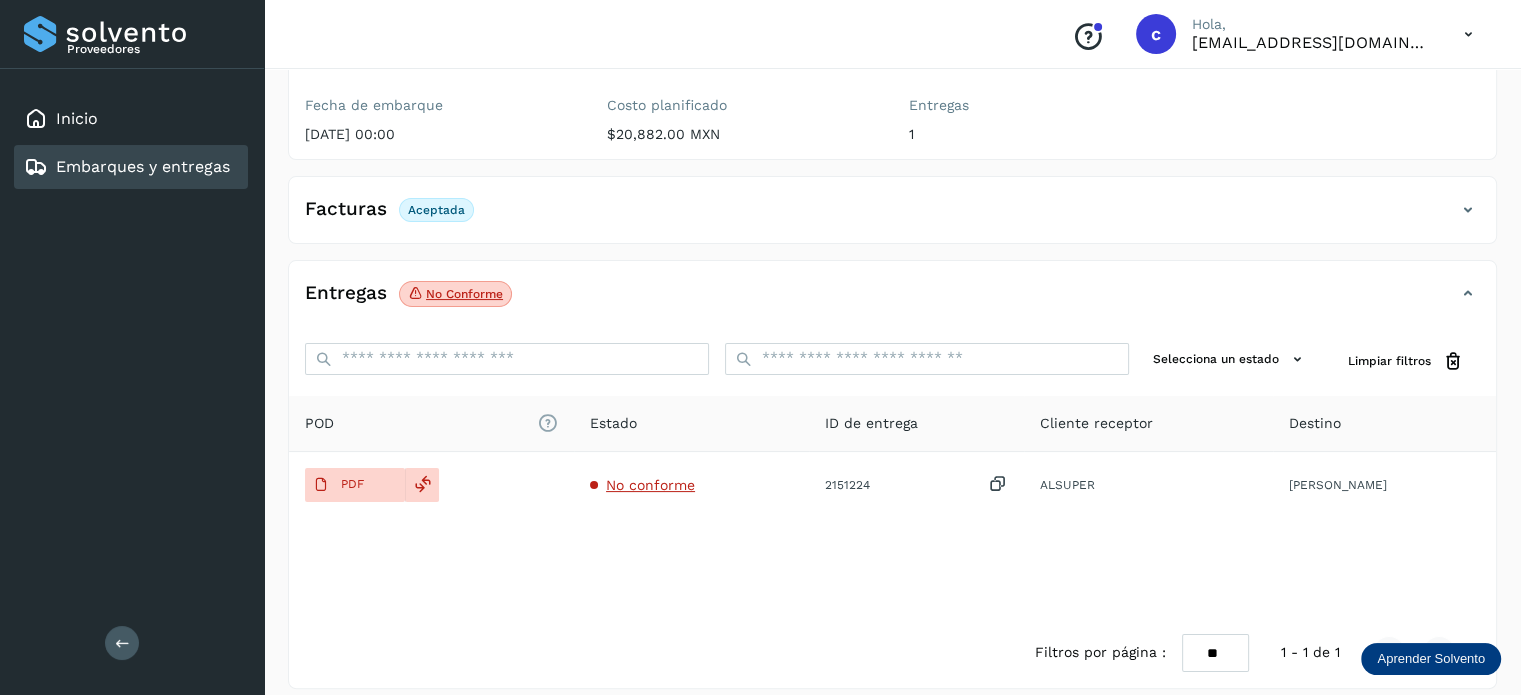 click on "Embarques y entregas" at bounding box center [143, 166] 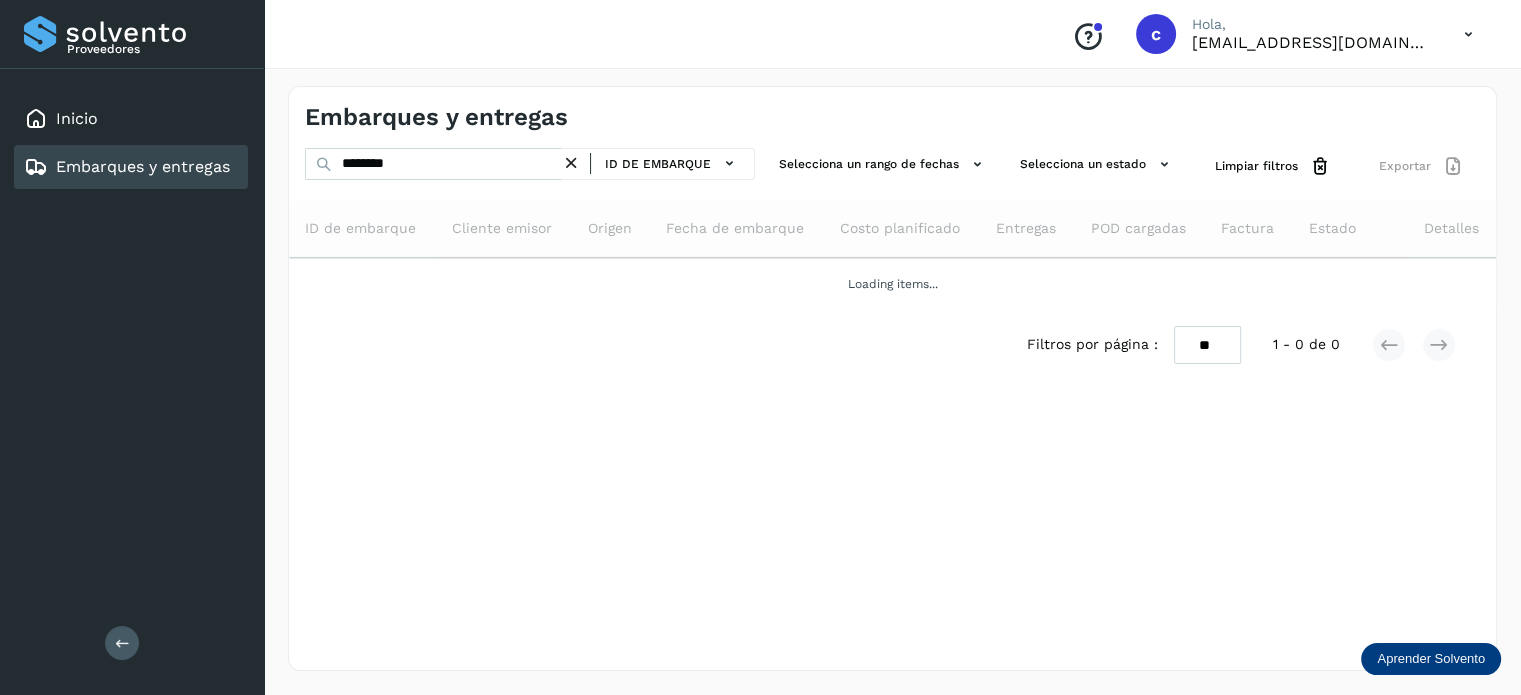 scroll, scrollTop: 0, scrollLeft: 0, axis: both 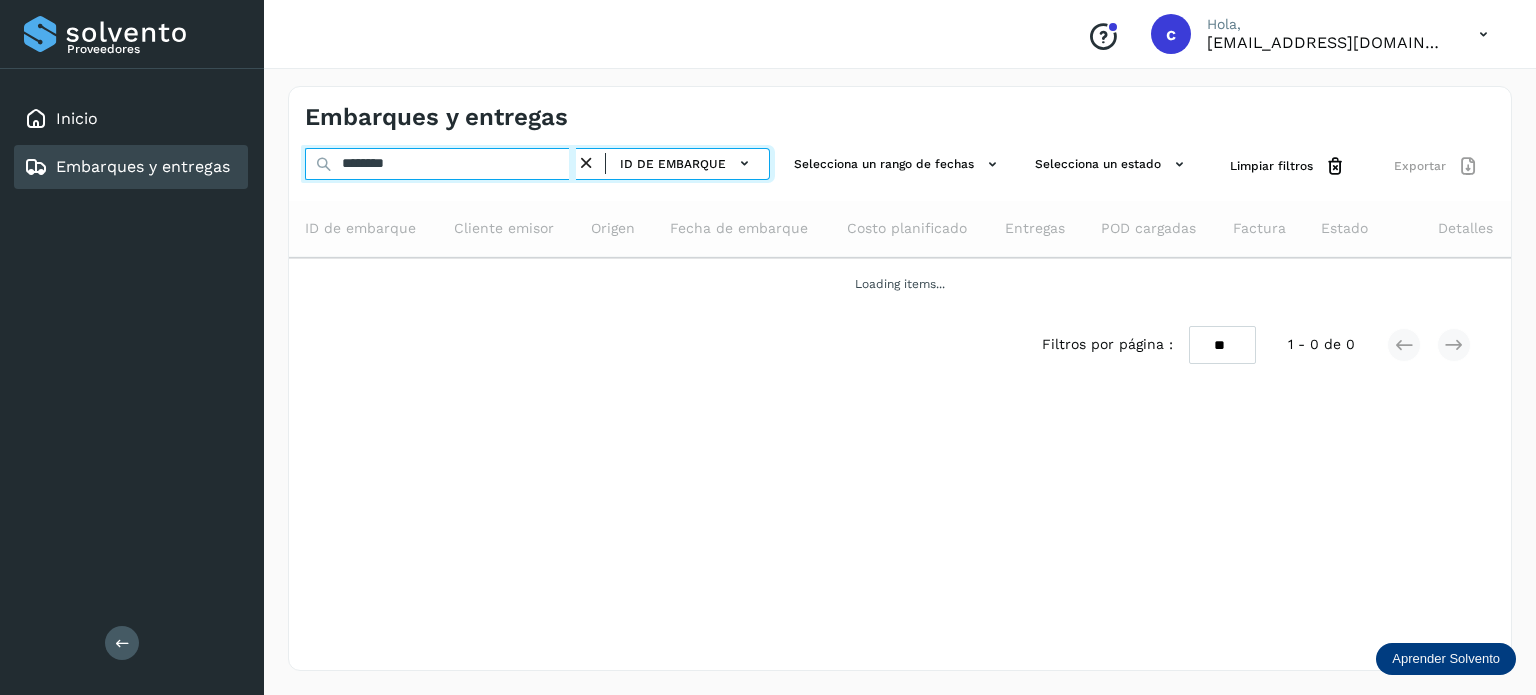 drag, startPoint x: 422, startPoint y: 167, endPoint x: 184, endPoint y: 155, distance: 238.30232 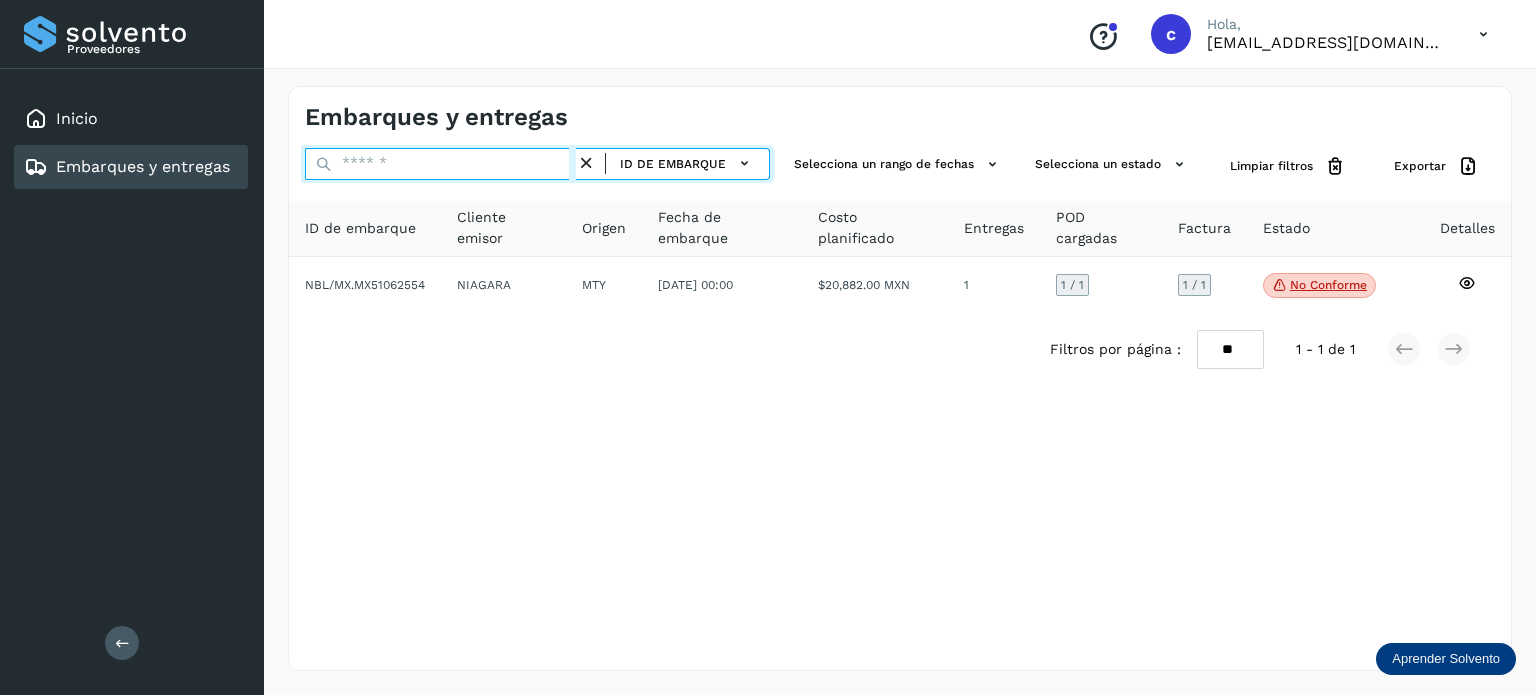 paste on "********" 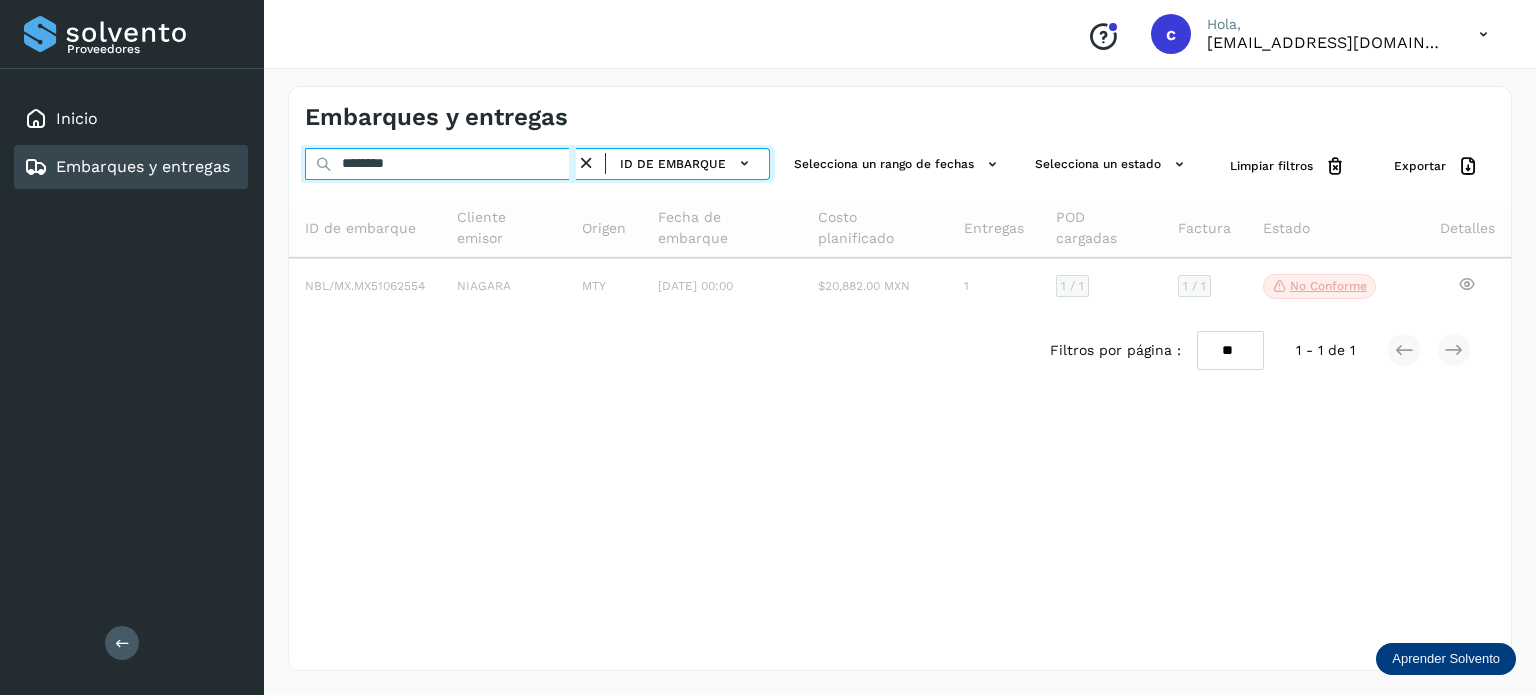 type on "********" 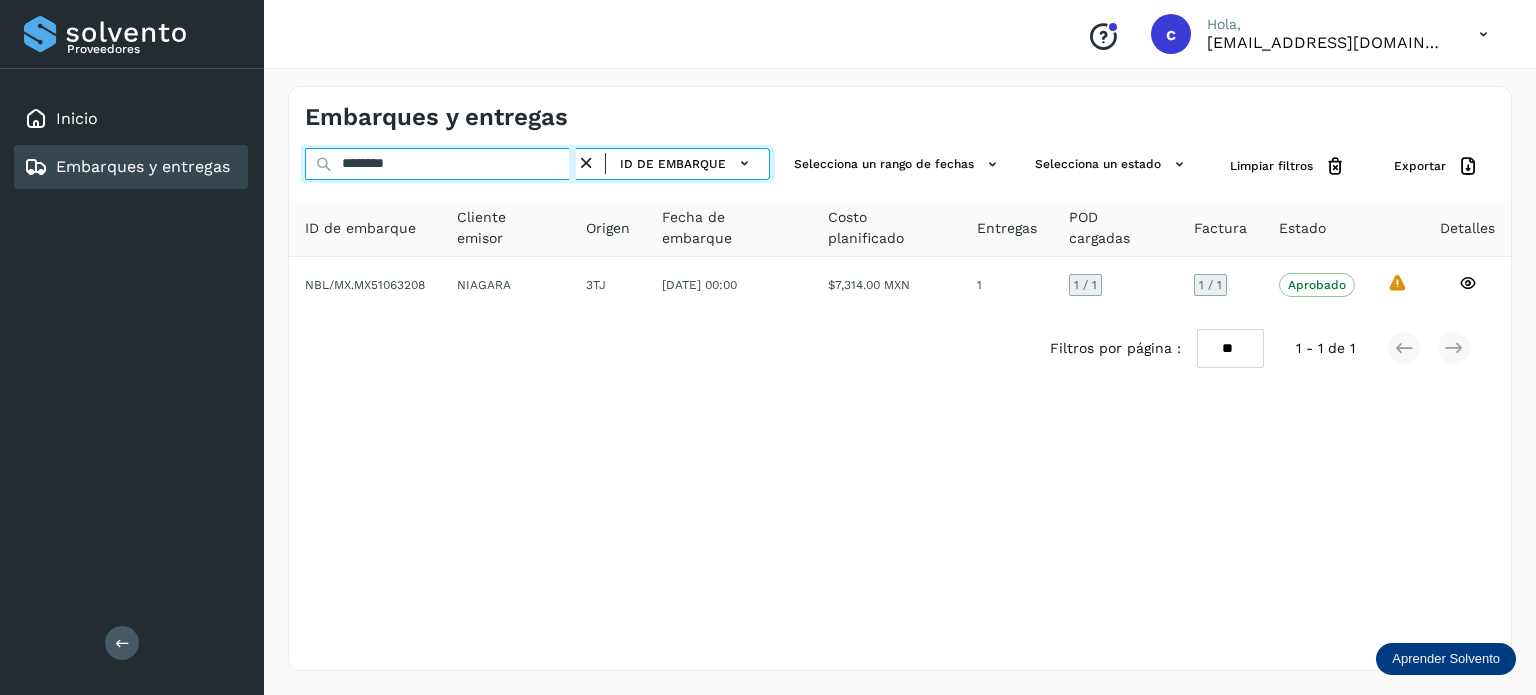 drag, startPoint x: 315, startPoint y: 167, endPoint x: 293, endPoint y: 167, distance: 22 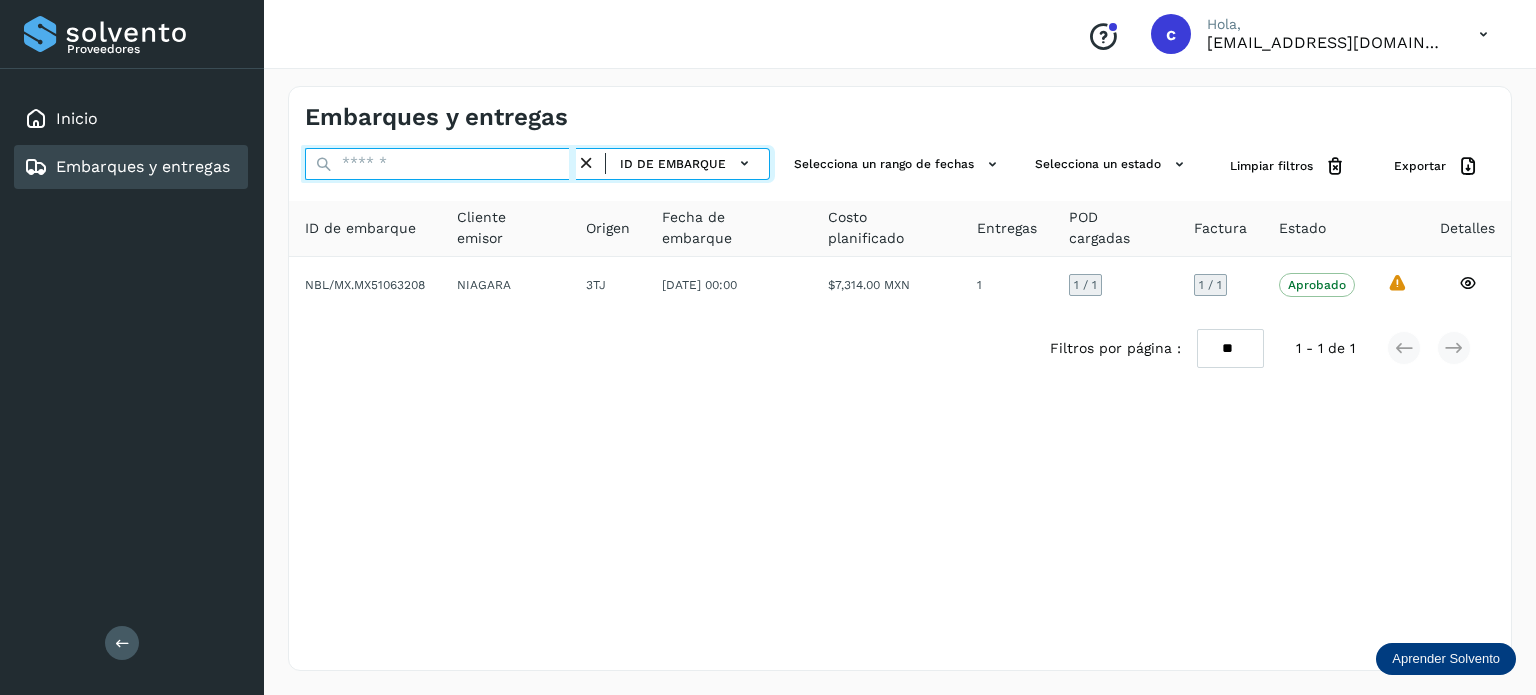 paste on "********" 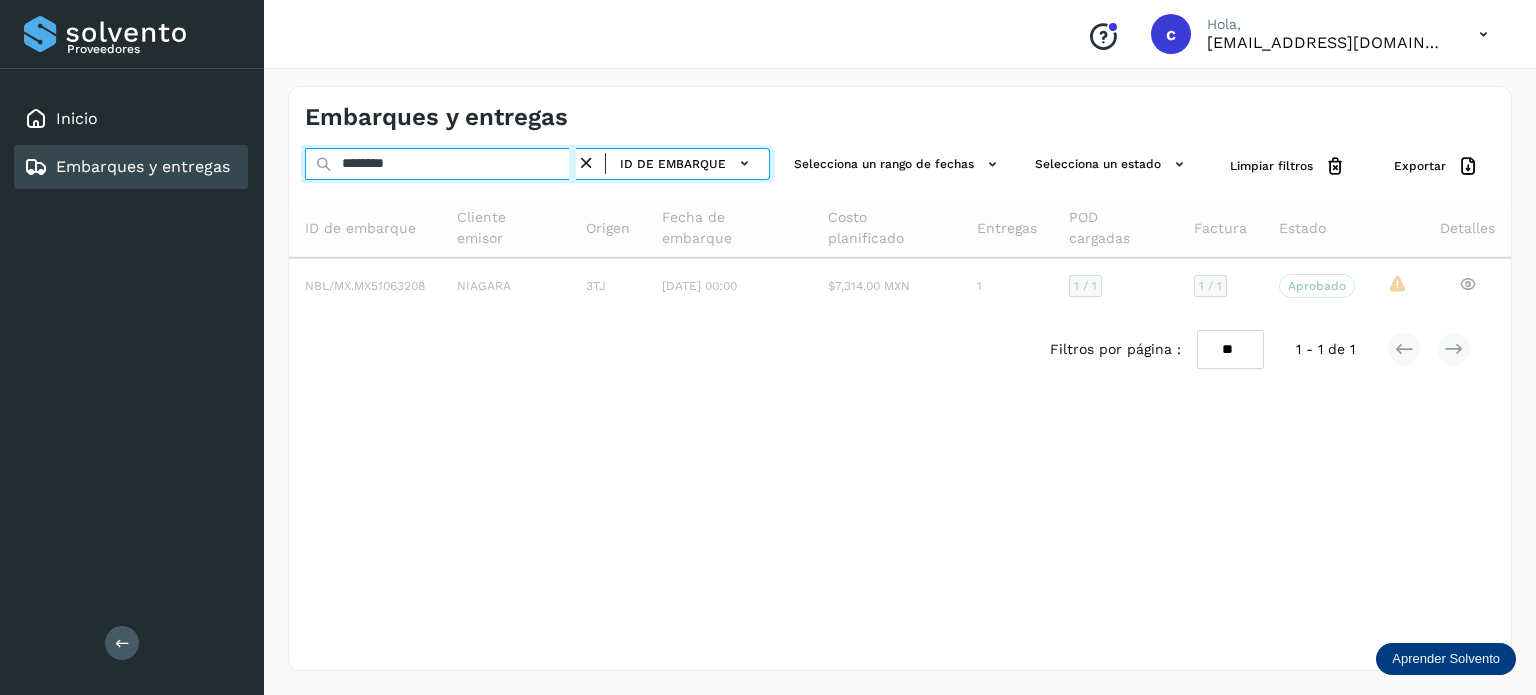 type on "********" 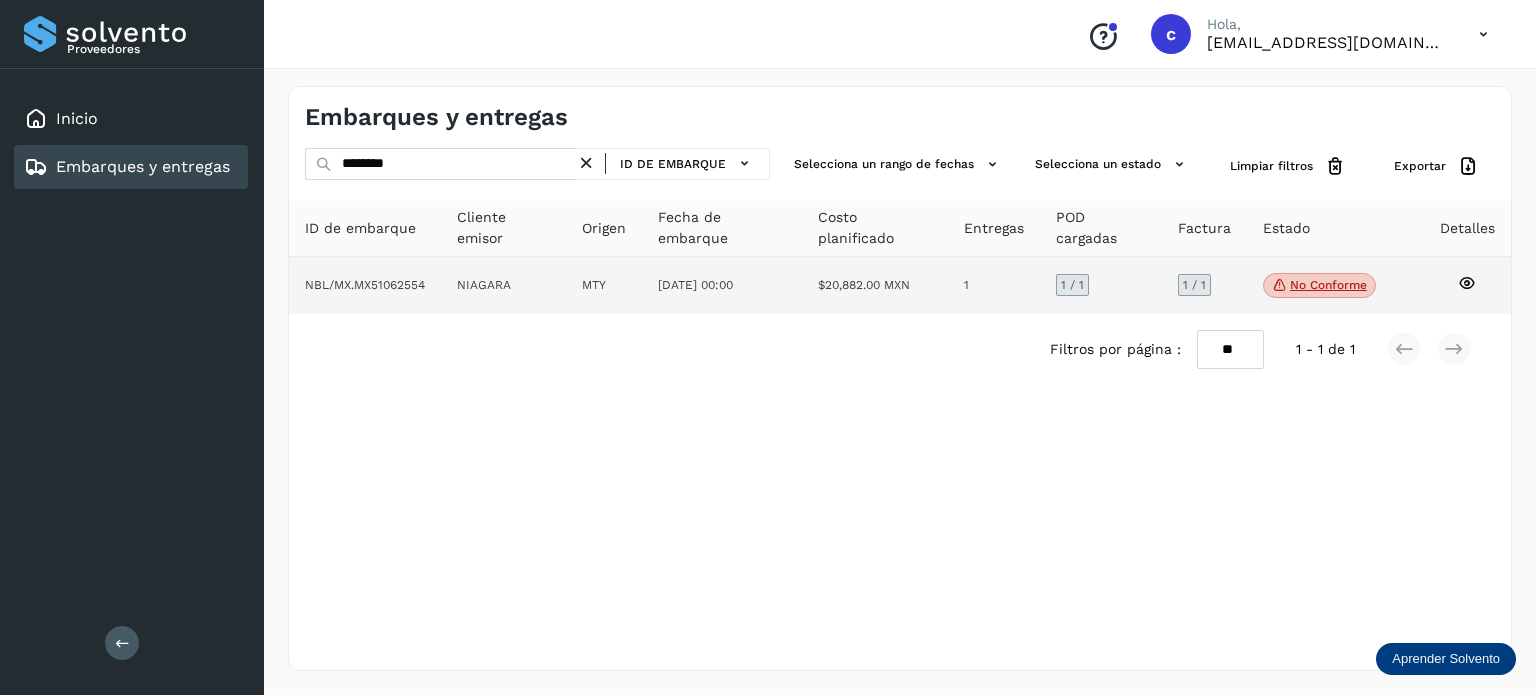 click on "No conforme" 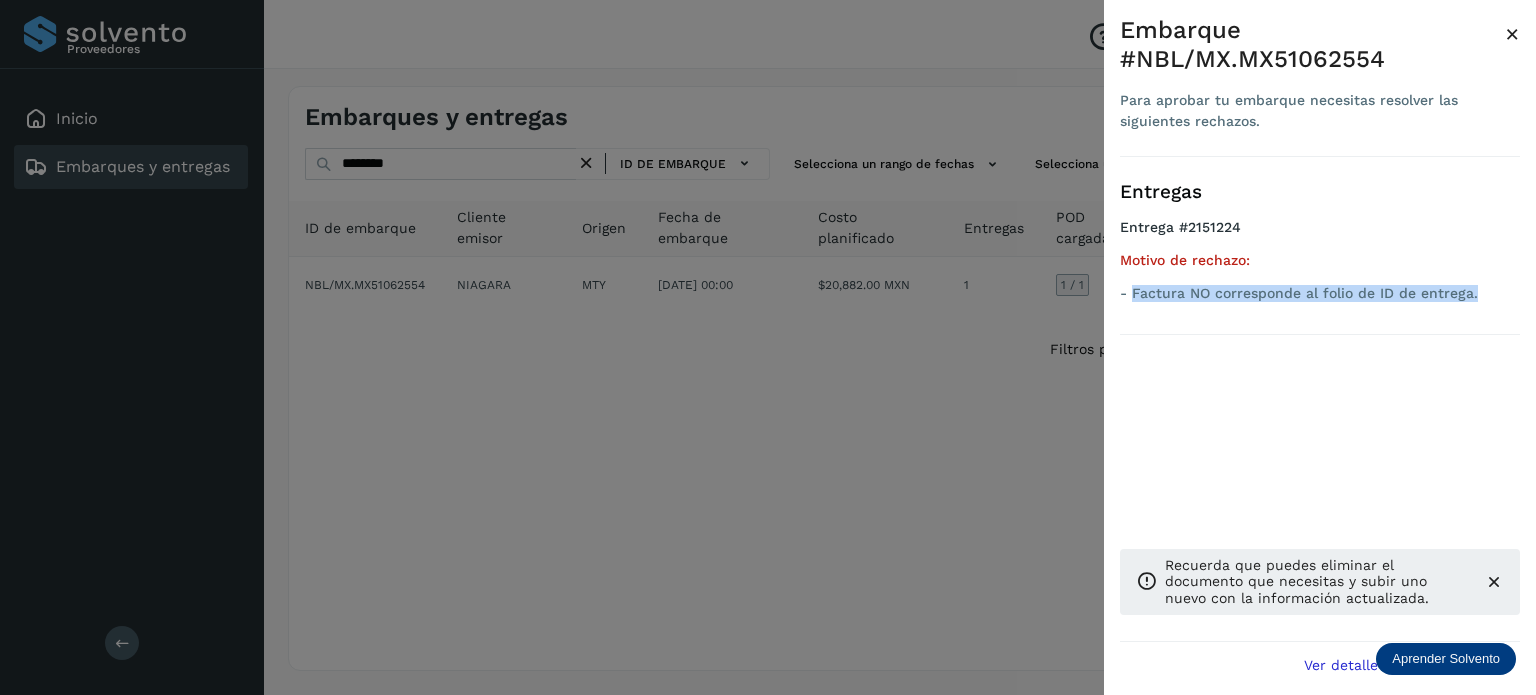 drag, startPoint x: 1483, startPoint y: 296, endPoint x: 1132, endPoint y: 308, distance: 351.20508 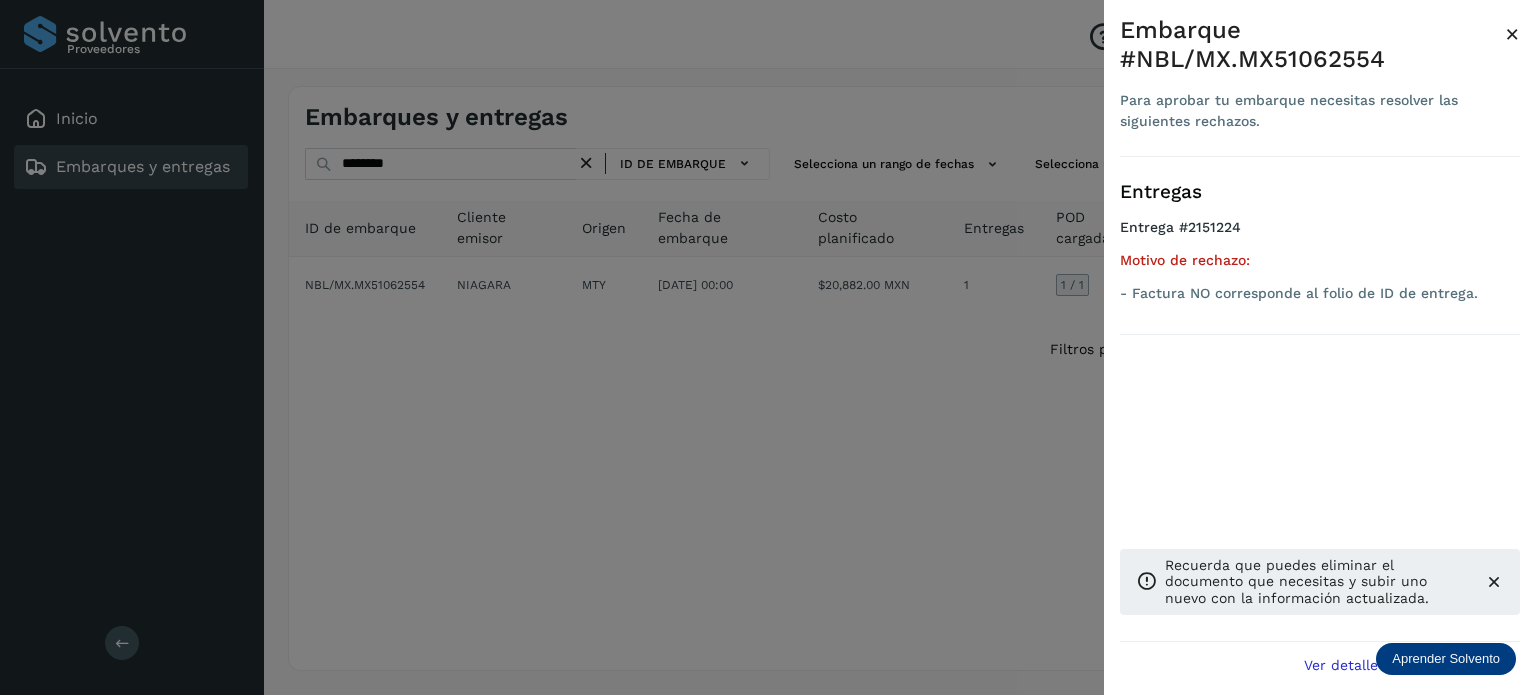 click at bounding box center (768, 347) 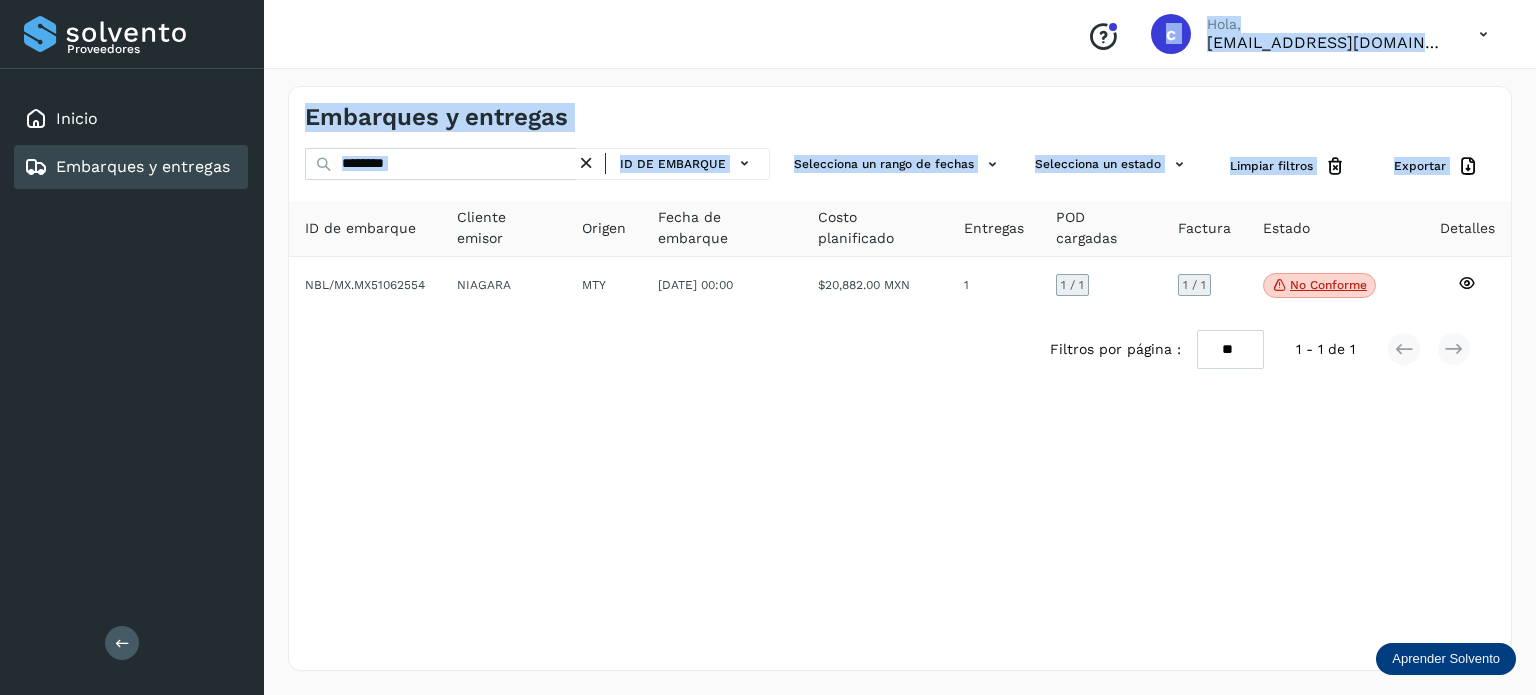 drag, startPoint x: 419, startPoint y: 162, endPoint x: 243, endPoint y: 166, distance: 176.04546 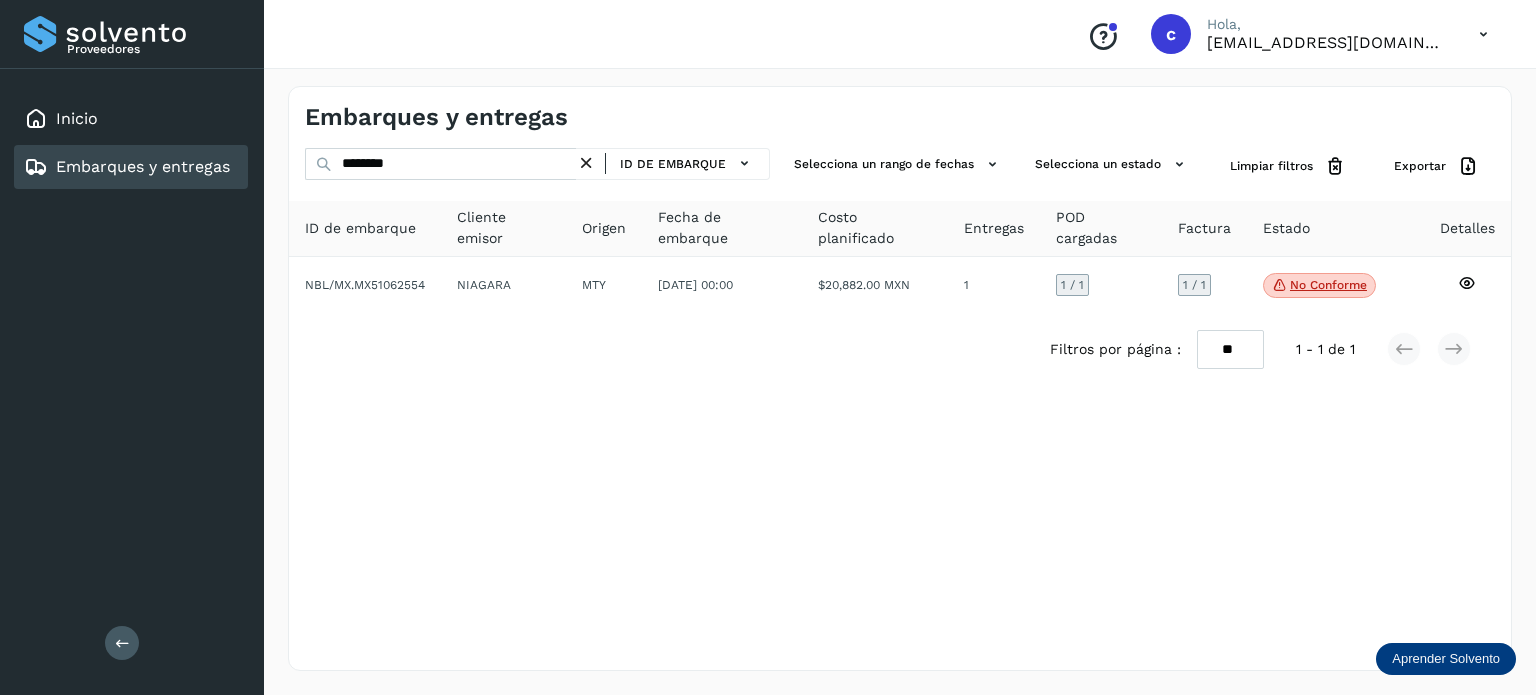 click on "Filtros por página : ** ** ** 1 - 1 de 1" at bounding box center (900, 349) 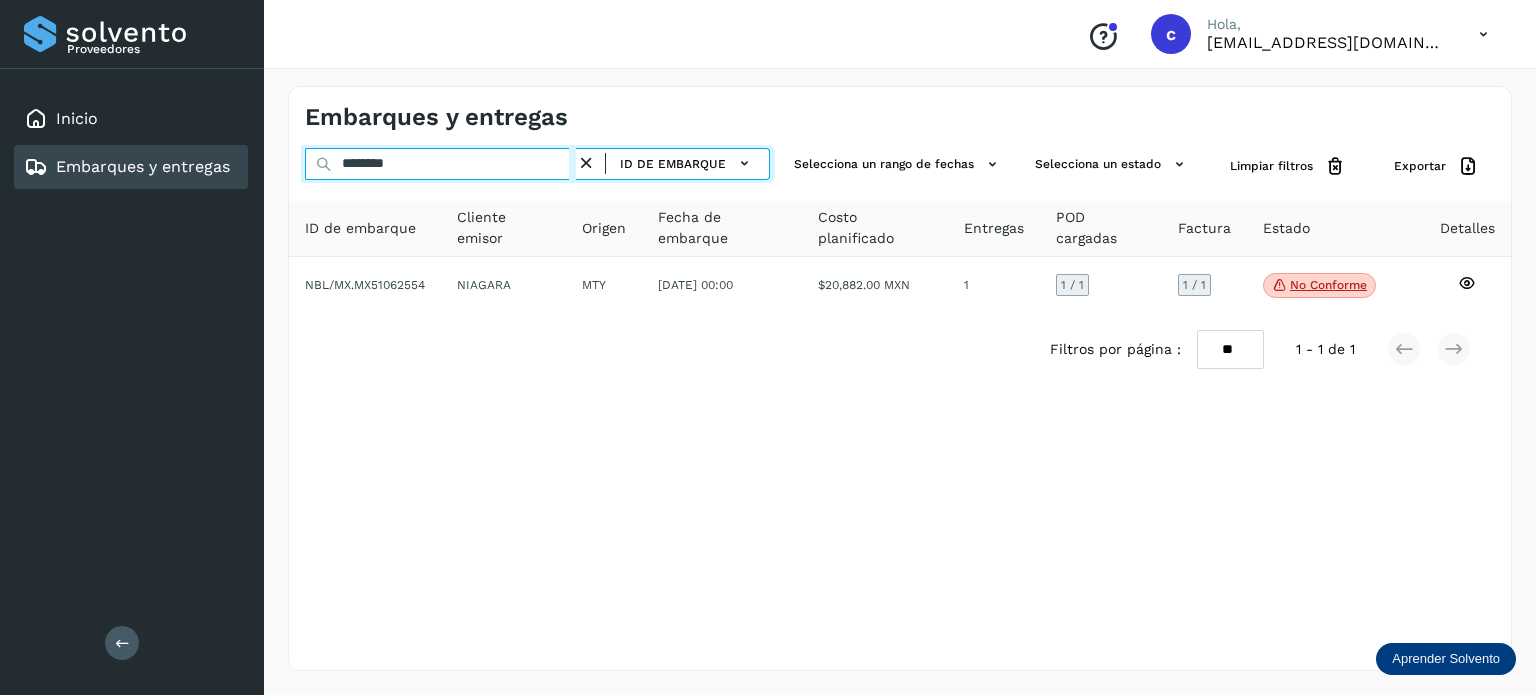 drag, startPoint x: 408, startPoint y: 161, endPoint x: 288, endPoint y: 182, distance: 121.82365 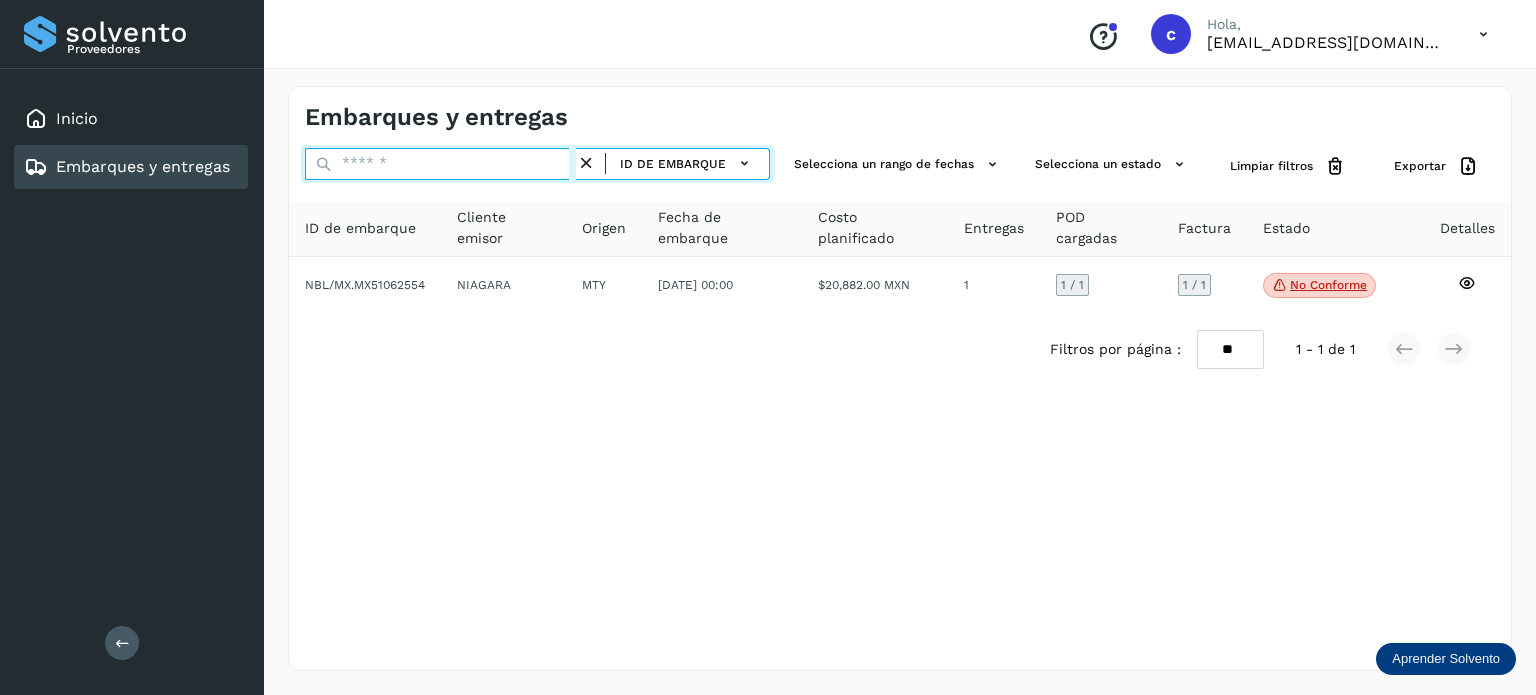 paste on "********" 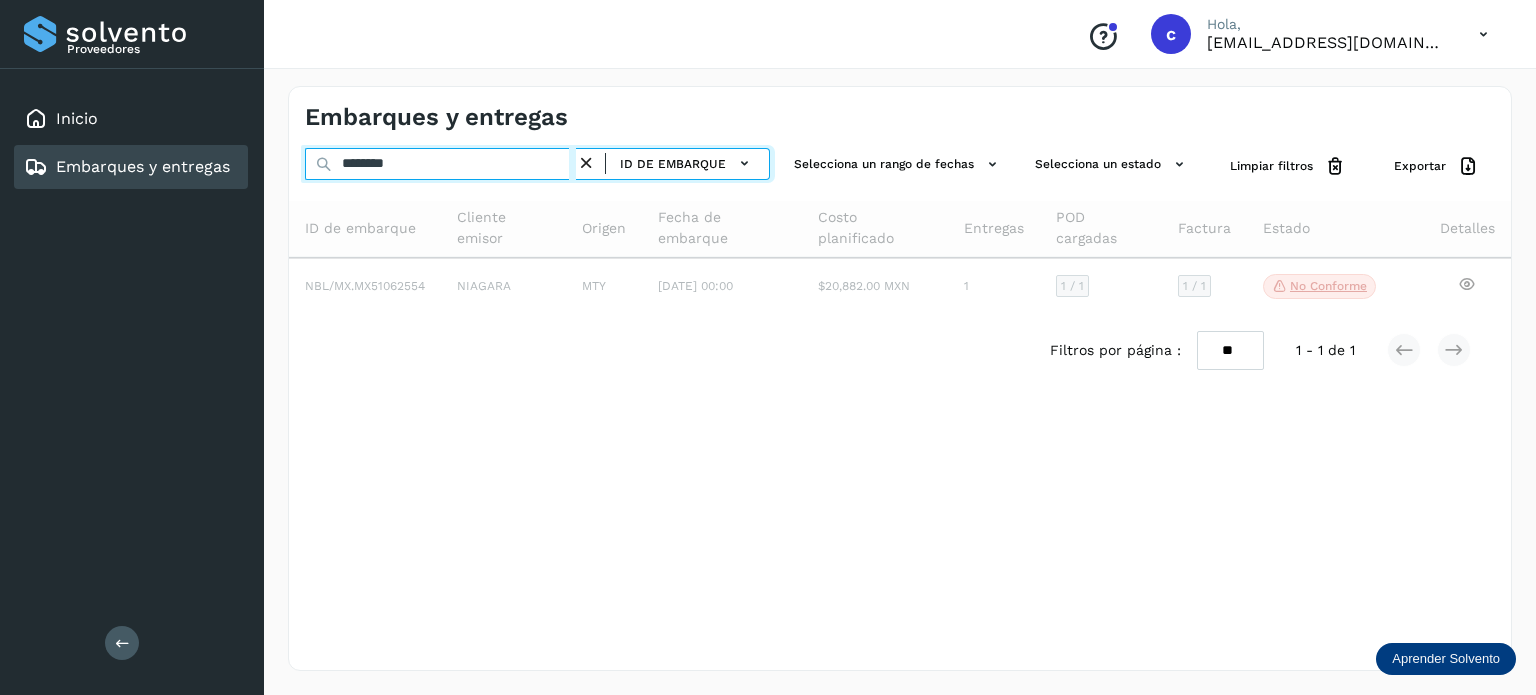 type on "********" 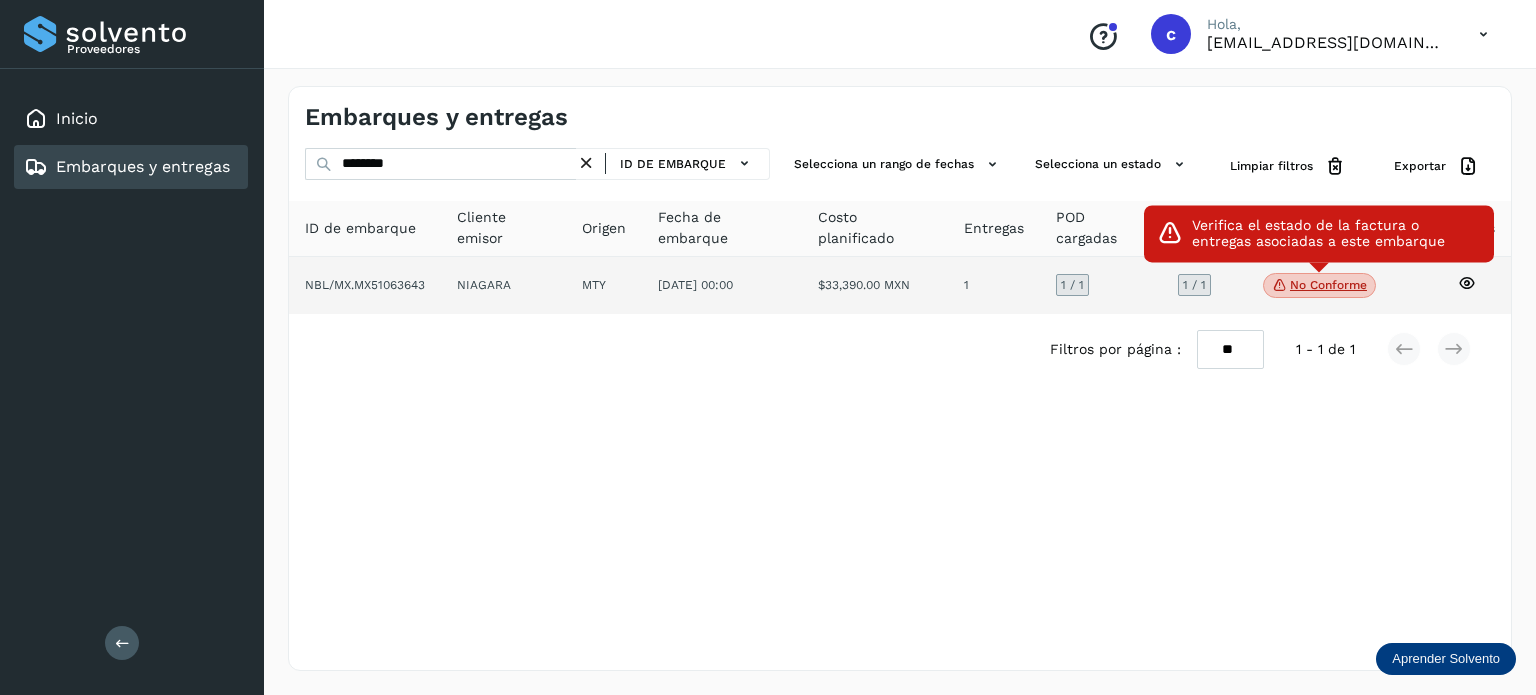 click on "No conforme" 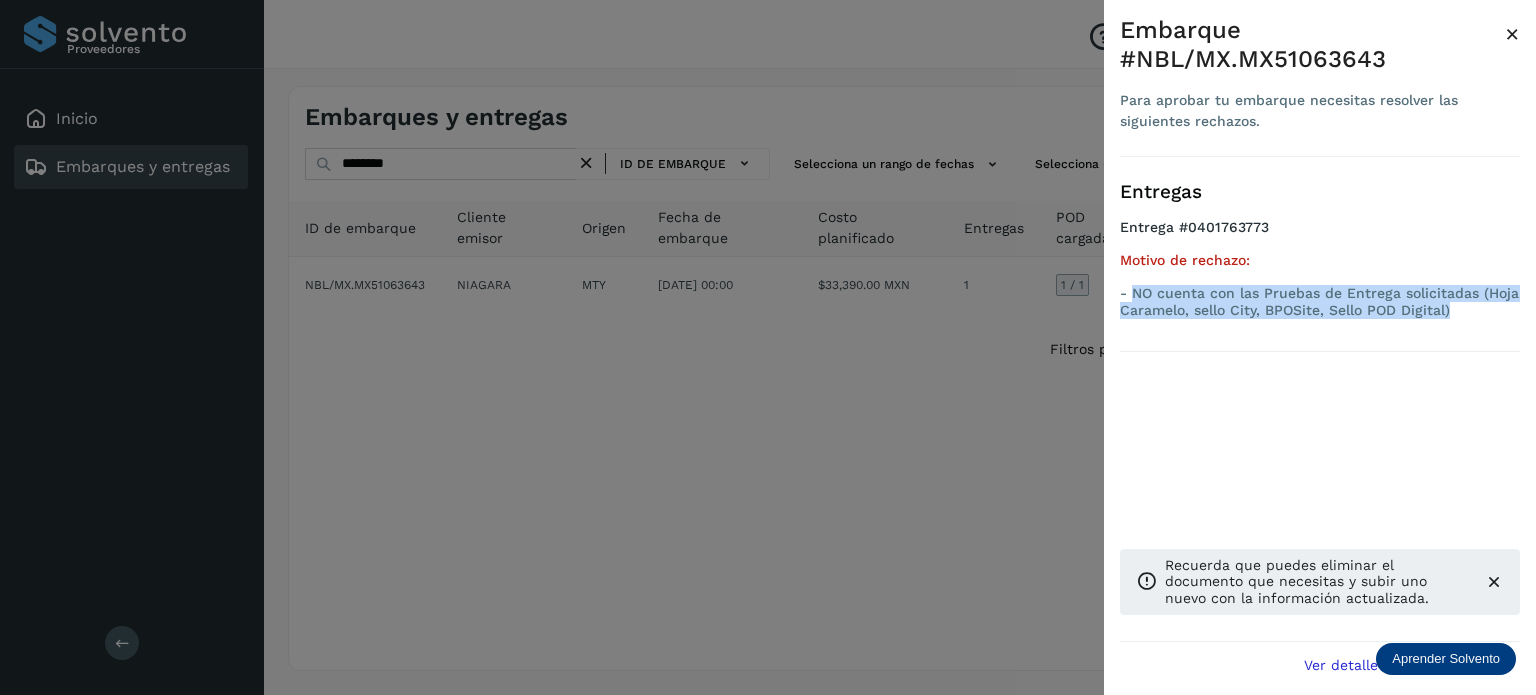 drag, startPoint x: 1448, startPoint y: 313, endPoint x: 1135, endPoint y: 298, distance: 313.35922 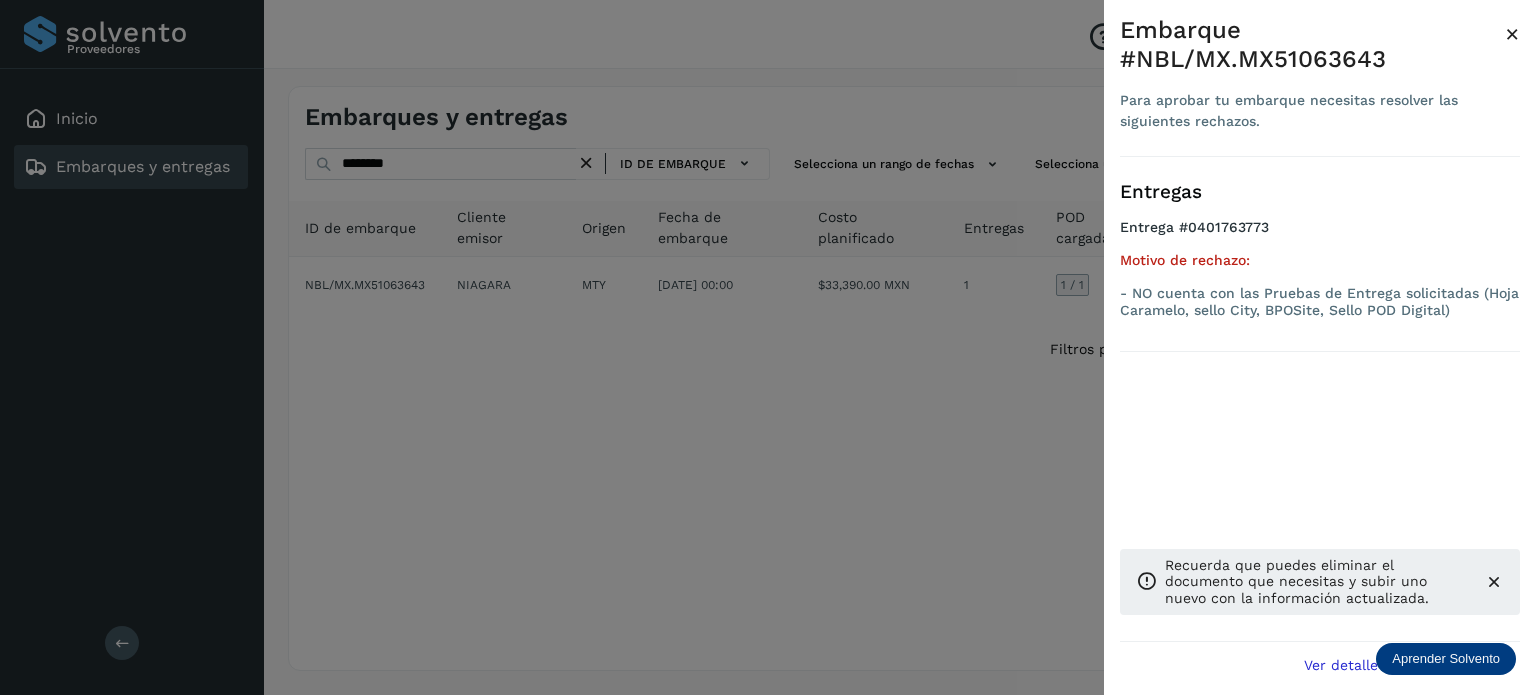 click at bounding box center (768, 347) 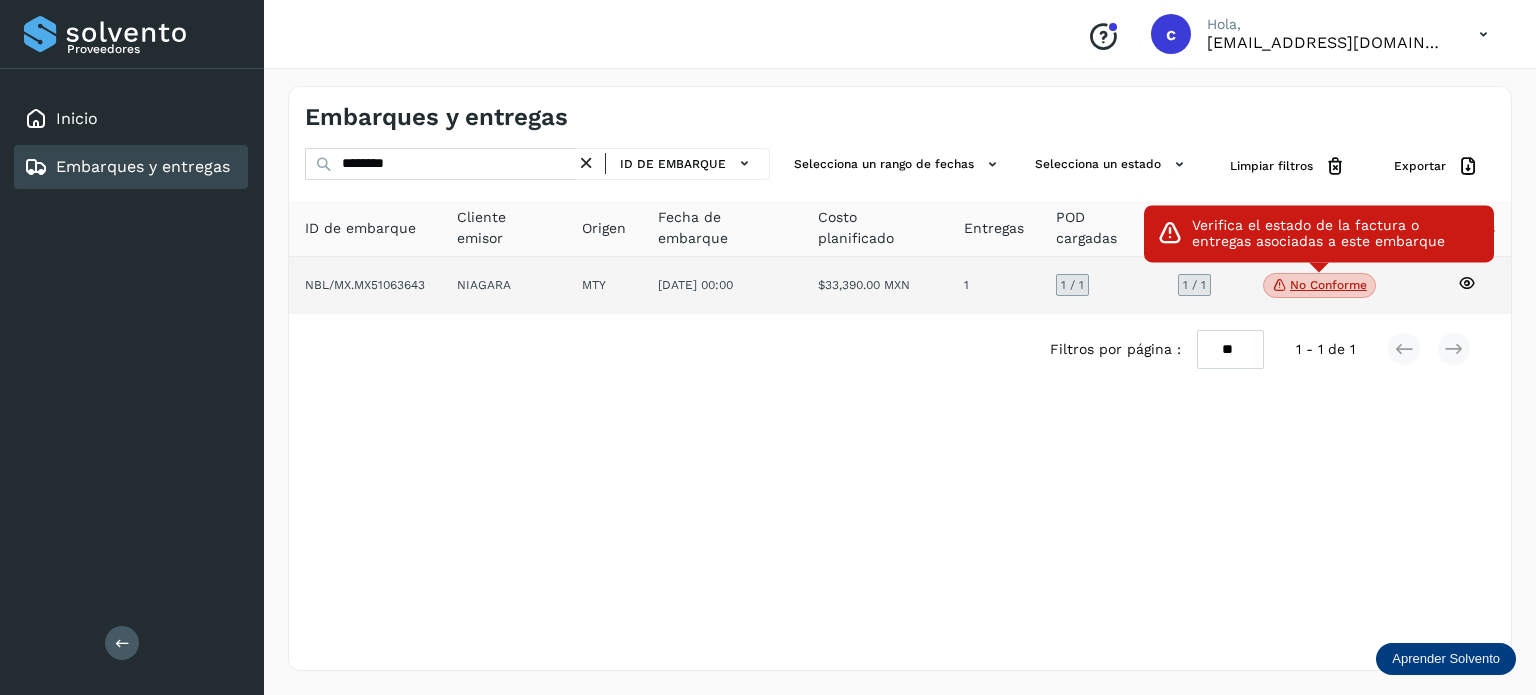 click on "No conforme" 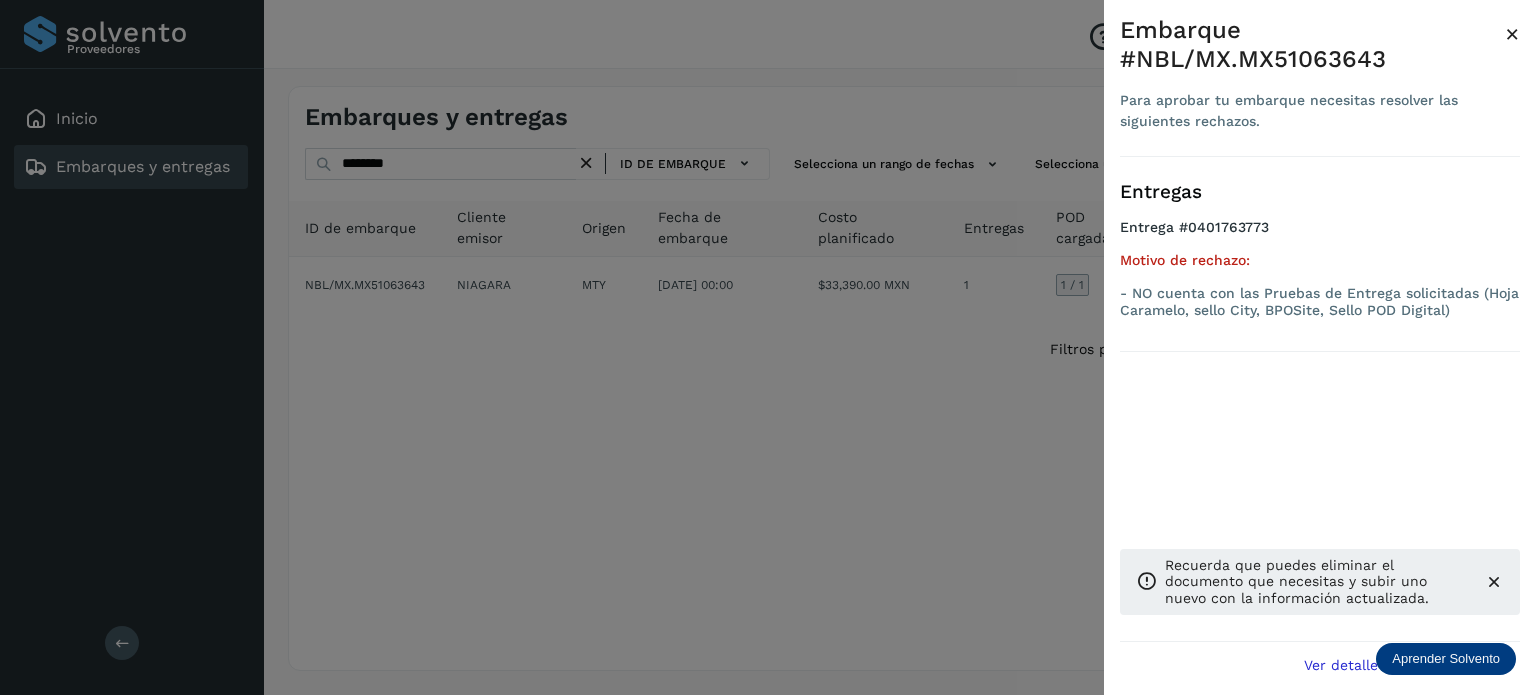 click at bounding box center [768, 347] 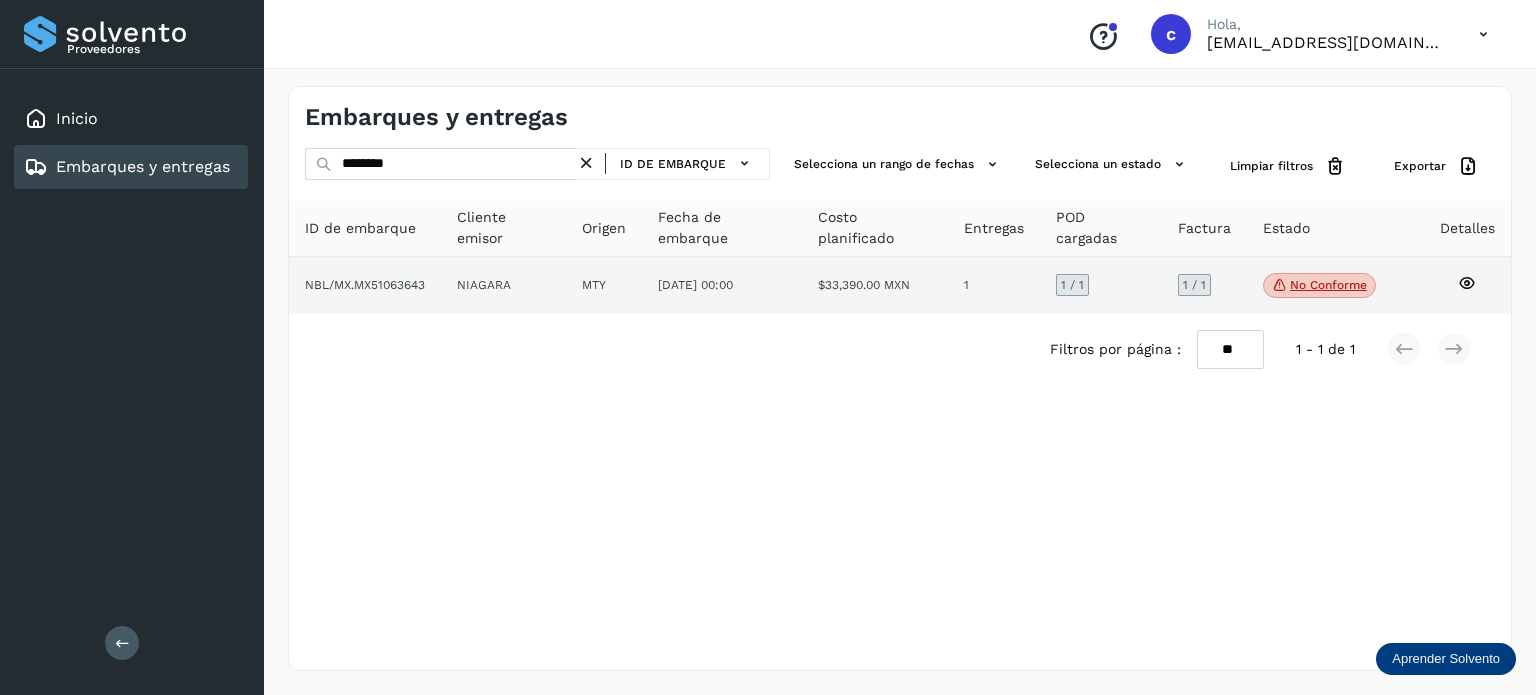 click 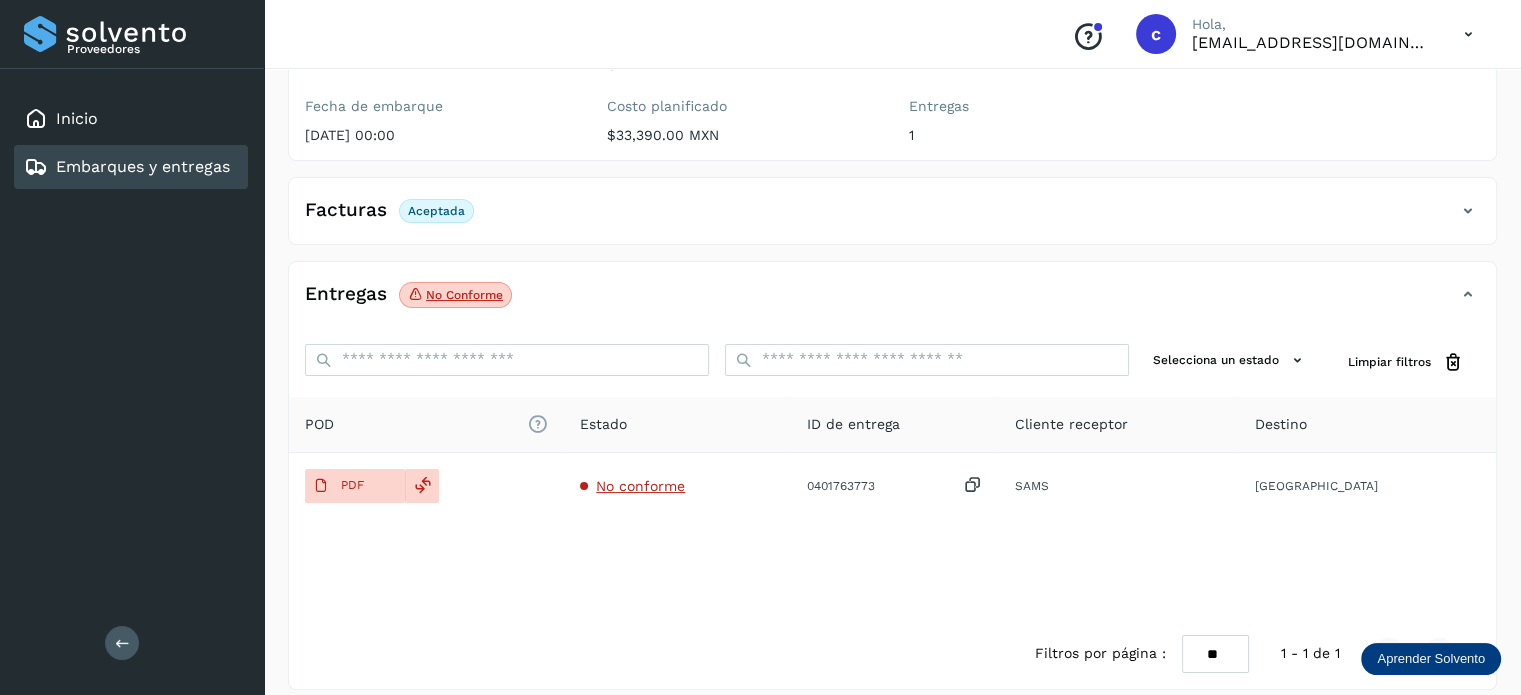 scroll, scrollTop: 264, scrollLeft: 0, axis: vertical 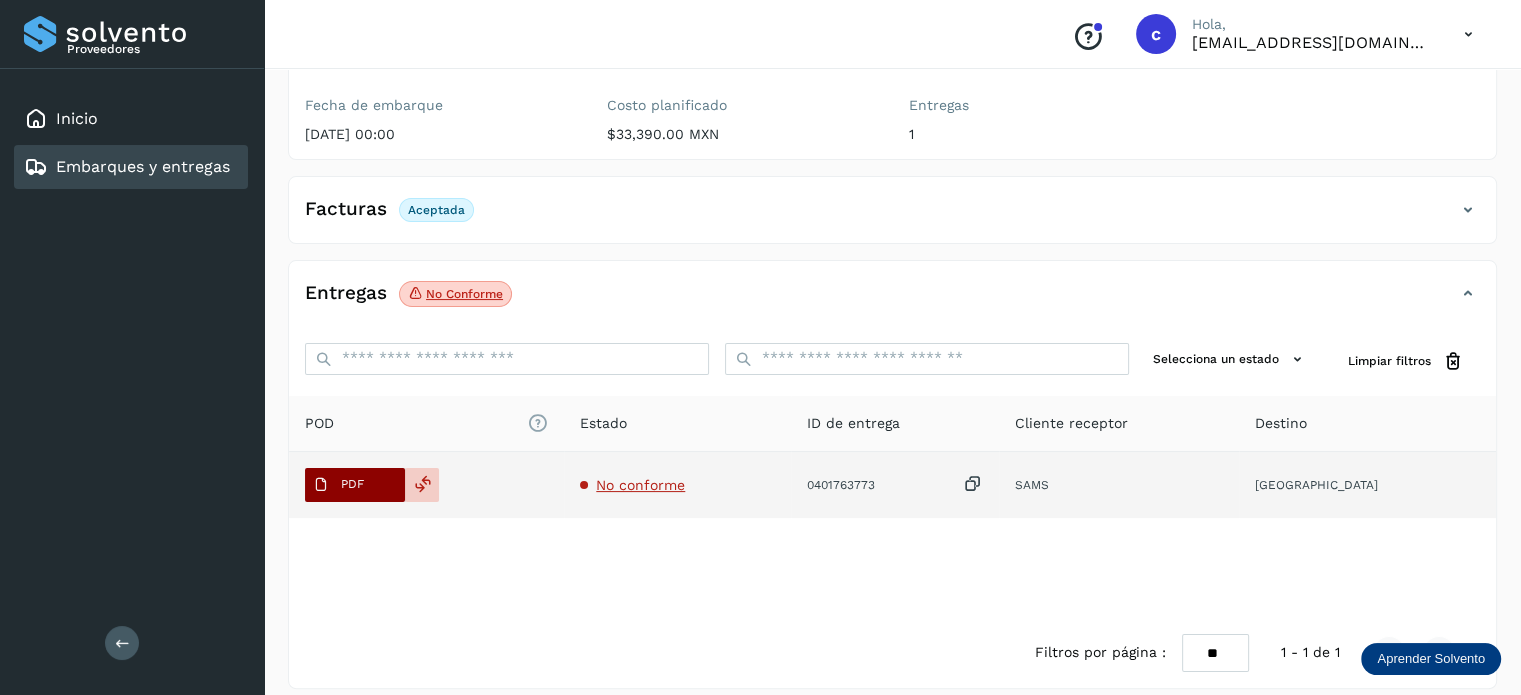 click on "PDF" at bounding box center [352, 484] 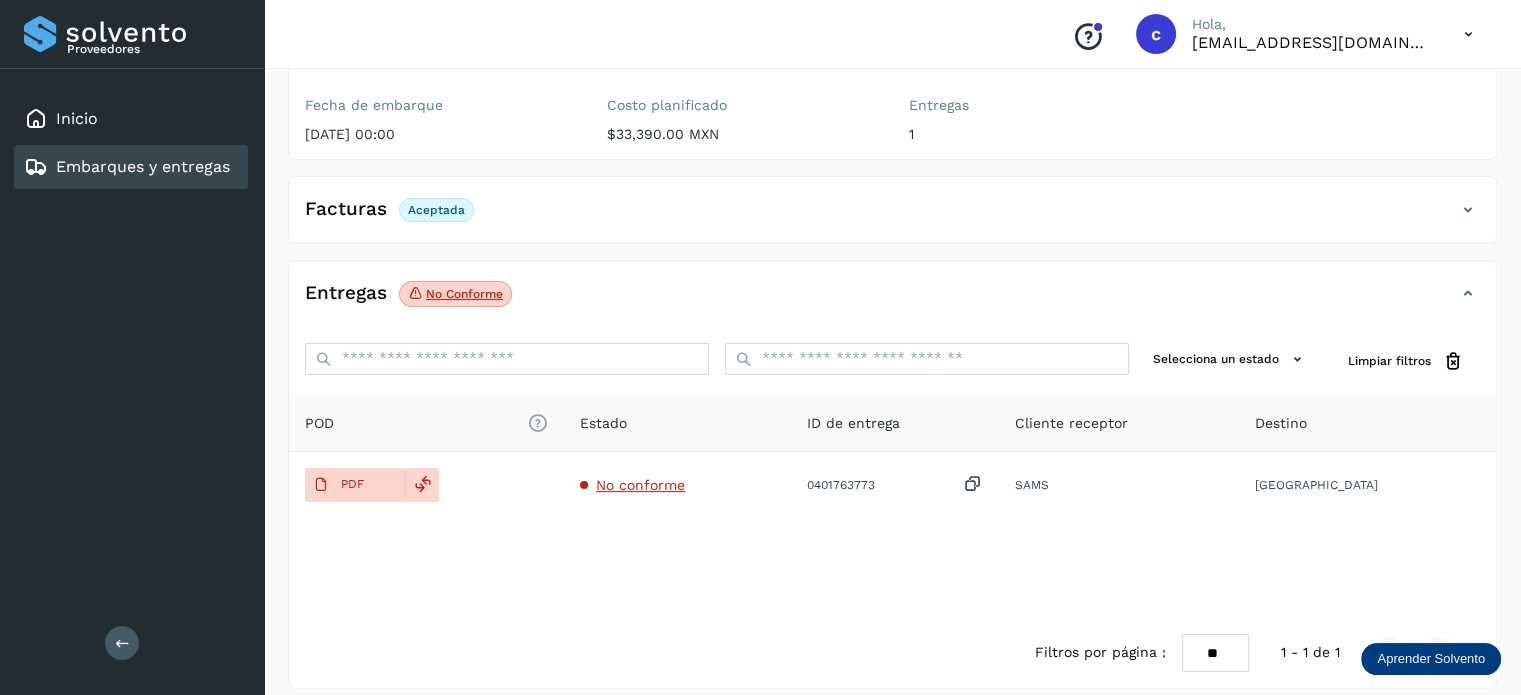 click on "Embarques y entregas" at bounding box center [143, 166] 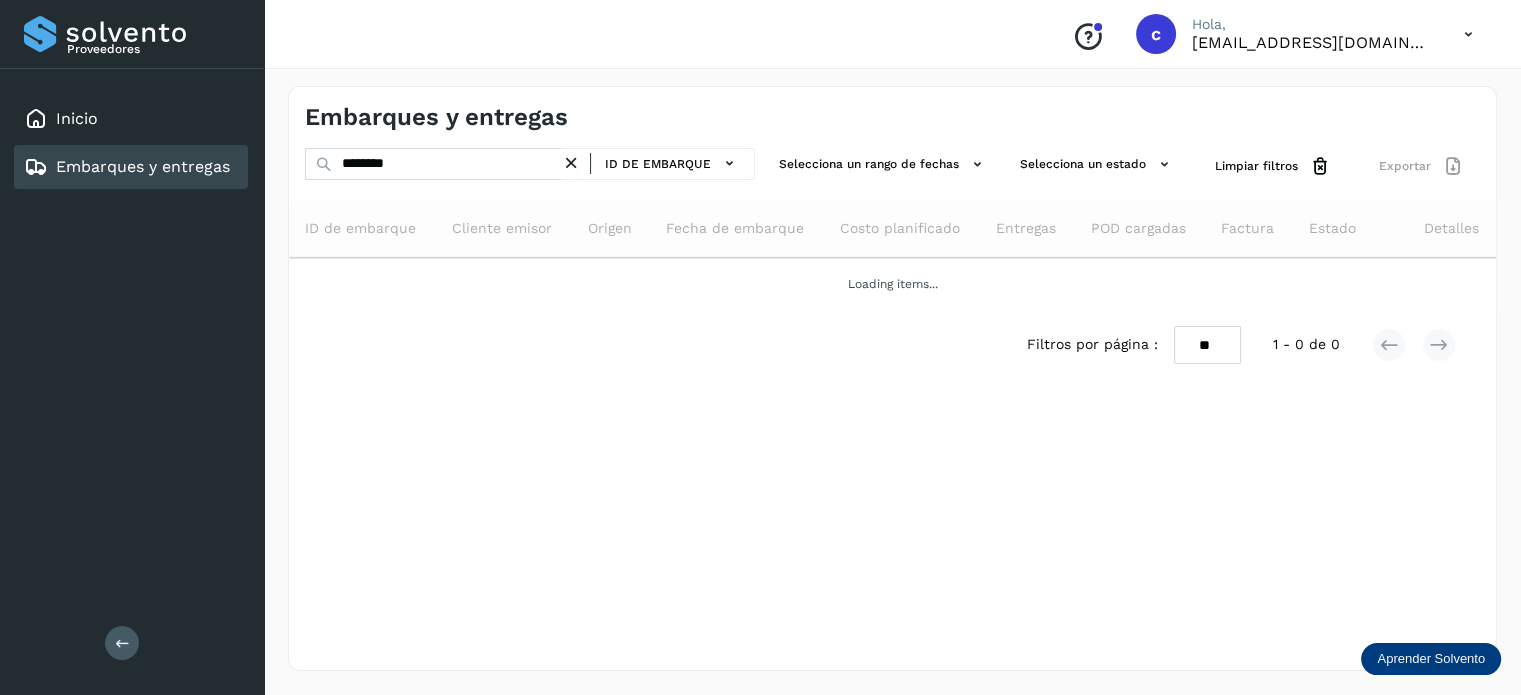 scroll, scrollTop: 0, scrollLeft: 0, axis: both 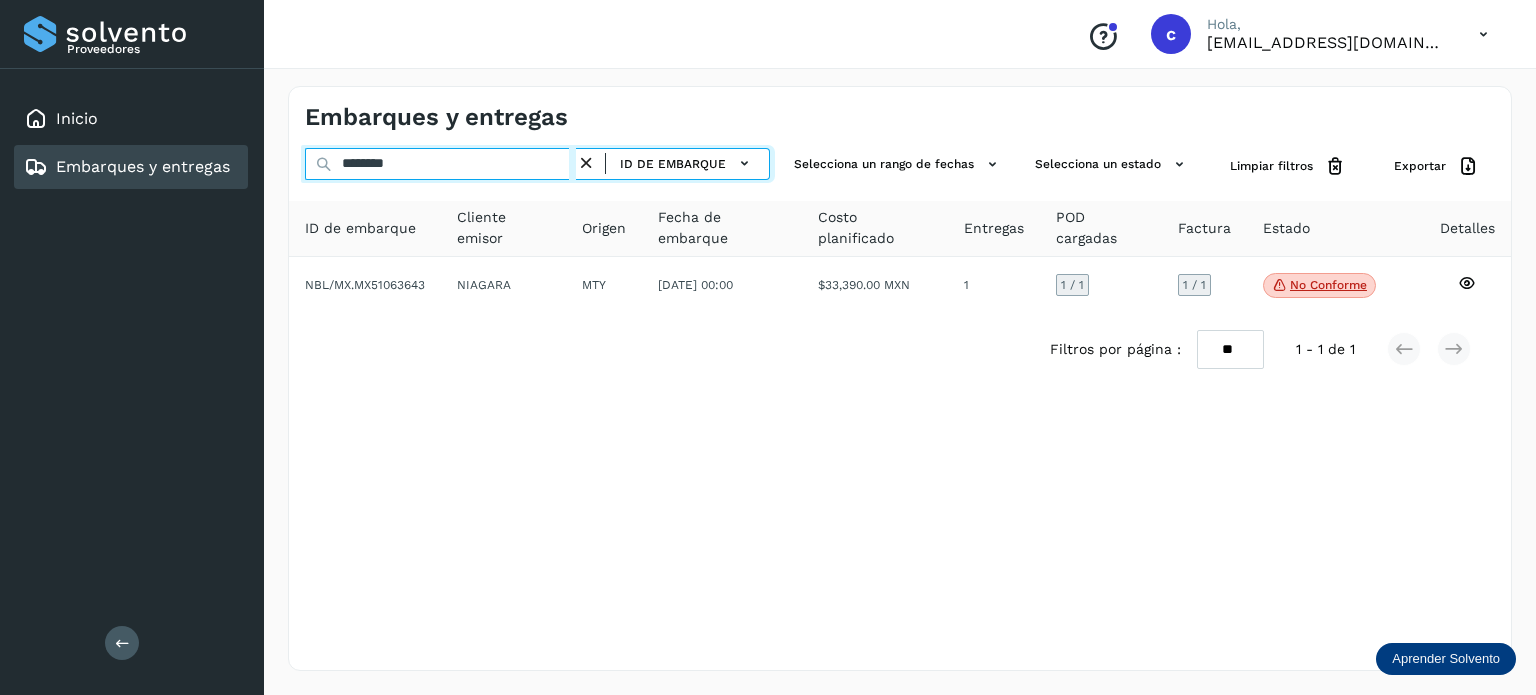 click on "******** ID de embarque Selecciona un rango de fechas  Selecciona un estado Limpiar filtros Exportar" at bounding box center (900, 166) 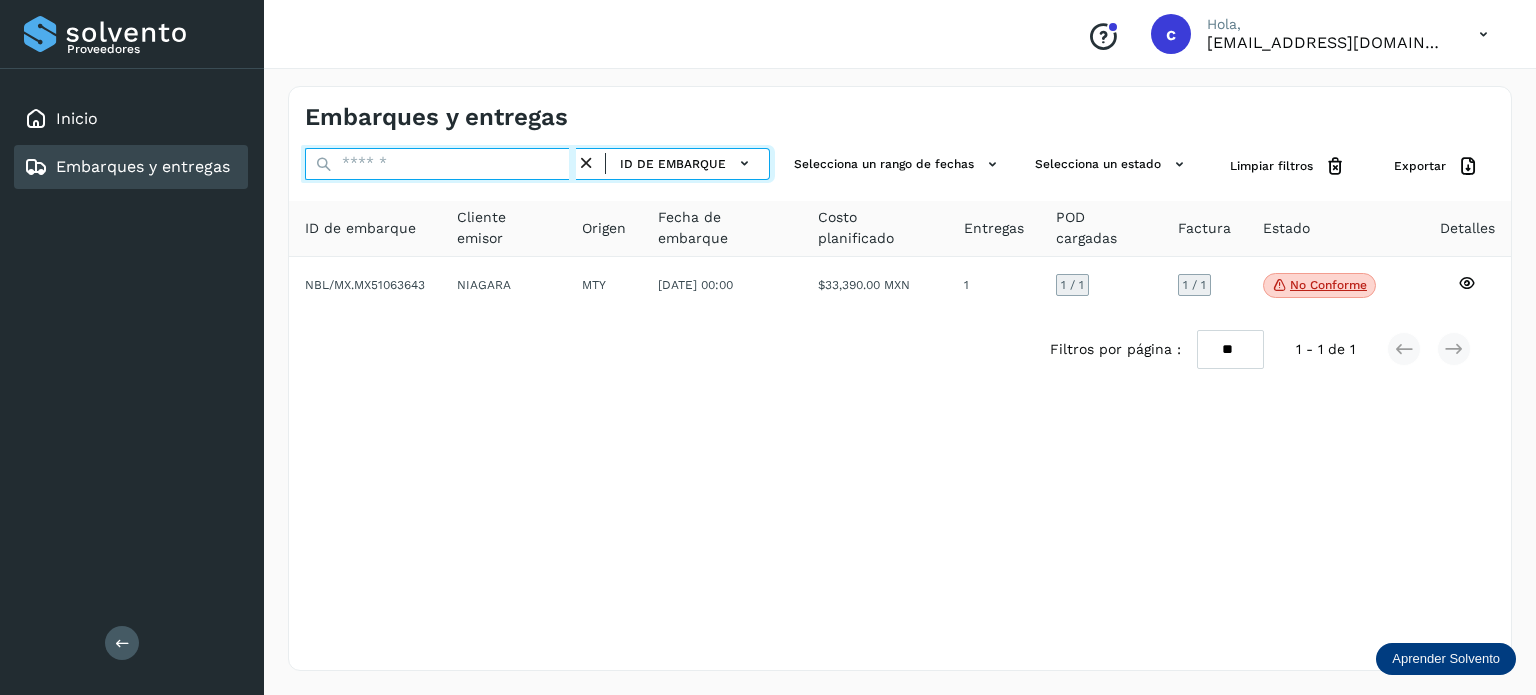 paste on "********" 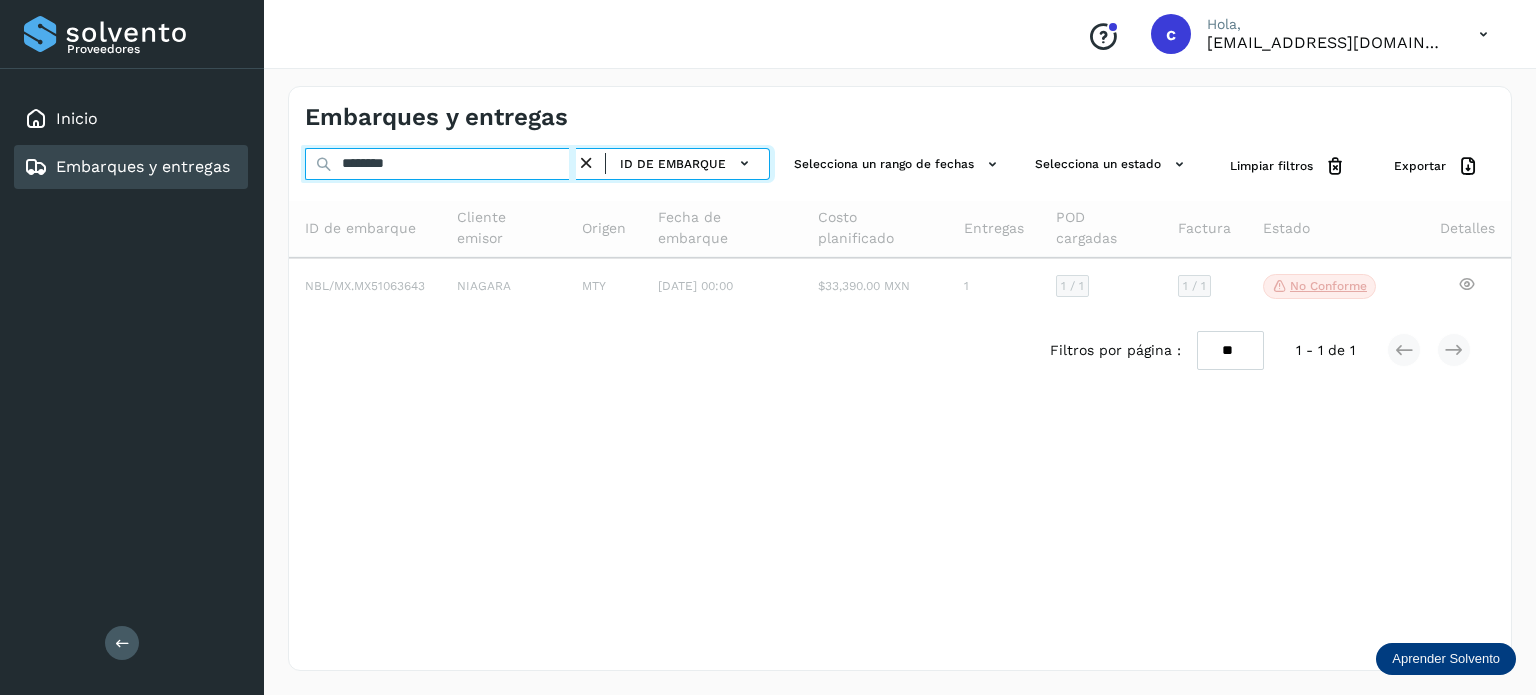 type on "********" 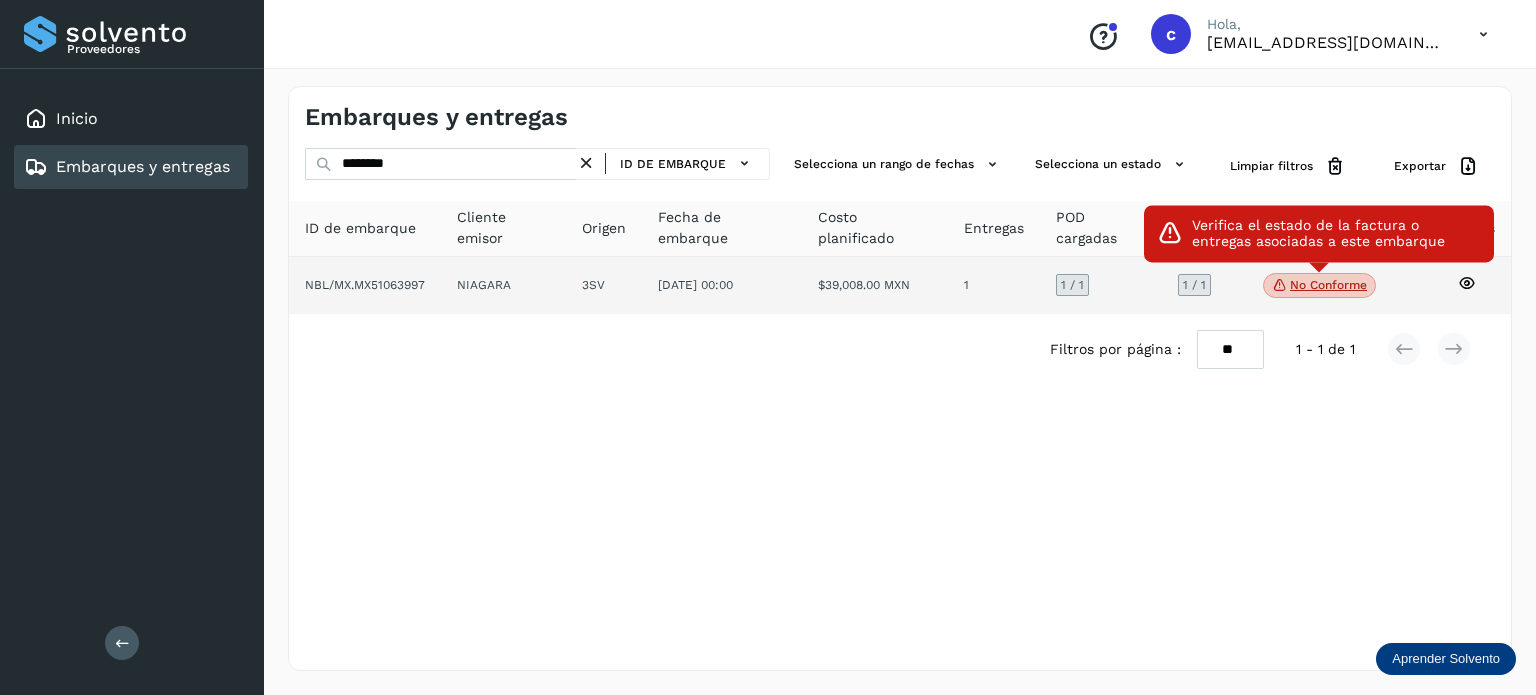 click on "No conforme" at bounding box center (1319, 286) 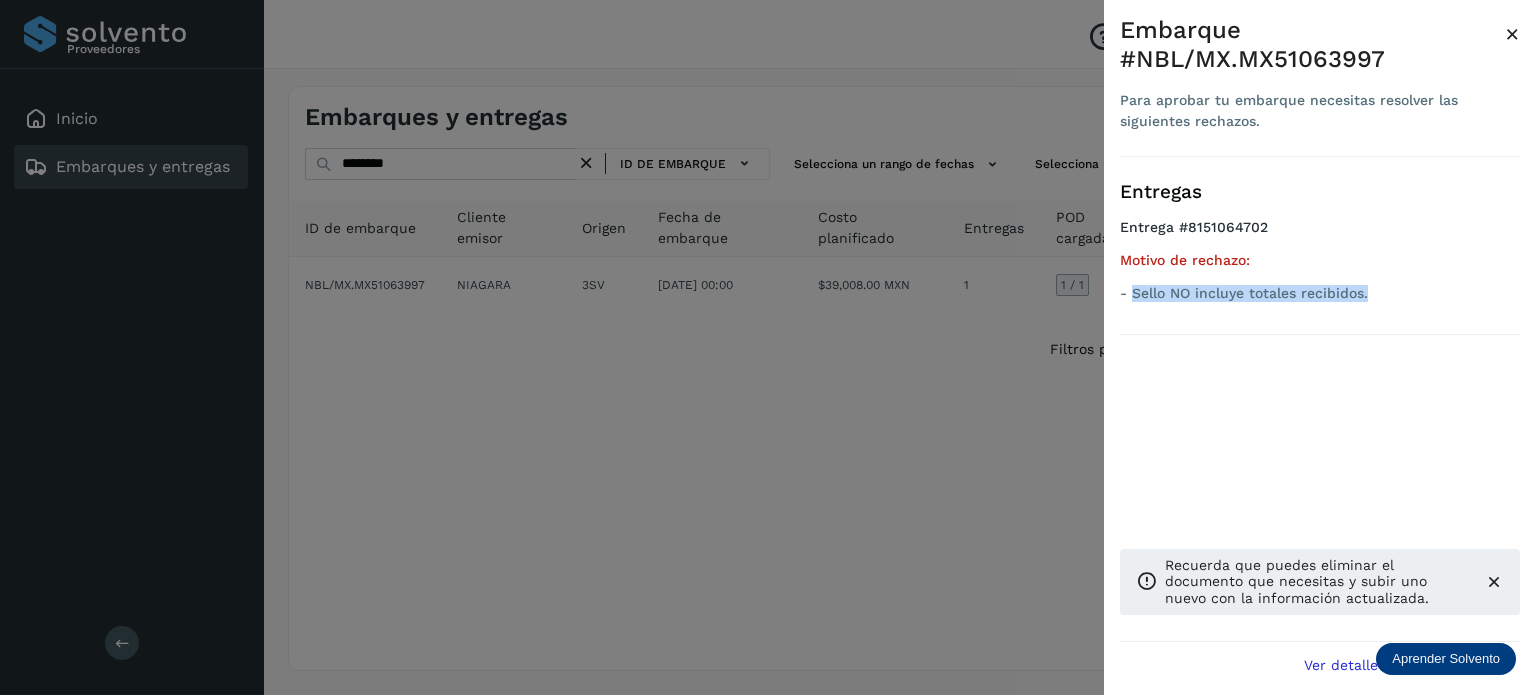 drag, startPoint x: 1371, startPoint y: 291, endPoint x: 1130, endPoint y: 301, distance: 241.20738 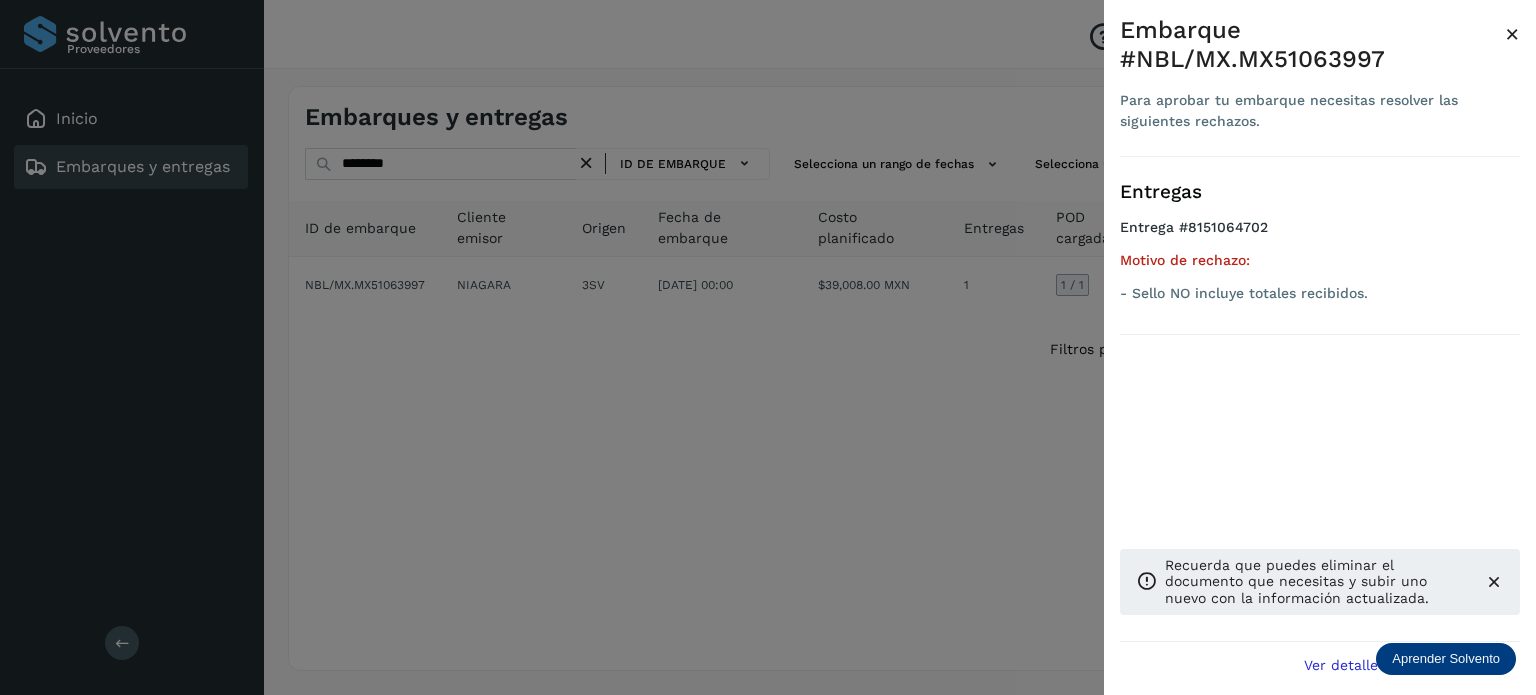 drag, startPoint x: 416, startPoint y: 396, endPoint x: 404, endPoint y: 274, distance: 122.588745 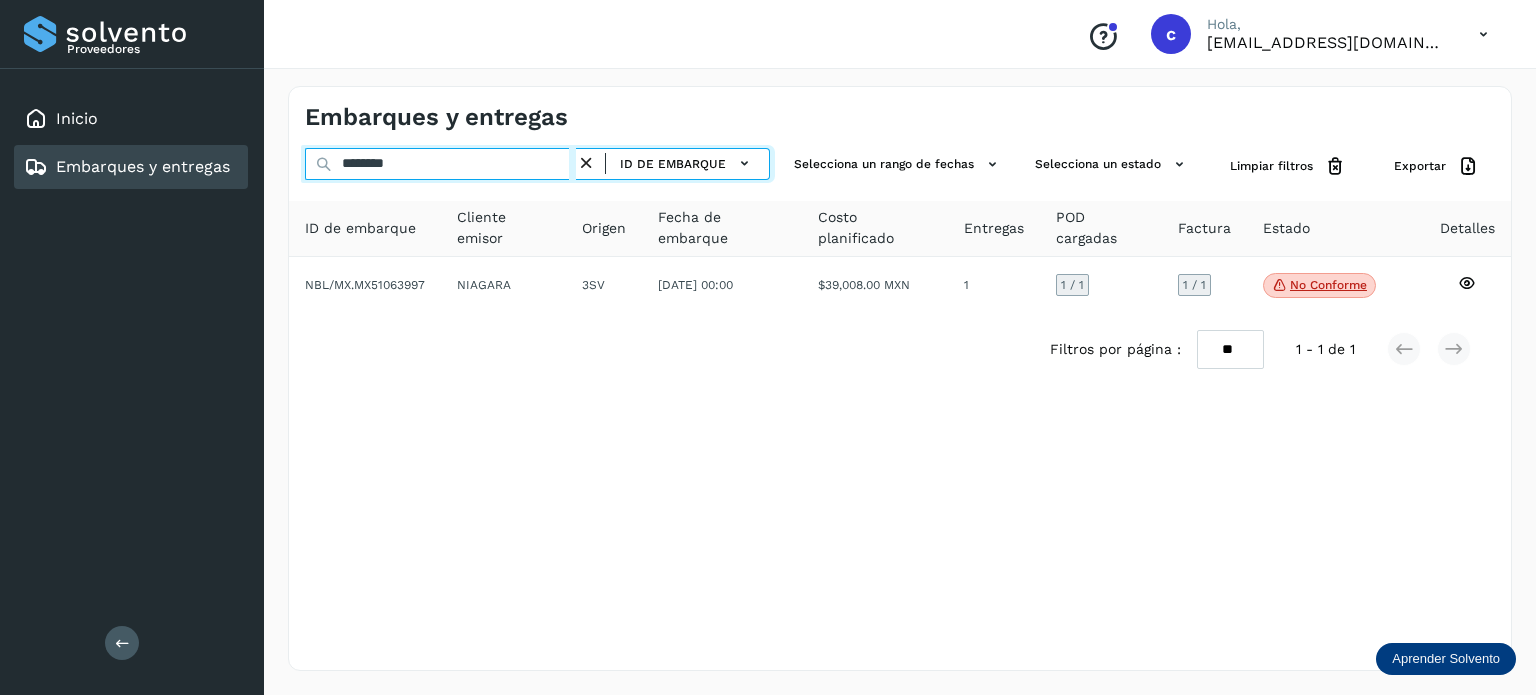 drag, startPoint x: 424, startPoint y: 167, endPoint x: 232, endPoint y: 167, distance: 192 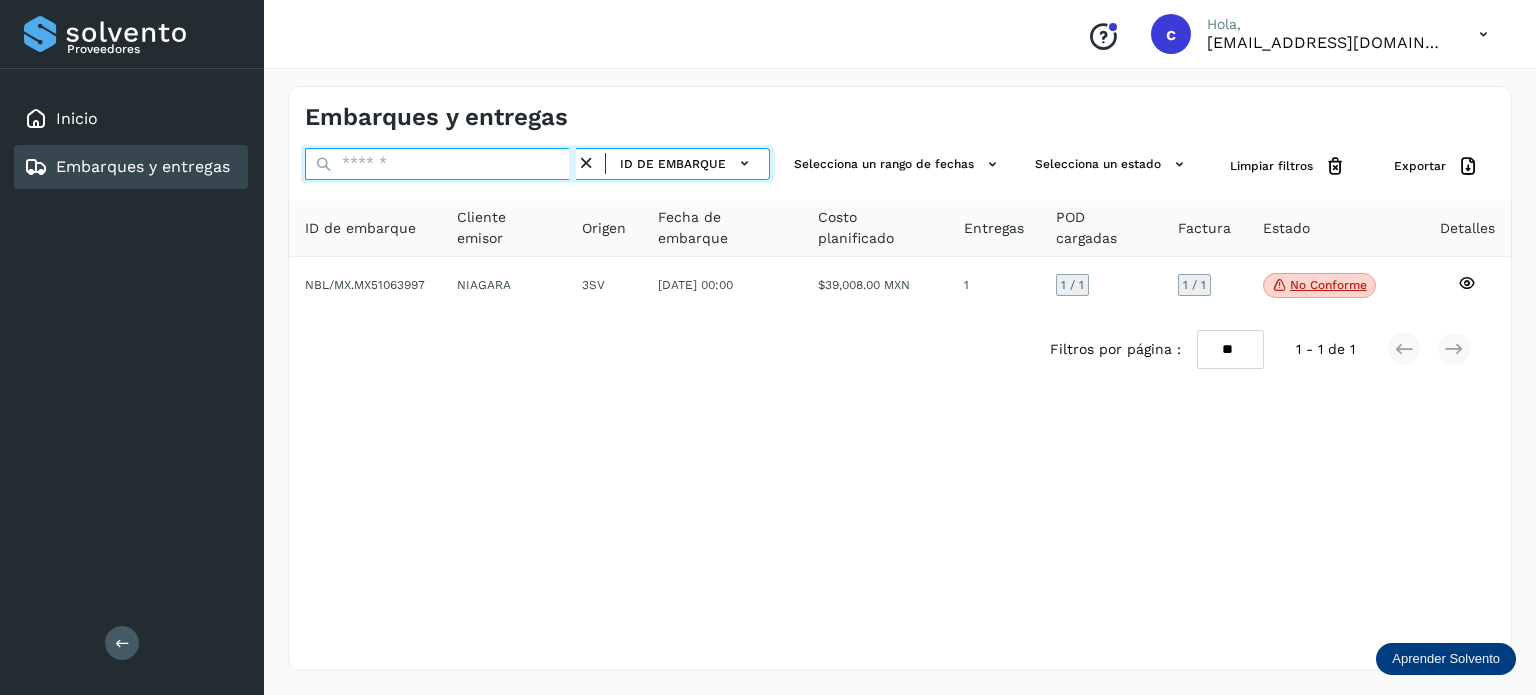 paste on "********" 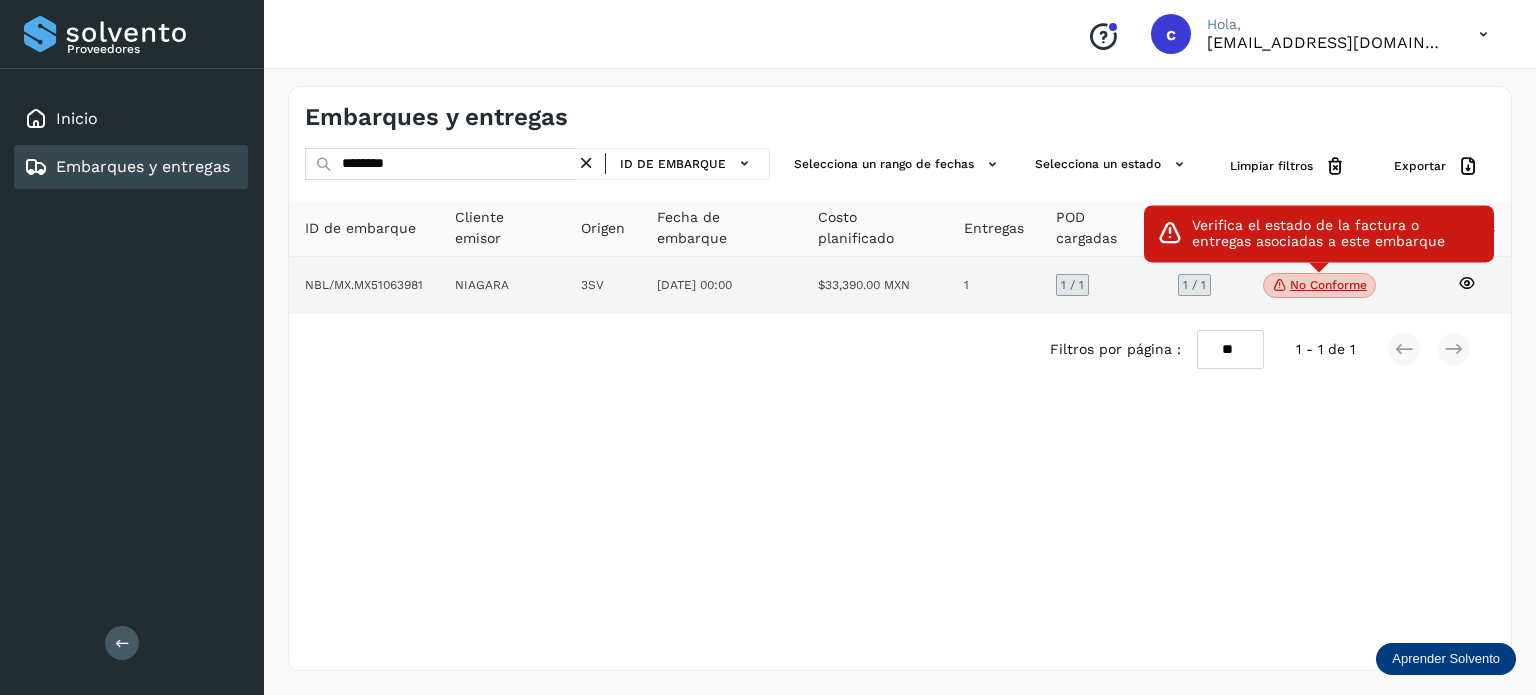 click on "No conforme" at bounding box center (1319, 286) 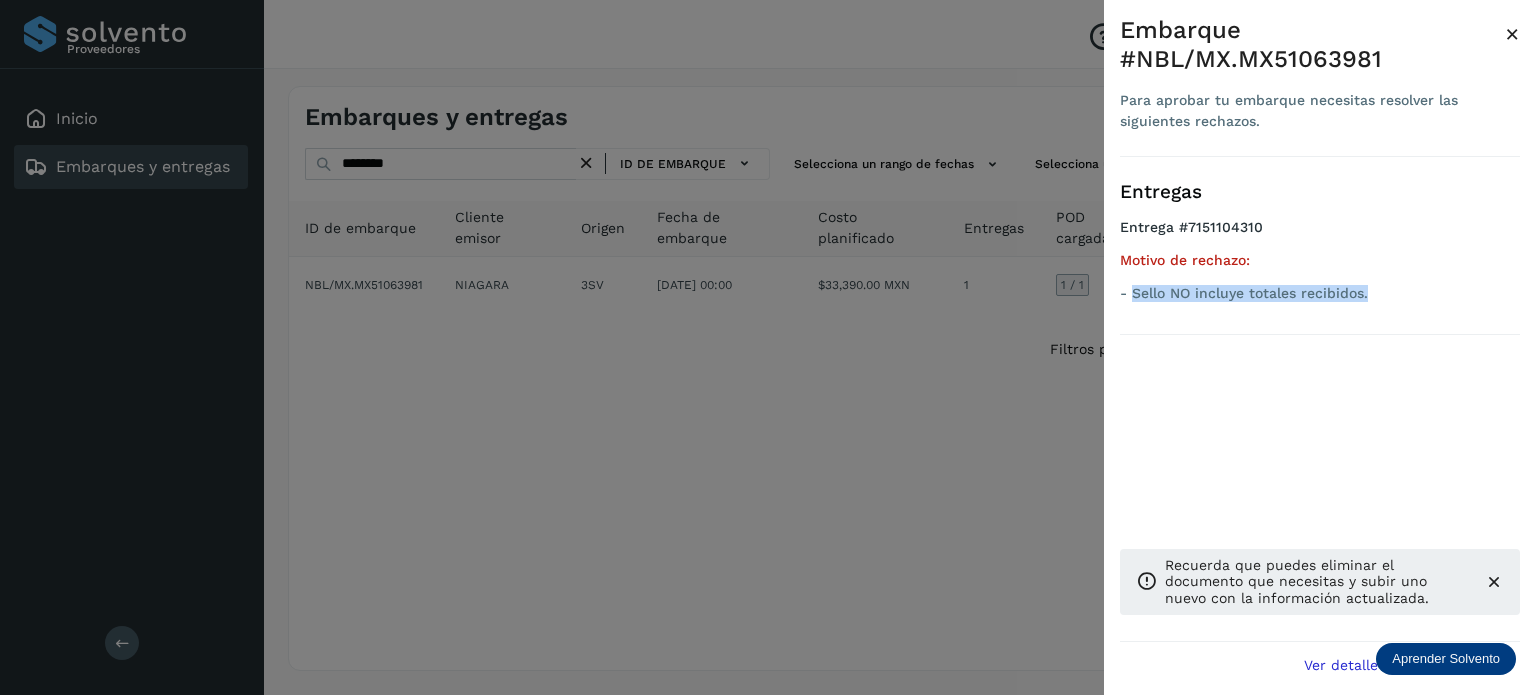 drag, startPoint x: 1380, startPoint y: 281, endPoint x: 1132, endPoint y: 296, distance: 248.45322 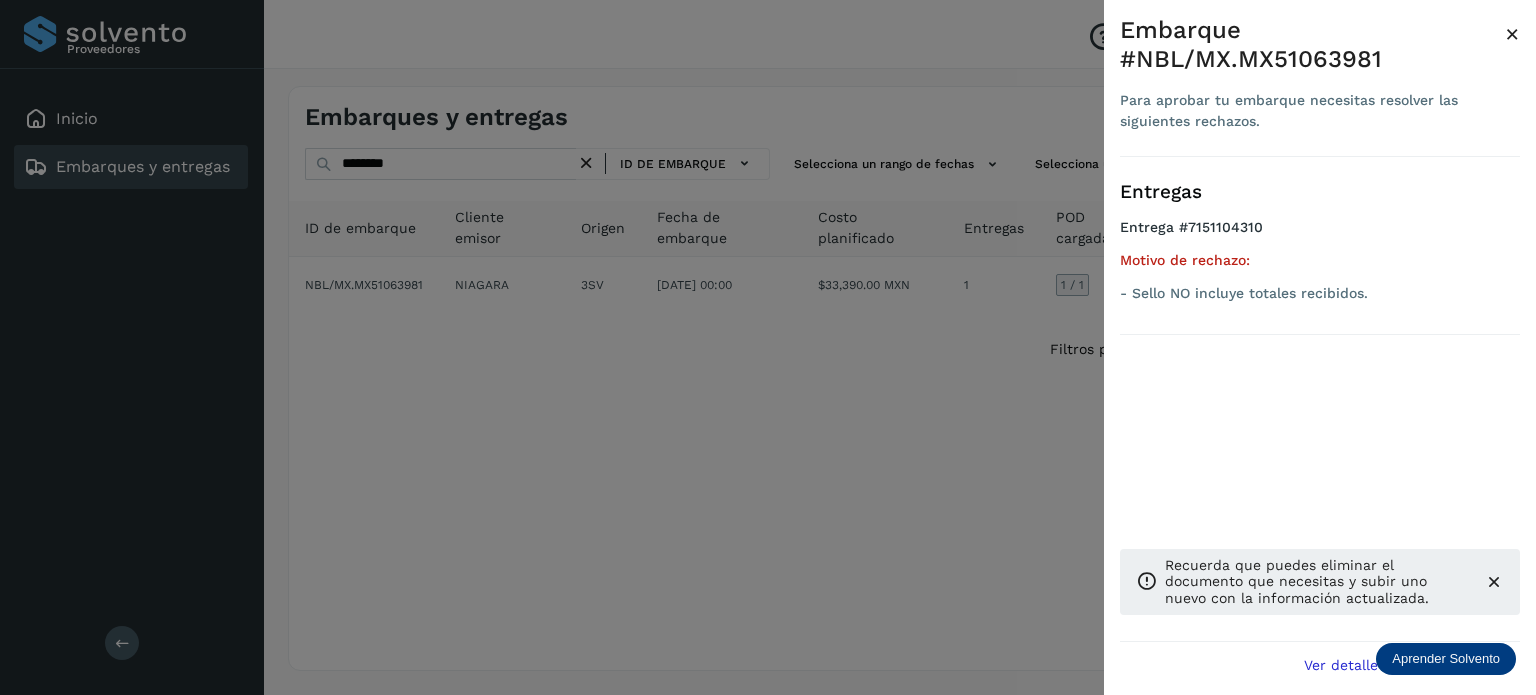 click at bounding box center (768, 347) 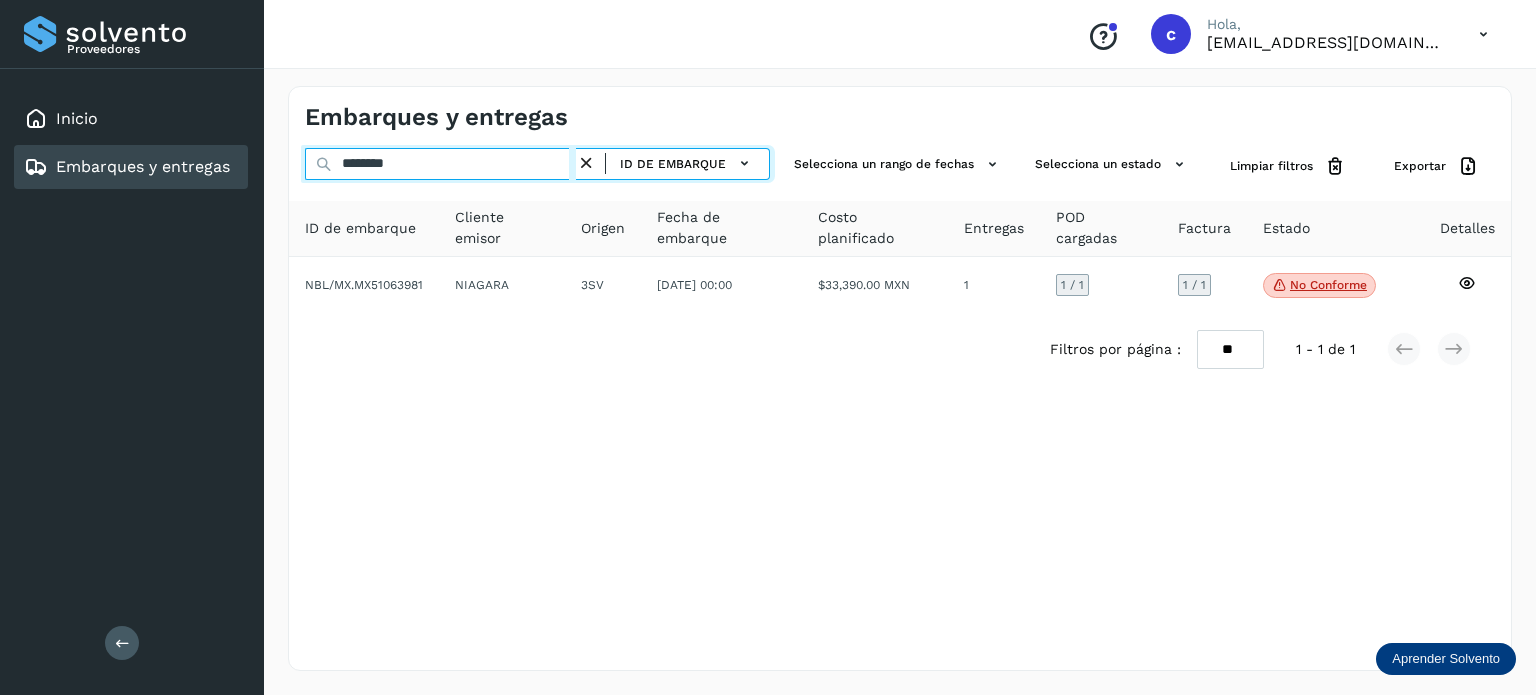 drag, startPoint x: 427, startPoint y: 163, endPoint x: 303, endPoint y: 187, distance: 126.30122 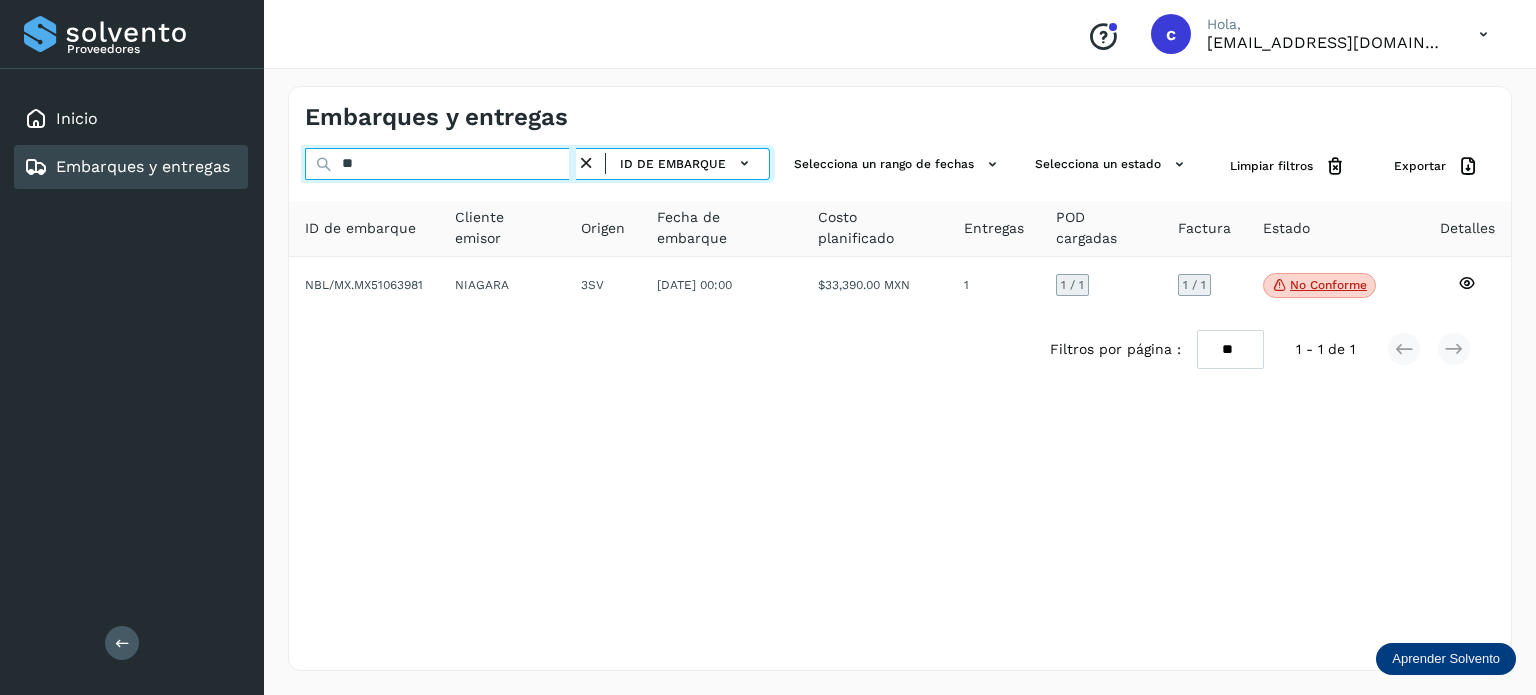 type on "*" 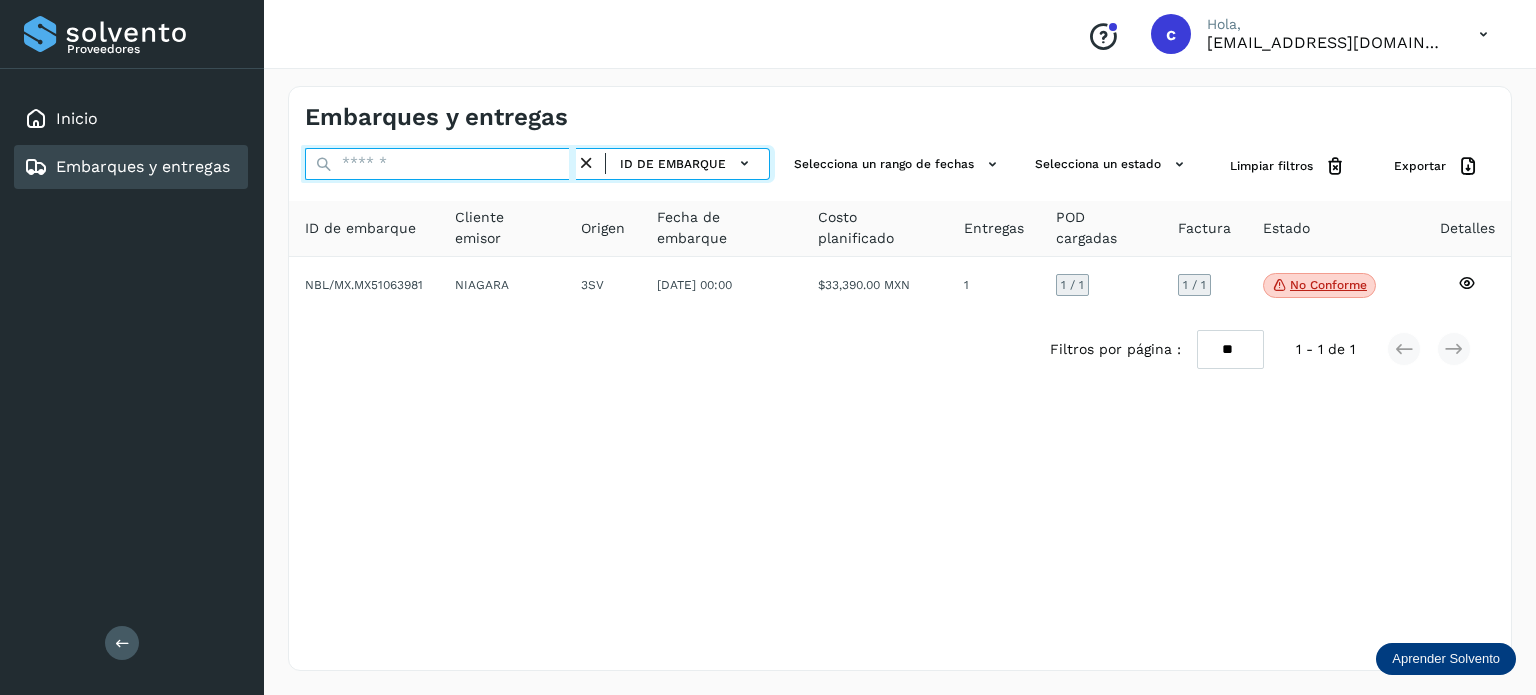 paste on "********" 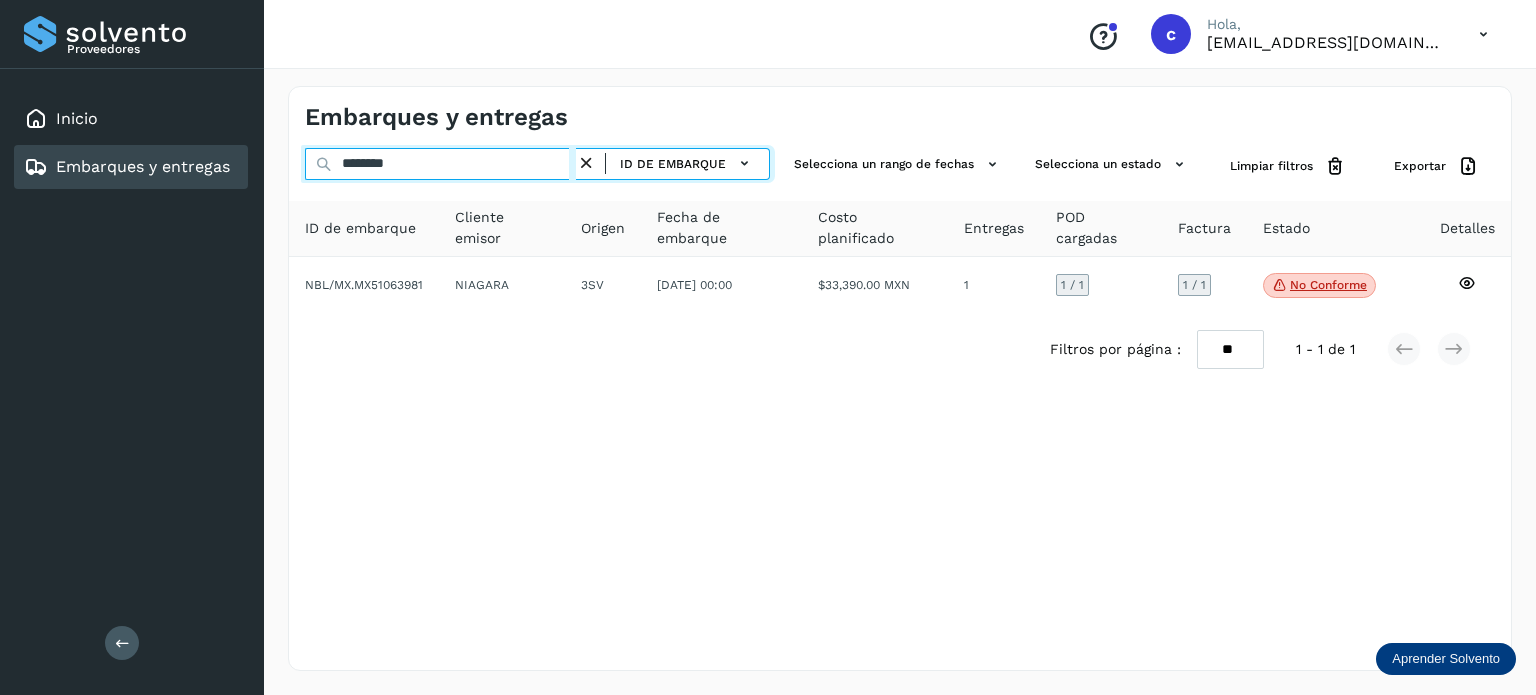 type on "********" 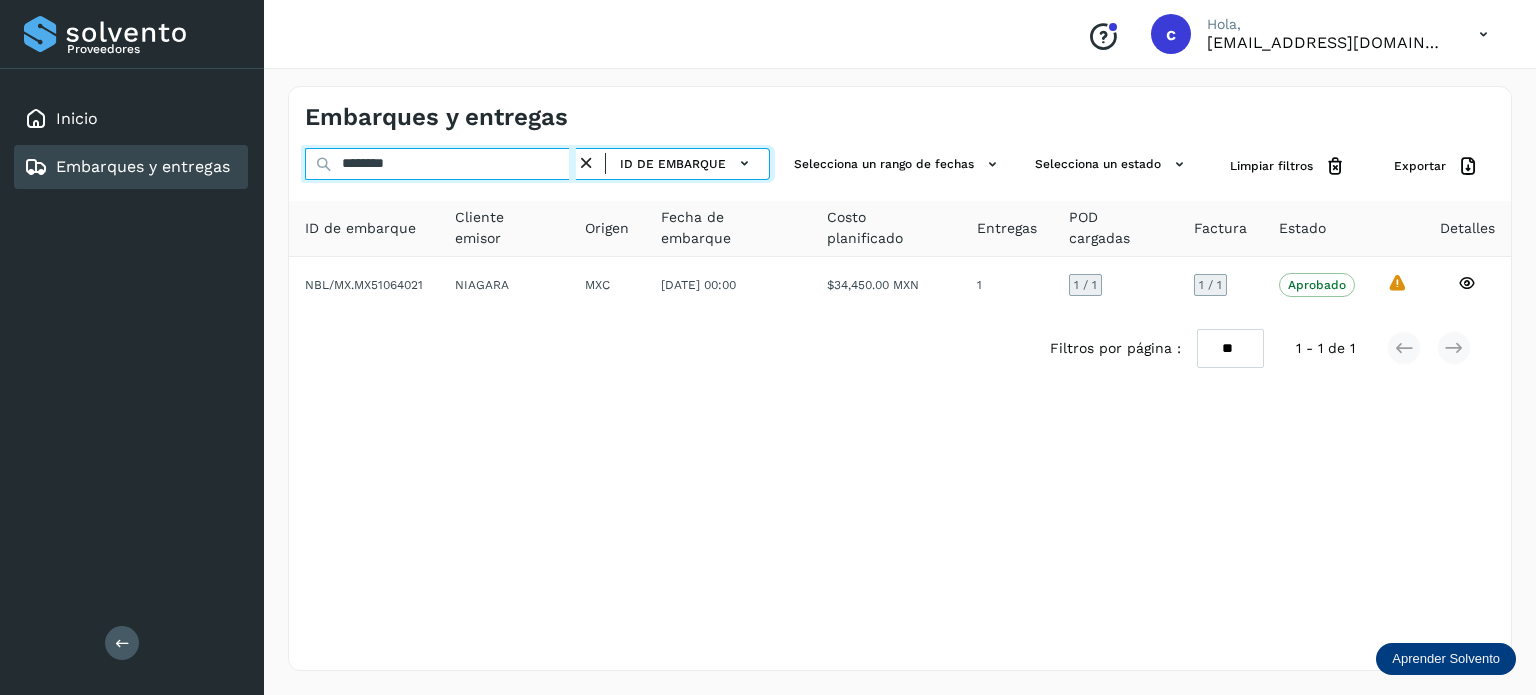 drag, startPoint x: 335, startPoint y: 164, endPoint x: 288, endPoint y: 171, distance: 47.518417 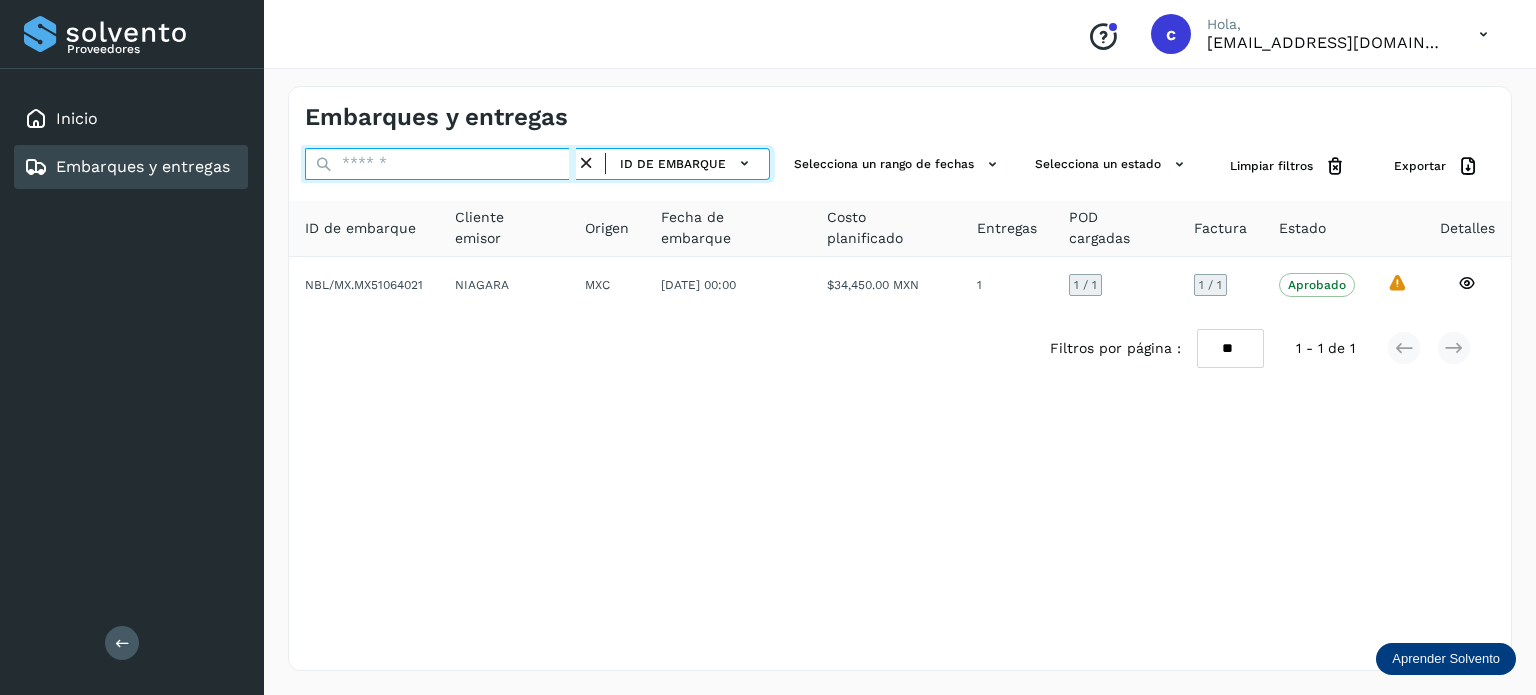 paste on "********" 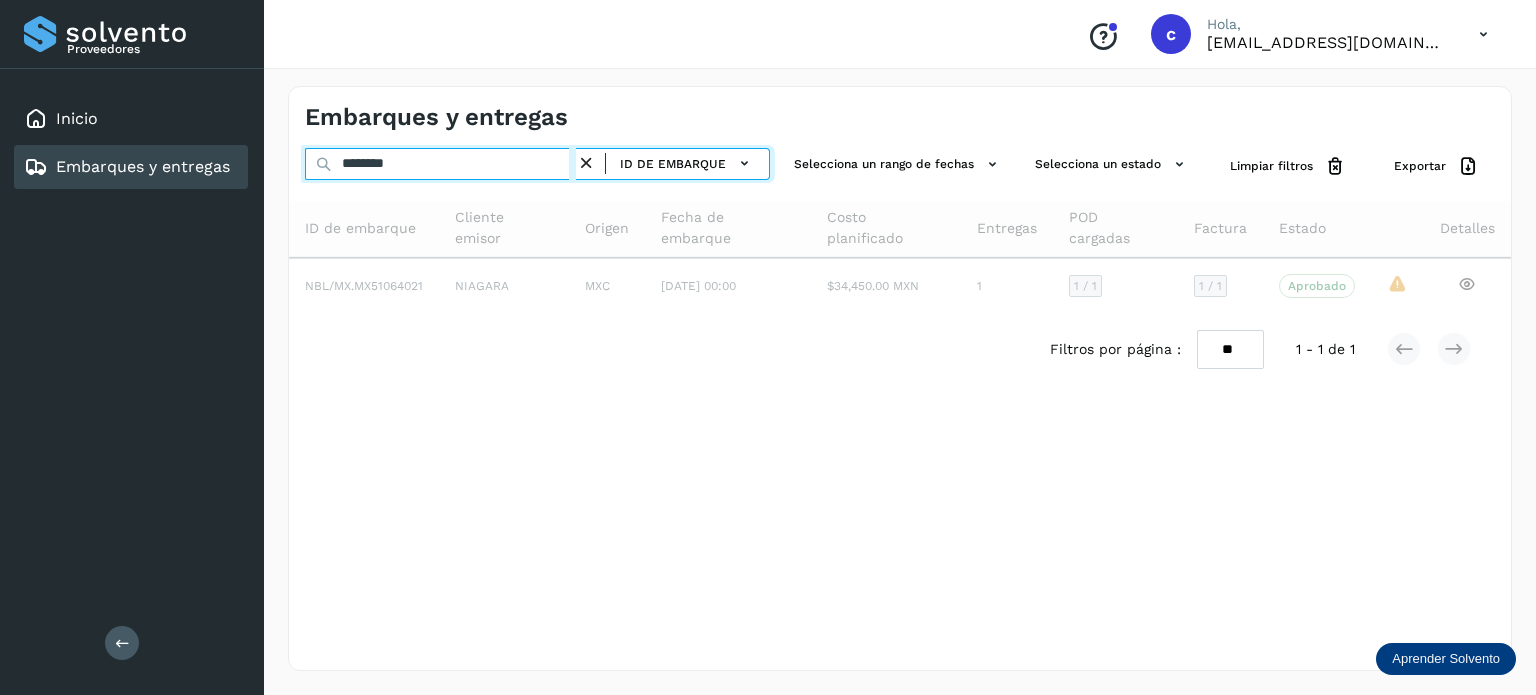 type on "********" 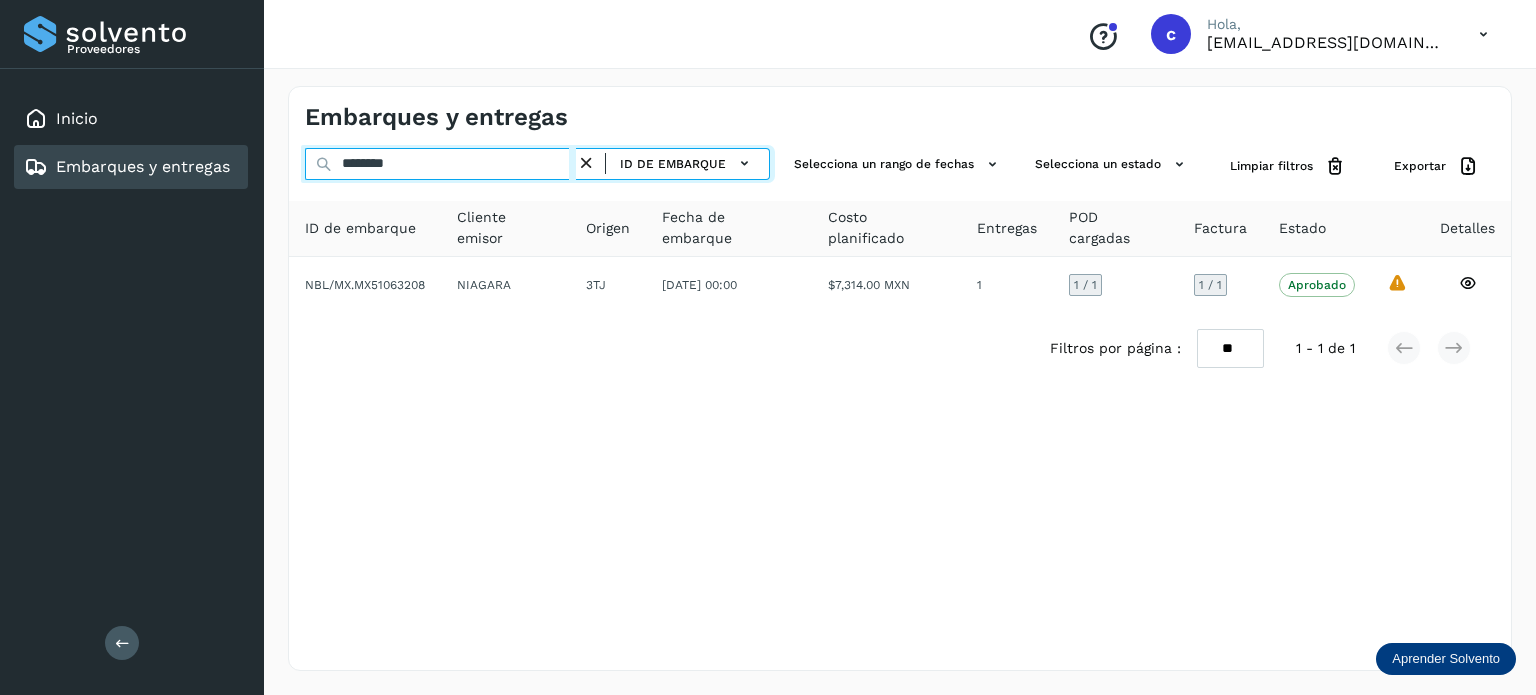 drag, startPoint x: 414, startPoint y: 163, endPoint x: 298, endPoint y: 181, distance: 117.388245 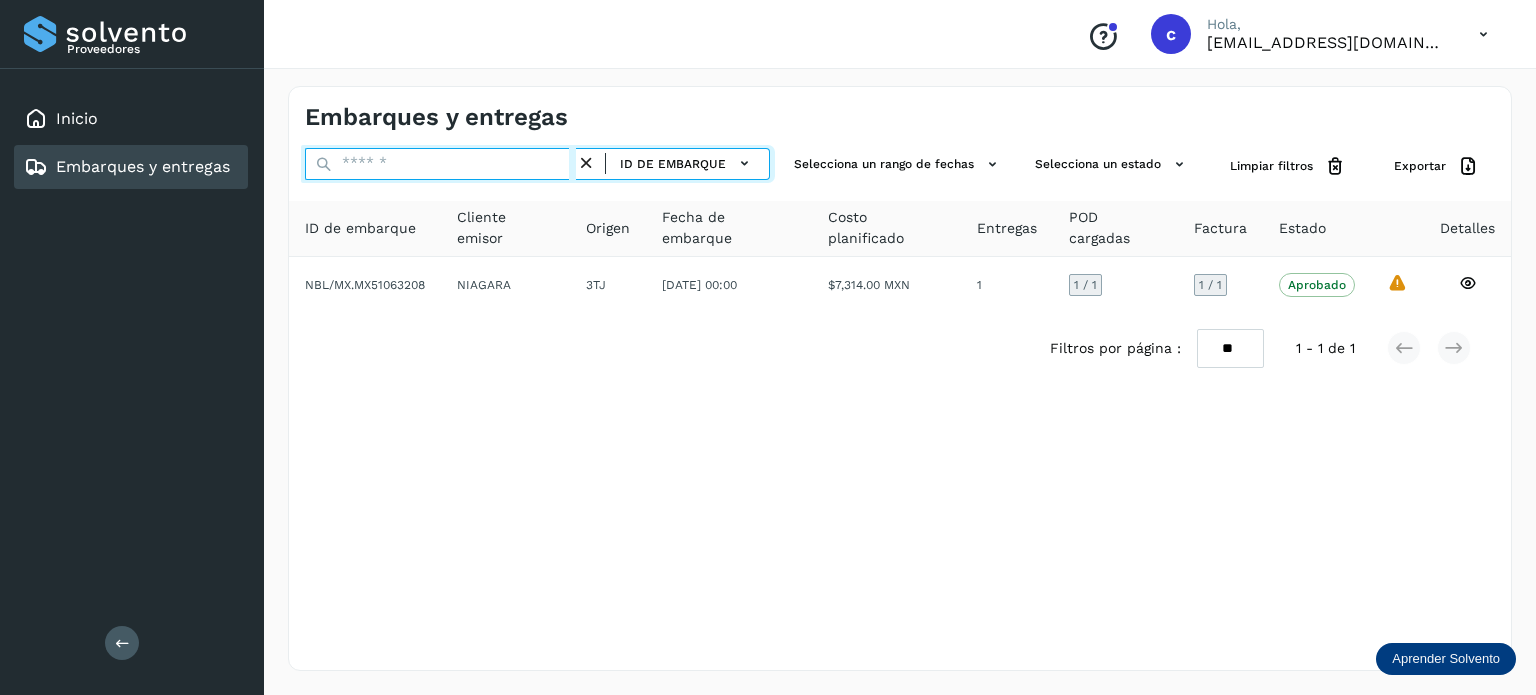 paste on "********" 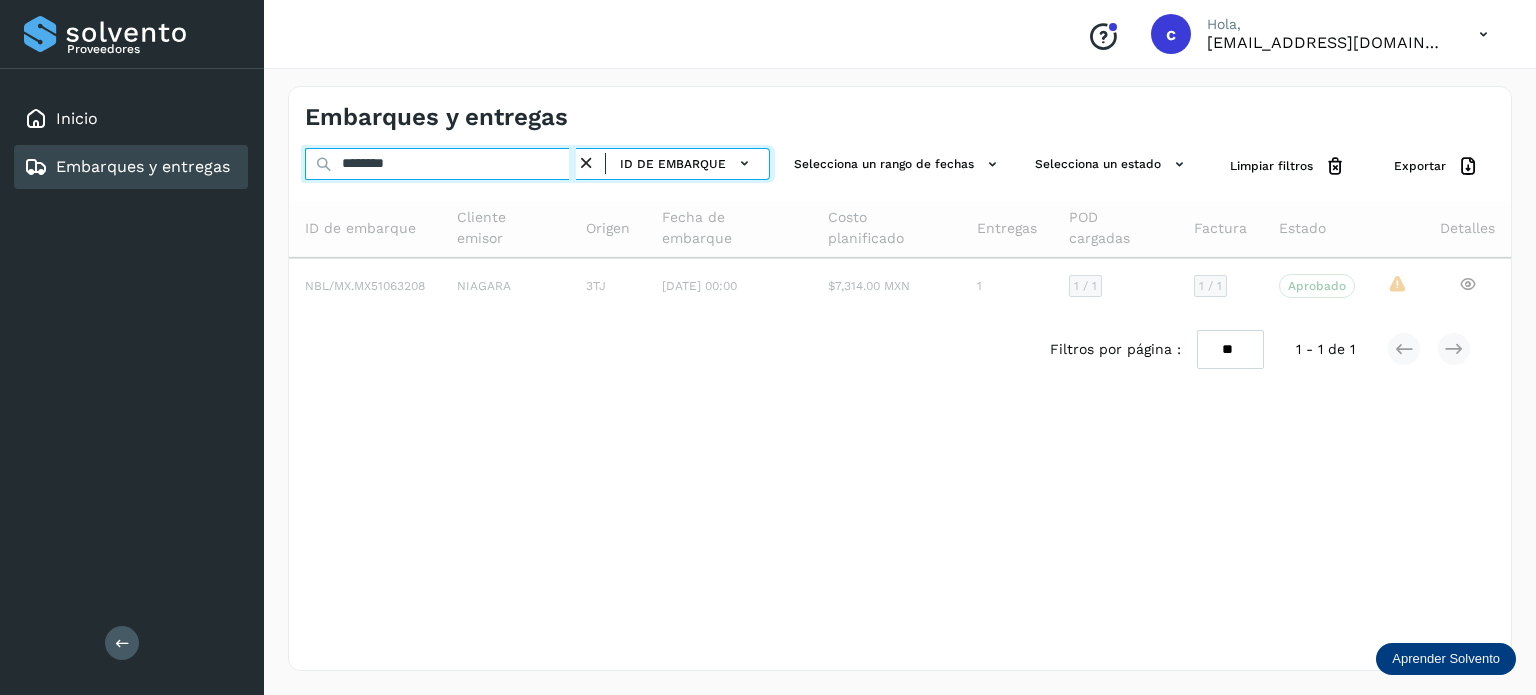 type on "********" 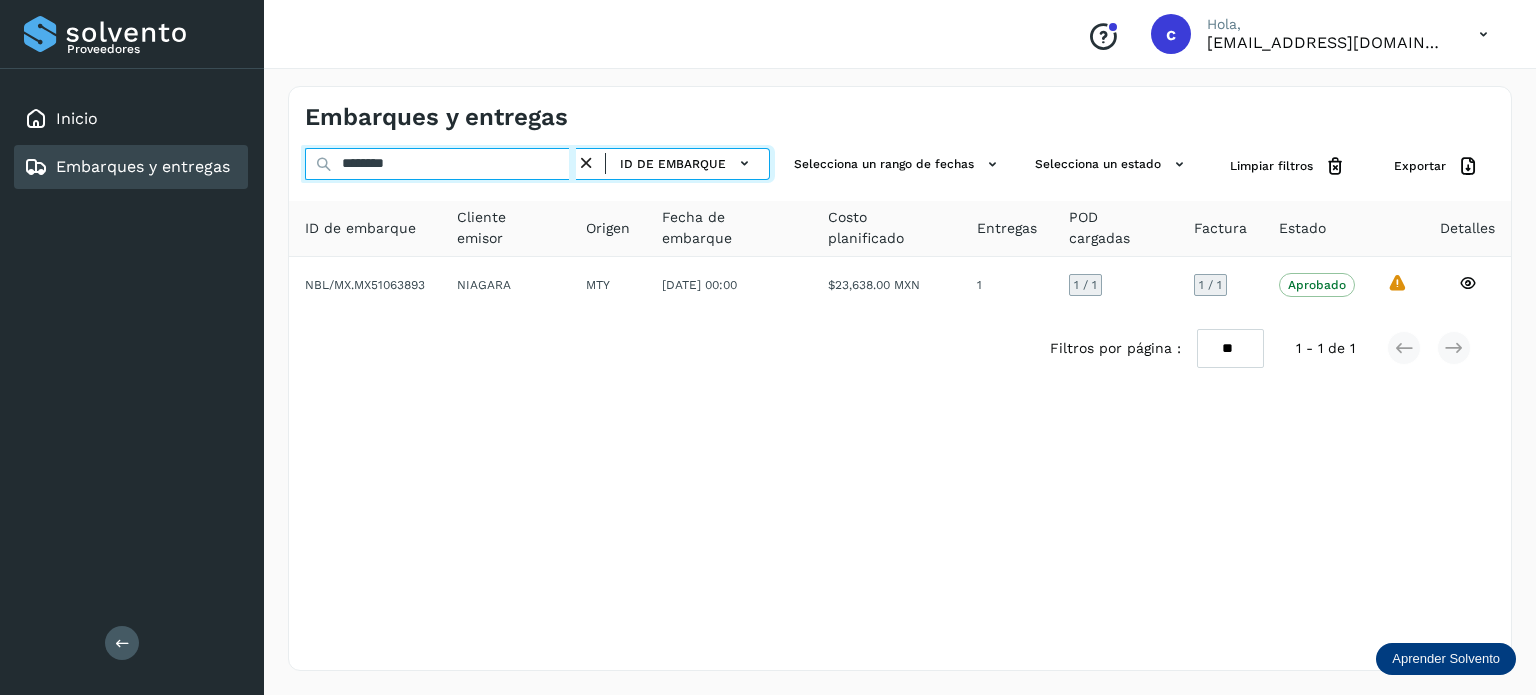 drag, startPoint x: 354, startPoint y: 160, endPoint x: 257, endPoint y: 179, distance: 98.84331 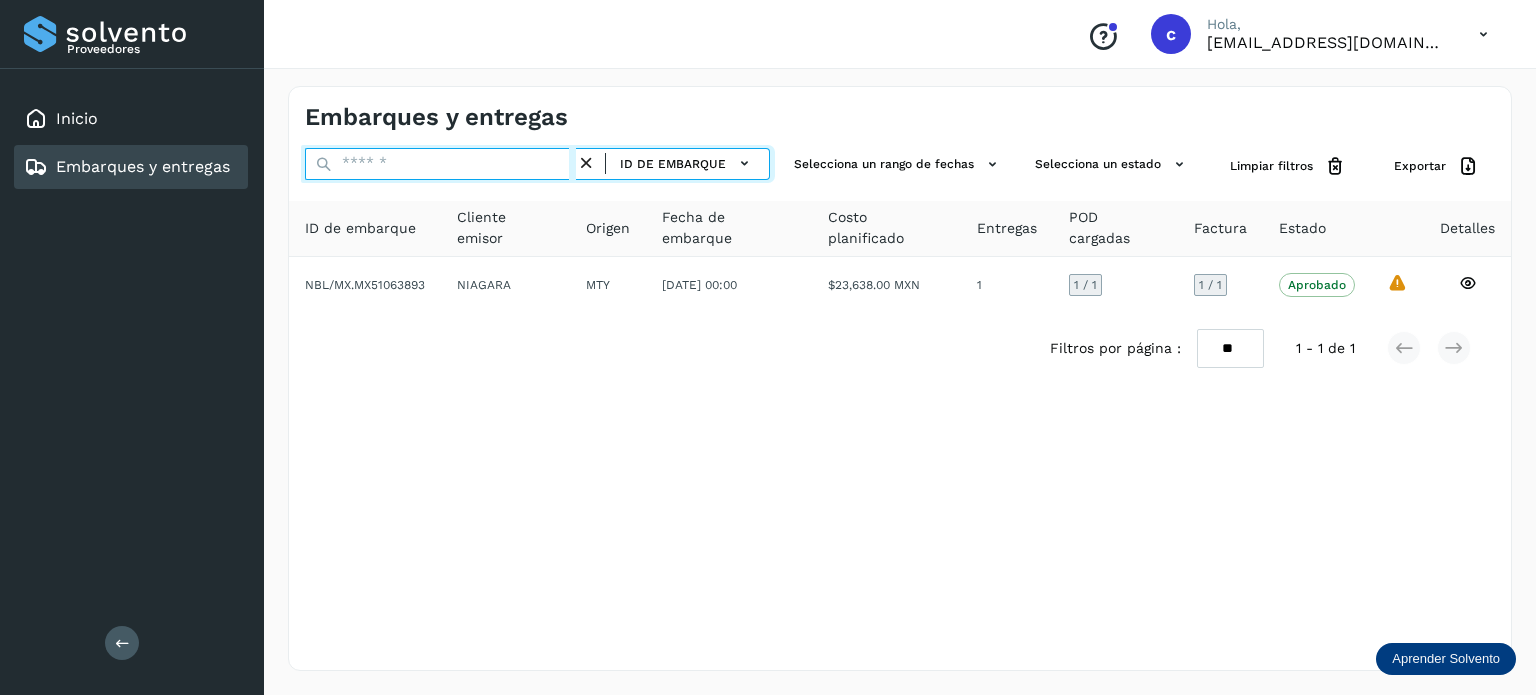 paste on "********" 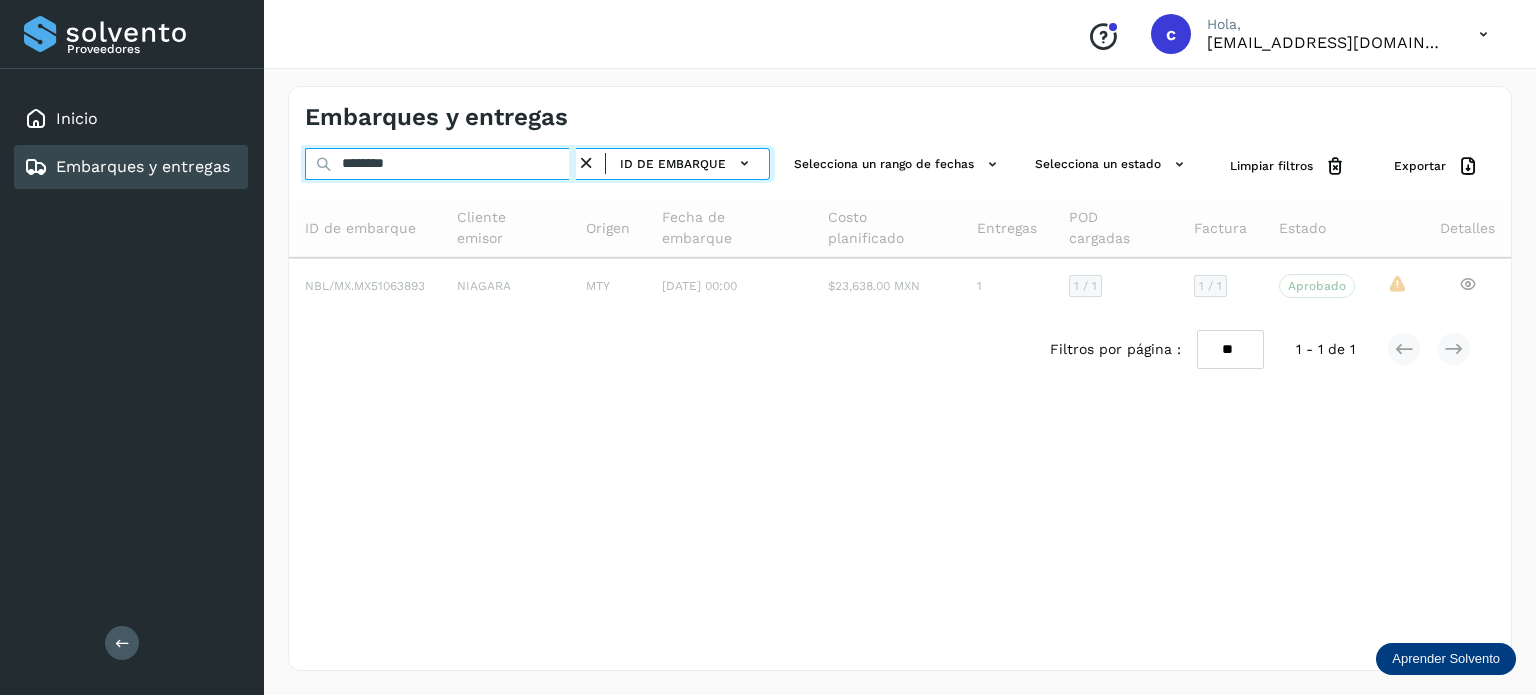 type on "********" 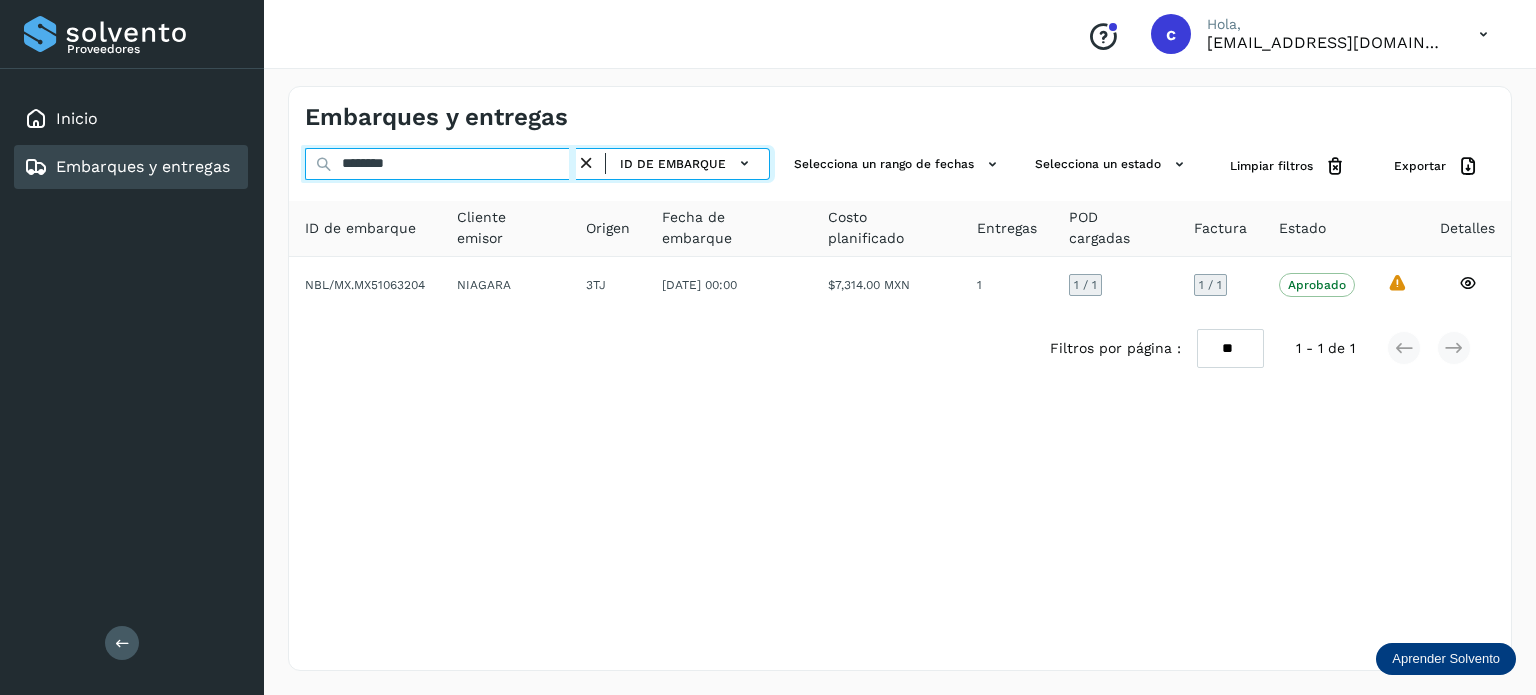 drag, startPoint x: 298, startPoint y: 176, endPoint x: 267, endPoint y: 196, distance: 36.891735 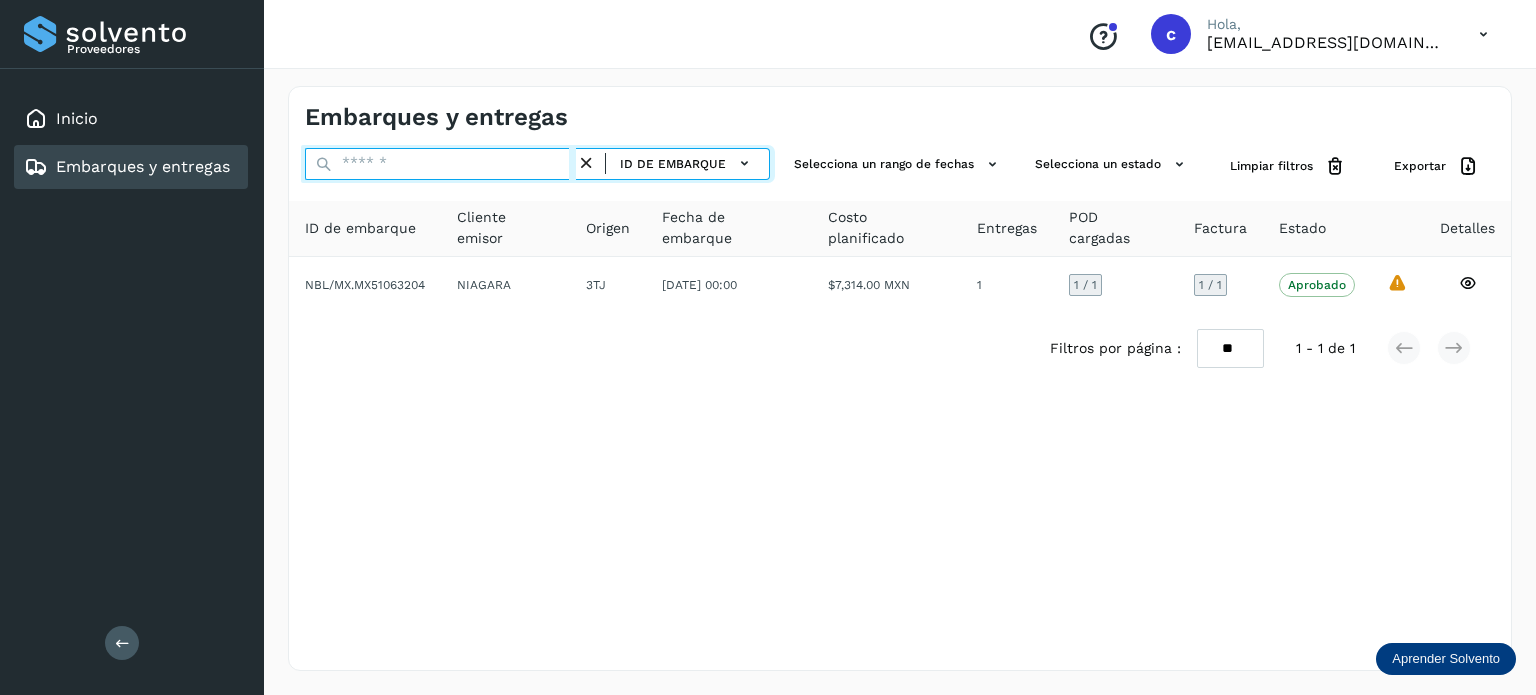paste on "********" 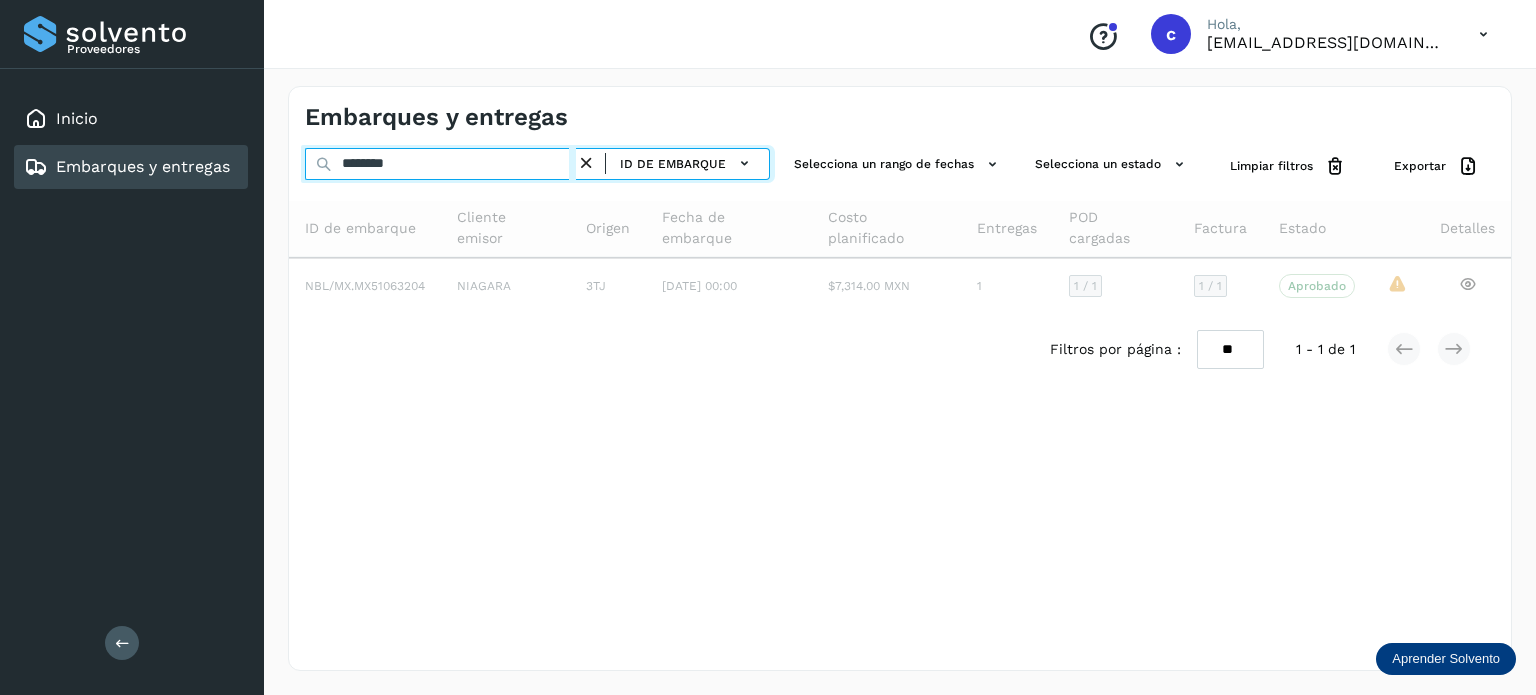 type on "********" 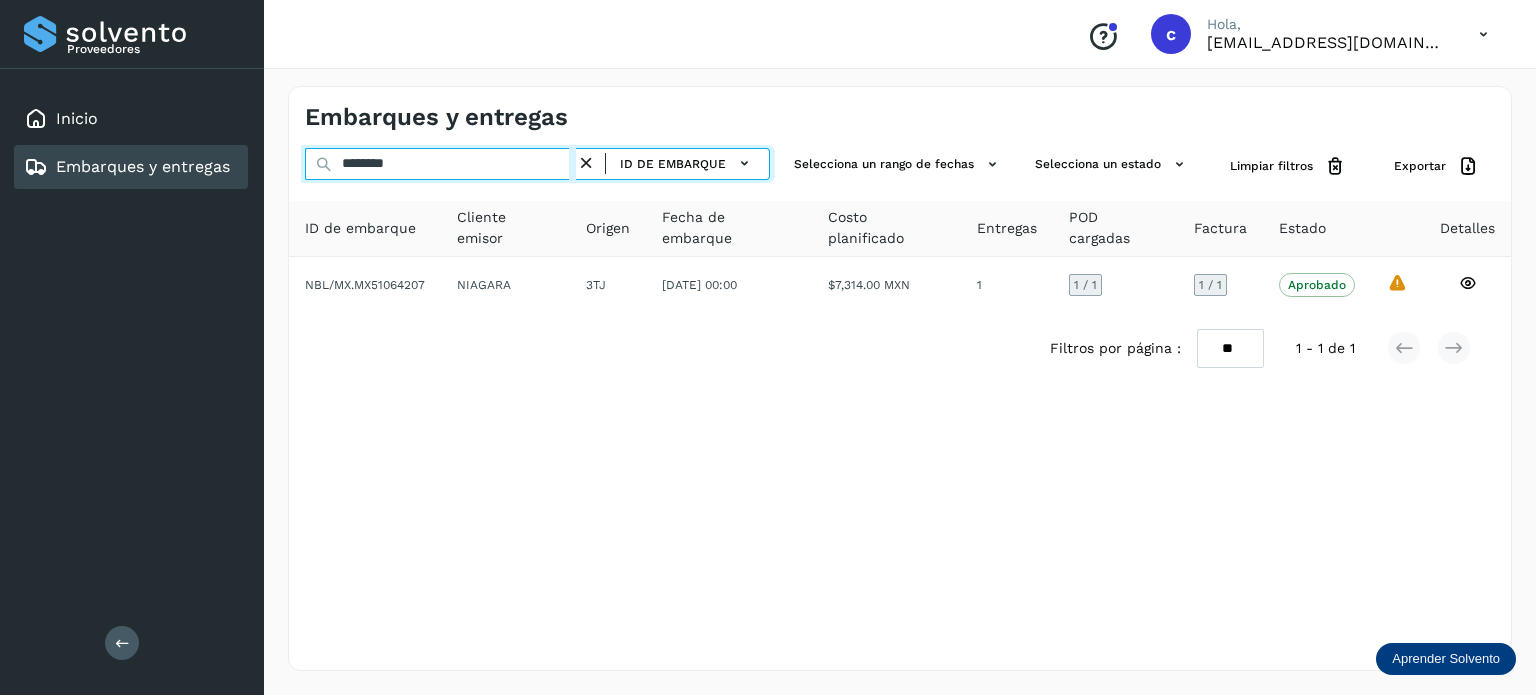 drag, startPoint x: 408, startPoint y: 162, endPoint x: 321, endPoint y: 165, distance: 87.05171 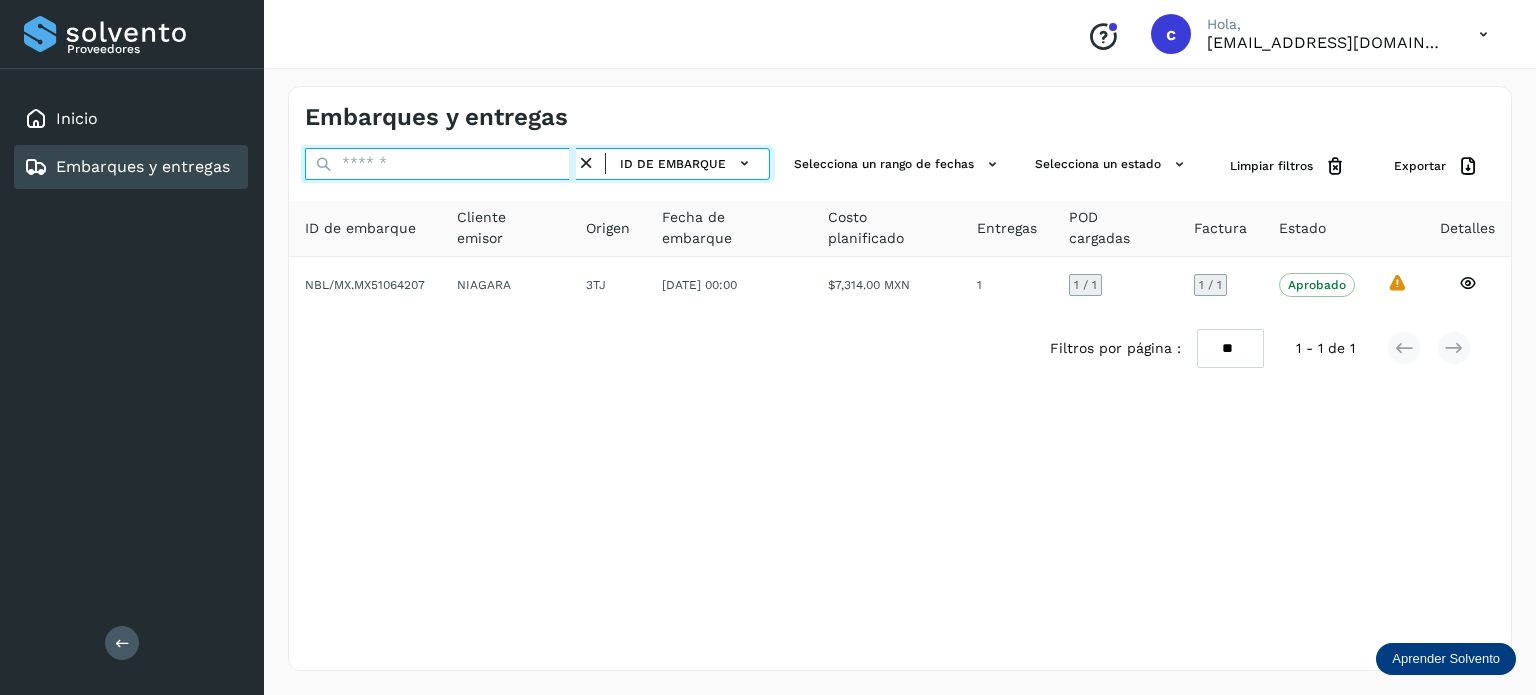 paste on "********" 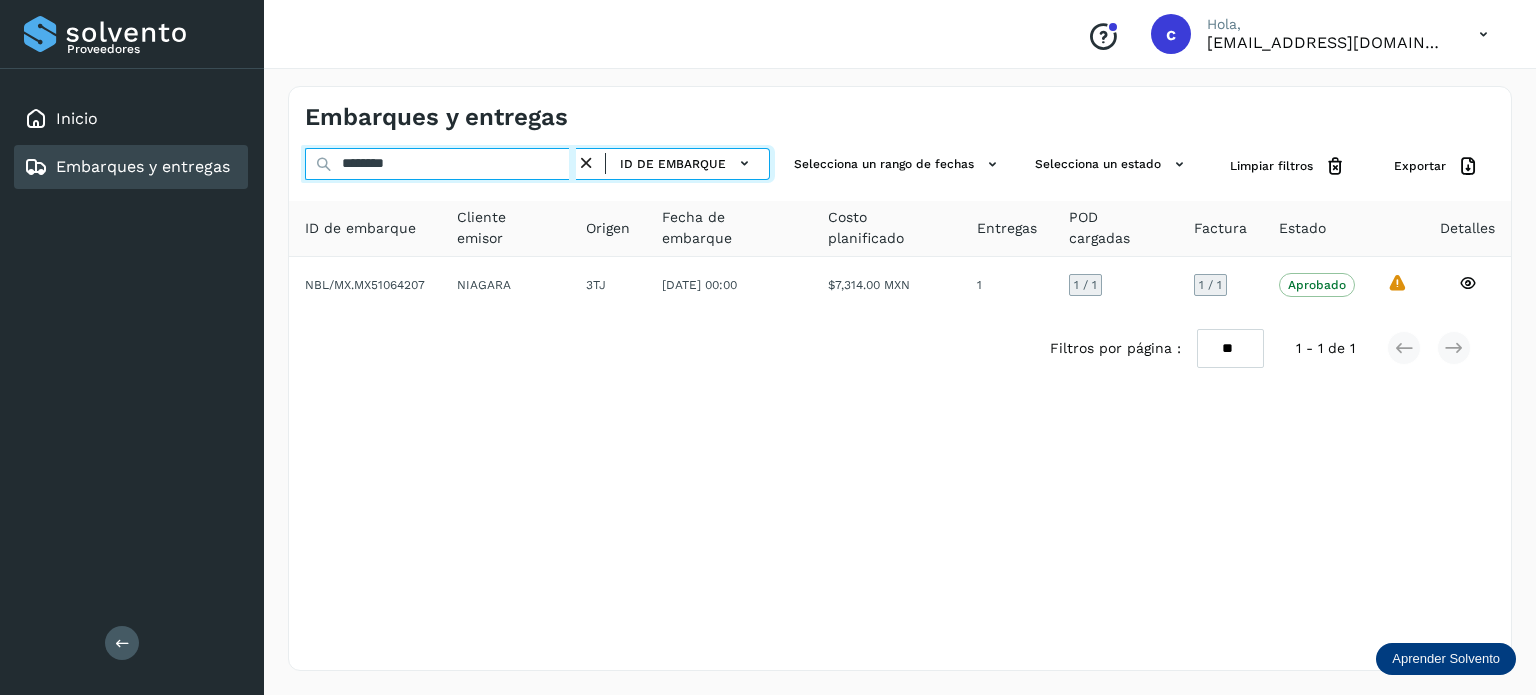 type on "********" 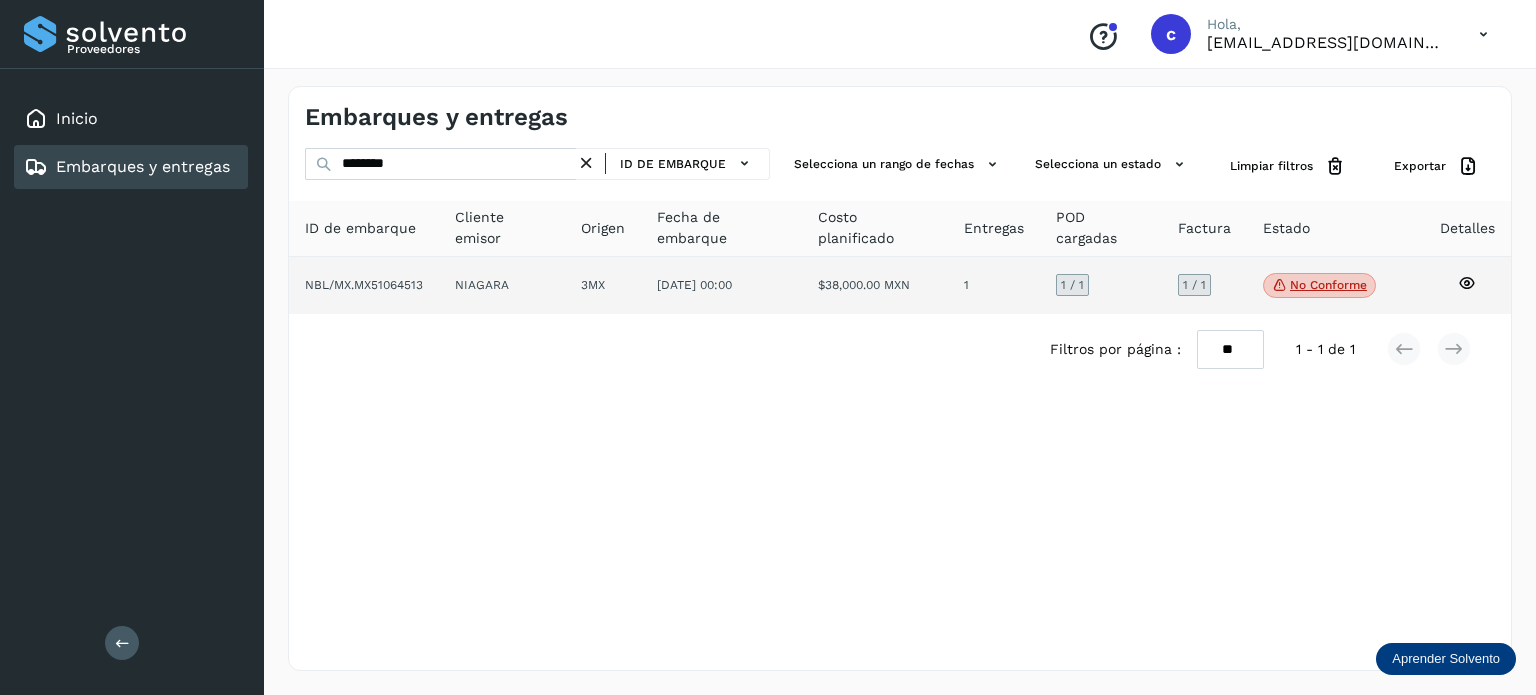 click on "No conforme
Verifica el estado de la factura o entregas asociadas a este embarque" 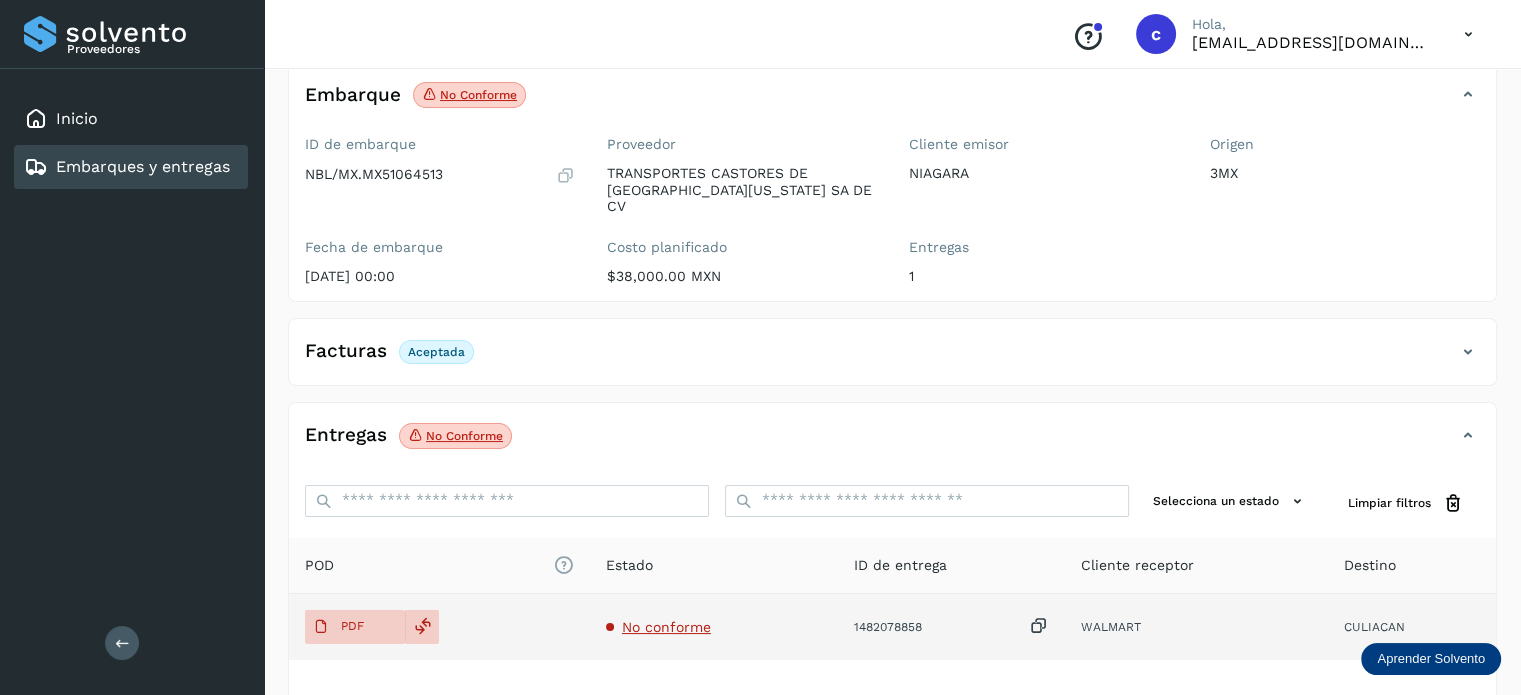 scroll, scrollTop: 264, scrollLeft: 0, axis: vertical 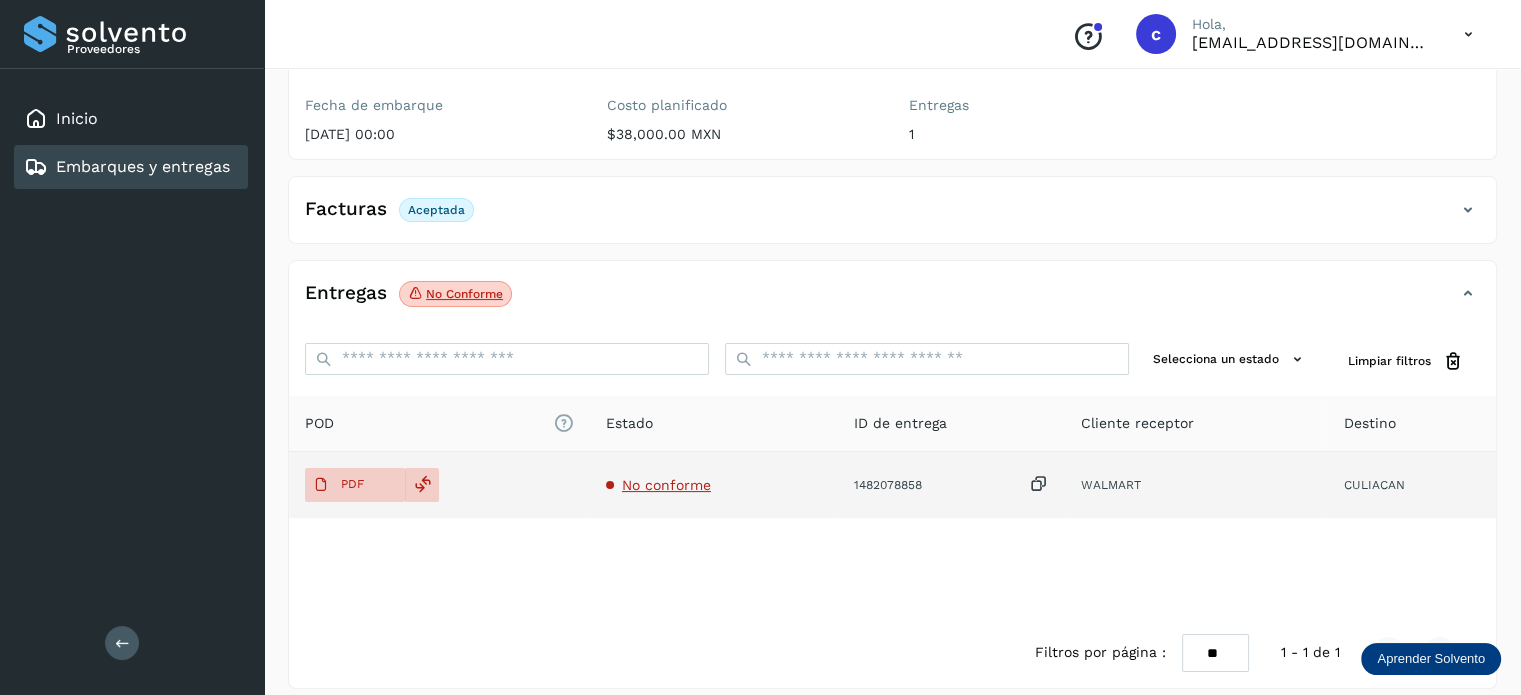 click on "No conforme" at bounding box center (666, 485) 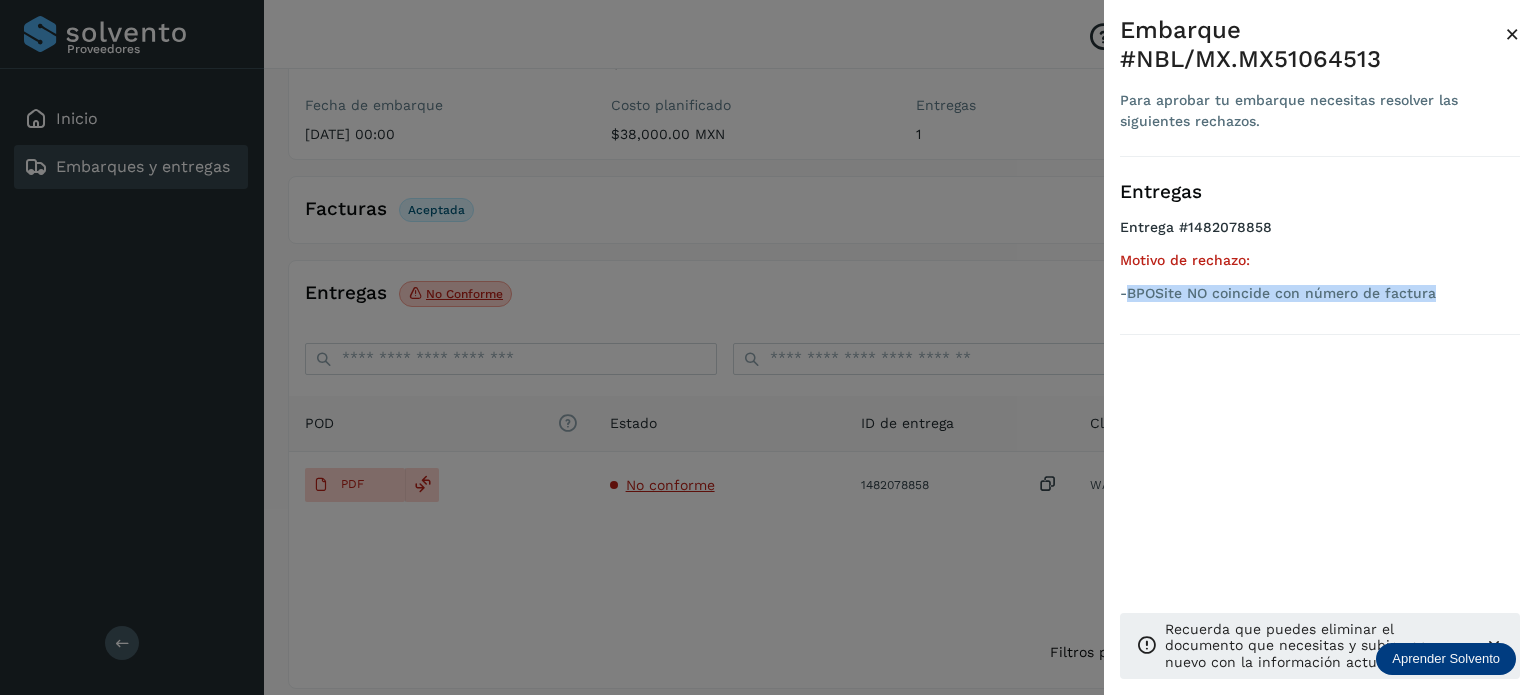drag, startPoint x: 1408, startPoint y: 295, endPoint x: 1127, endPoint y: 300, distance: 281.0445 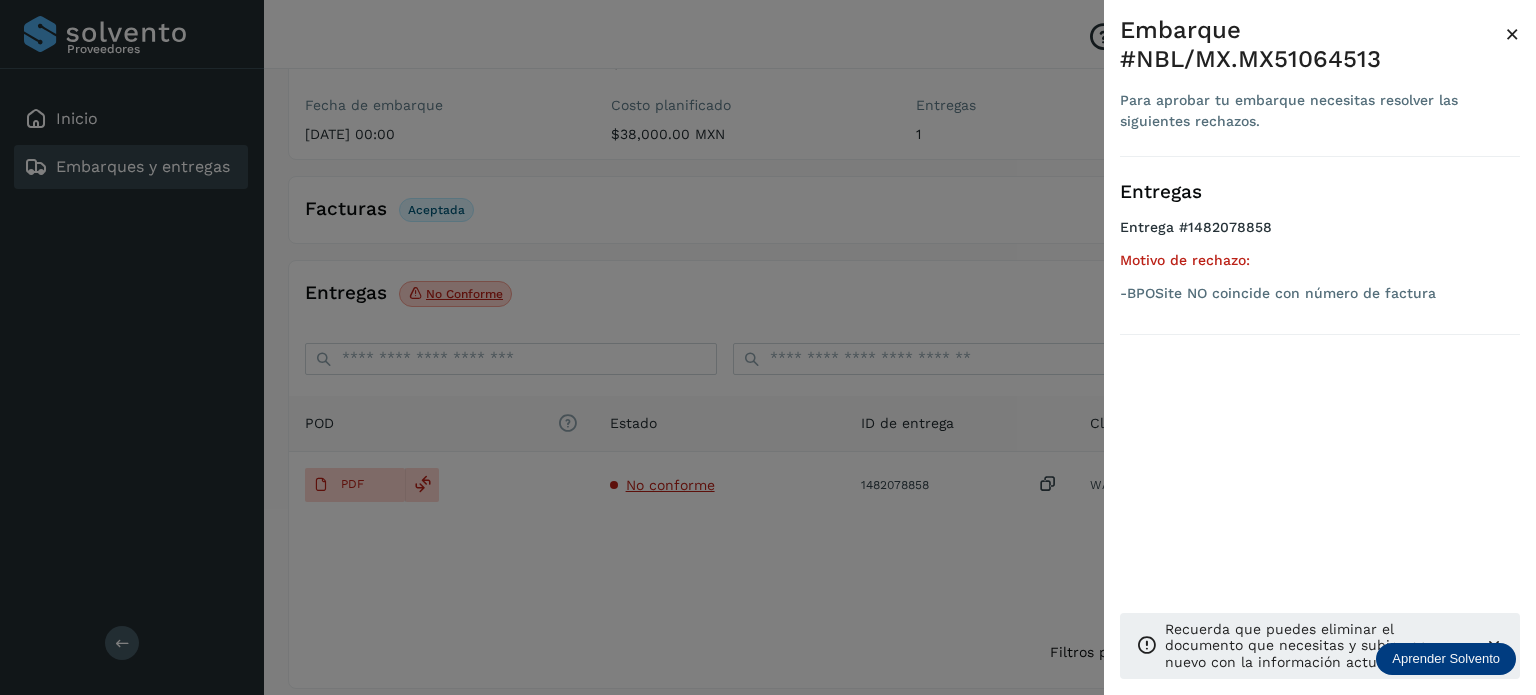 click at bounding box center (768, 347) 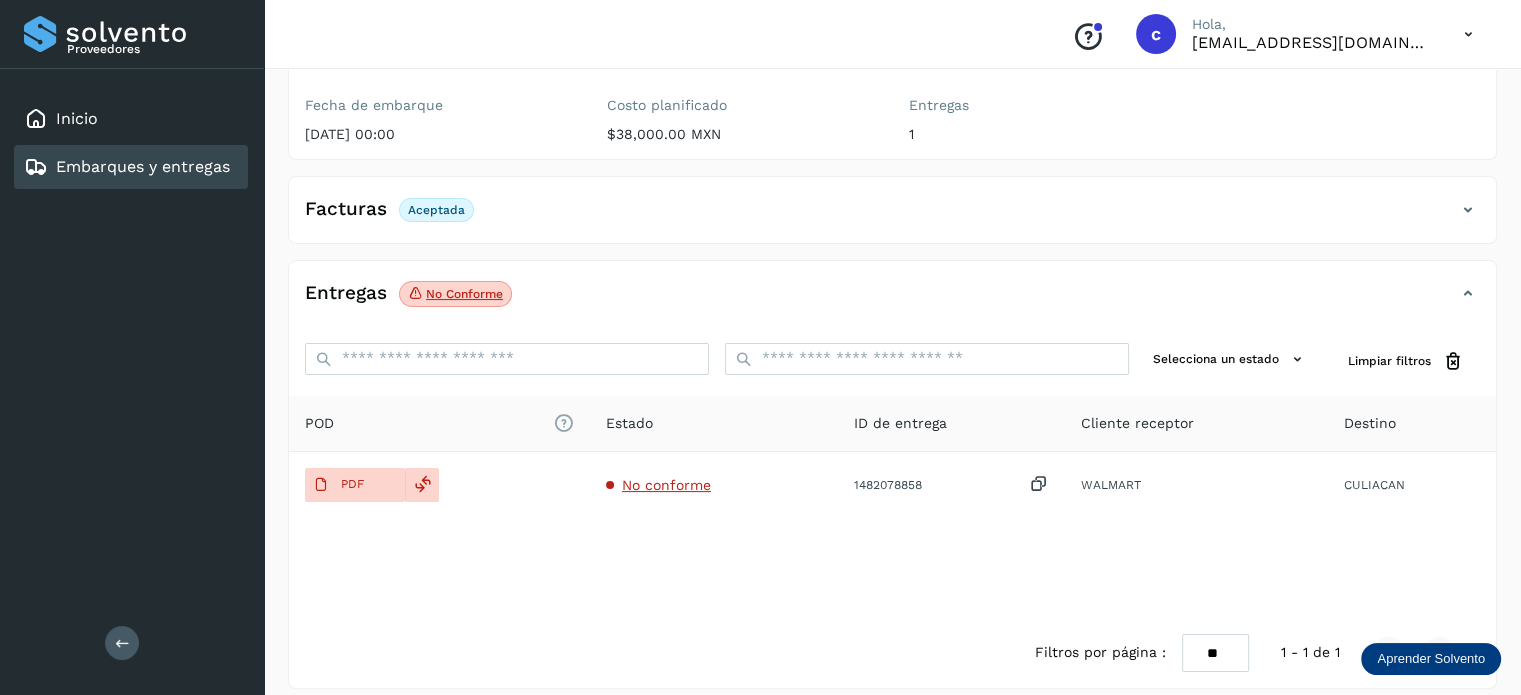 click on "Embarques y entregas" at bounding box center (143, 166) 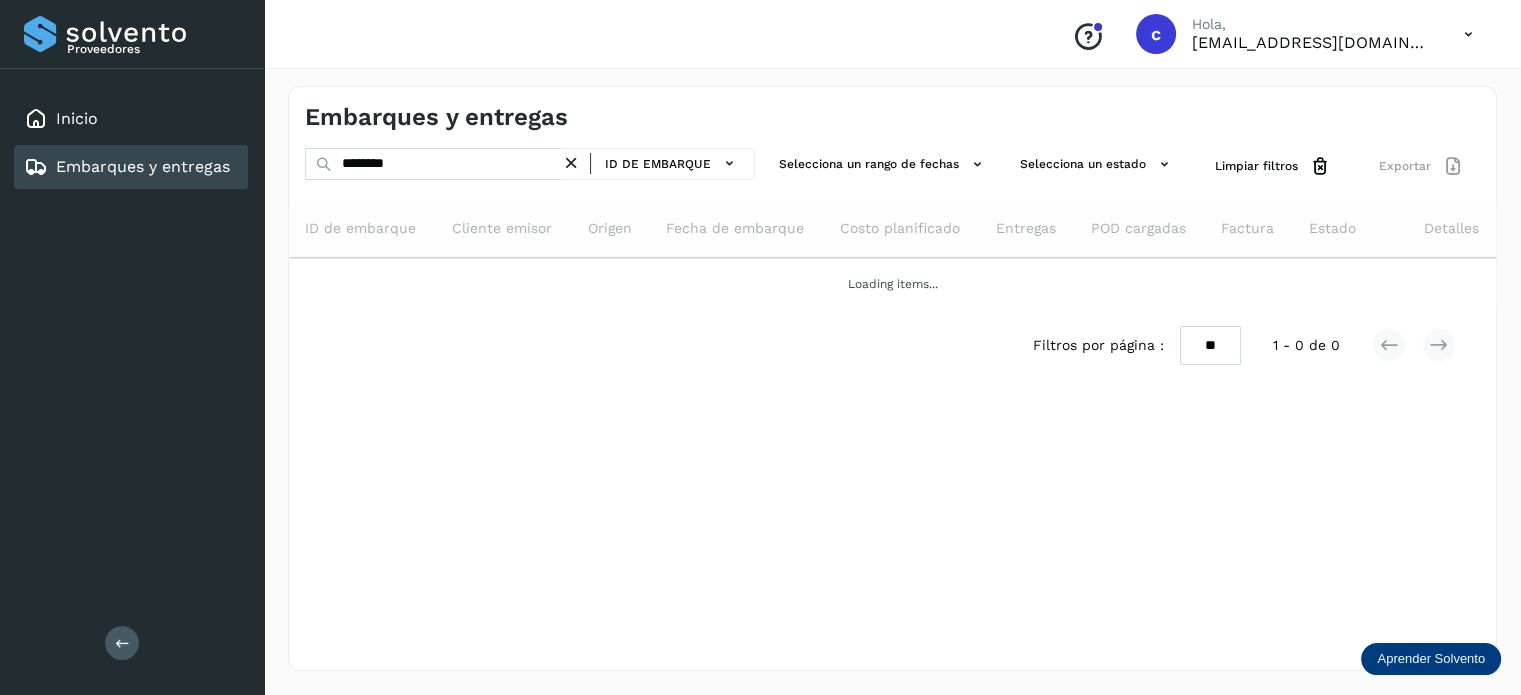 scroll, scrollTop: 0, scrollLeft: 0, axis: both 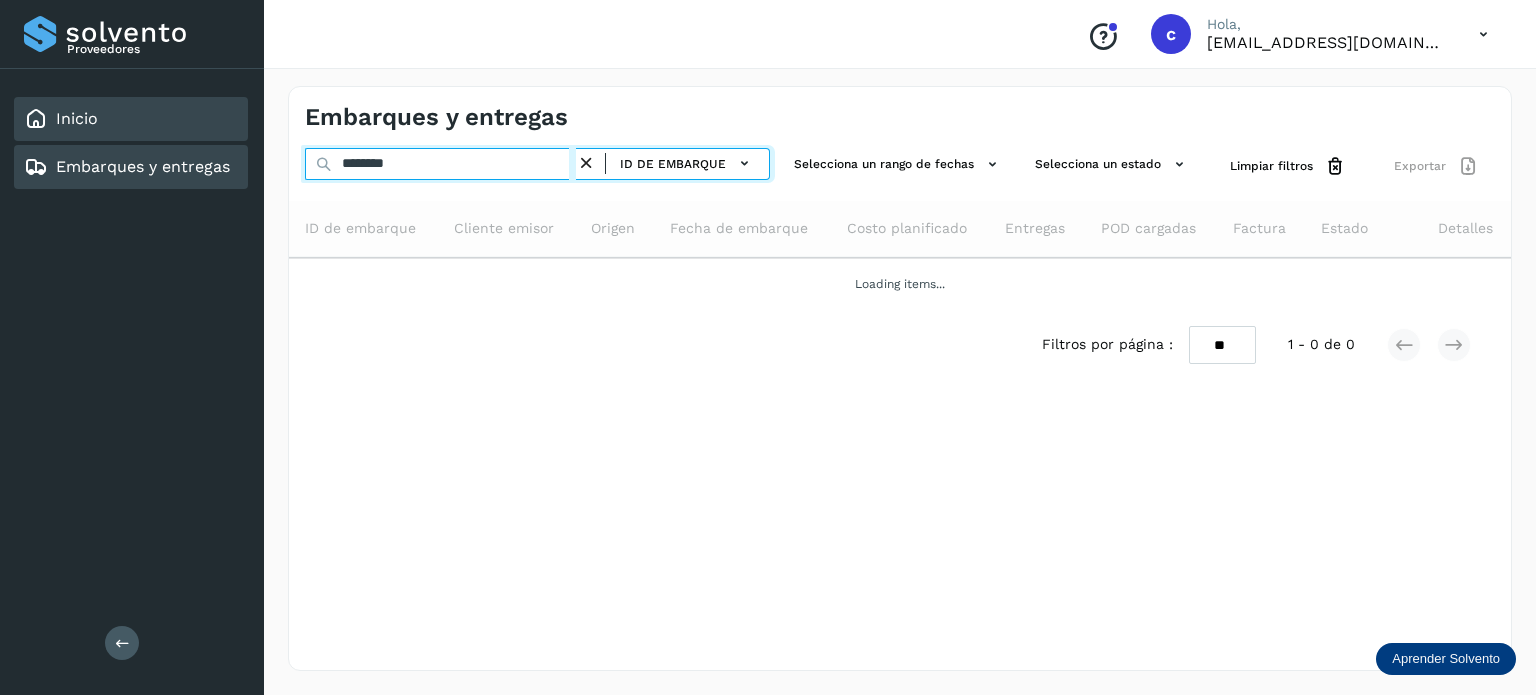 click on "Proveedores Inicio Embarques y entregas Salir
Conoce nuestros beneficios
c Hola, [EMAIL_ADDRESS][DOMAIN_NAME] Embarques y entregas ******** ID de embarque Selecciona un rango de fechas  Selecciona un estado Limpiar filtros Exportar ID de embarque Cliente emisor Origen Fecha de embarque Costo planificado Entregas POD cargadas Factura Estado Detalles Loading items... Filtros por página : ** ** ** 1 - 0 de 0" 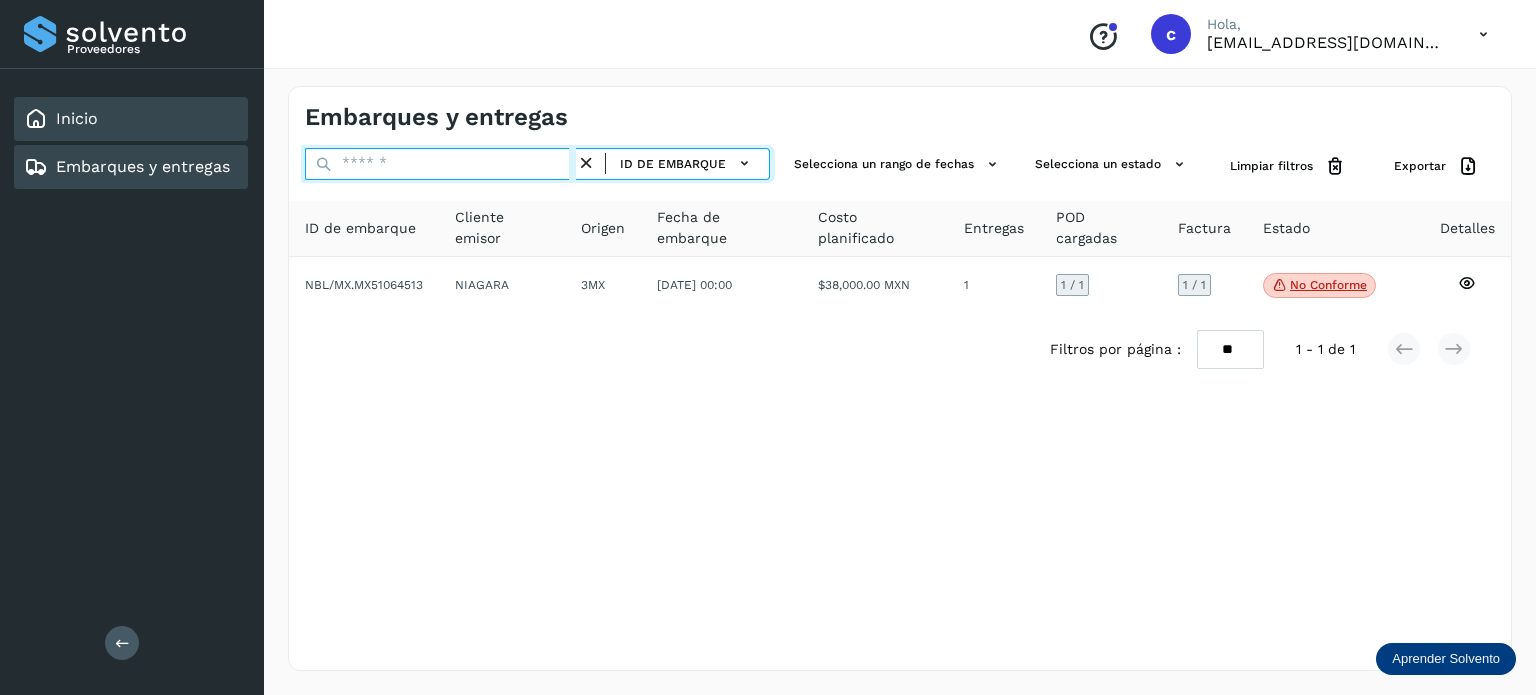 paste on "********" 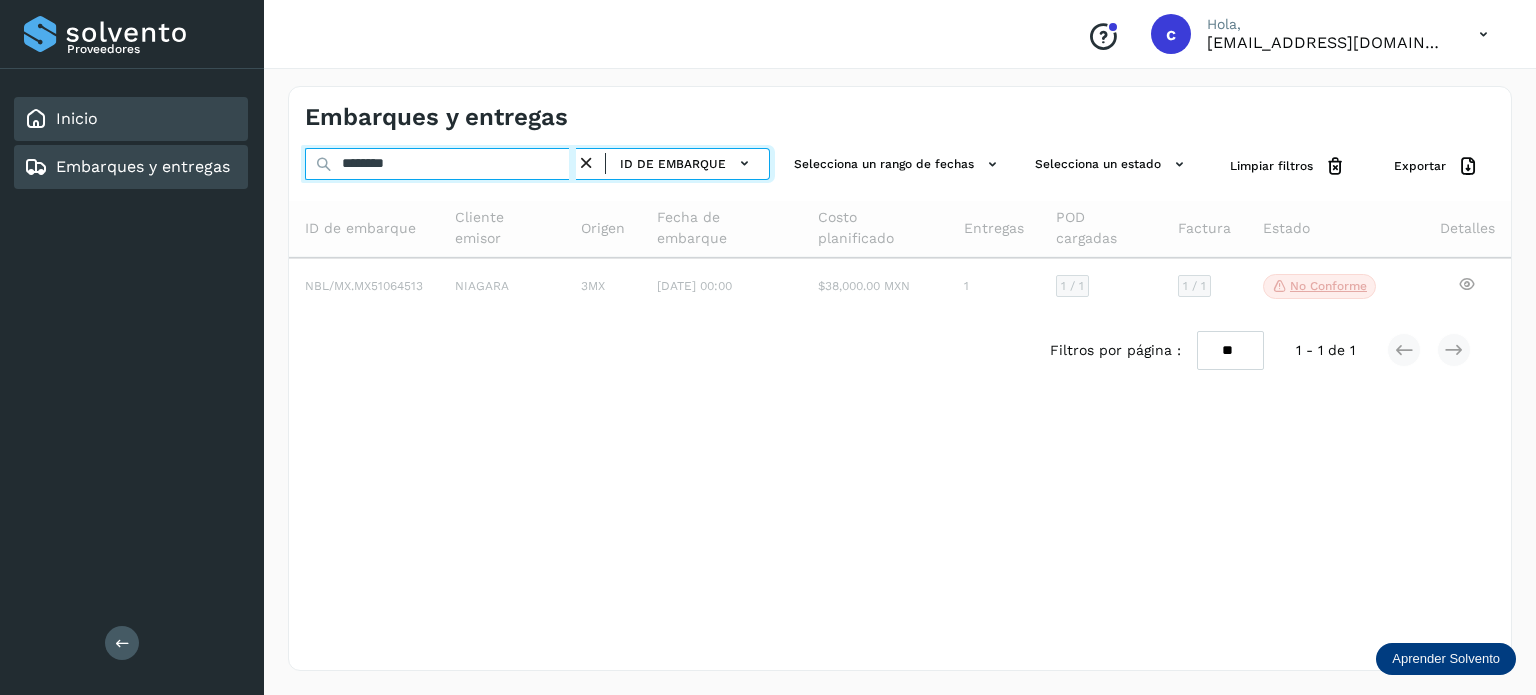 type on "********" 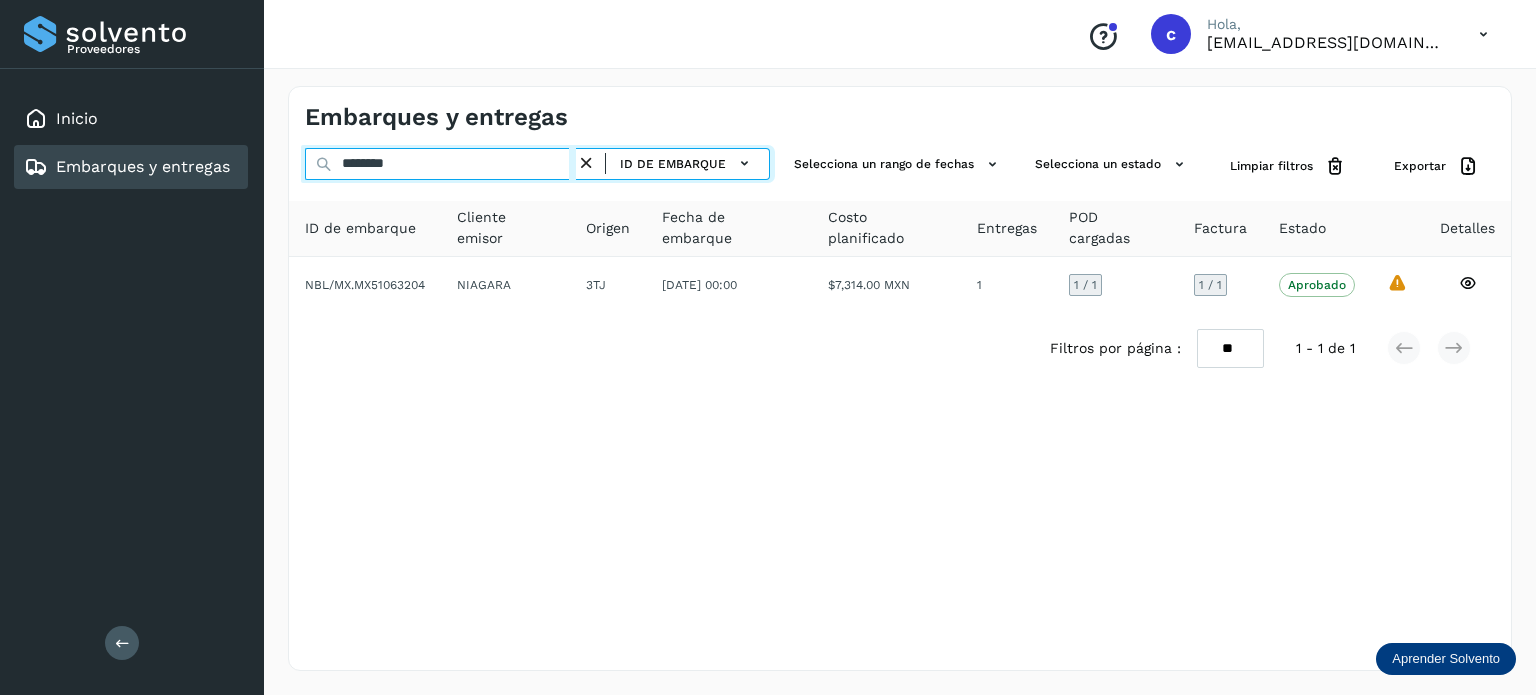 drag, startPoint x: 324, startPoint y: 163, endPoint x: 295, endPoint y: 169, distance: 29.614185 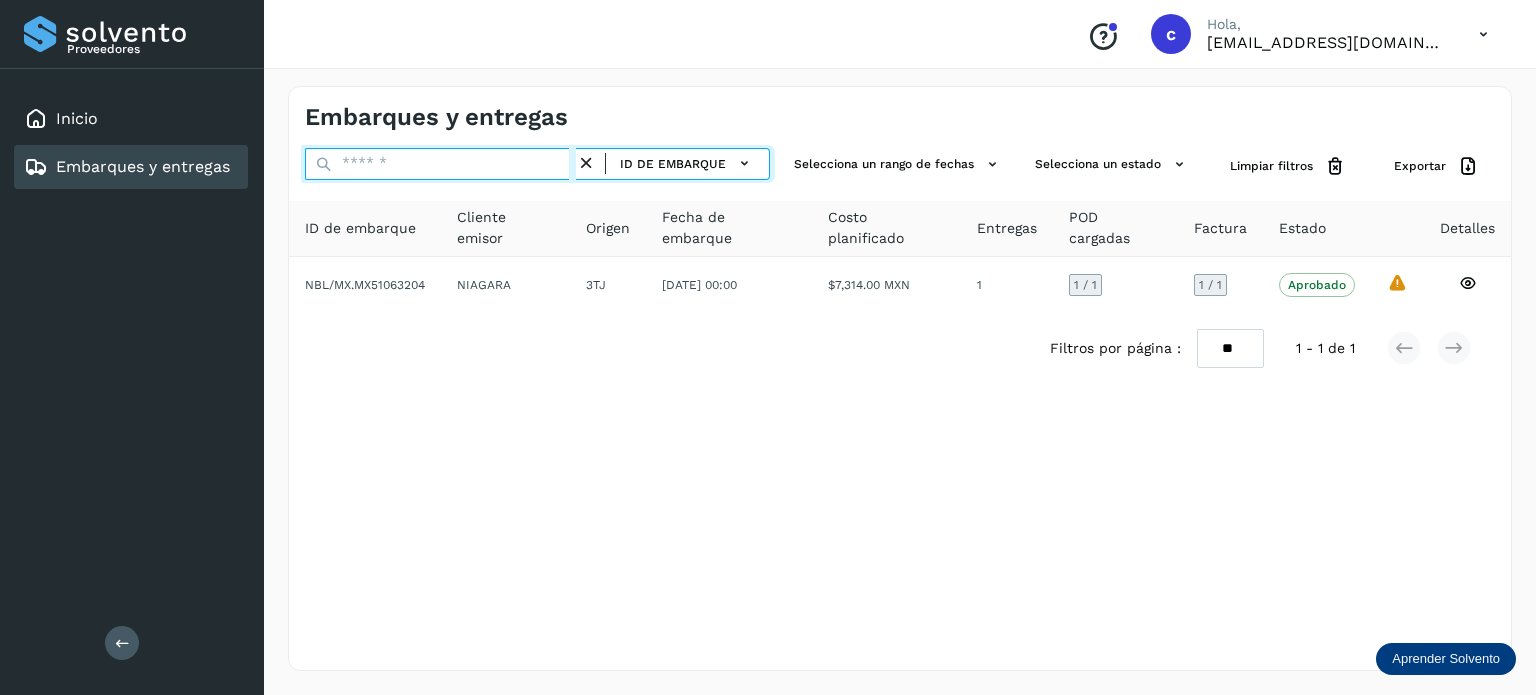 paste on "********" 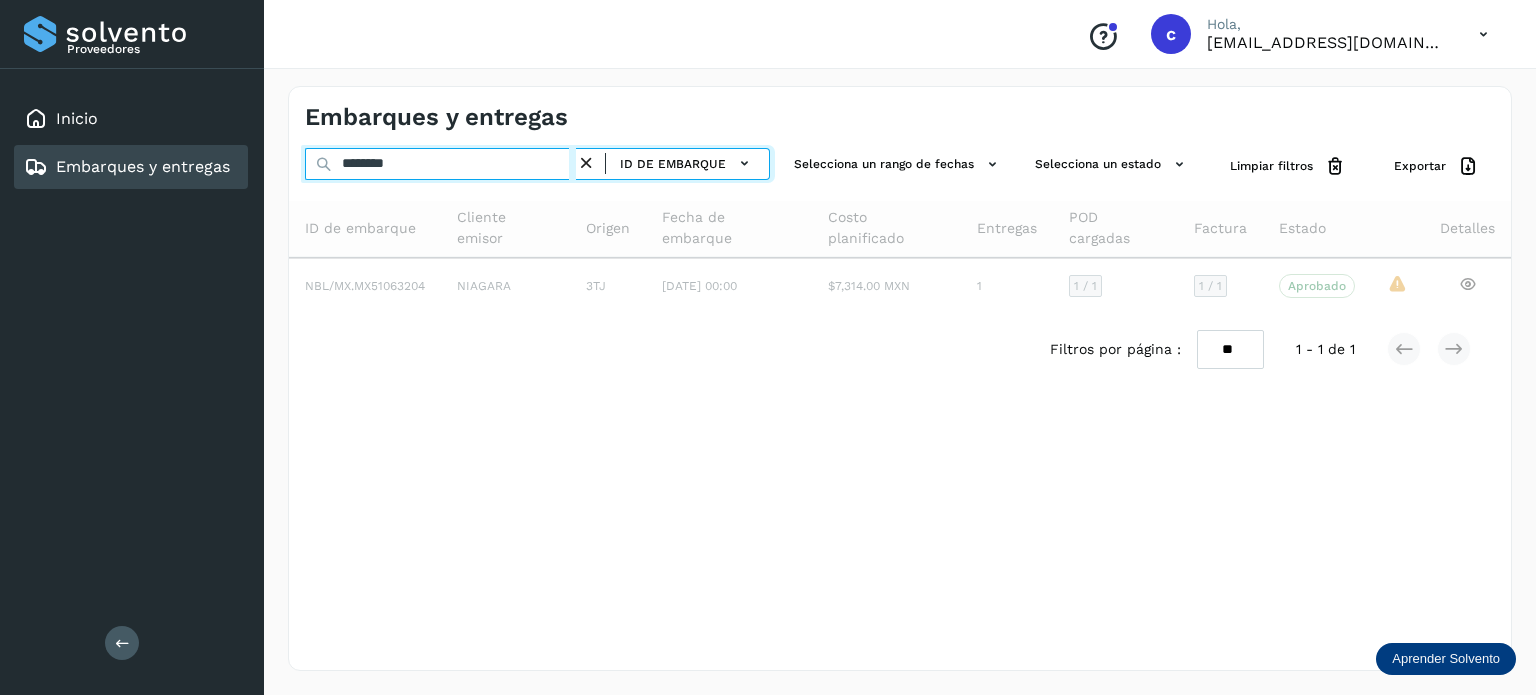 type on "********" 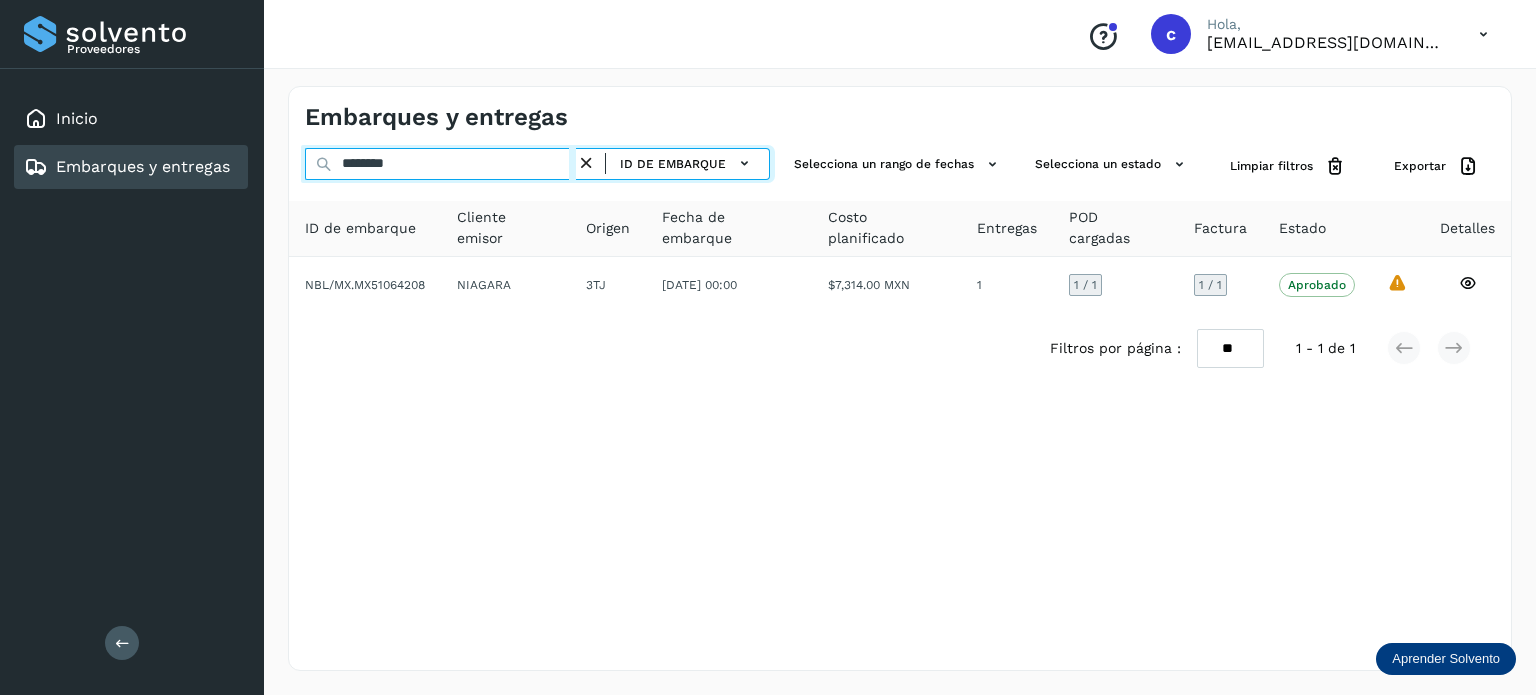 drag, startPoint x: 412, startPoint y: 161, endPoint x: 300, endPoint y: 167, distance: 112.1606 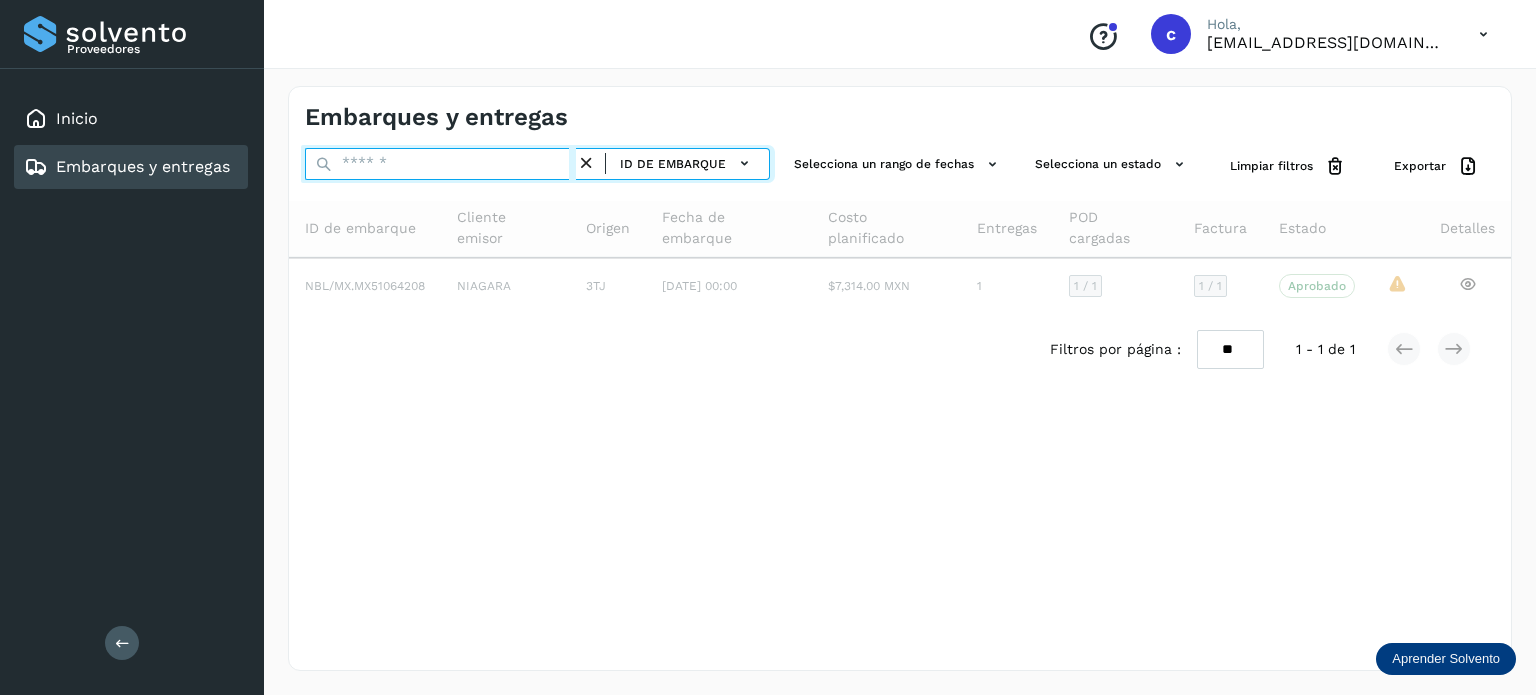 paste on "********" 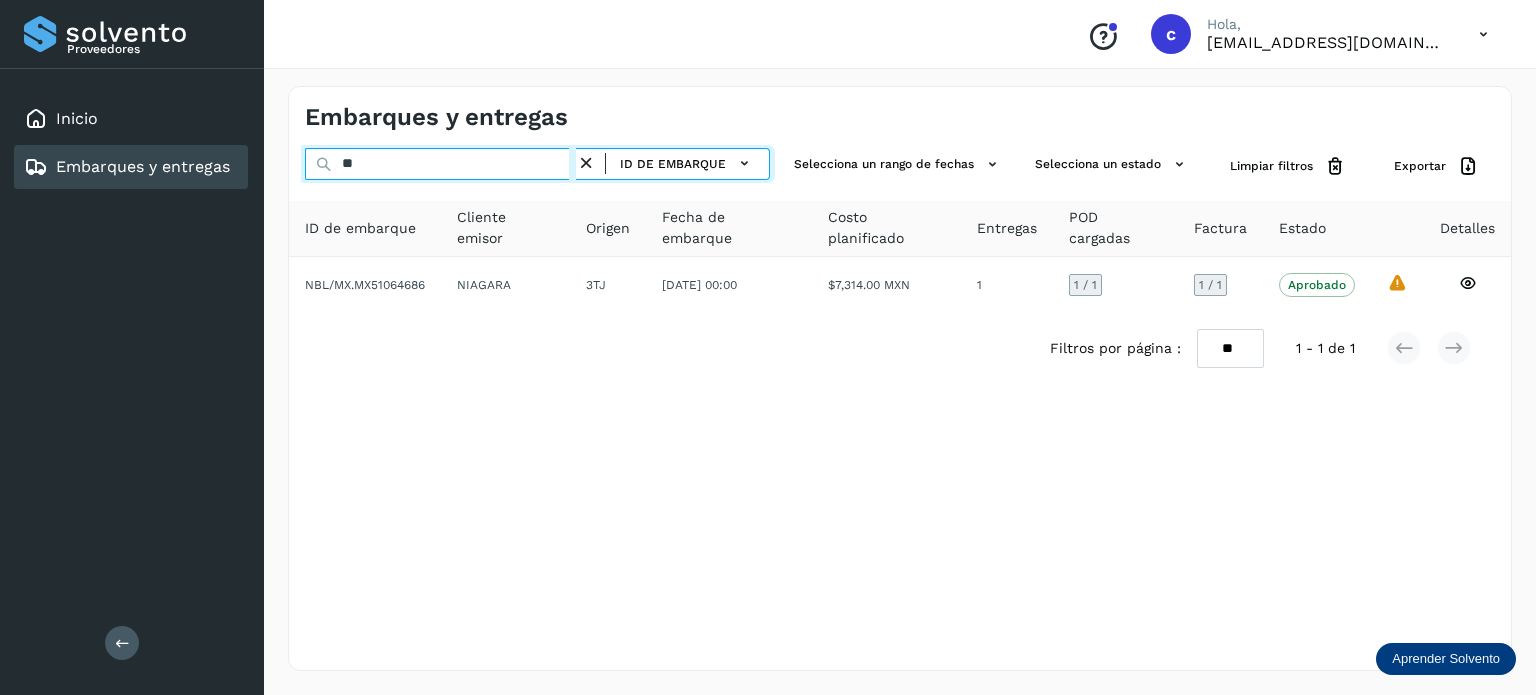 type on "*" 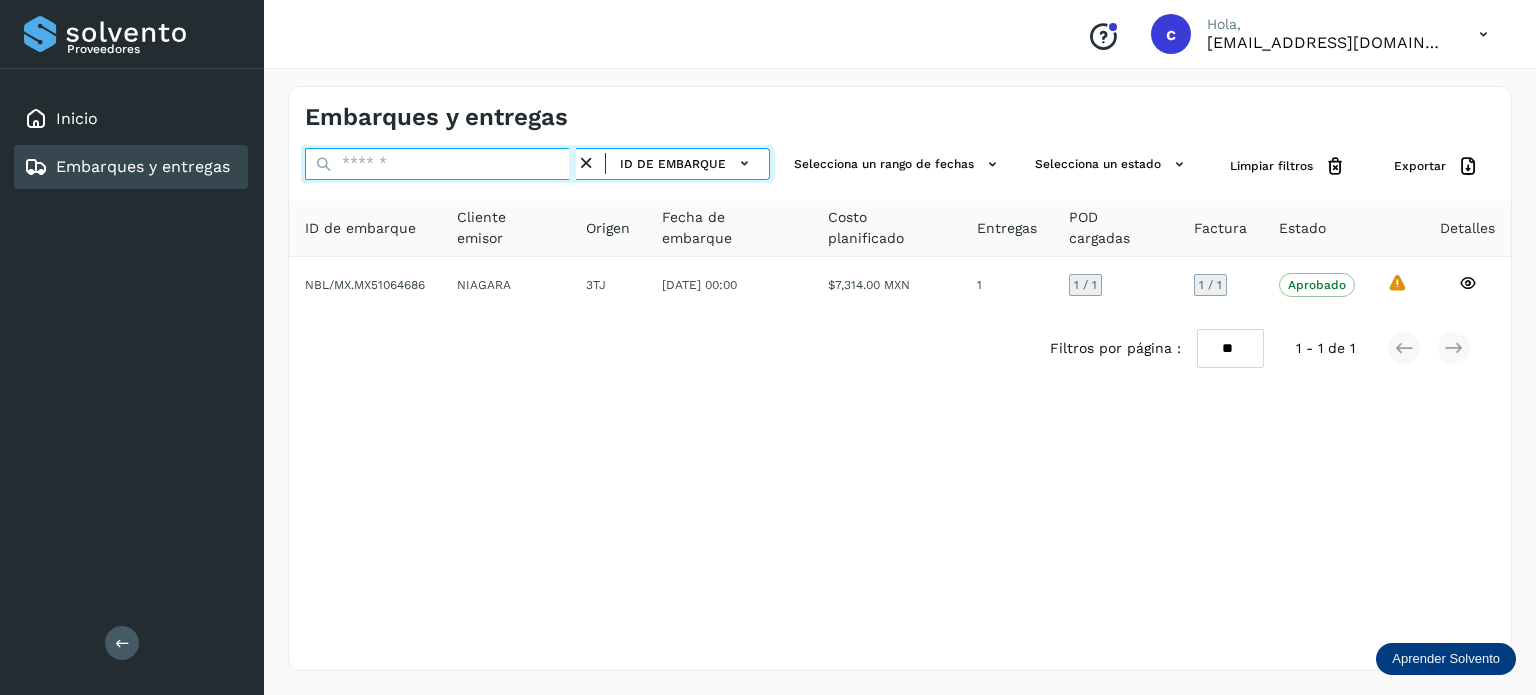 paste on "********" 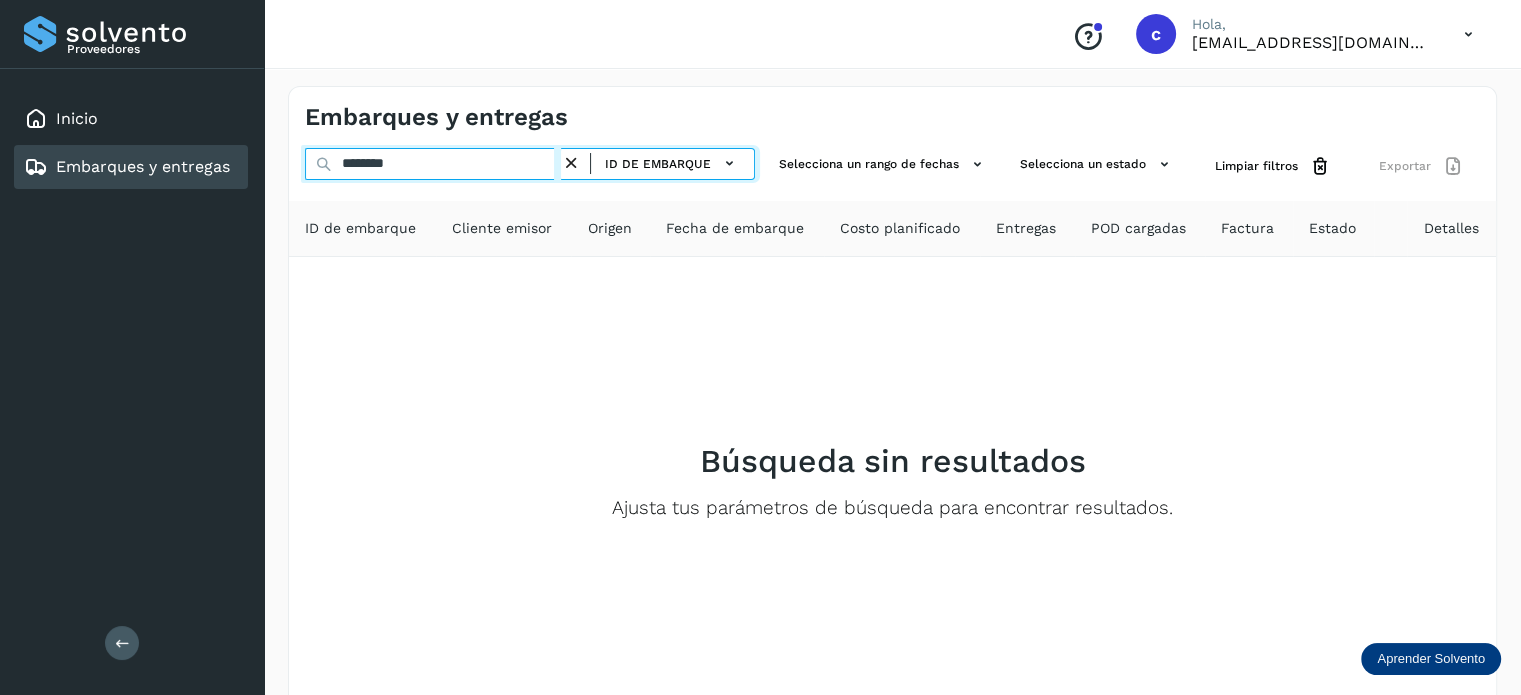 type on "********" 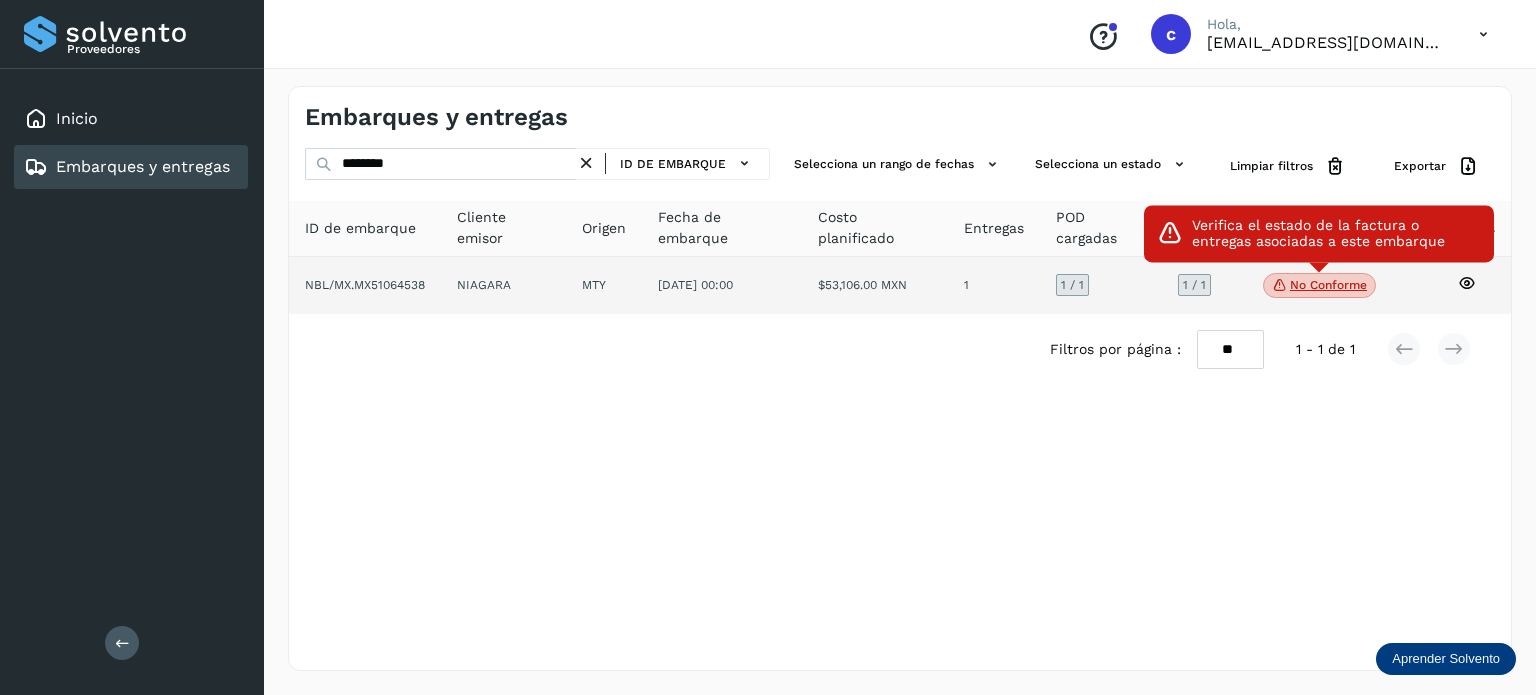 click on "No conforme" 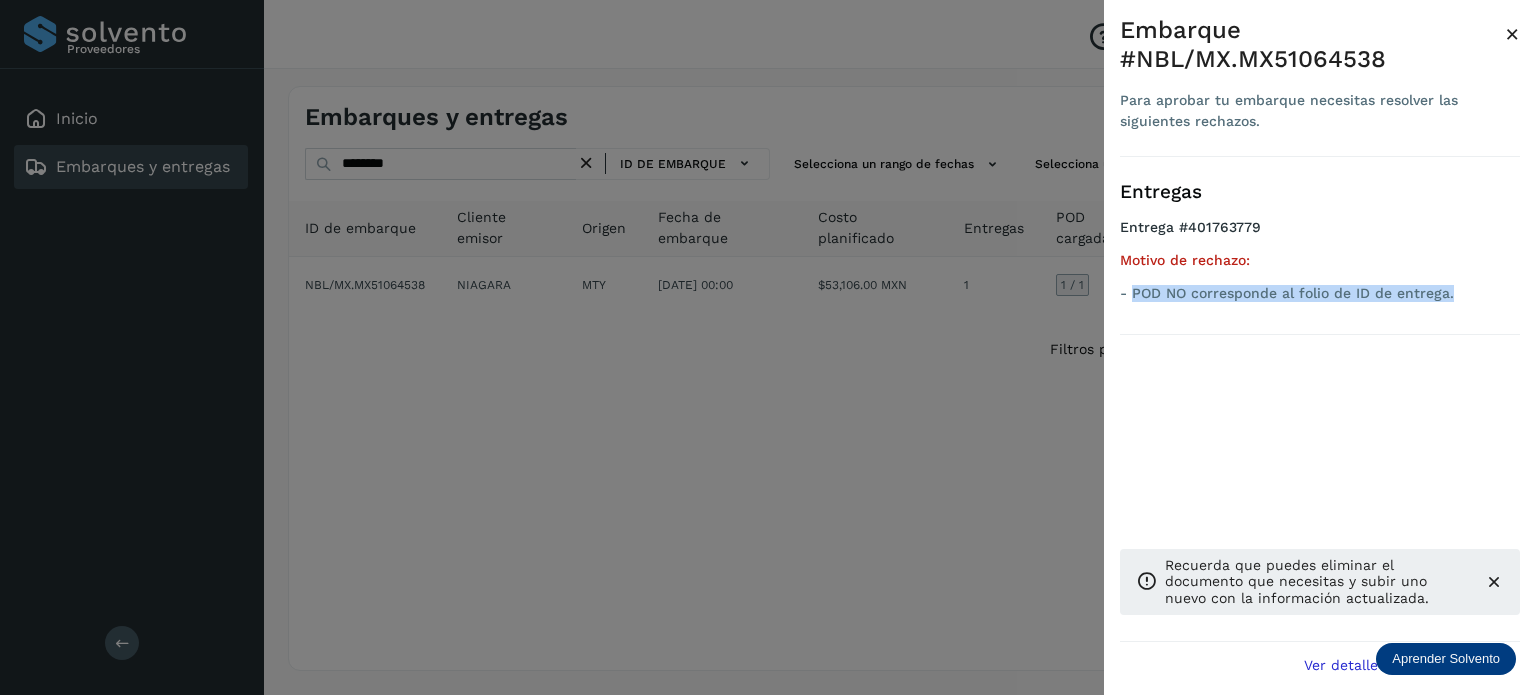 drag, startPoint x: 1419, startPoint y: 290, endPoint x: 1131, endPoint y: 303, distance: 288.29324 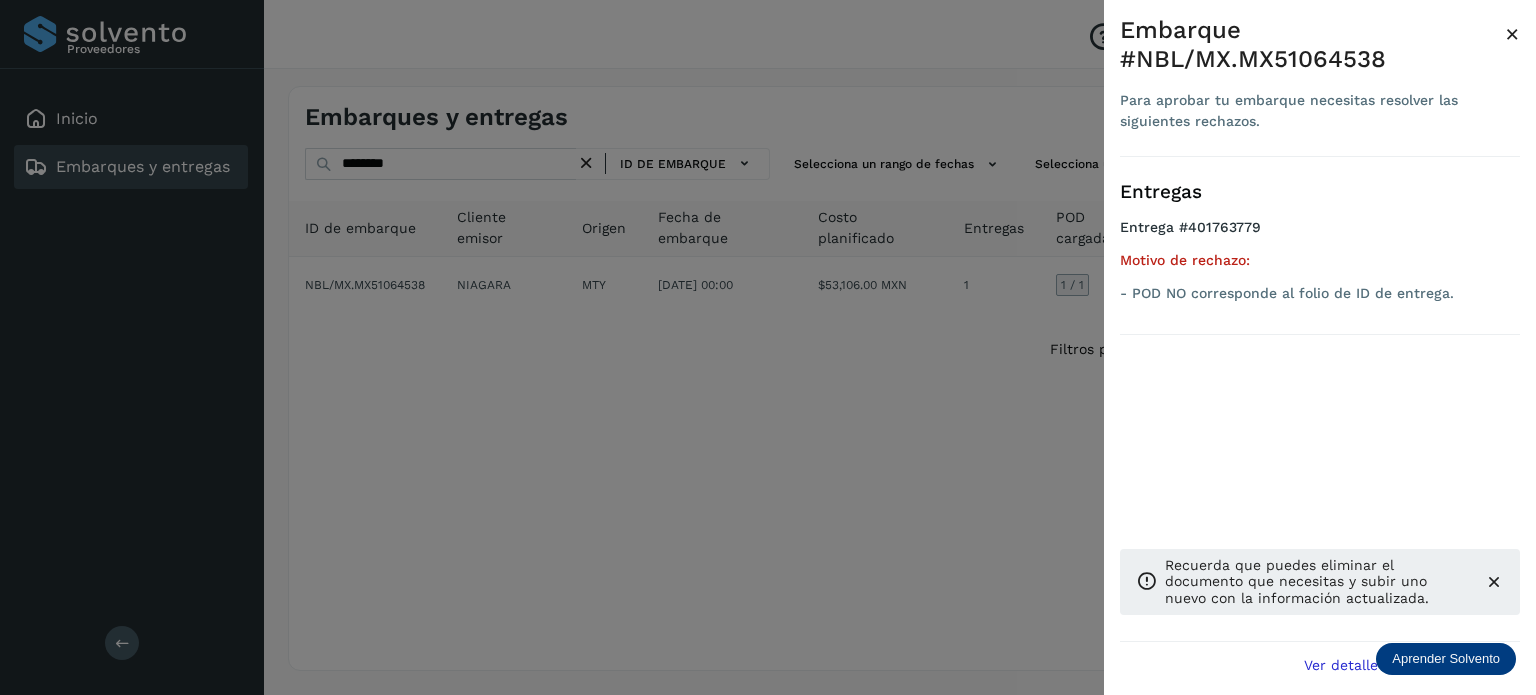 click at bounding box center (768, 347) 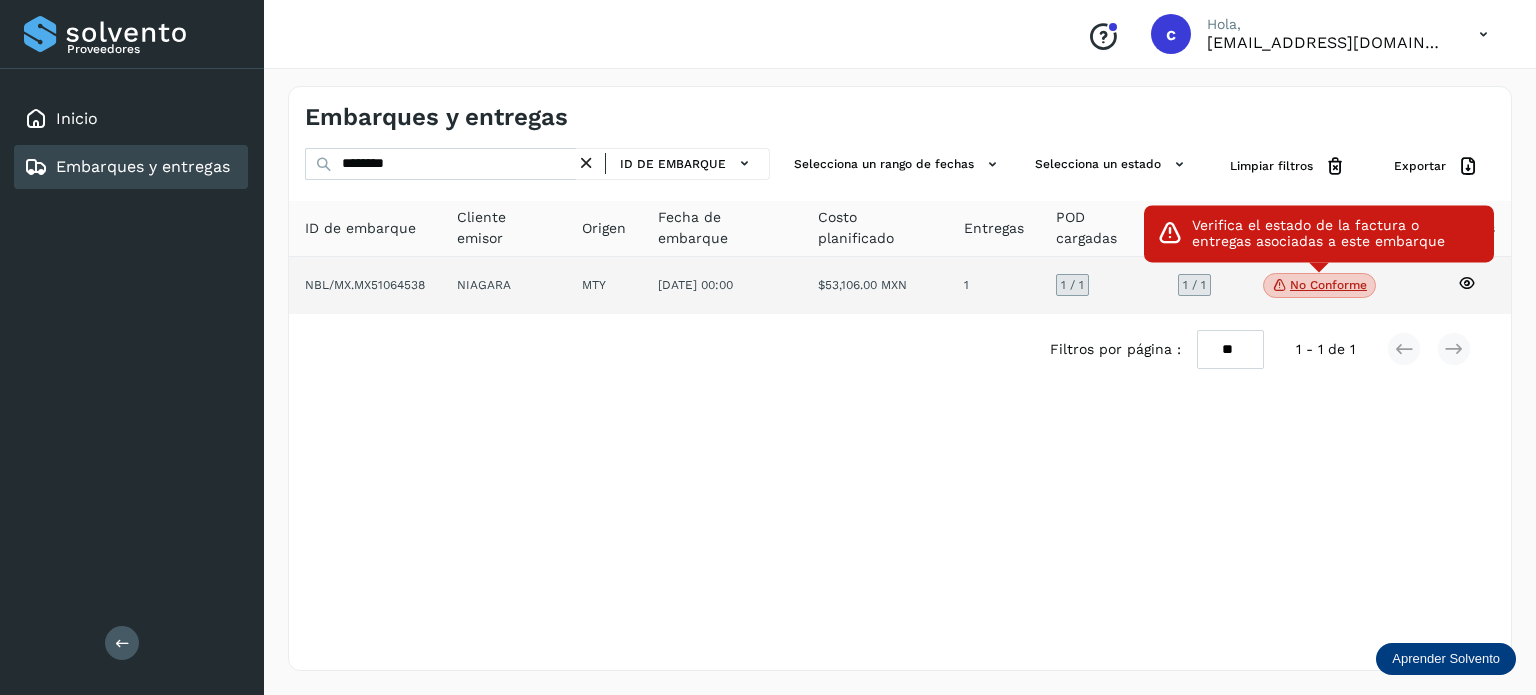 click on "No conforme" 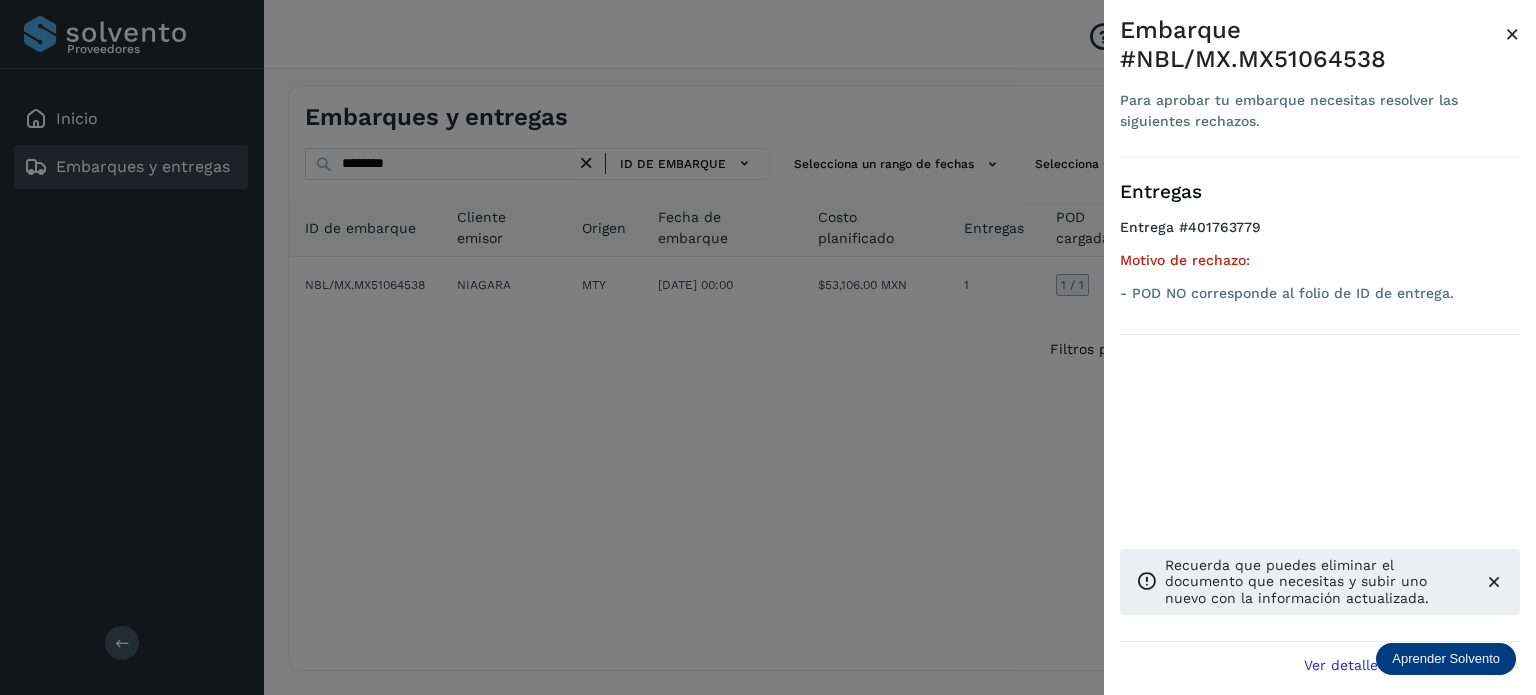 drag, startPoint x: 812, startPoint y: 420, endPoint x: 919, endPoint y: 392, distance: 110.60289 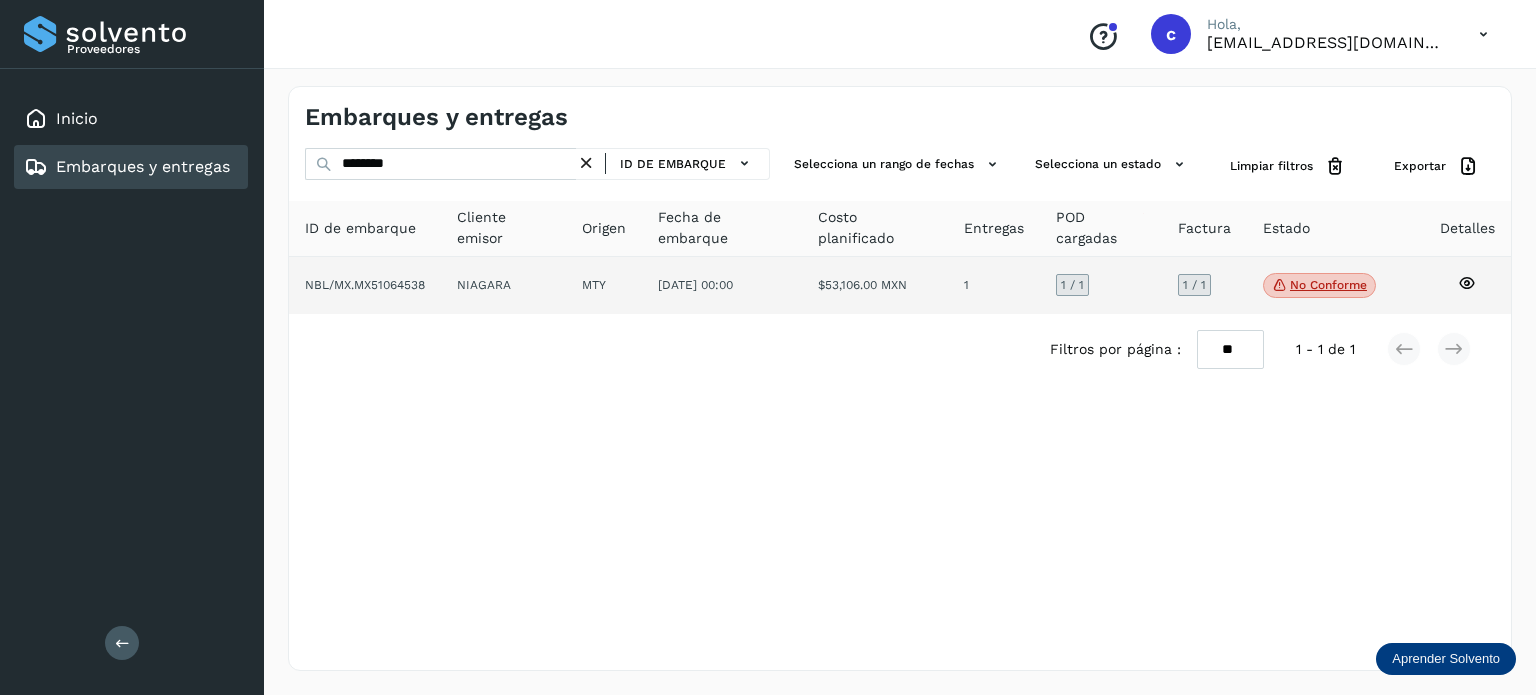 click 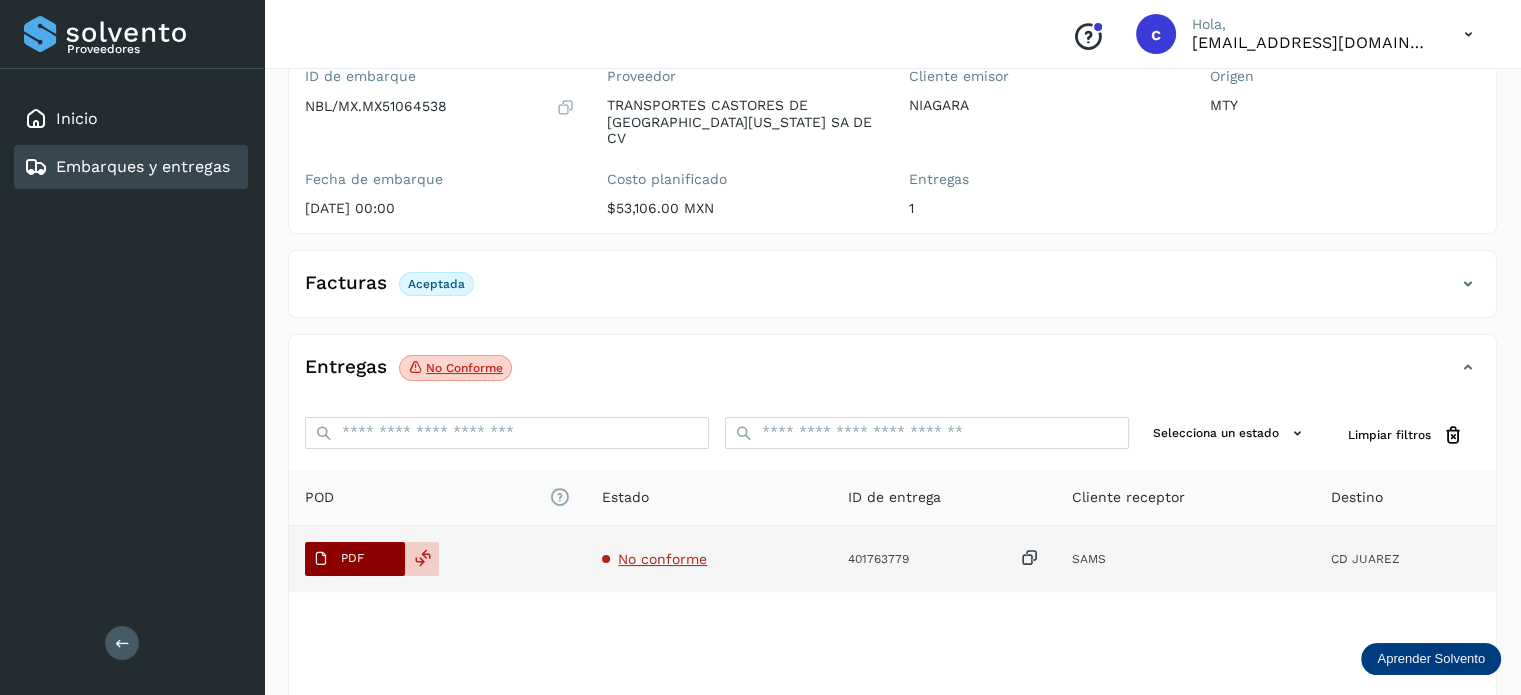 scroll, scrollTop: 200, scrollLeft: 0, axis: vertical 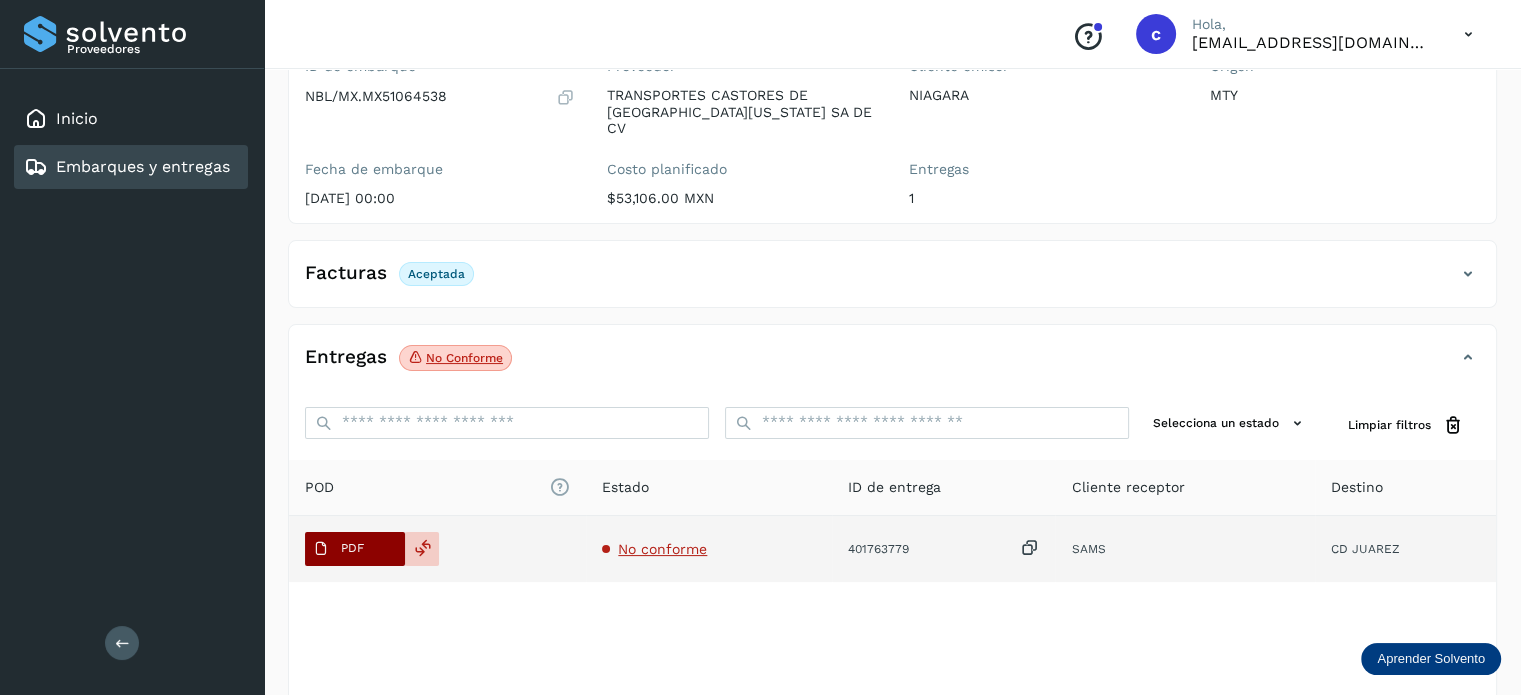click on "PDF" at bounding box center (338, 549) 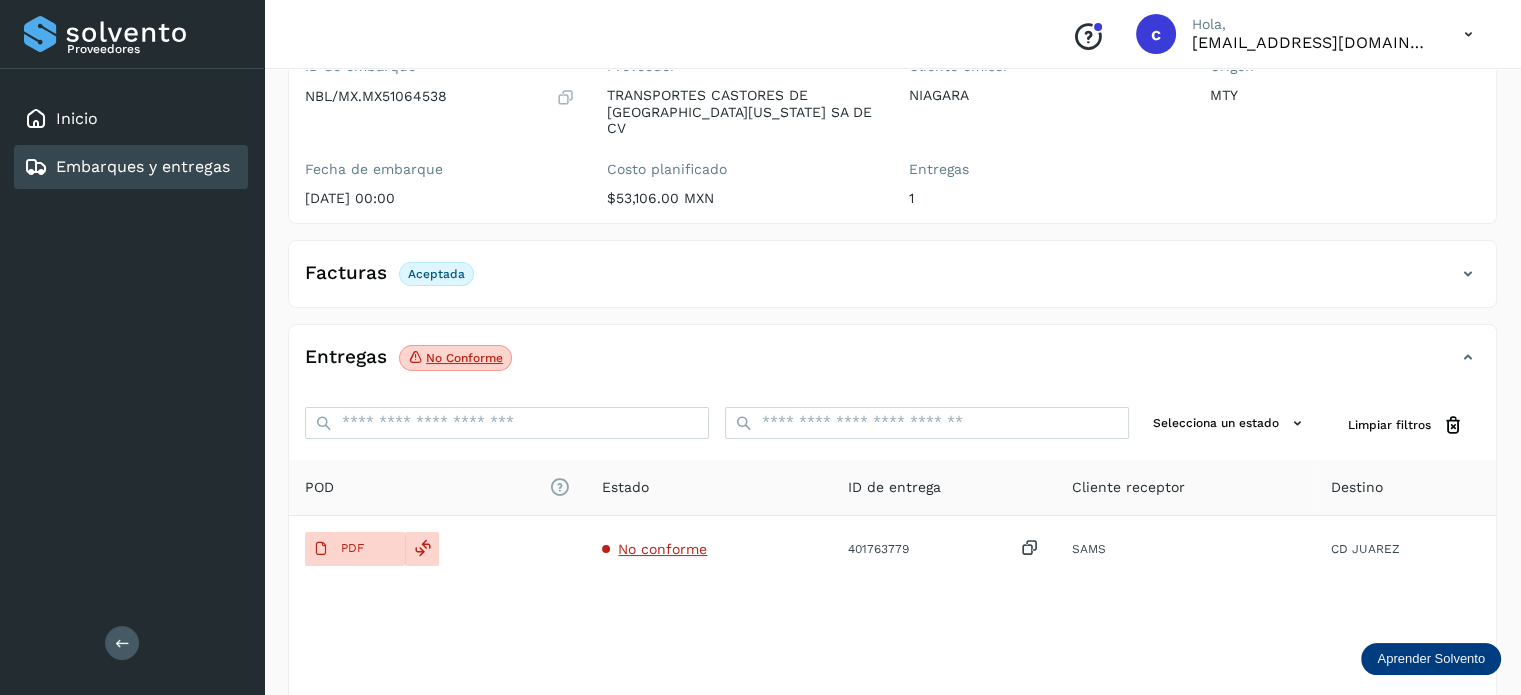 click on "Embarques y entregas" at bounding box center (143, 166) 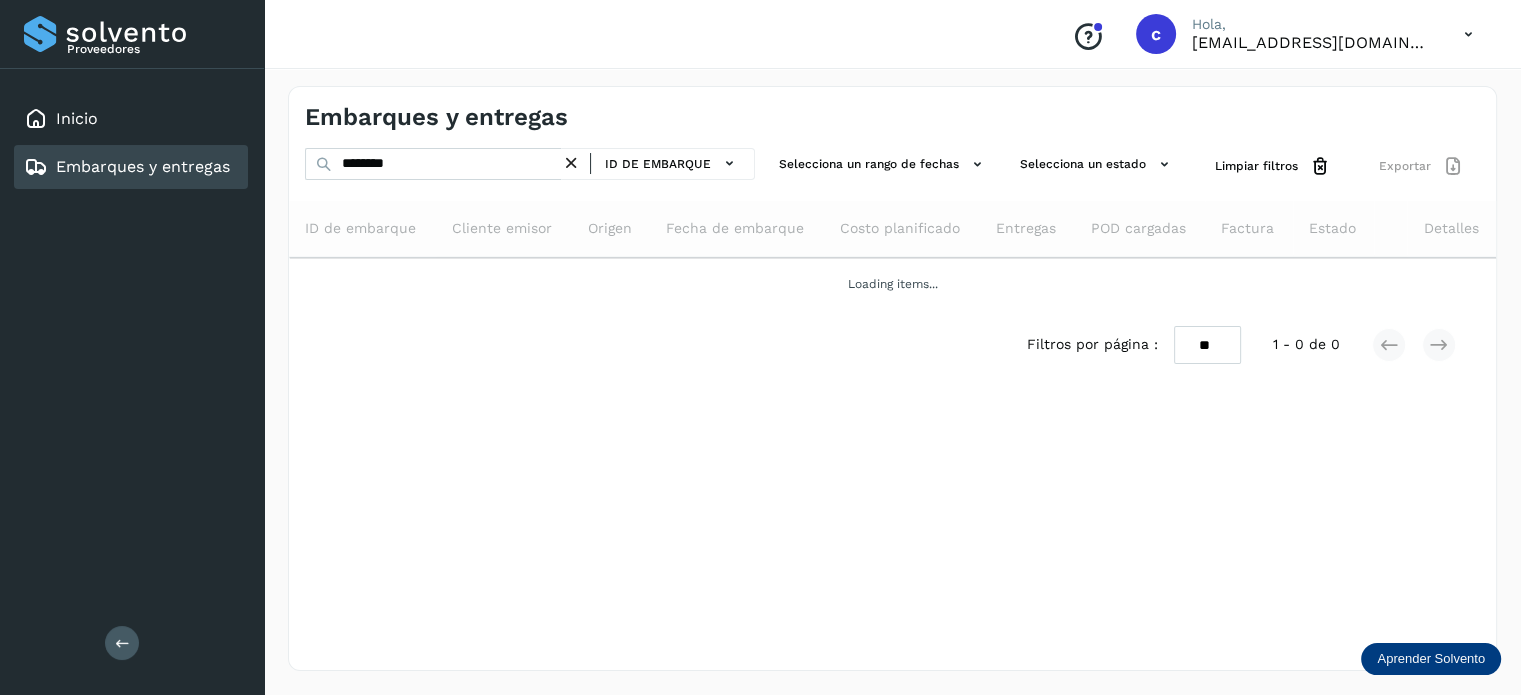 scroll, scrollTop: 0, scrollLeft: 0, axis: both 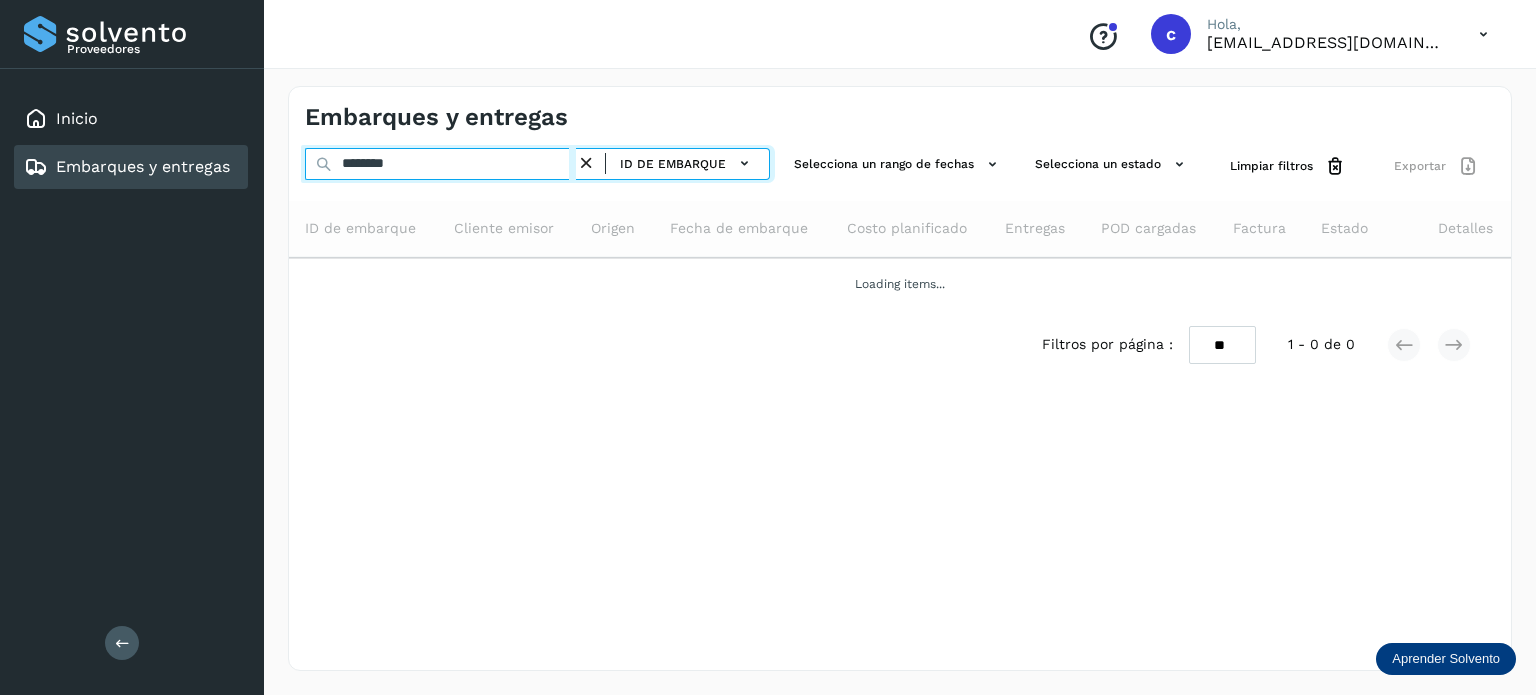 drag, startPoint x: 373, startPoint y: 161, endPoint x: 212, endPoint y: 147, distance: 161.60754 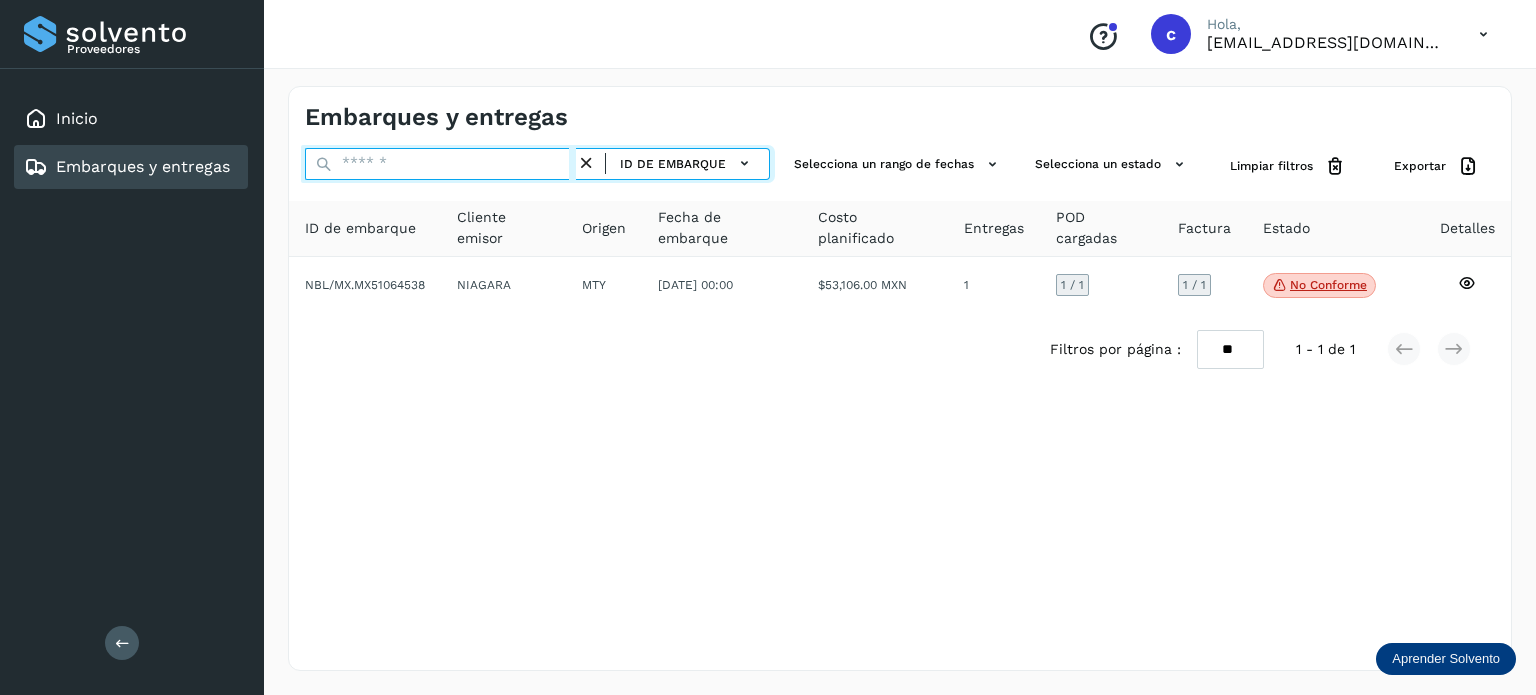 paste on "********" 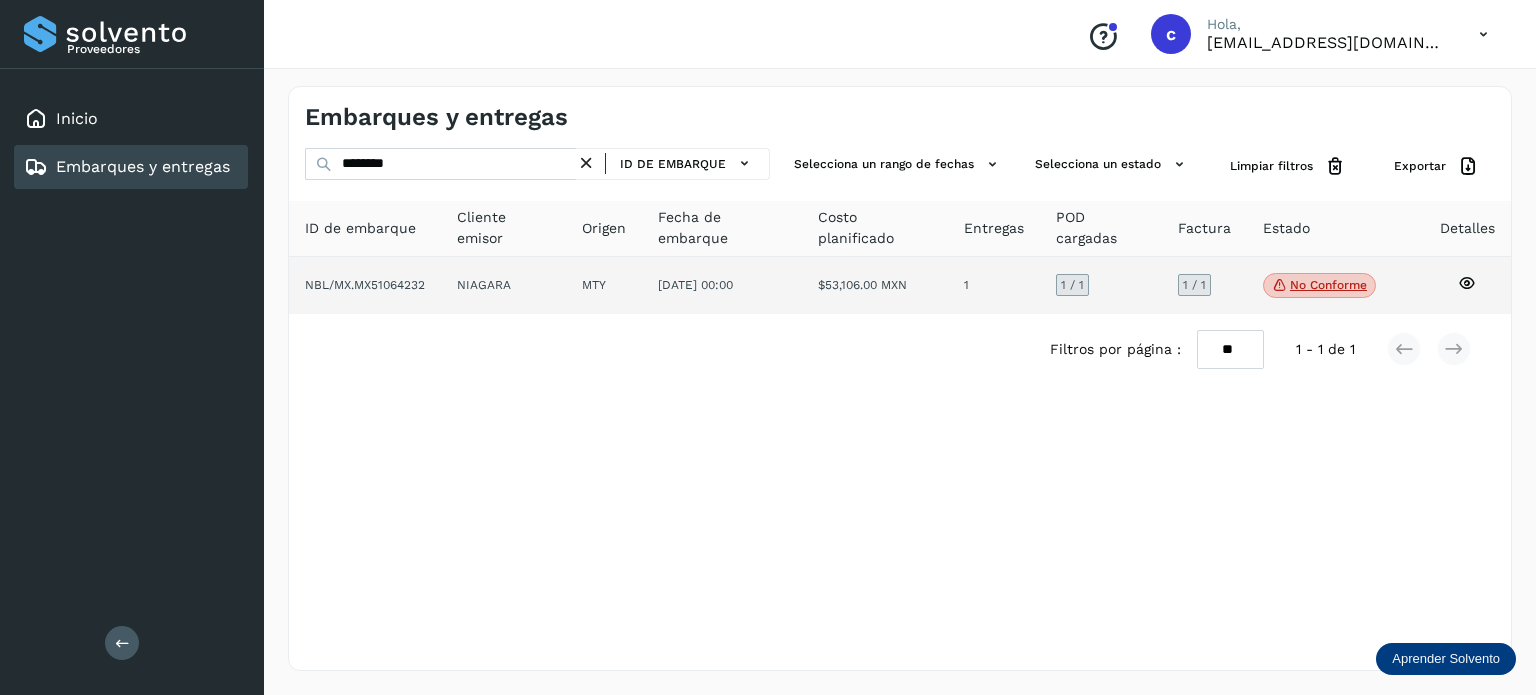click on "No conforme" 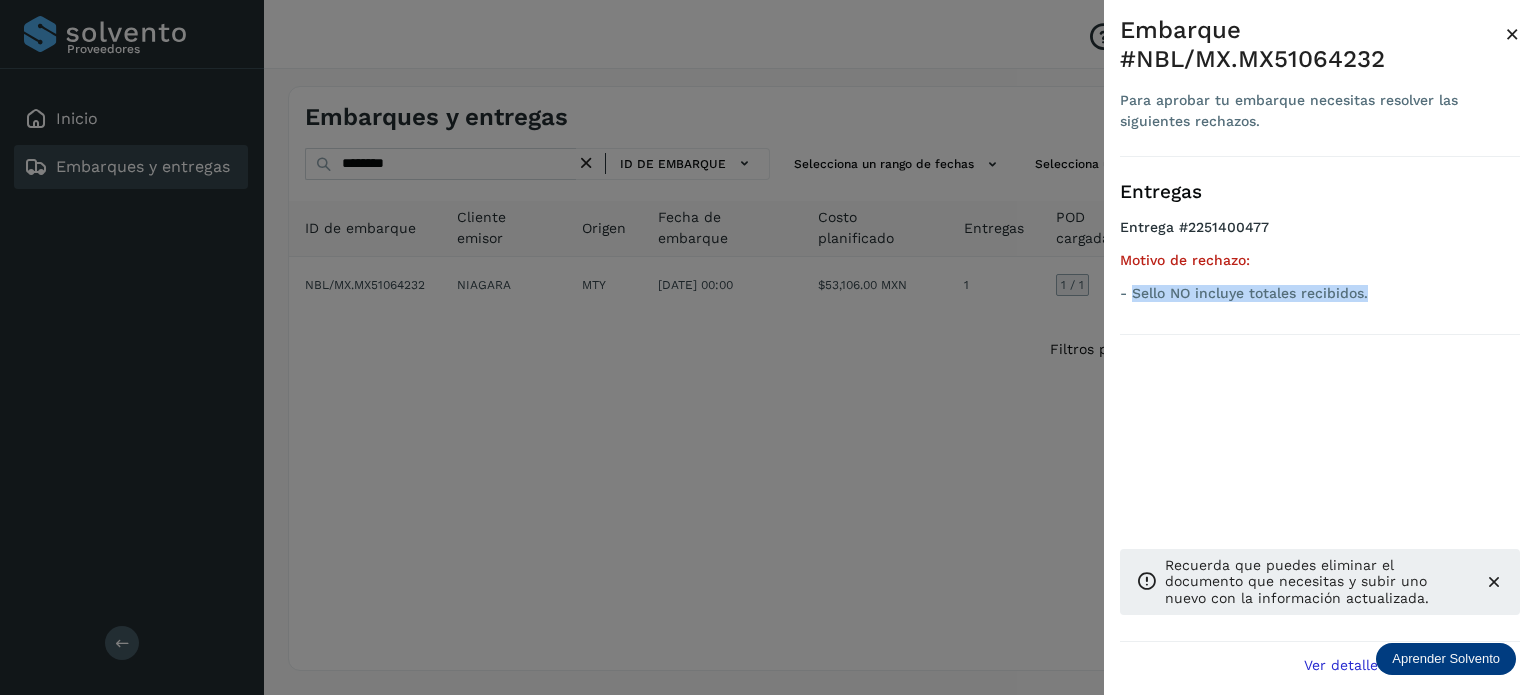 drag, startPoint x: 1385, startPoint y: 285, endPoint x: 1134, endPoint y: 291, distance: 251.0717 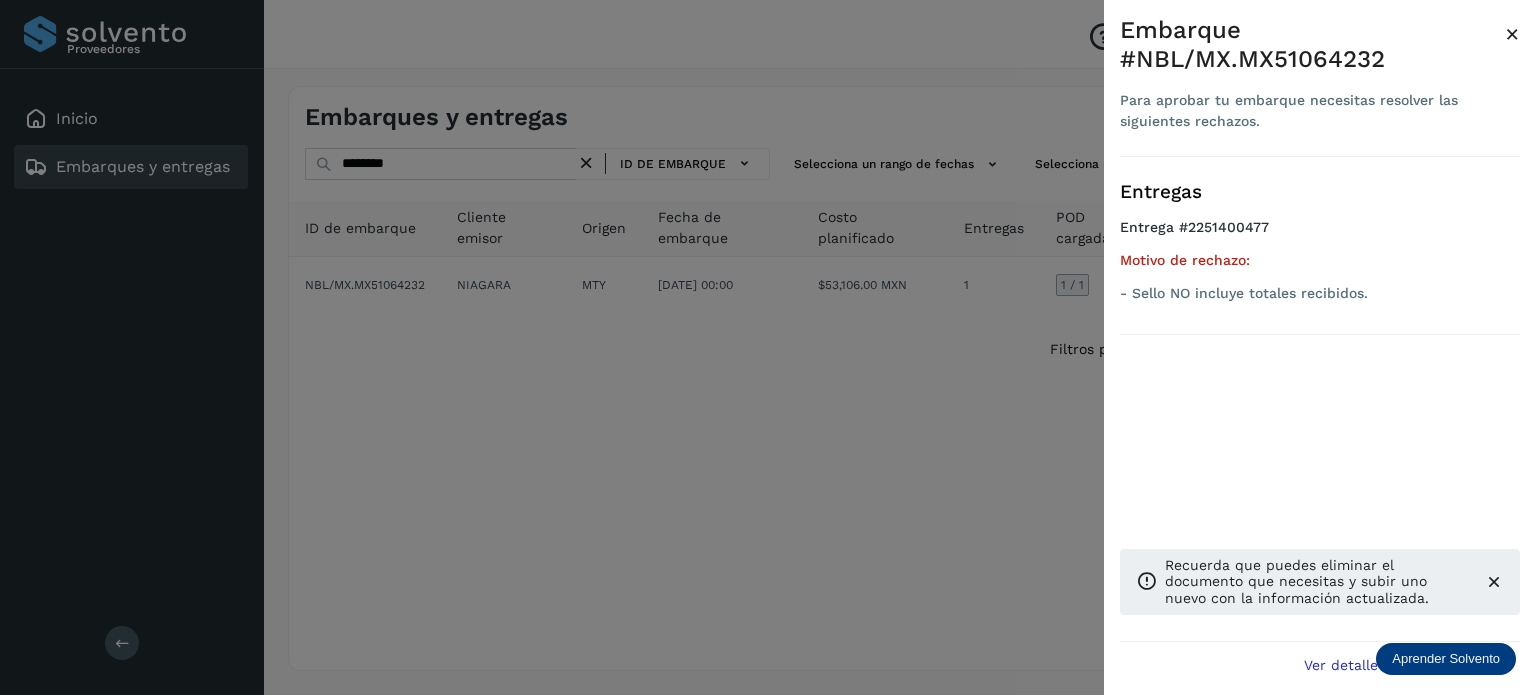click at bounding box center (768, 347) 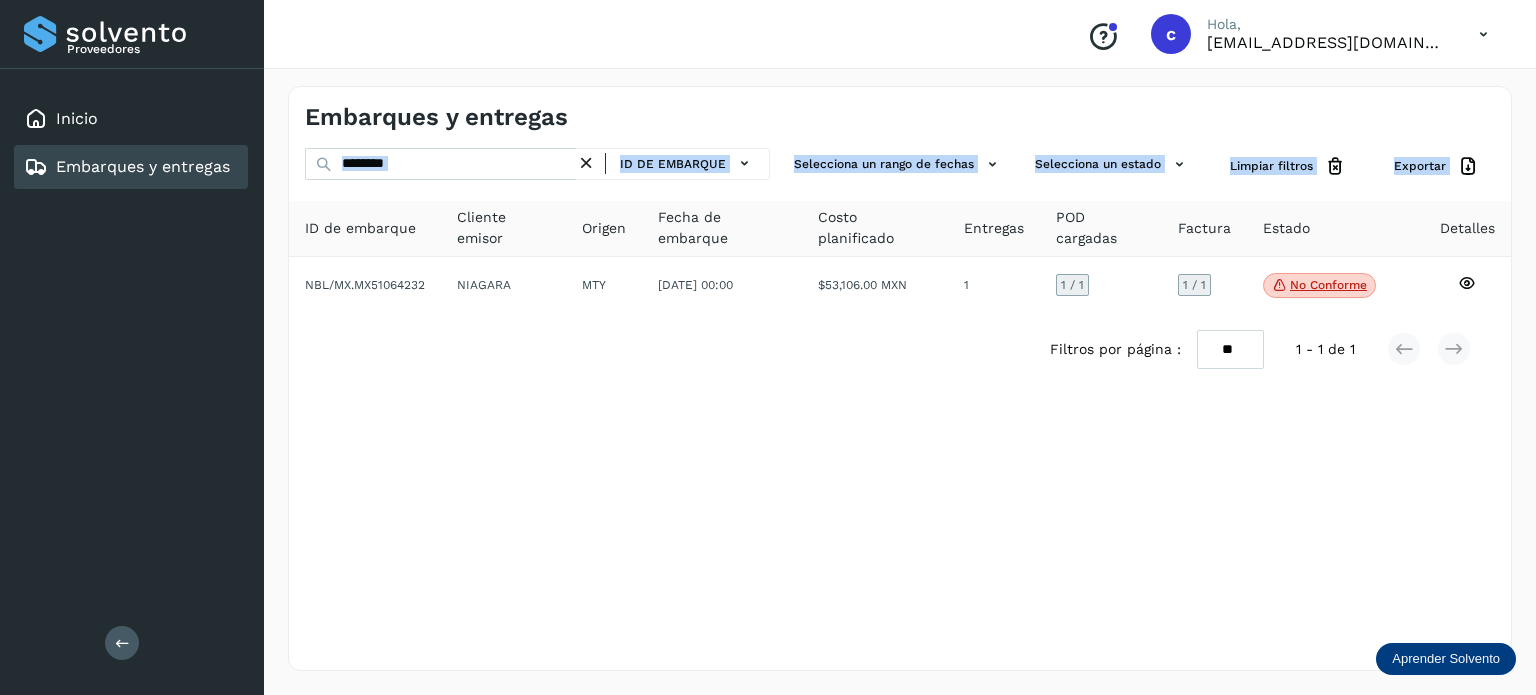 drag, startPoint x: 417, startPoint y: 163, endPoint x: 284, endPoint y: 170, distance: 133.18408 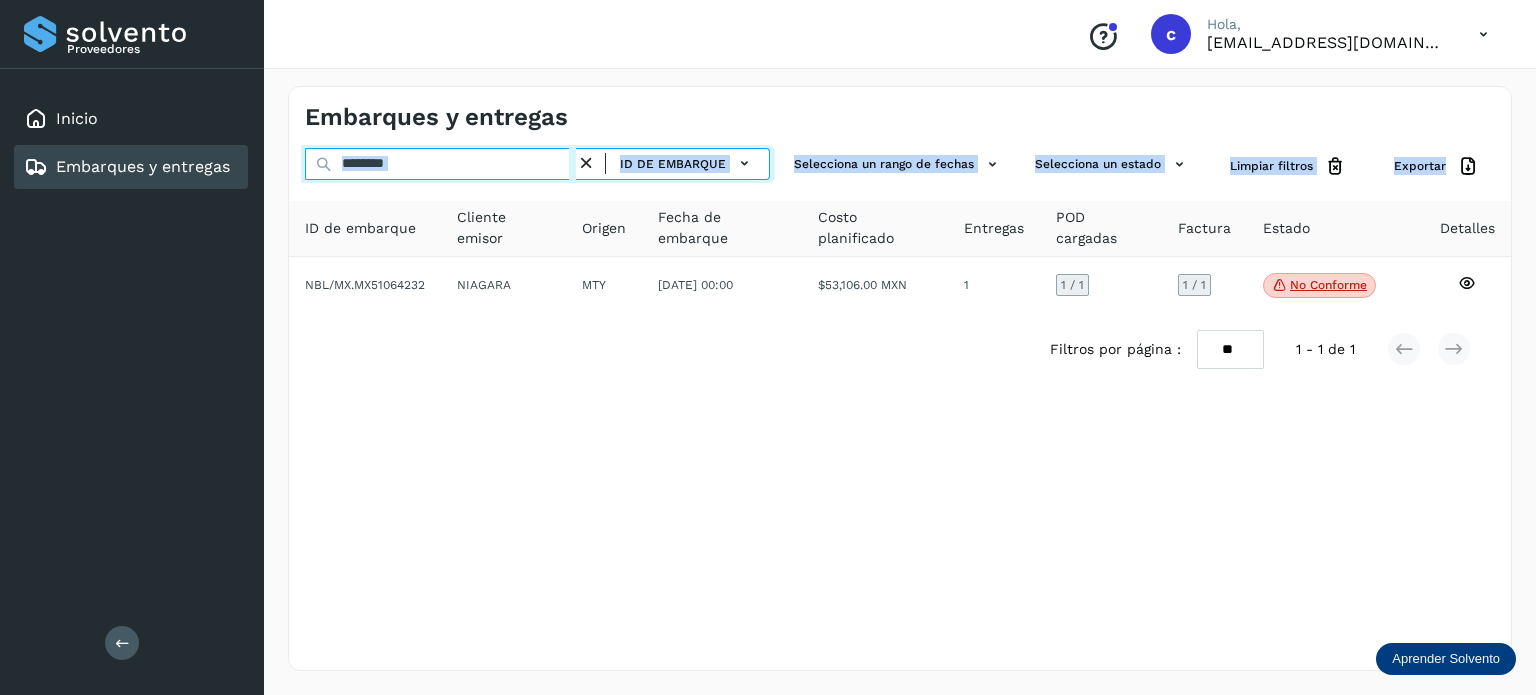 click on "********" at bounding box center (440, 164) 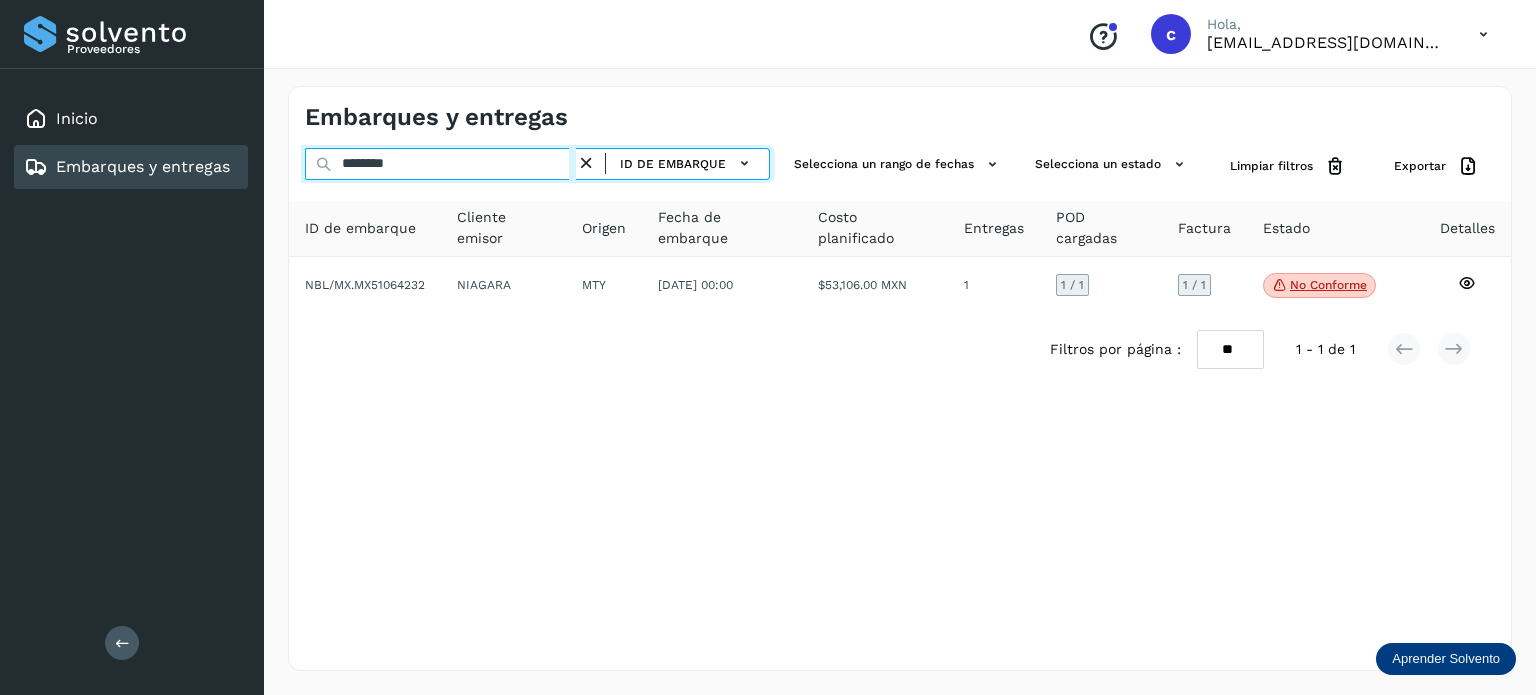 click on "********" at bounding box center (440, 164) 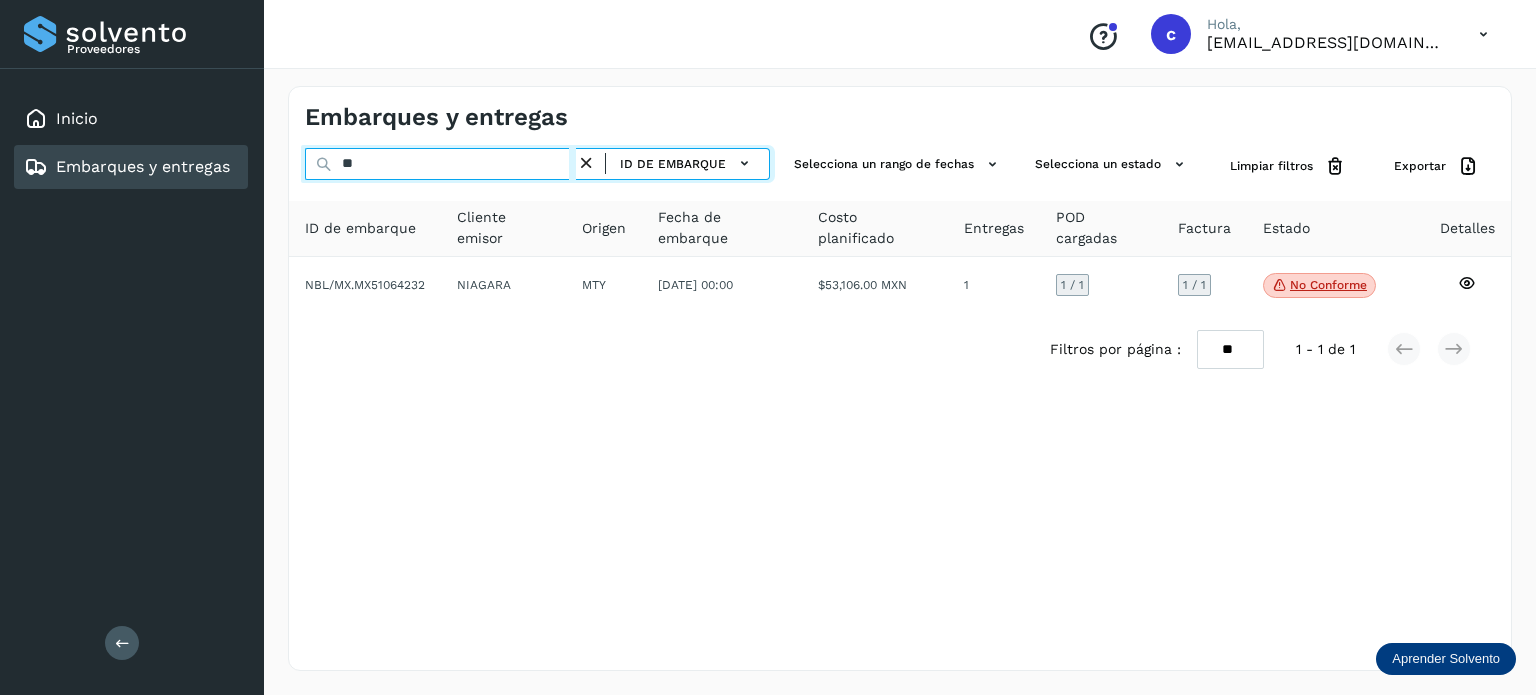 type on "*" 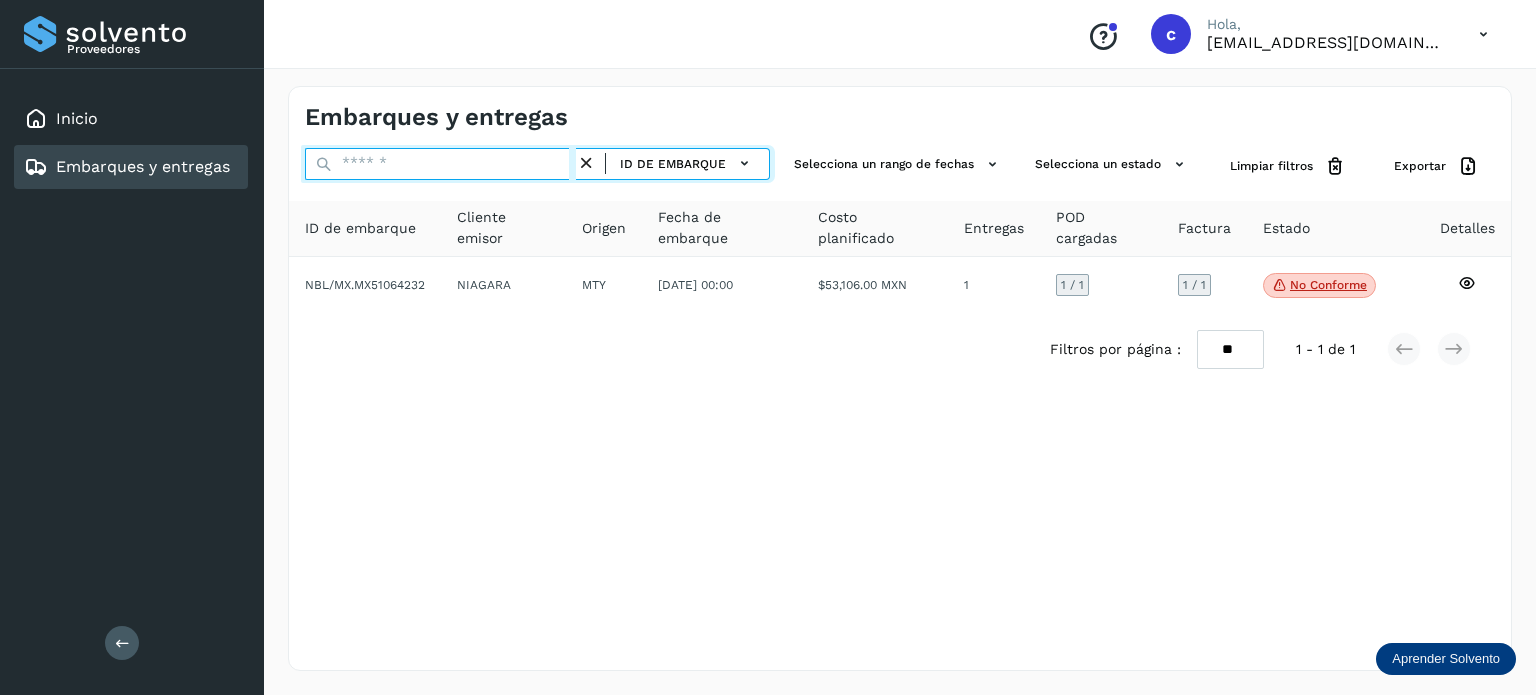 paste on "********" 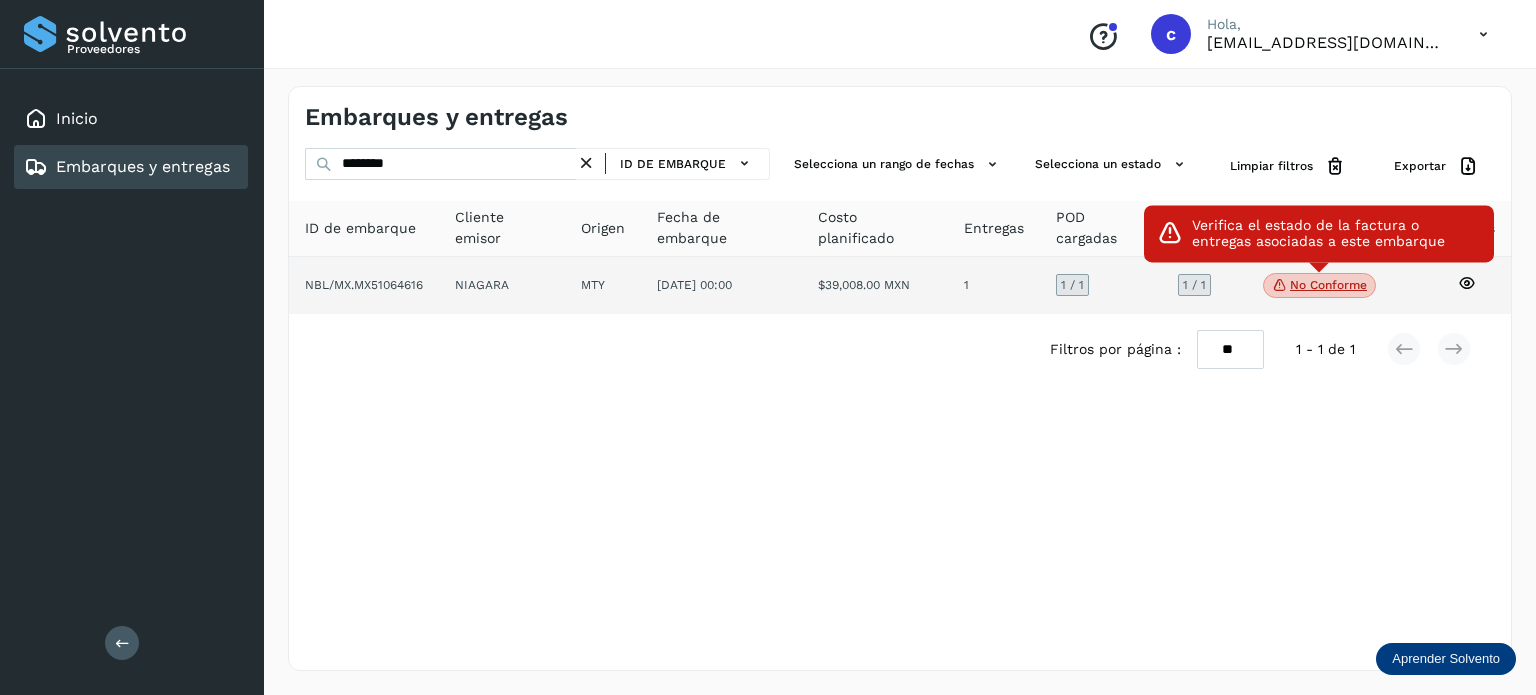 click on "No conforme" 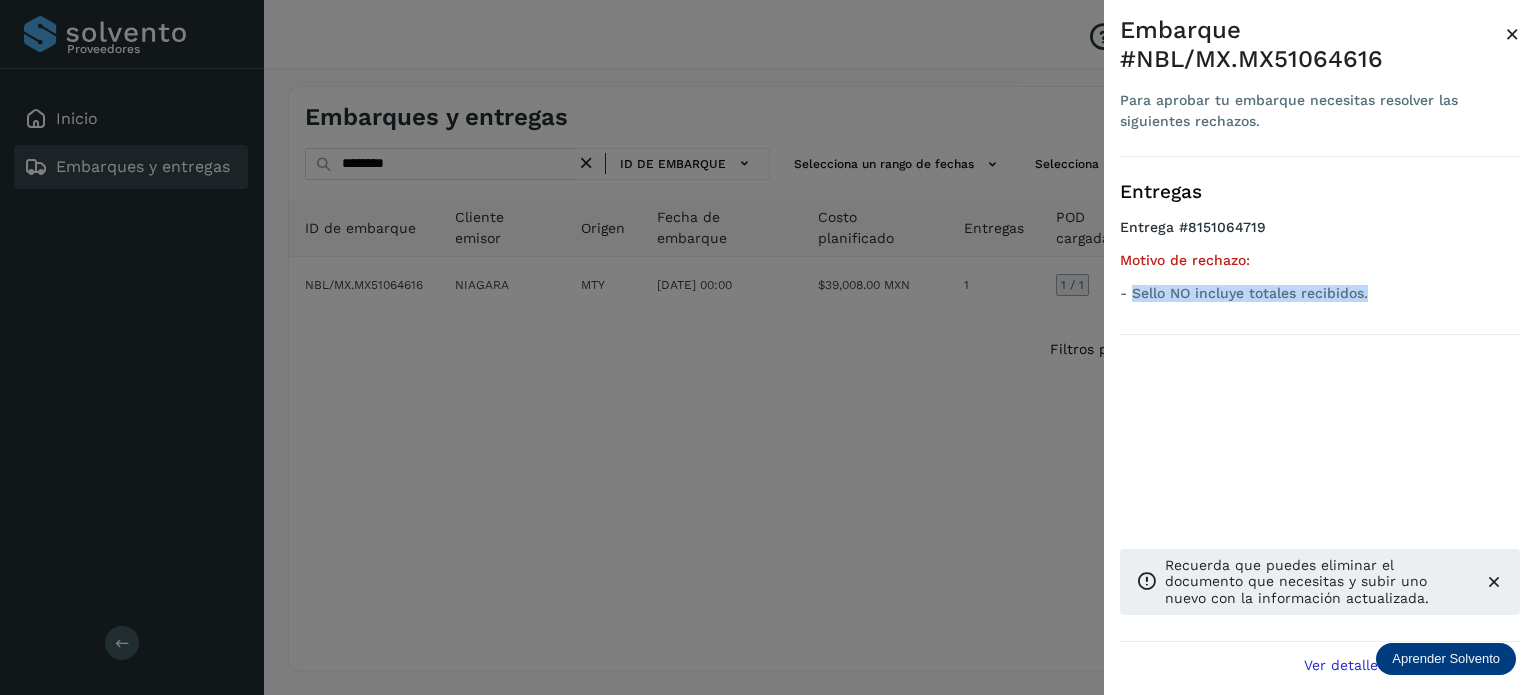 drag, startPoint x: 1371, startPoint y: 298, endPoint x: 1132, endPoint y: 291, distance: 239.1025 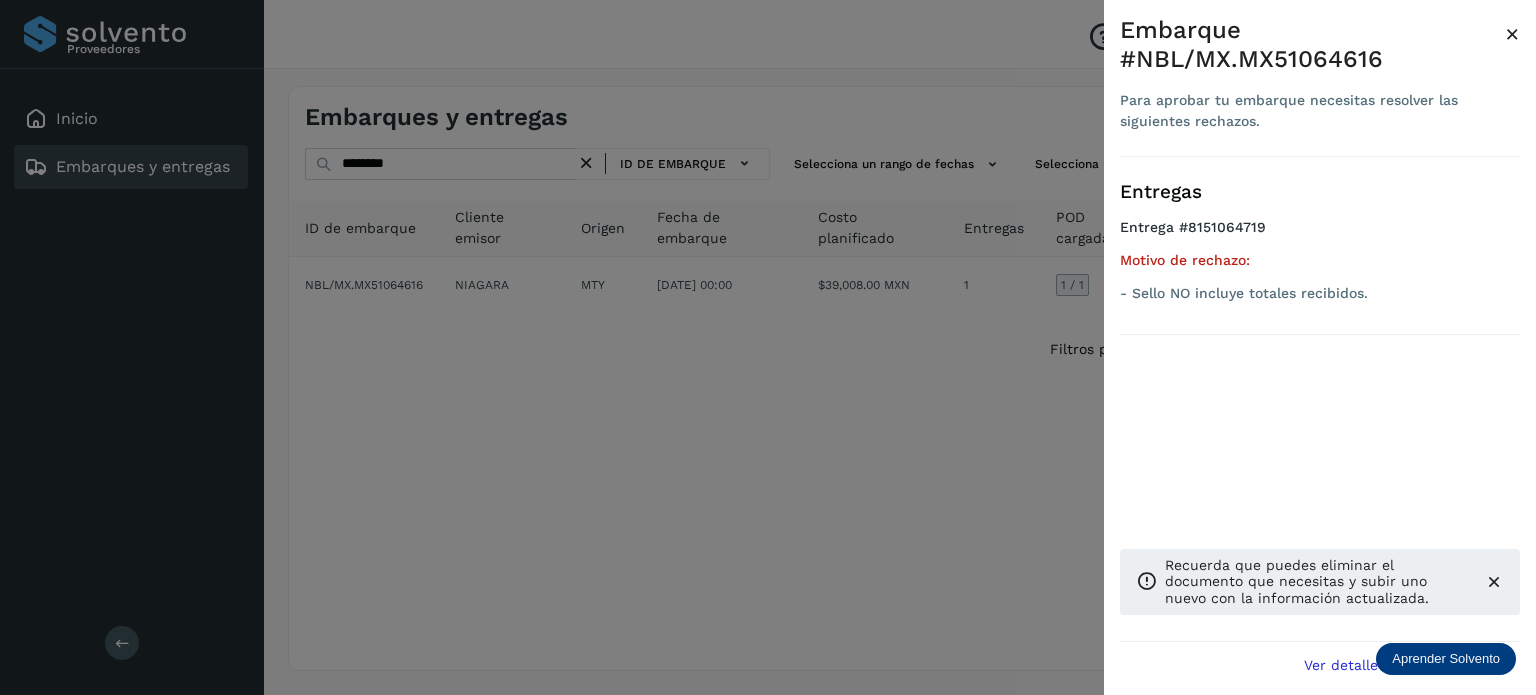 click at bounding box center (768, 347) 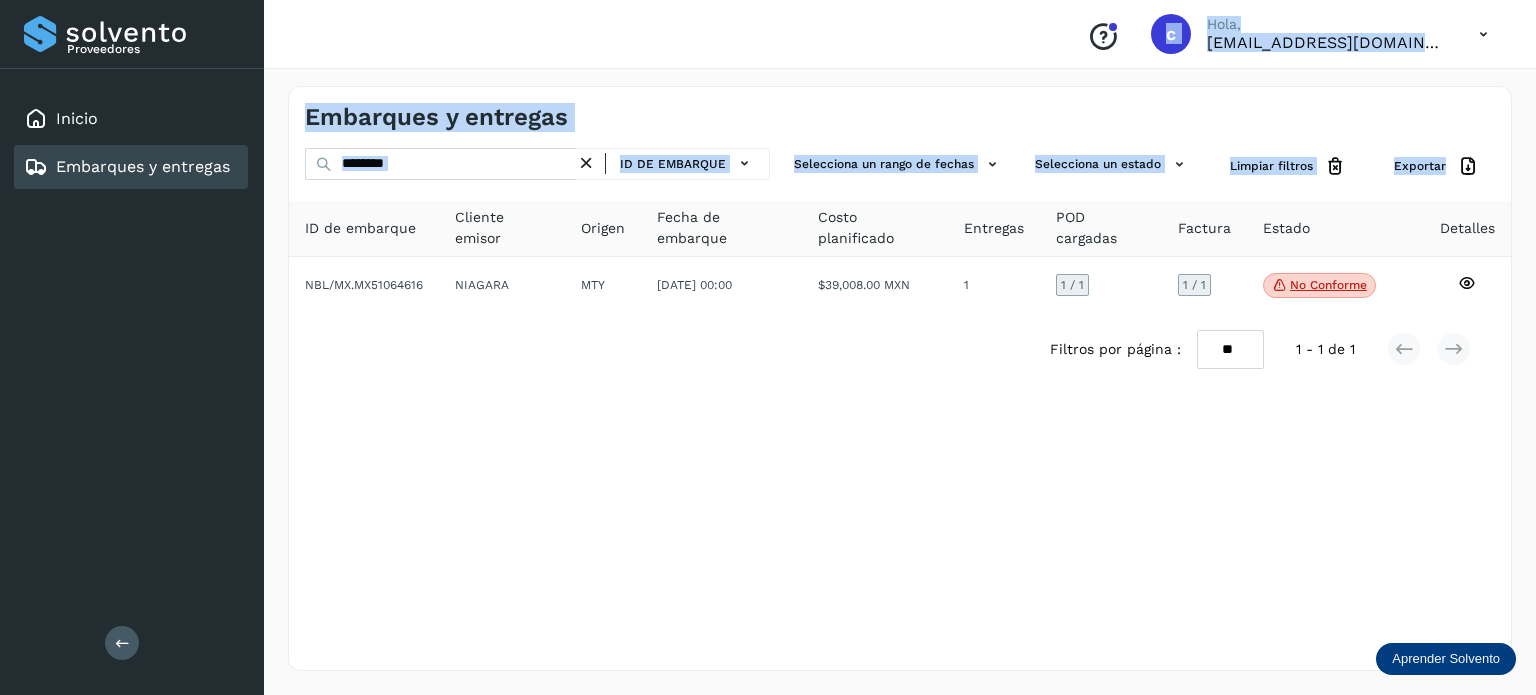 drag, startPoint x: 416, startPoint y: 158, endPoint x: 260, endPoint y: 167, distance: 156.2594 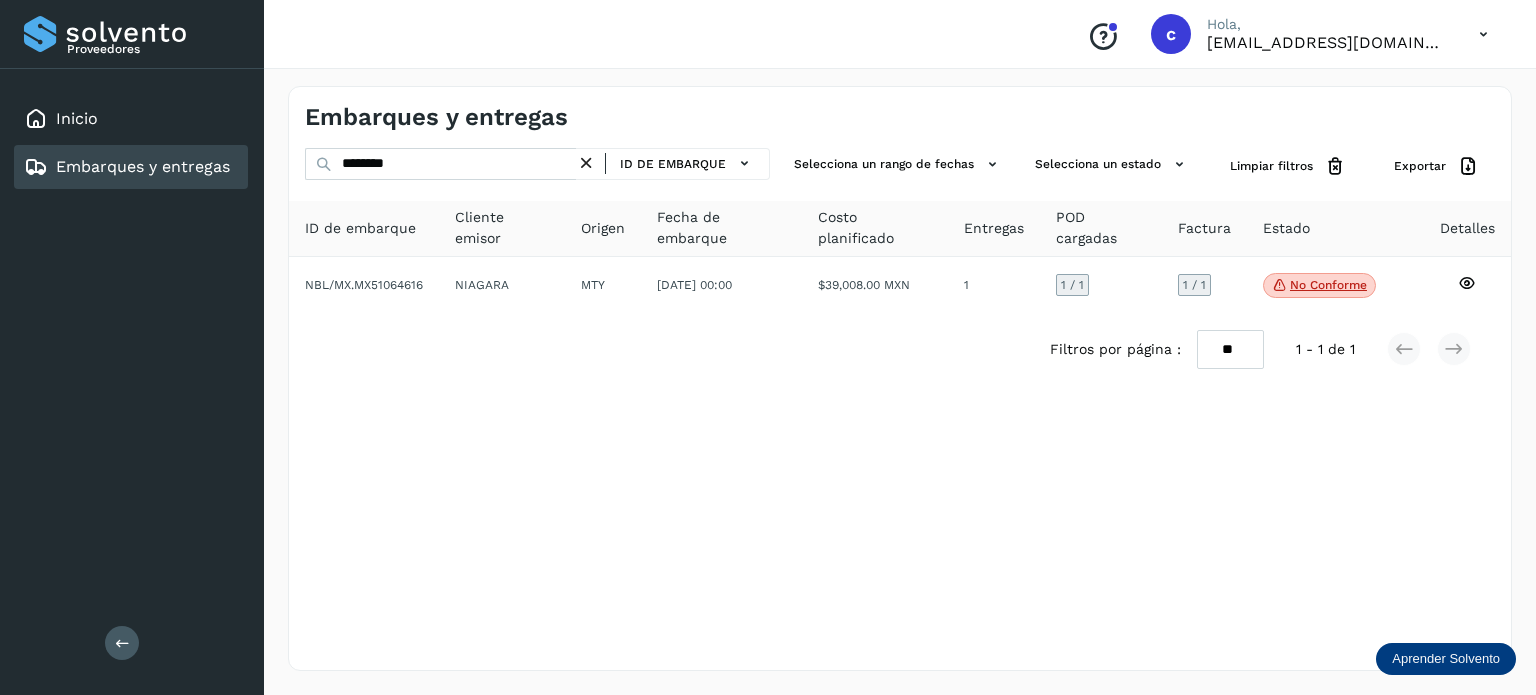 drag, startPoint x: 368, startPoint y: 356, endPoint x: 405, endPoint y: 235, distance: 126.53063 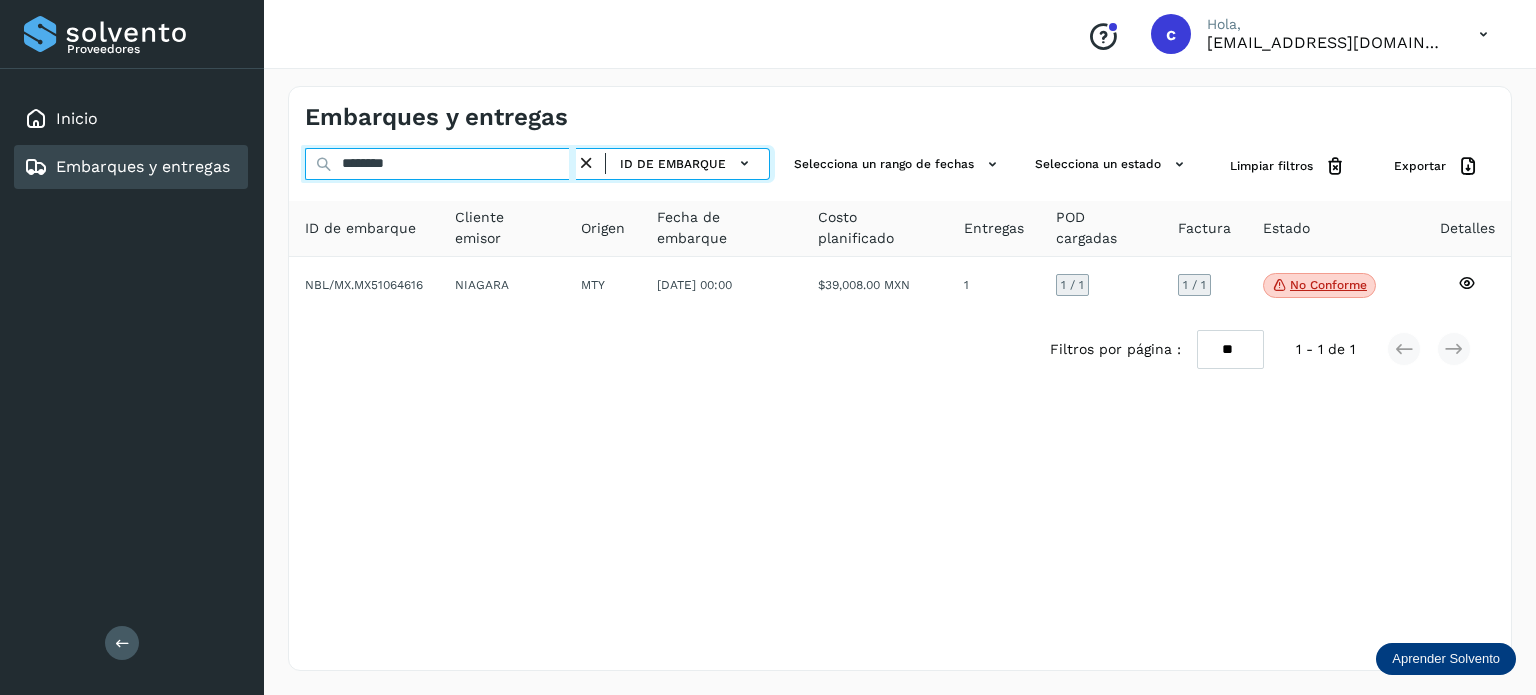 click on "********" at bounding box center (440, 164) 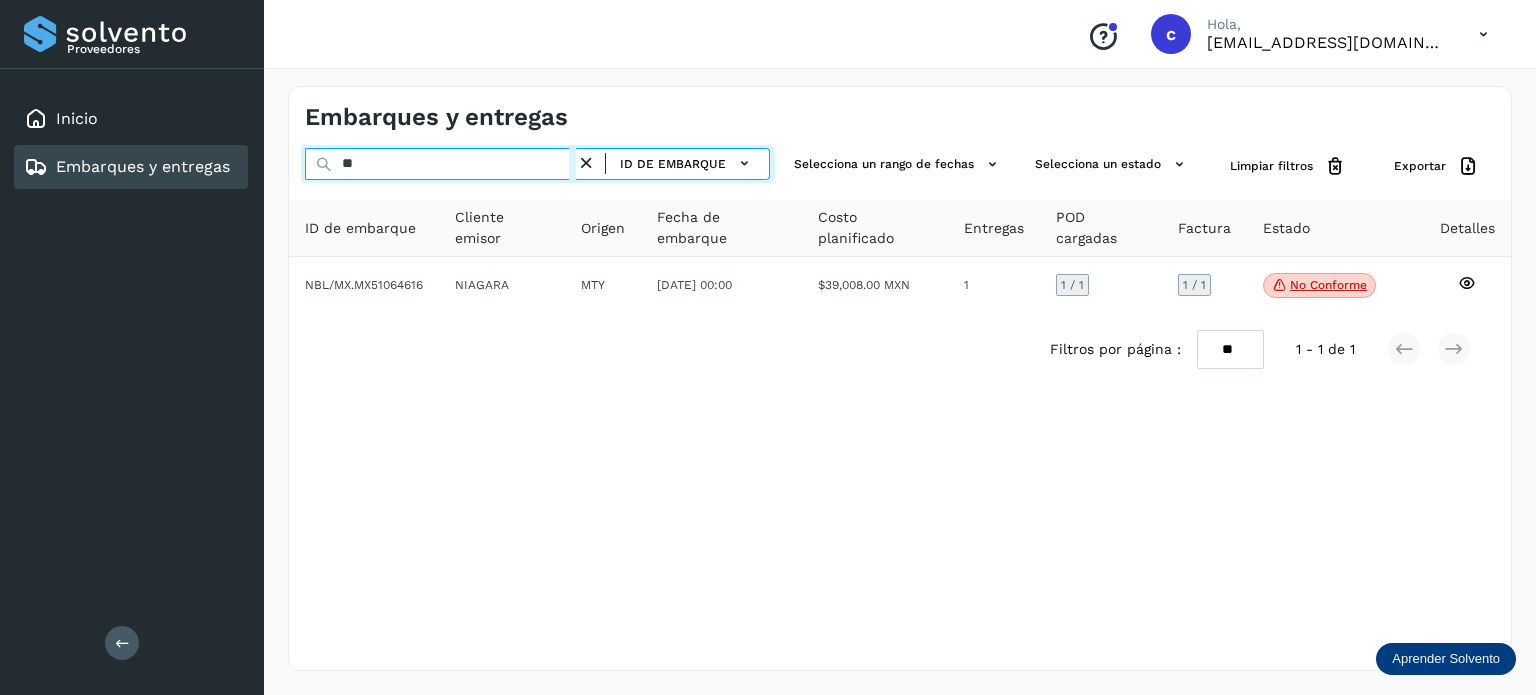 type on "*" 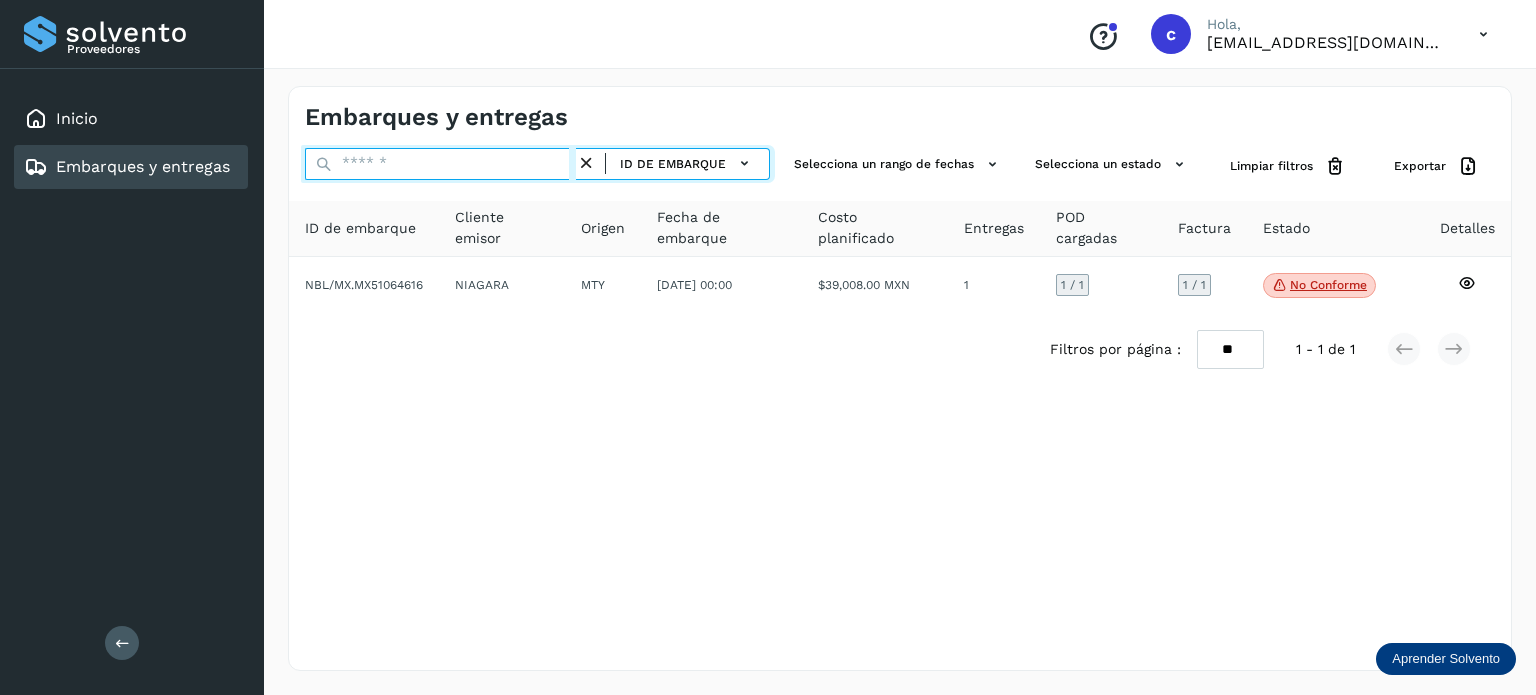 paste on "********" 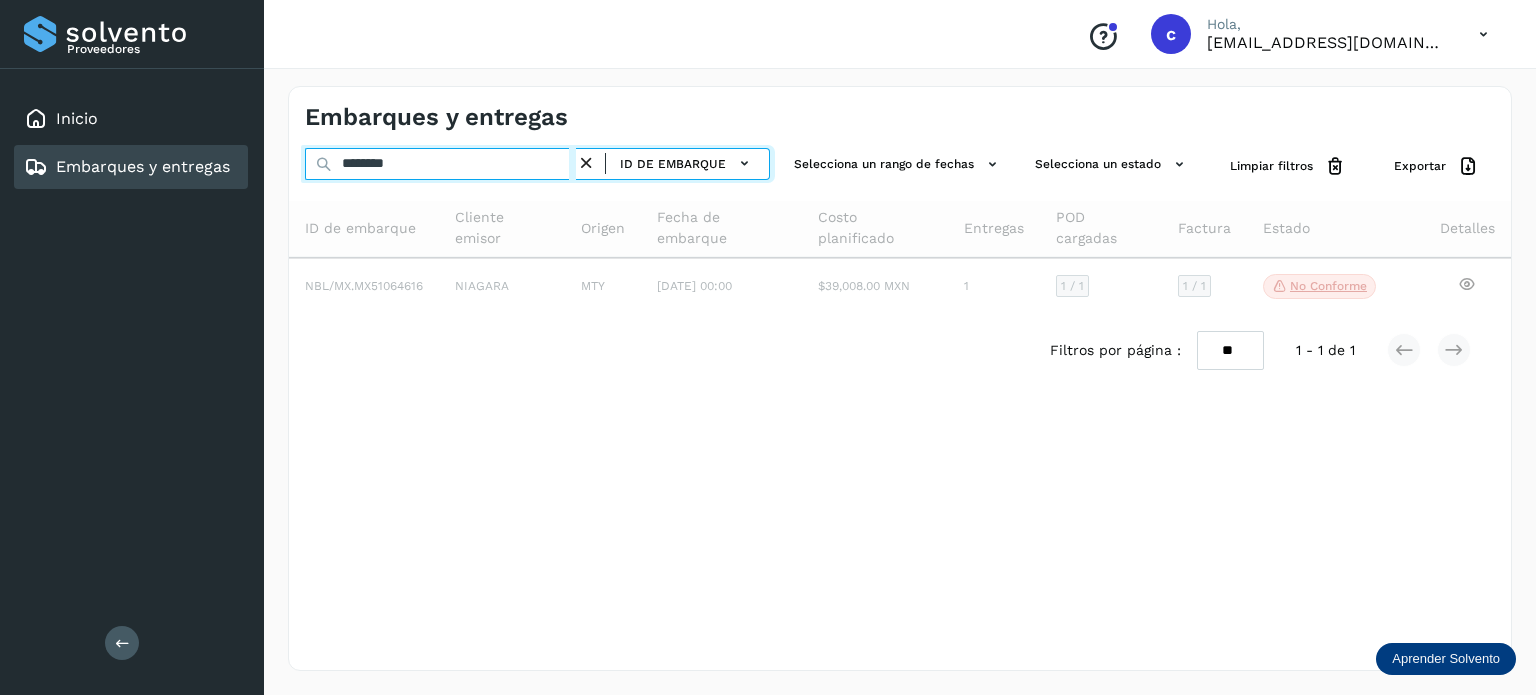 type on "********" 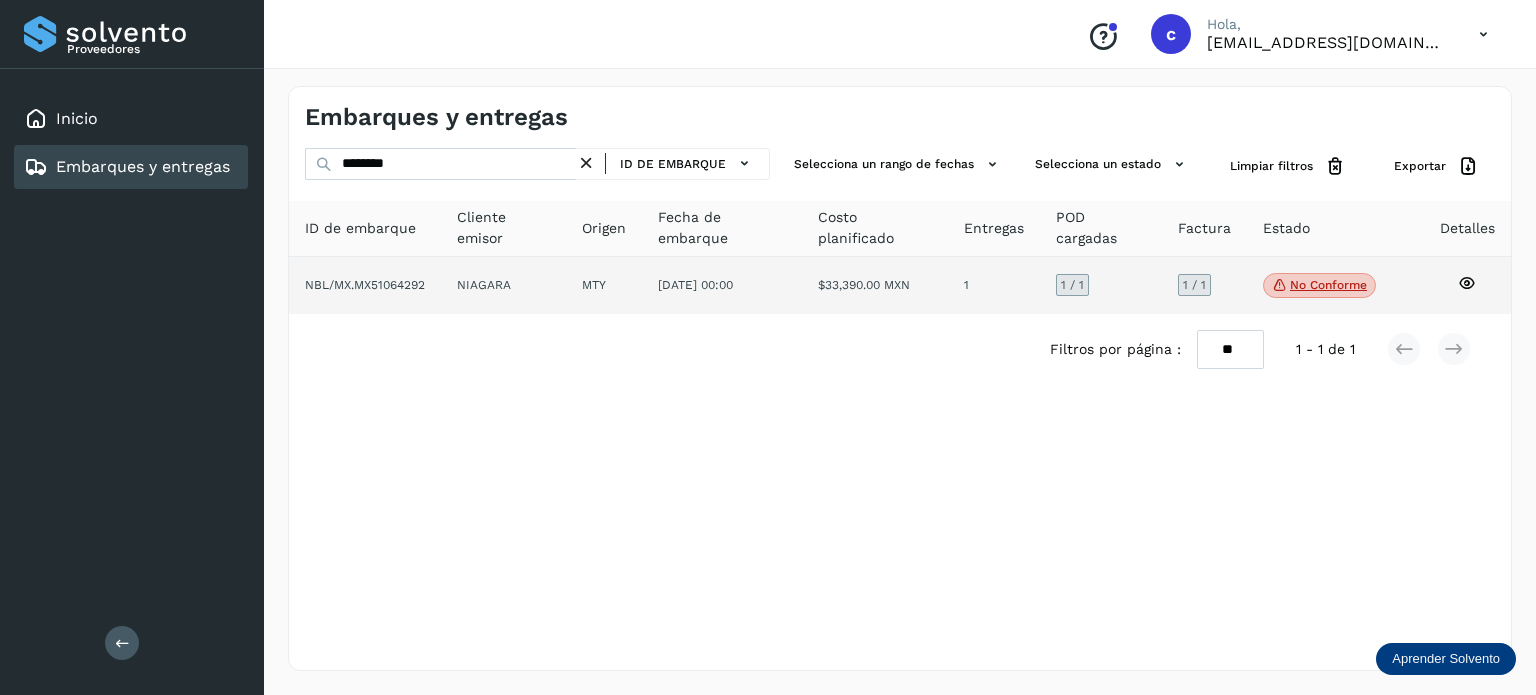 click on "No conforme" 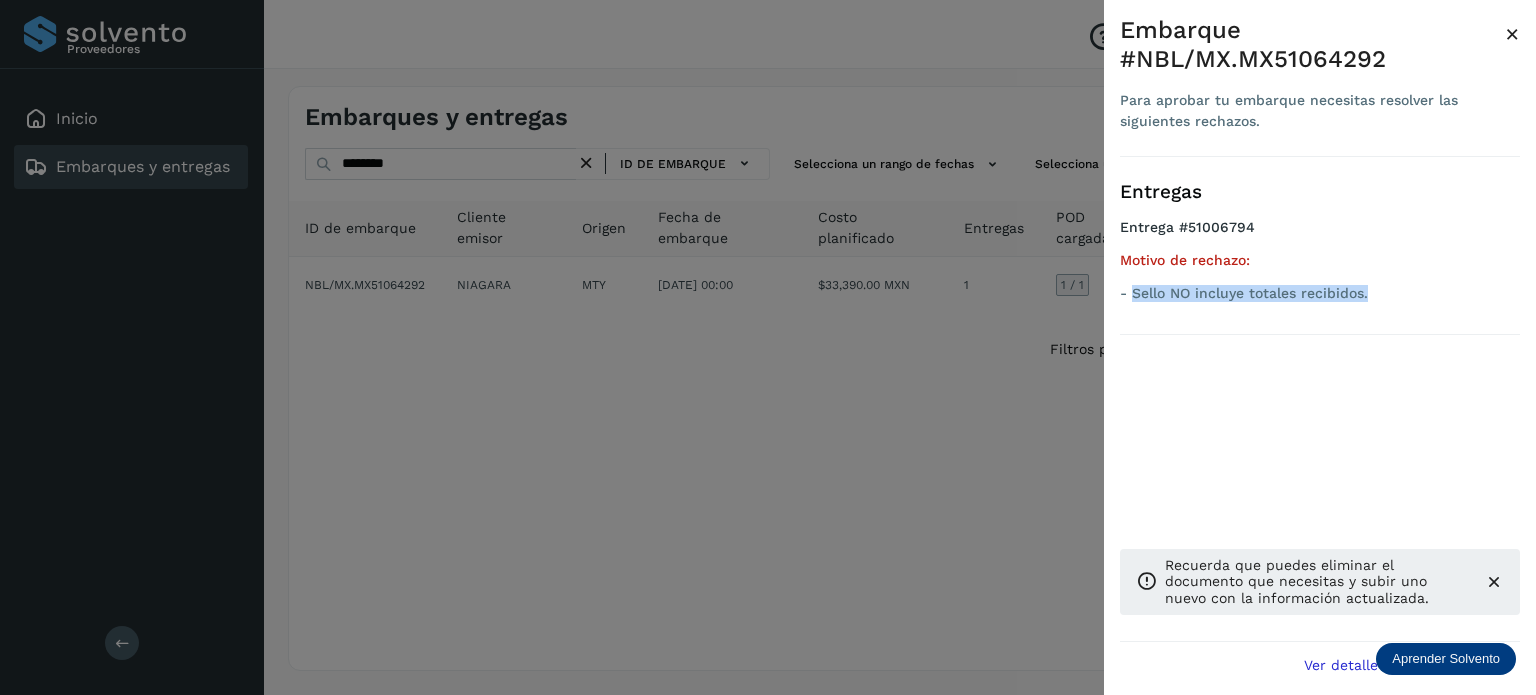 drag, startPoint x: 1371, startPoint y: 292, endPoint x: 1132, endPoint y: 300, distance: 239.13385 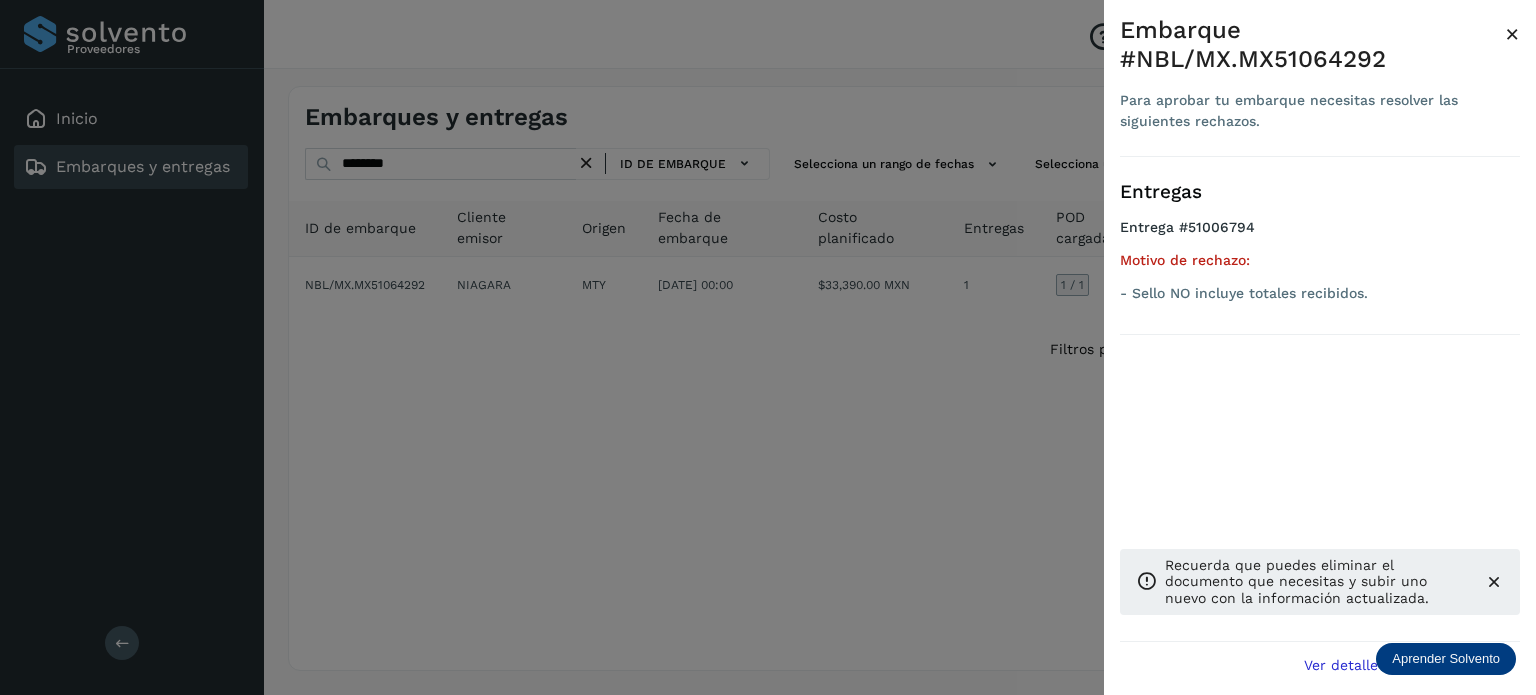 click at bounding box center (768, 347) 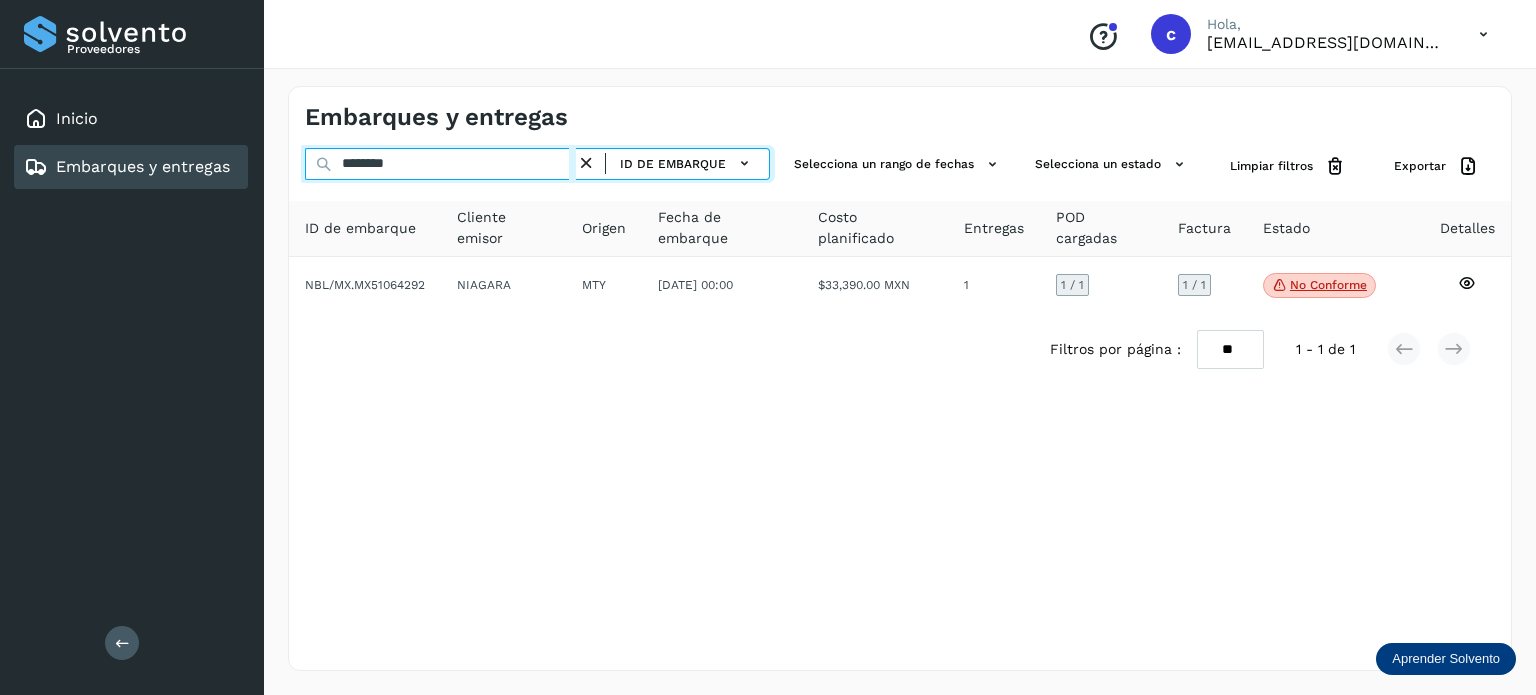 drag, startPoint x: 417, startPoint y: 162, endPoint x: 313, endPoint y: 161, distance: 104.00481 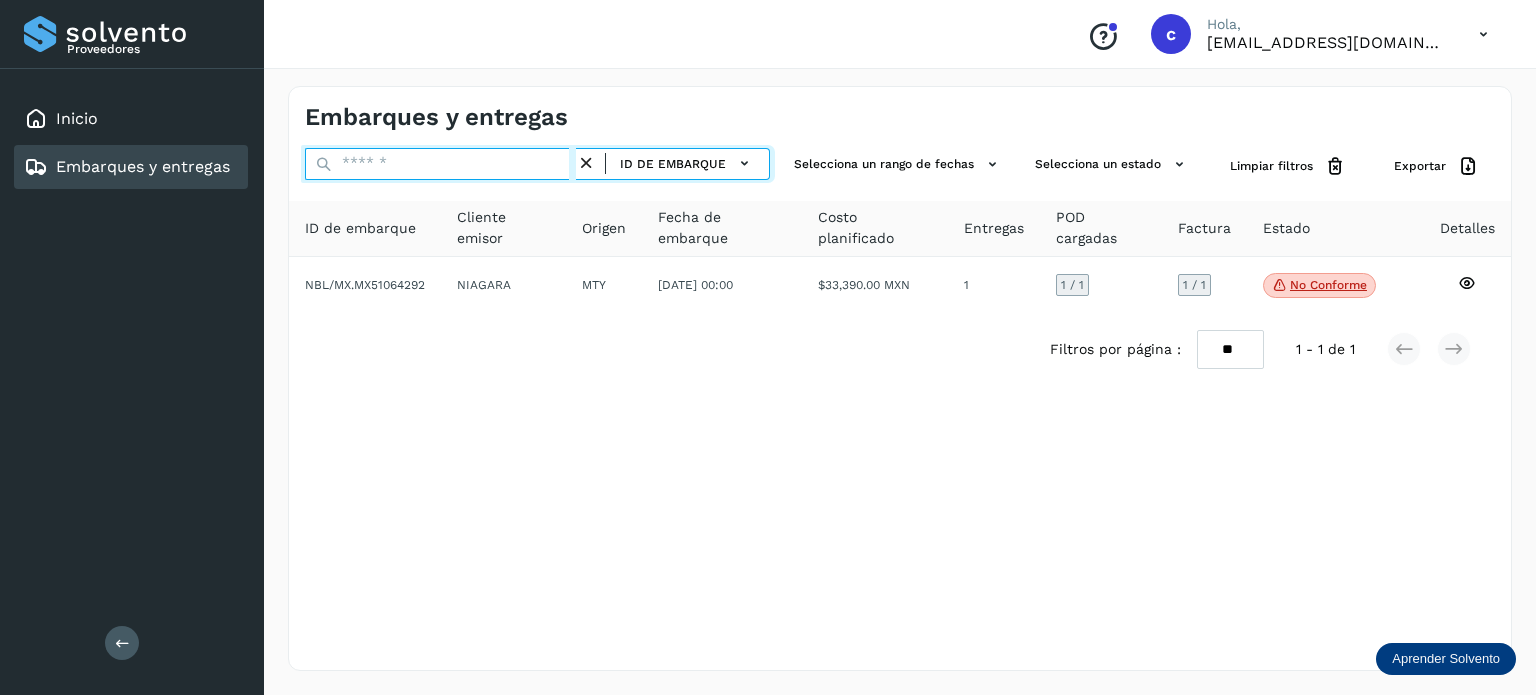 paste on "********" 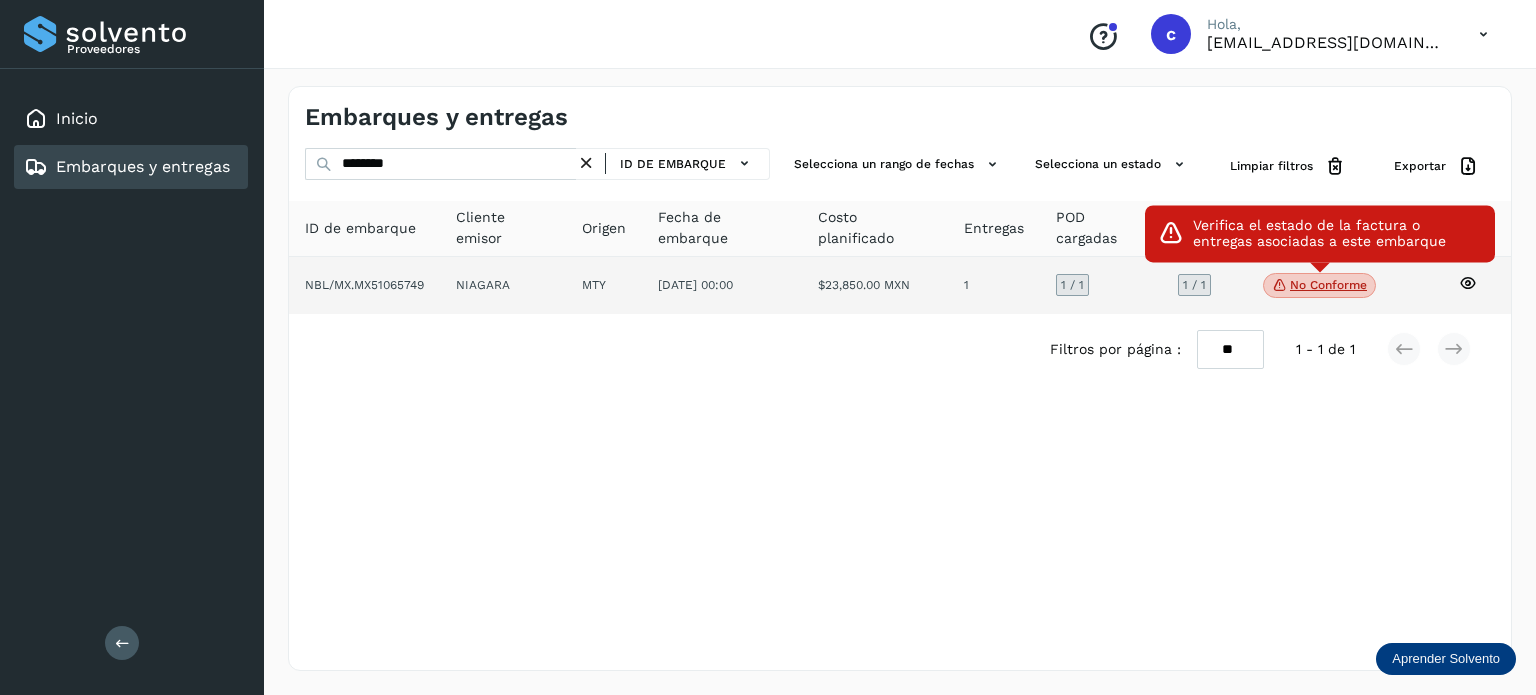 click on "No conforme" 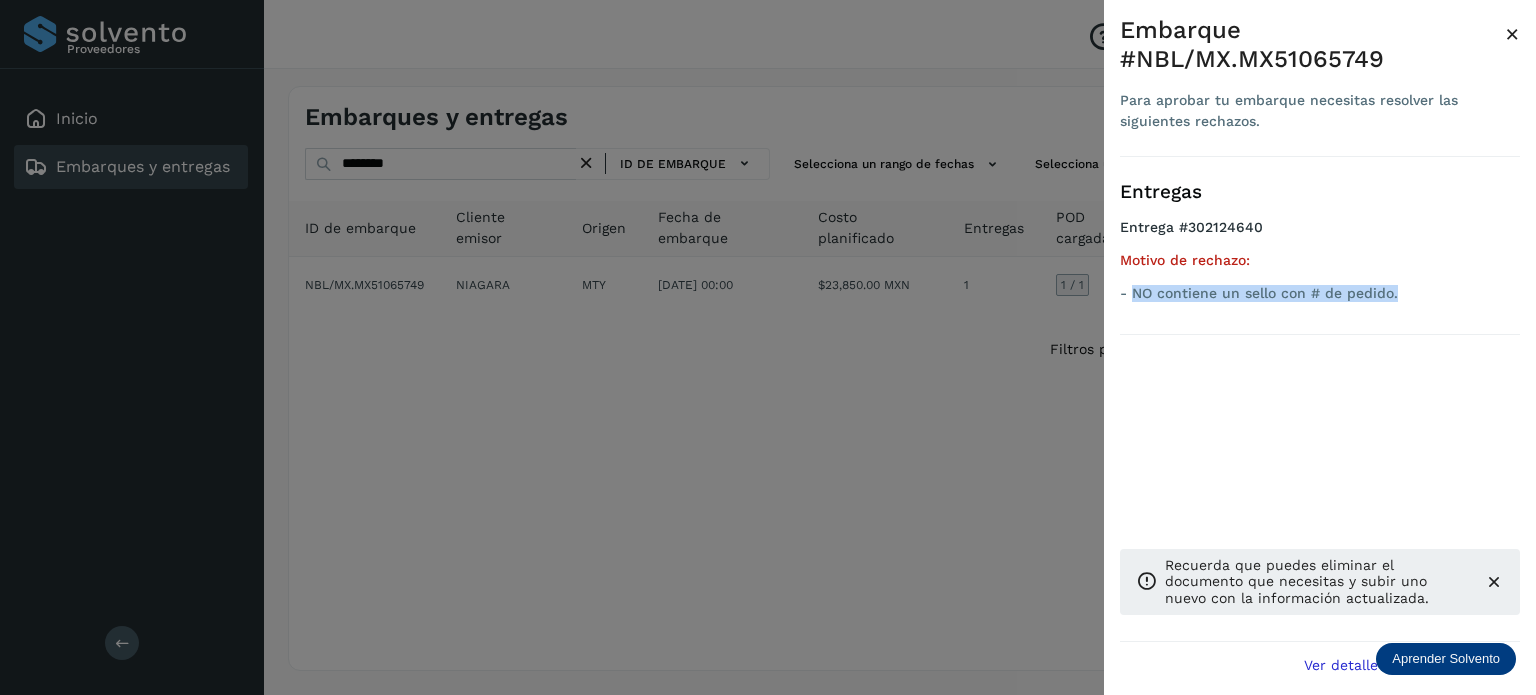 drag, startPoint x: 1407, startPoint y: 293, endPoint x: 1132, endPoint y: 296, distance: 275.01636 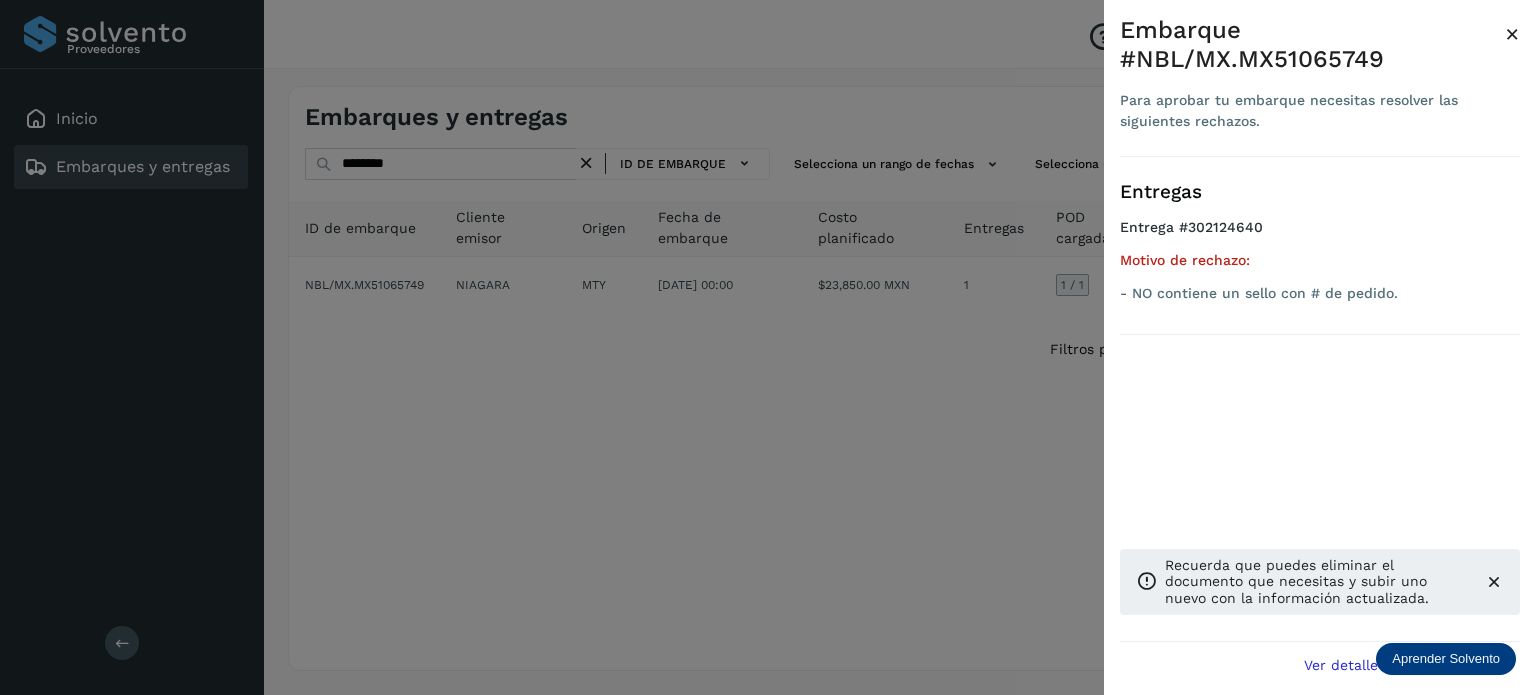 click at bounding box center [768, 347] 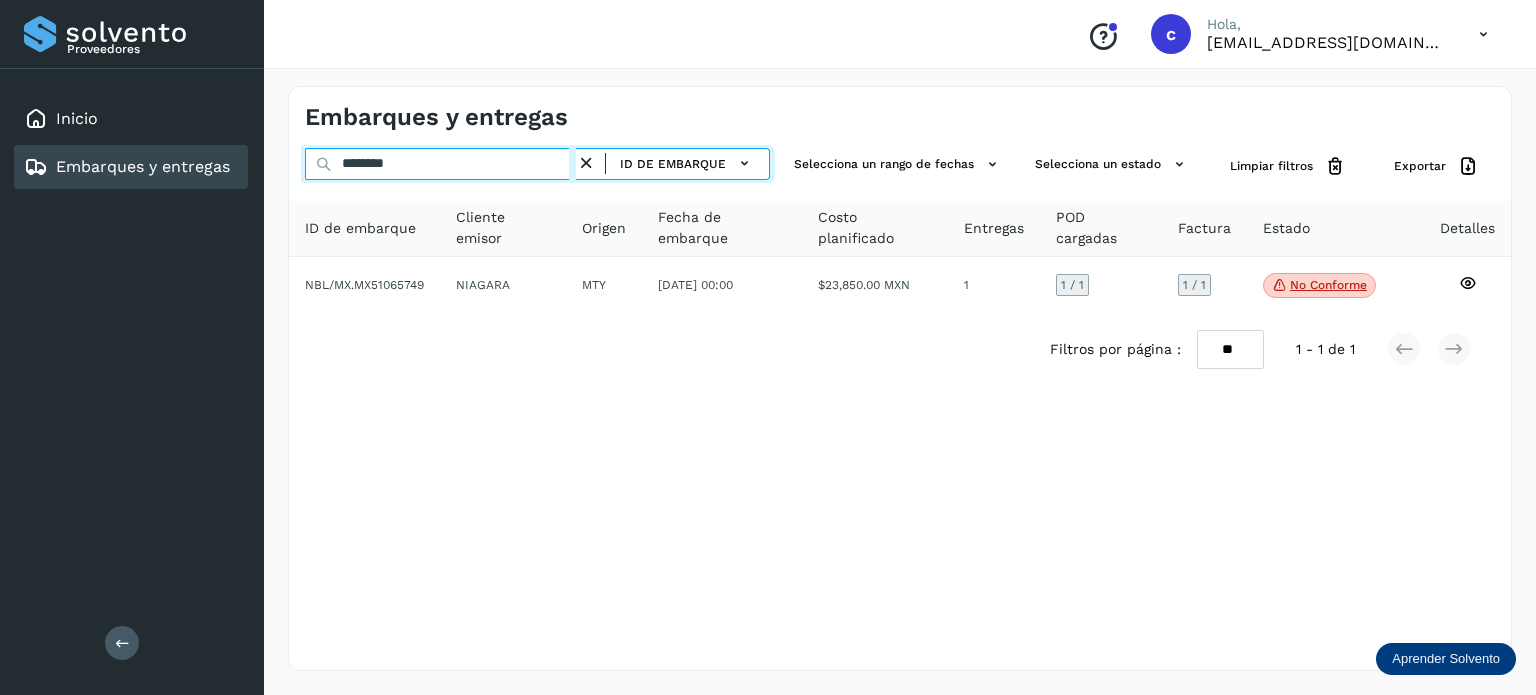 drag, startPoint x: 416, startPoint y: 162, endPoint x: 375, endPoint y: 167, distance: 41.303753 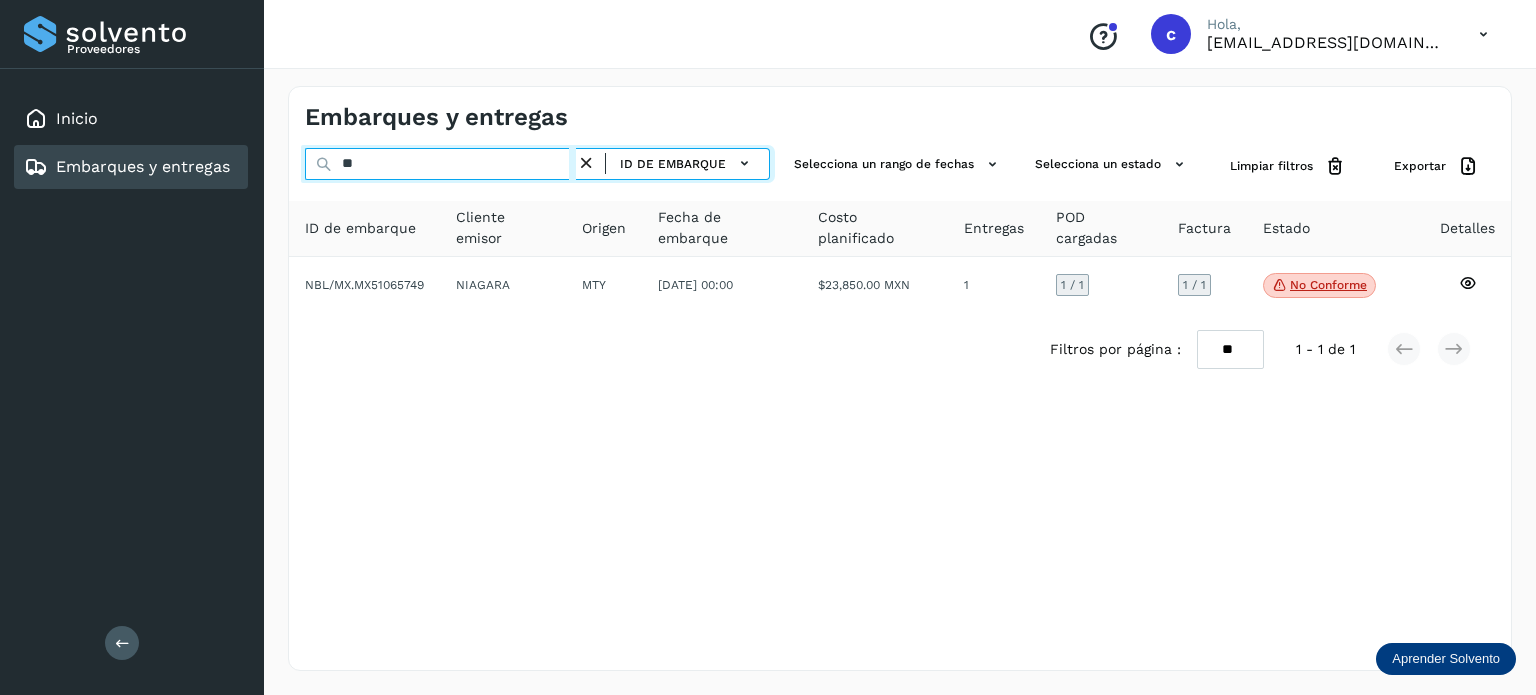 type on "*" 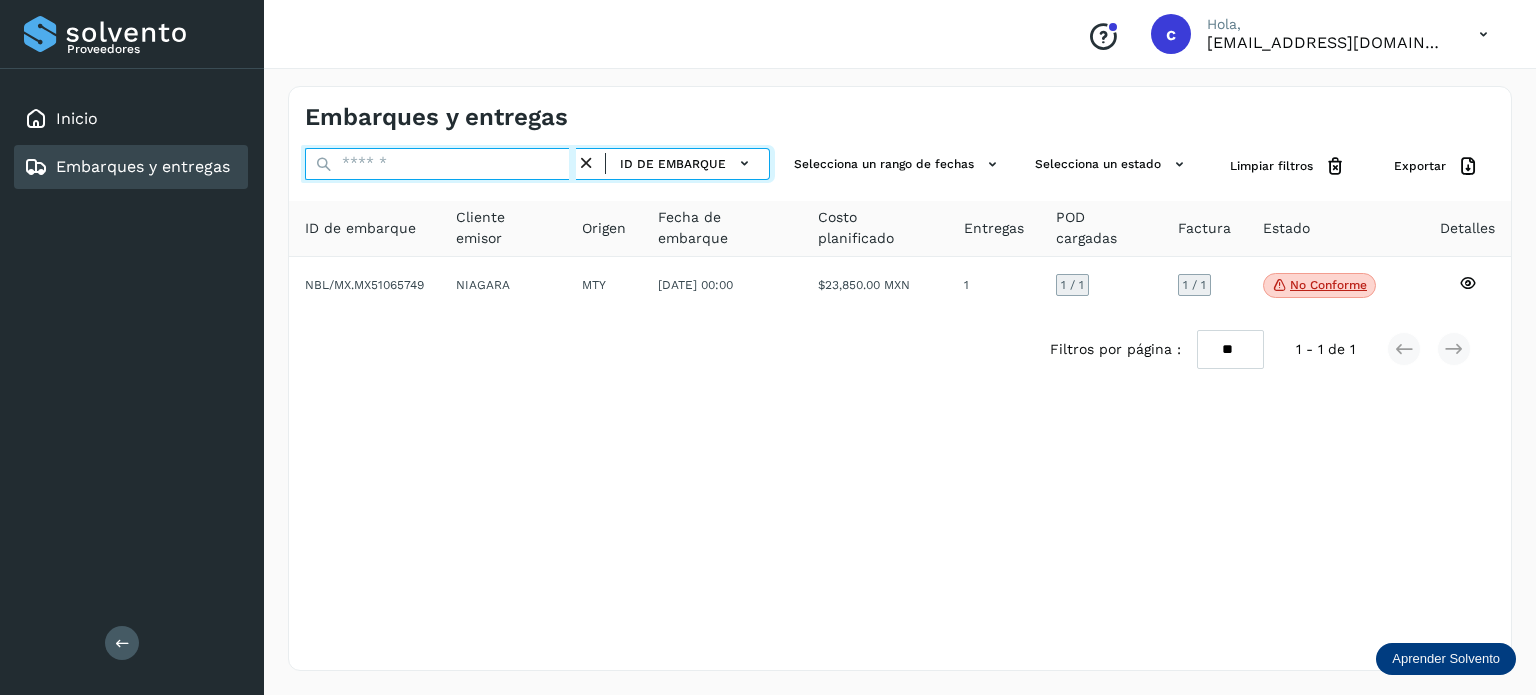 paste on "********" 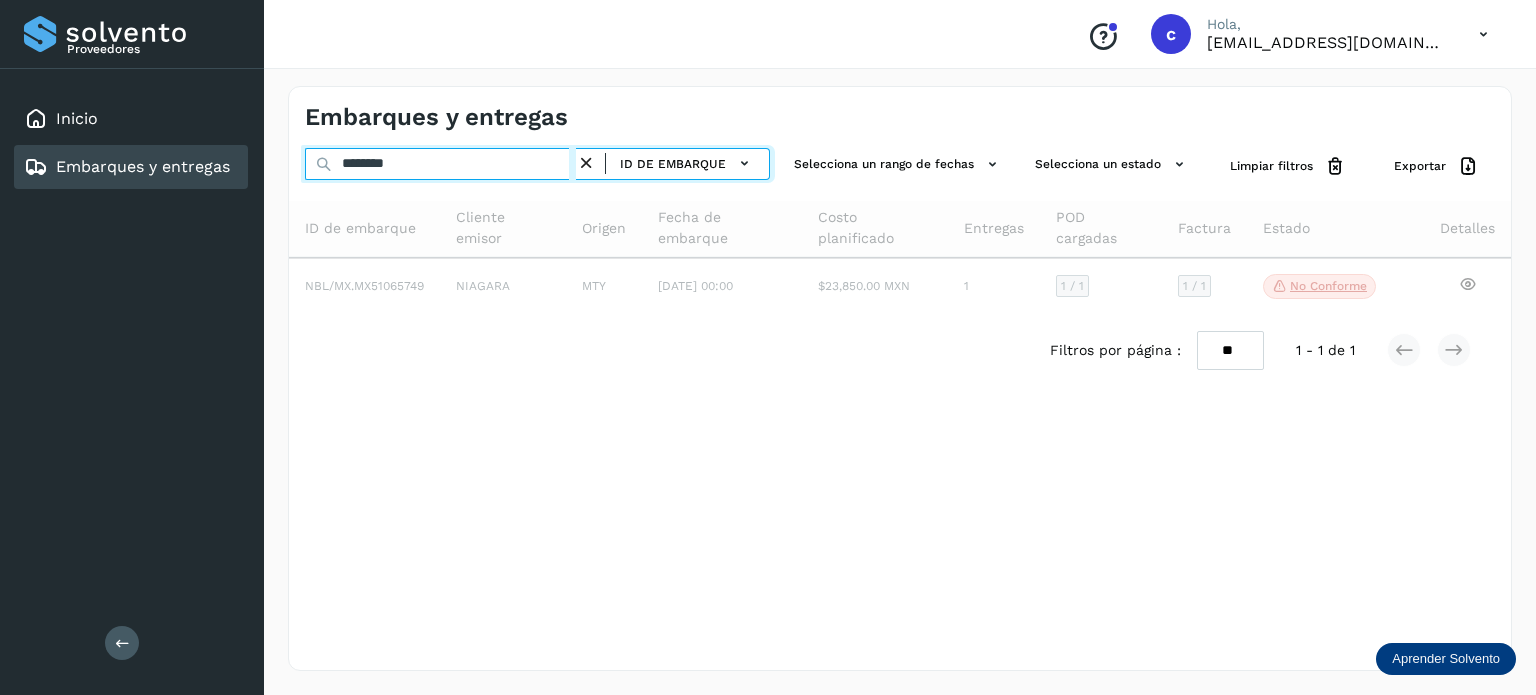 type on "********" 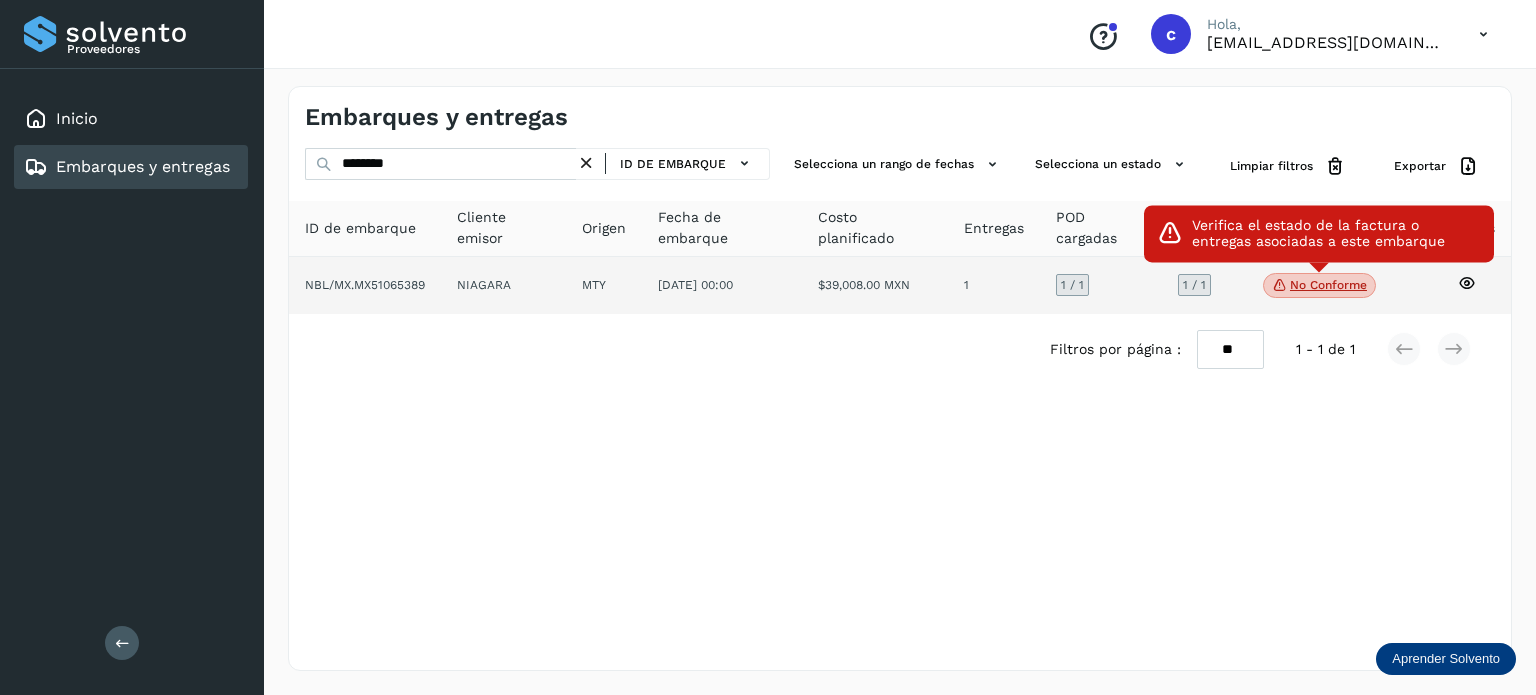 click on "No conforme
Verifica el estado de la factura o entregas asociadas a este embarque" 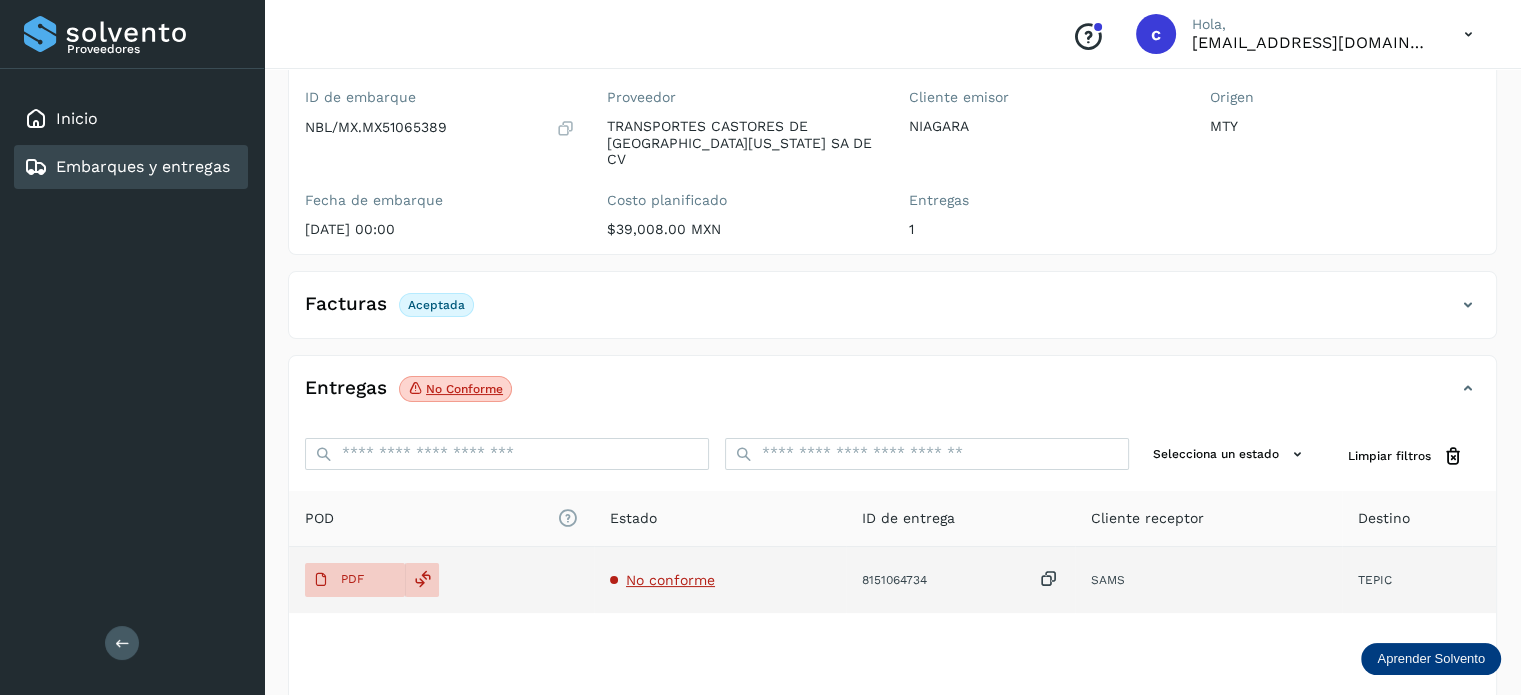 scroll, scrollTop: 200, scrollLeft: 0, axis: vertical 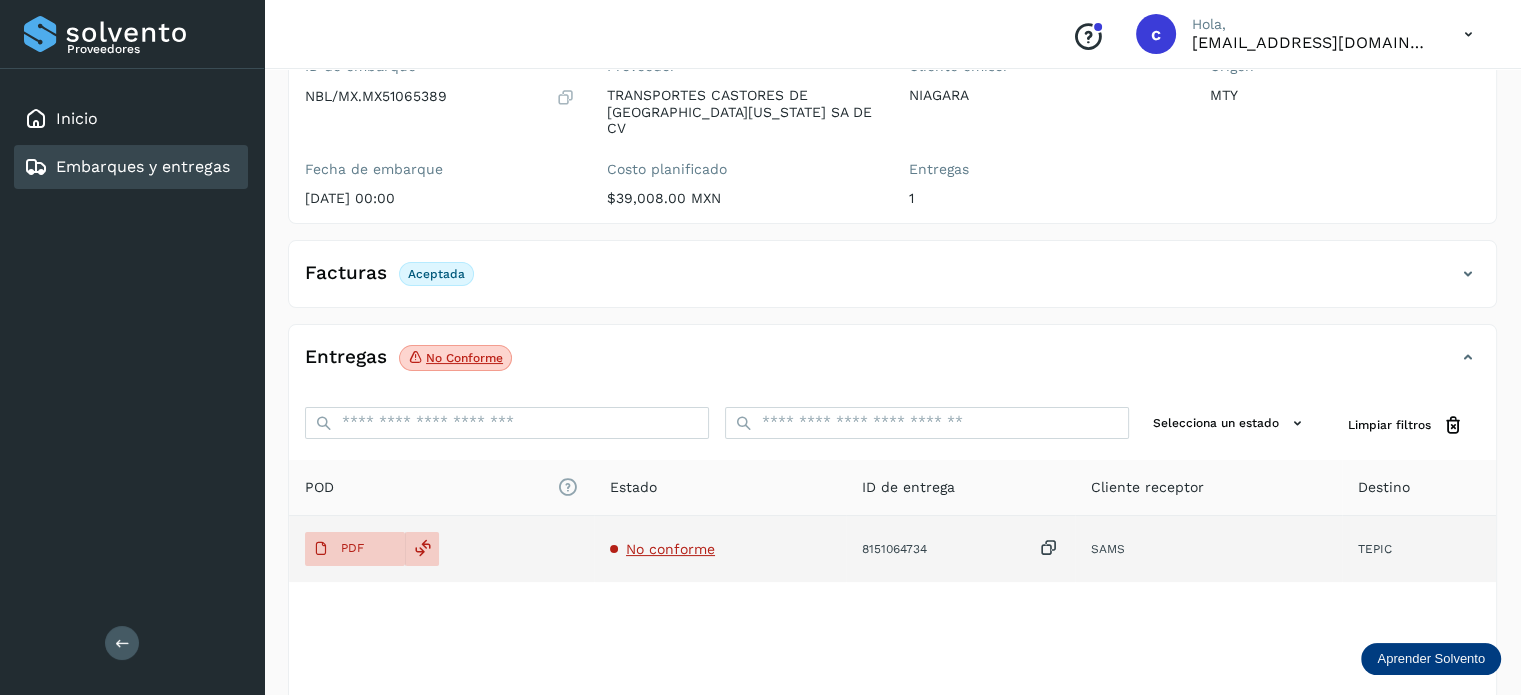 click on "No conforme" at bounding box center (670, 549) 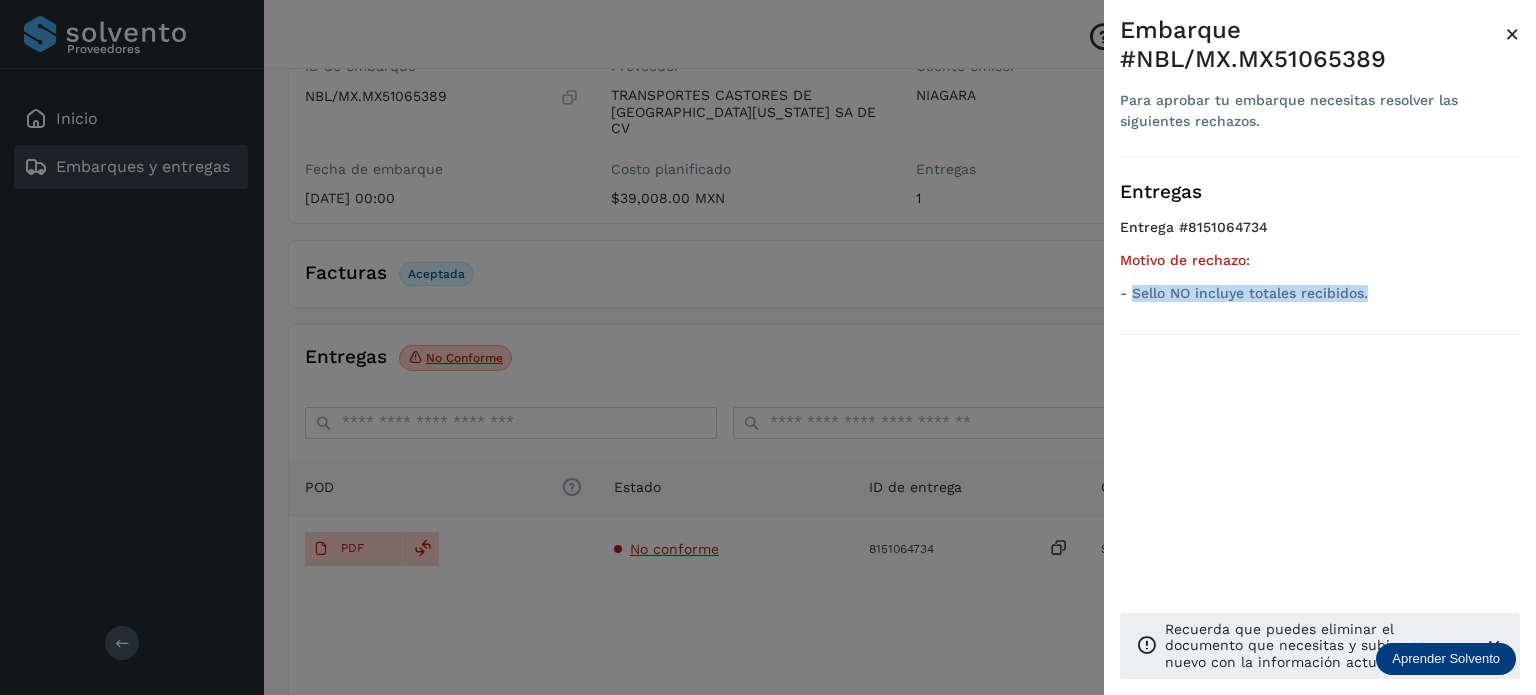 drag, startPoint x: 1378, startPoint y: 293, endPoint x: 1129, endPoint y: 299, distance: 249.07228 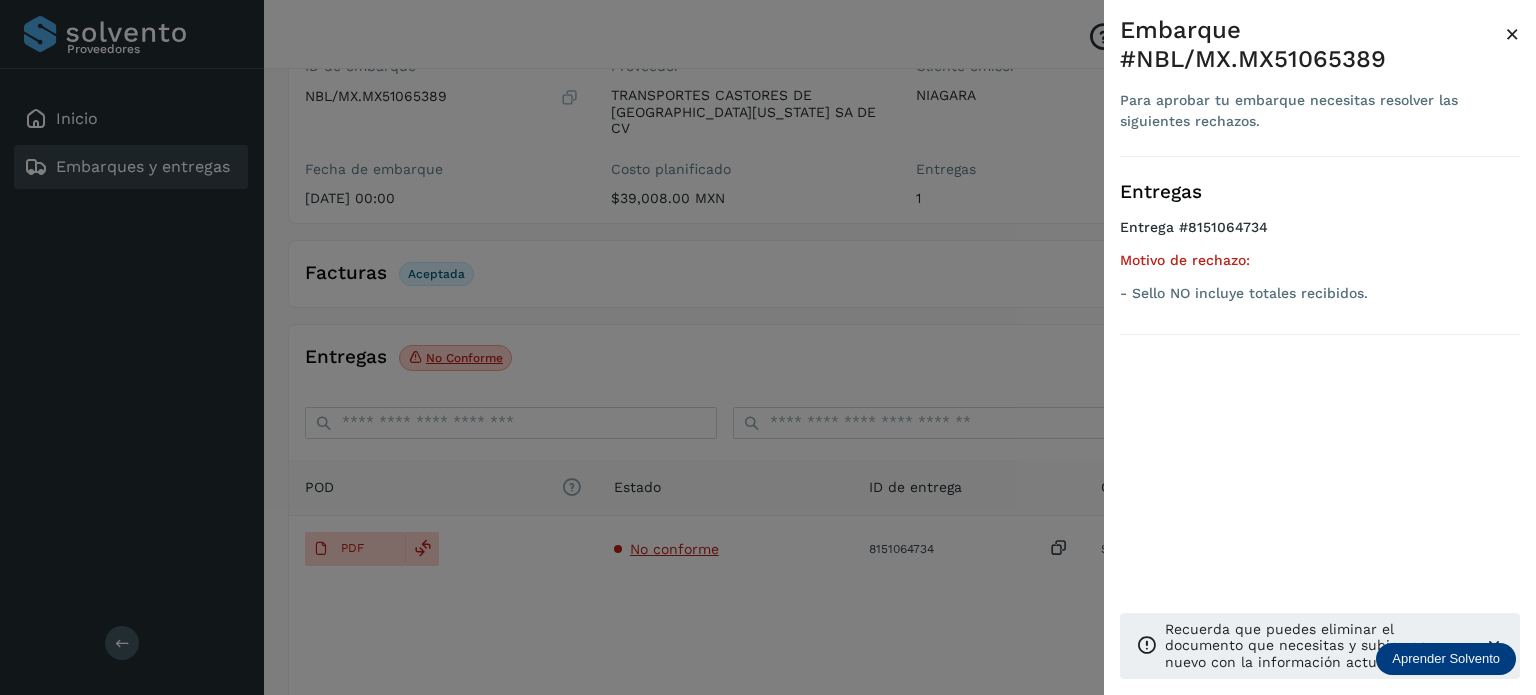 drag, startPoint x: 644, startPoint y: 333, endPoint x: 574, endPoint y: 312, distance: 73.082146 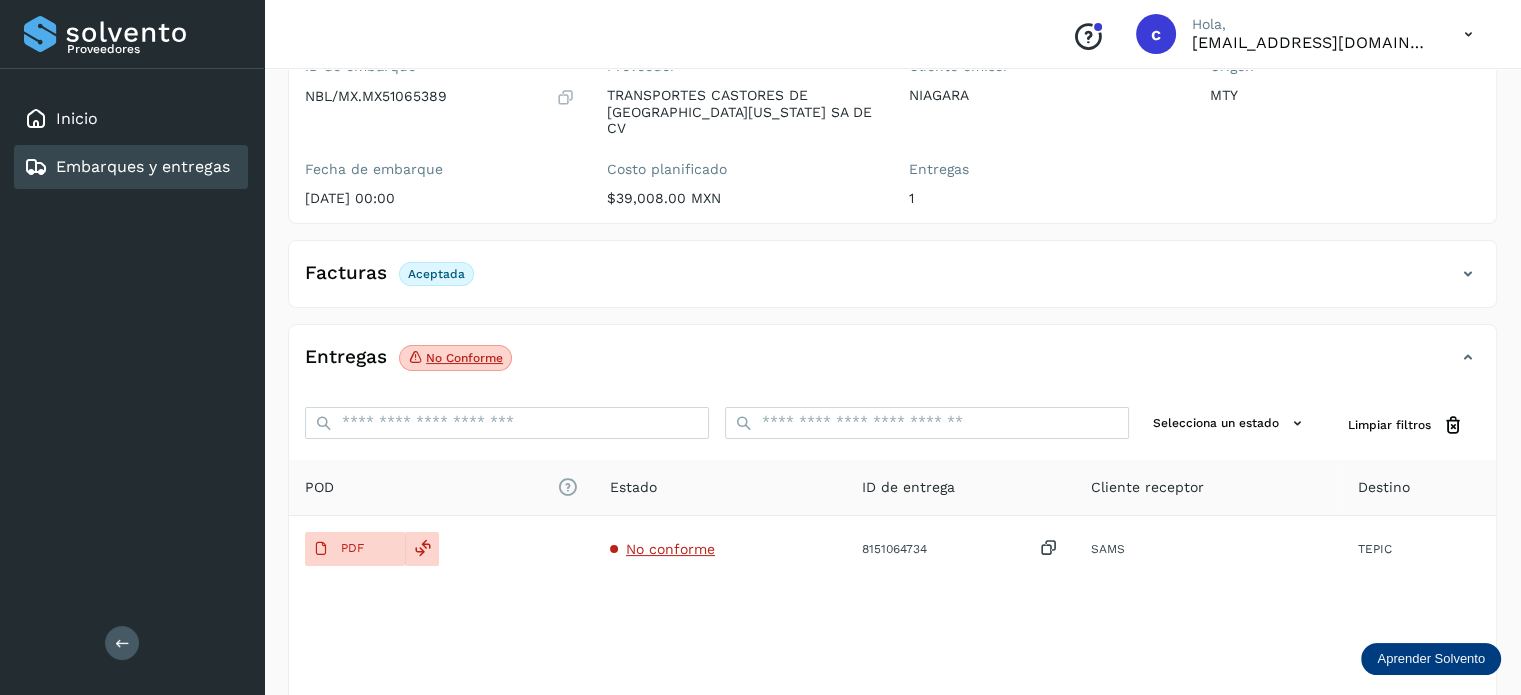 drag, startPoint x: 172, startPoint y: 160, endPoint x: 187, endPoint y: 161, distance: 15.033297 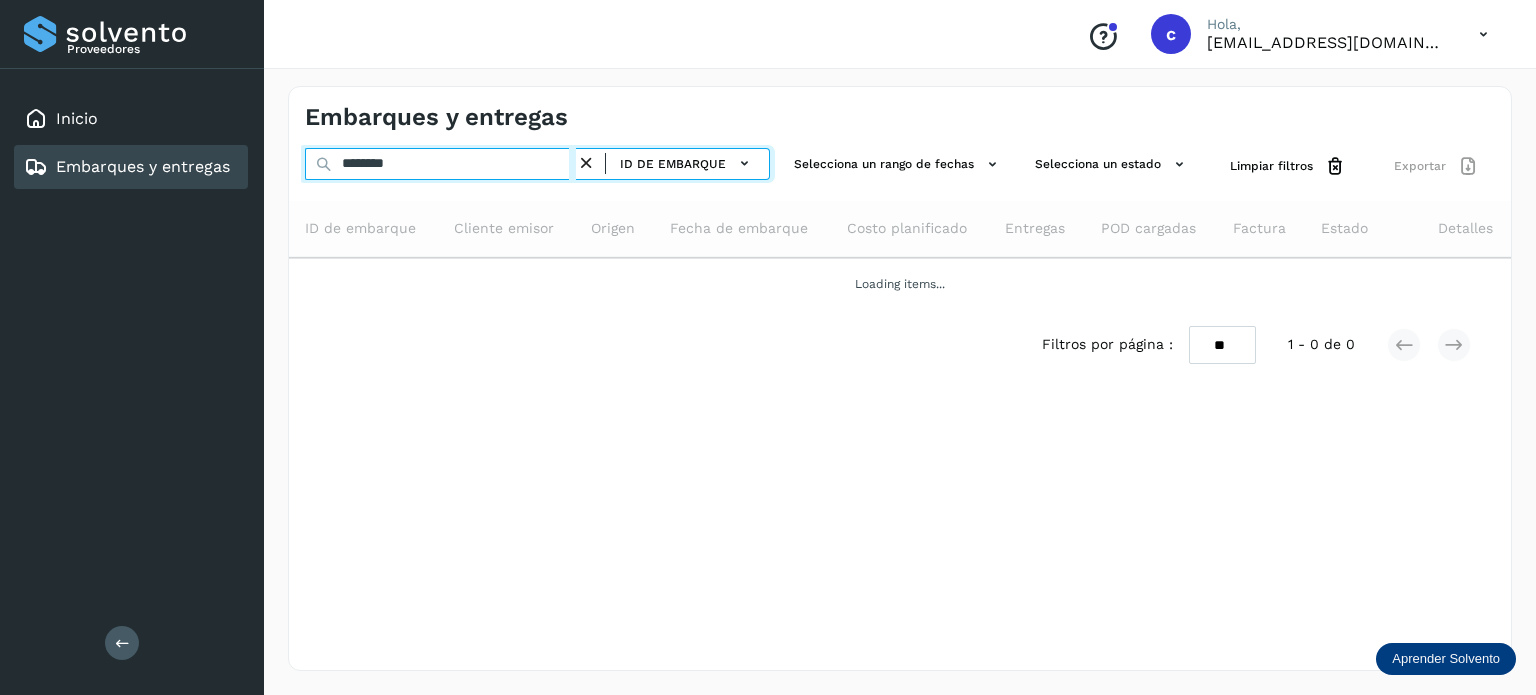 drag, startPoint x: 418, startPoint y: 166, endPoint x: 296, endPoint y: 164, distance: 122.016396 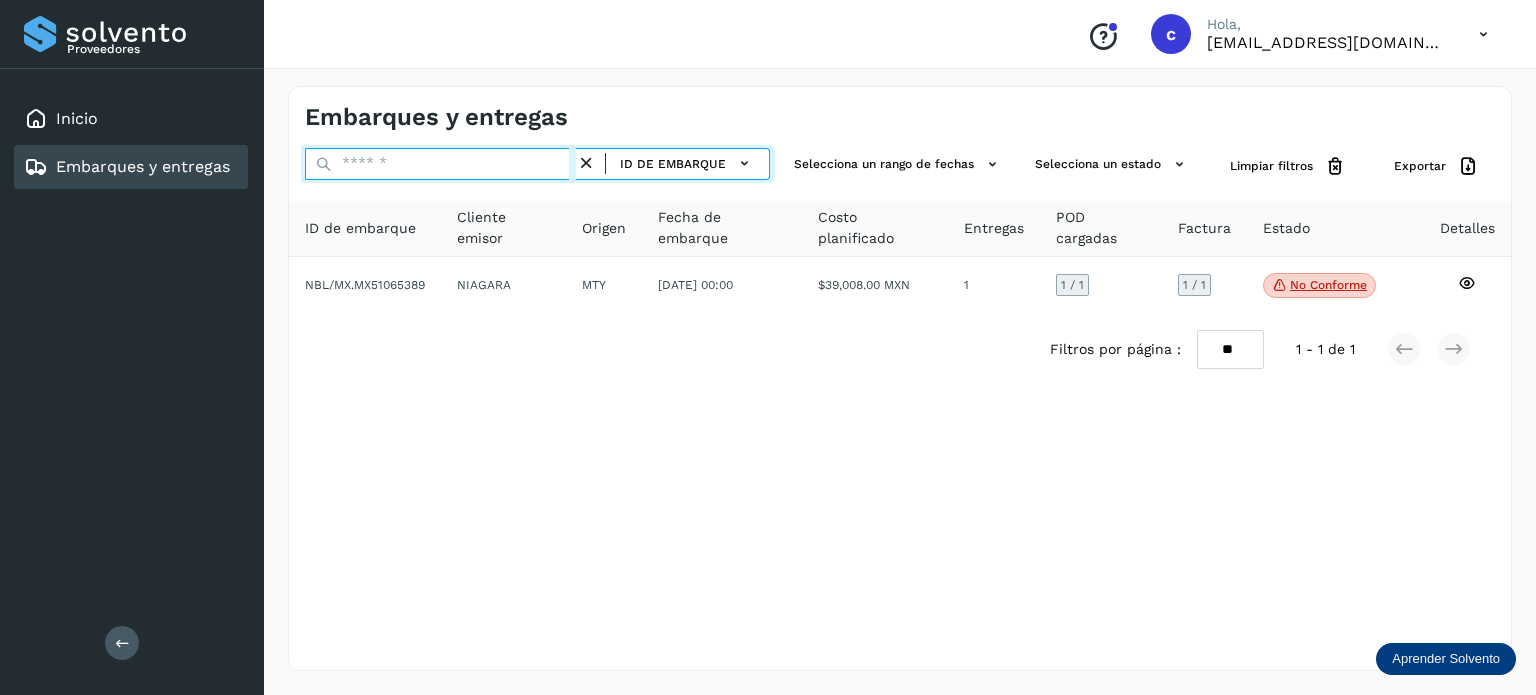 paste on "********" 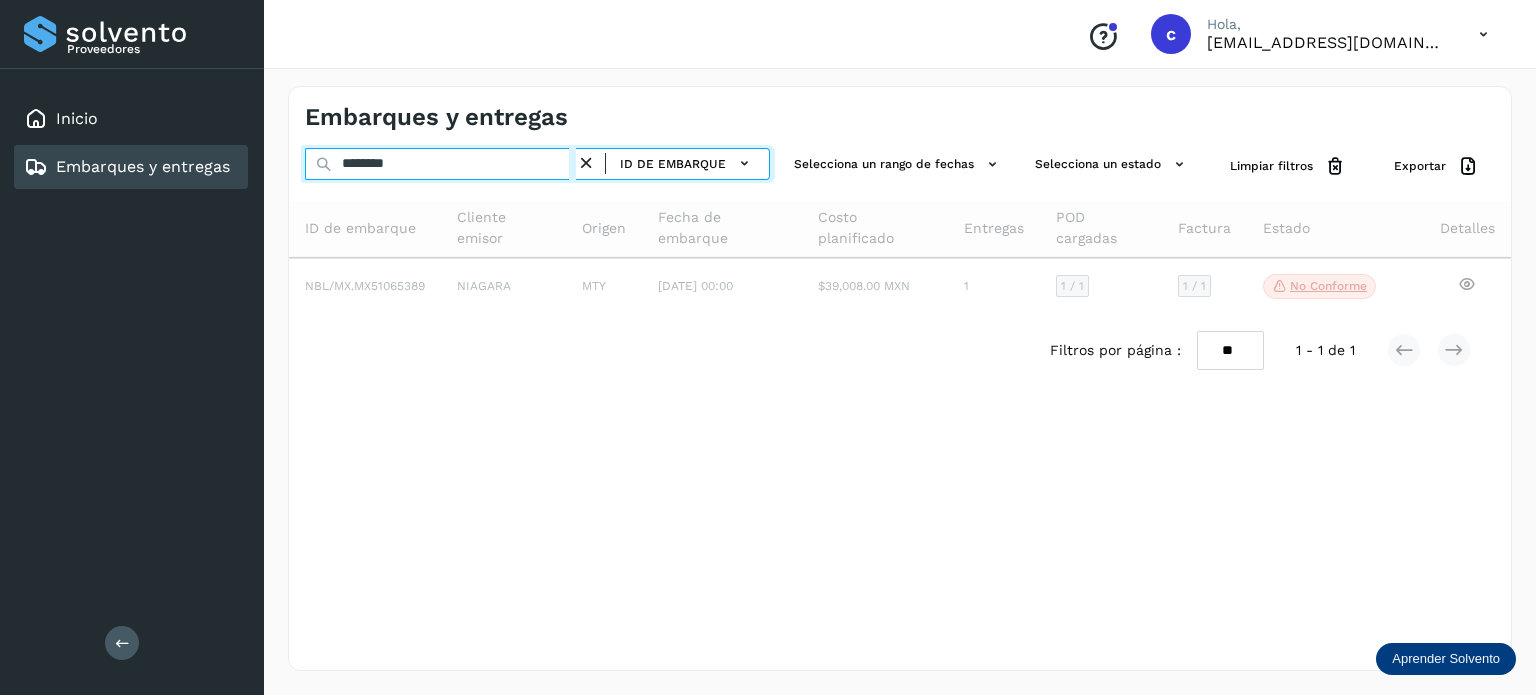 type on "********" 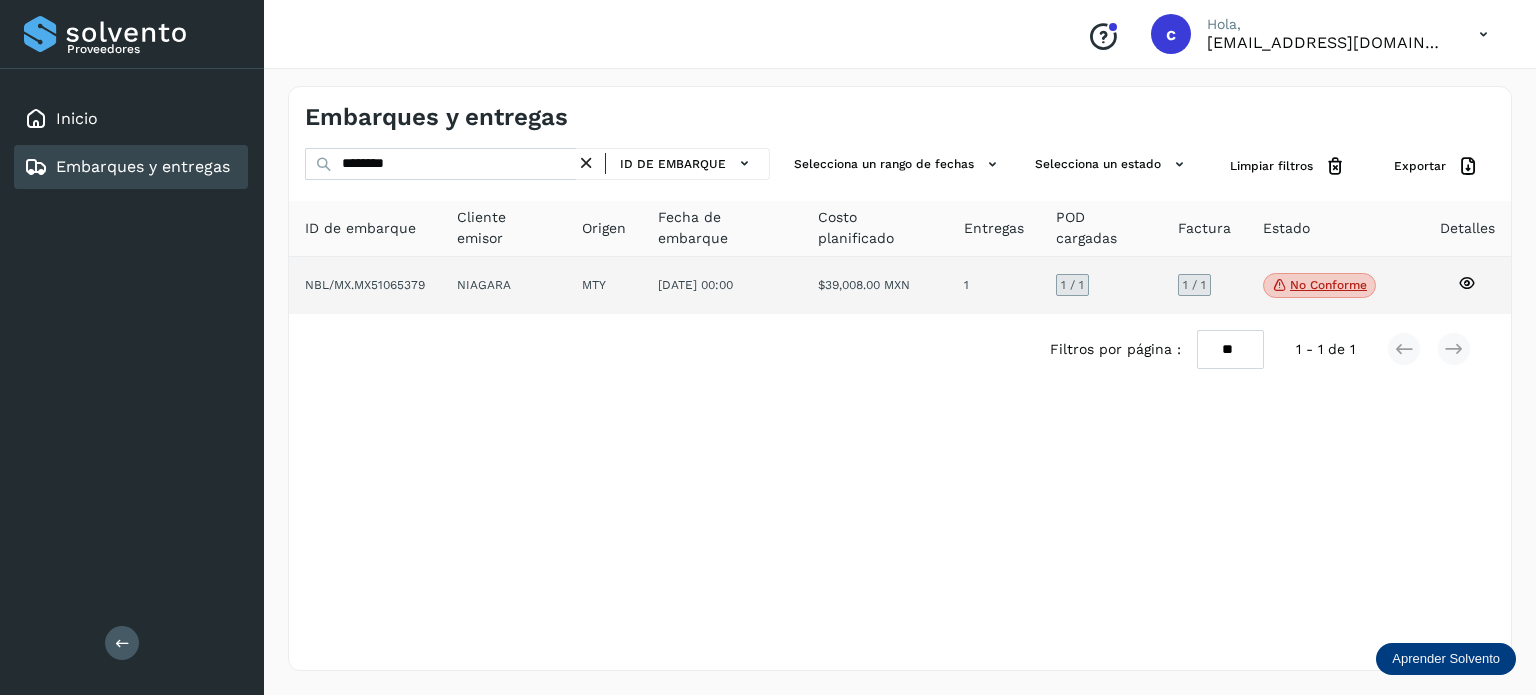 click on "No conforme" at bounding box center [1319, 286] 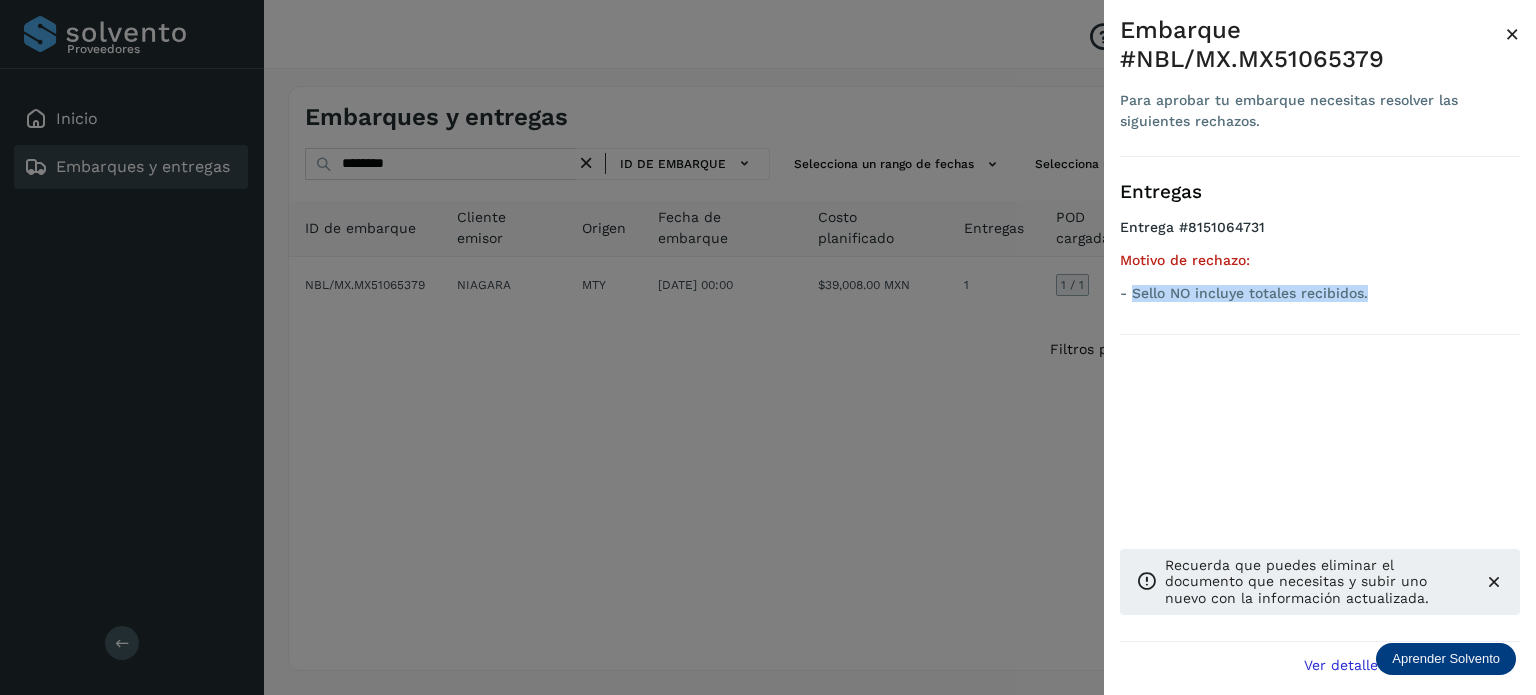 drag, startPoint x: 1368, startPoint y: 294, endPoint x: 1130, endPoint y: 288, distance: 238.07562 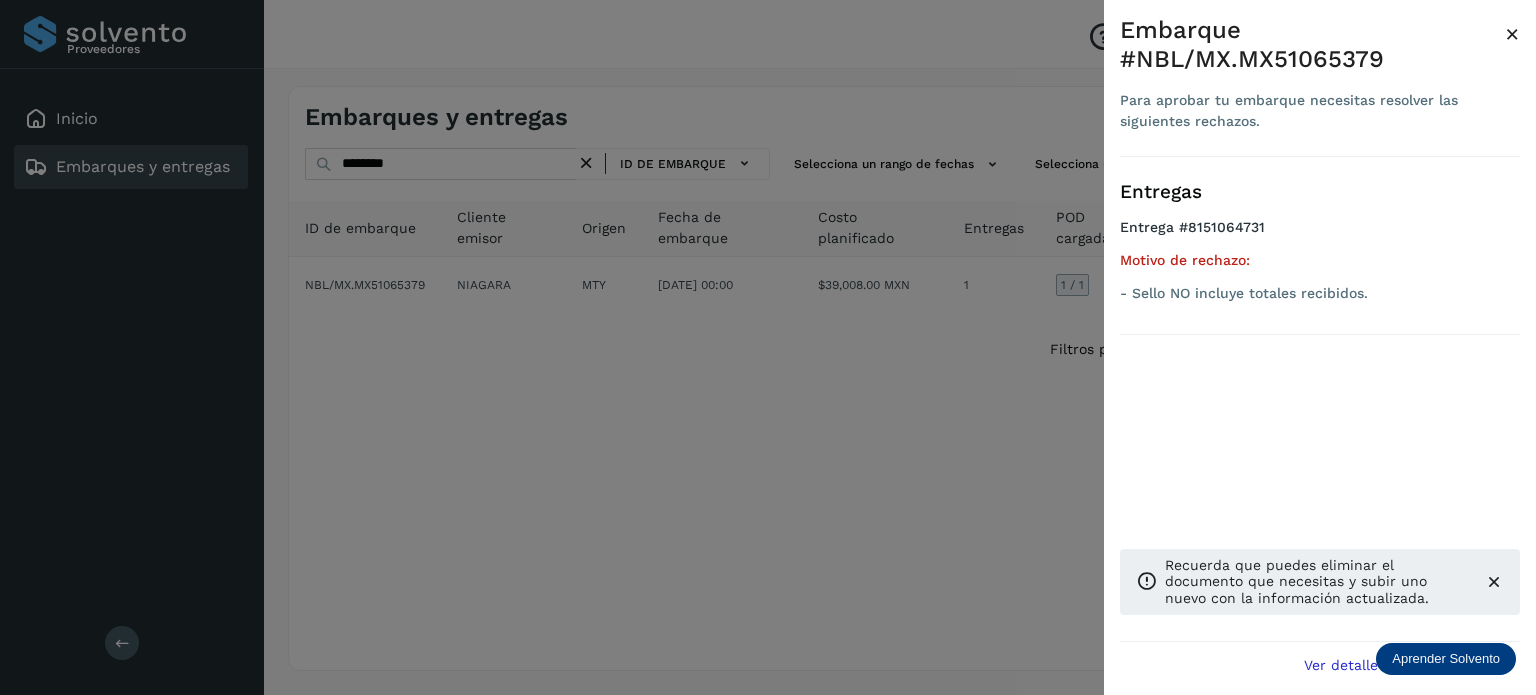 click at bounding box center (768, 347) 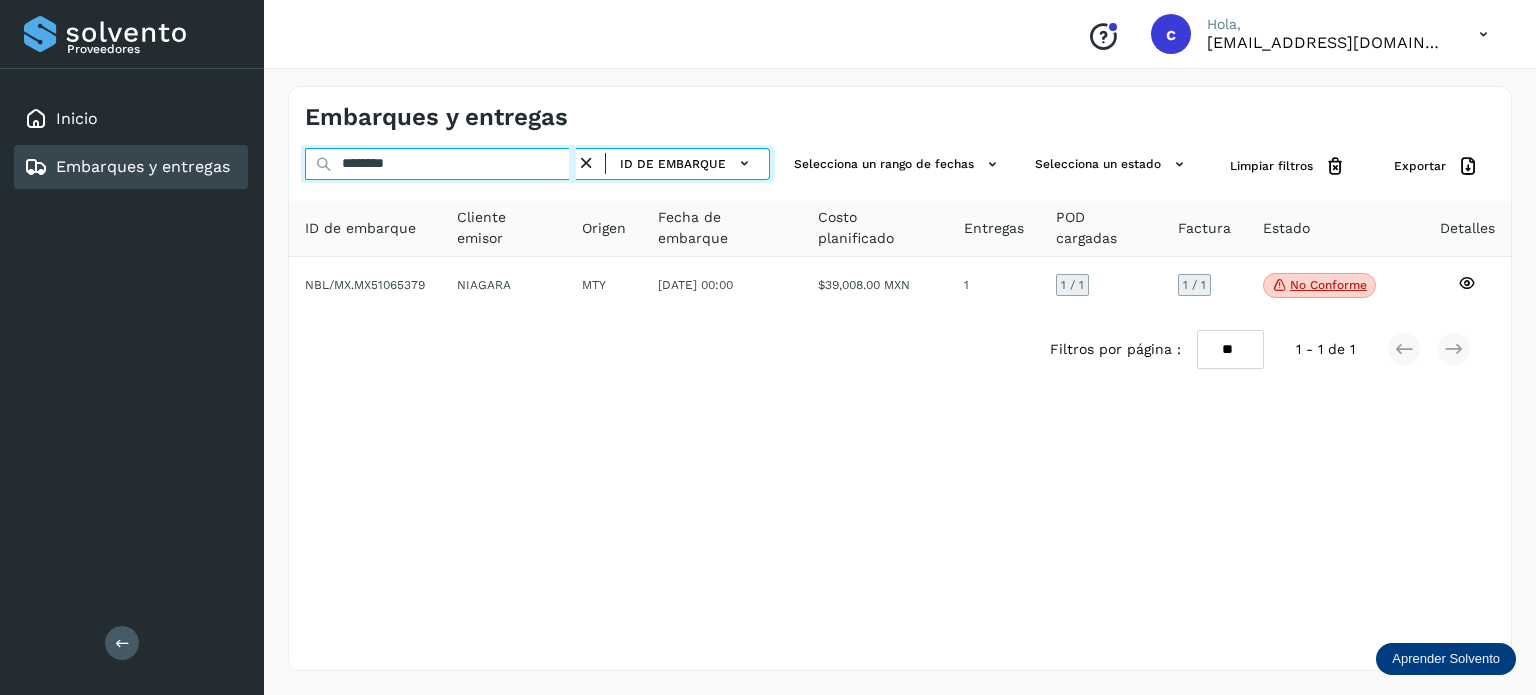 drag, startPoint x: 385, startPoint y: 163, endPoint x: 368, endPoint y: 191, distance: 32.75668 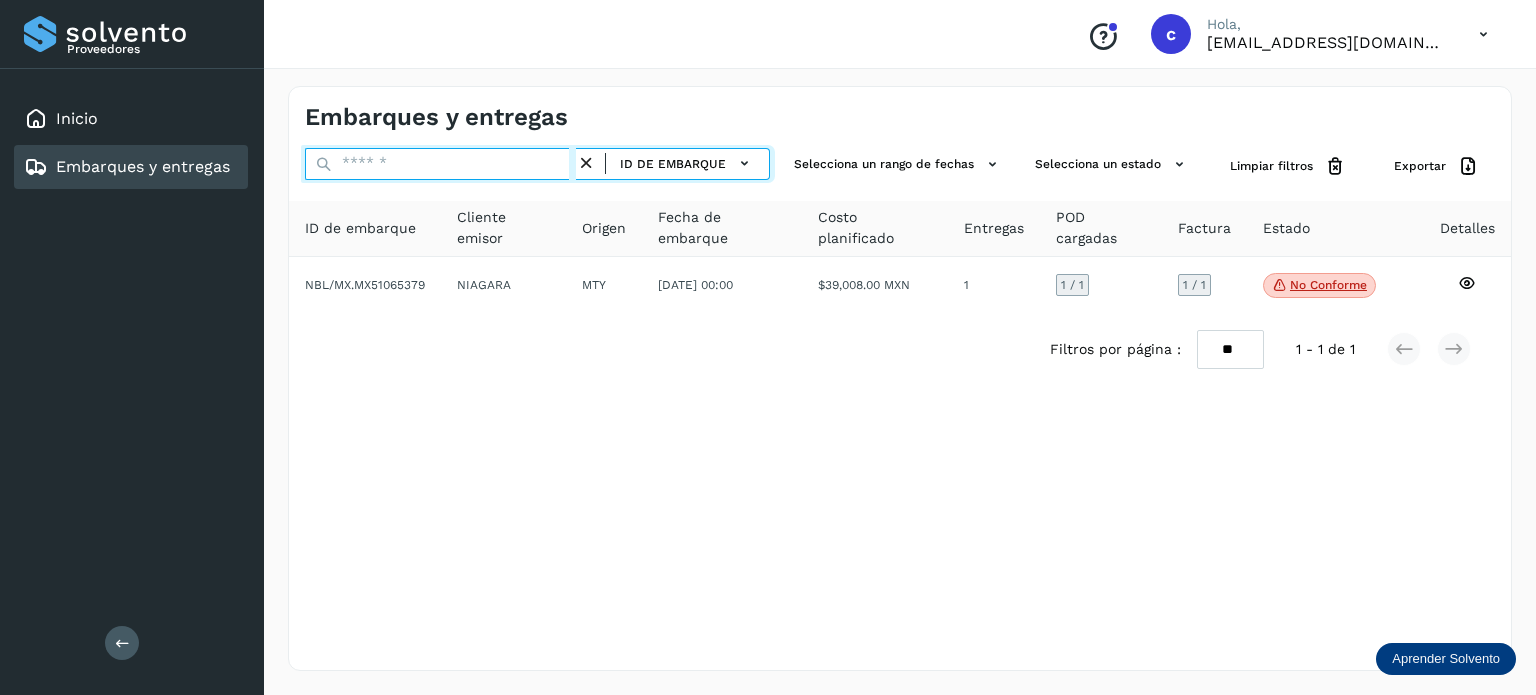 paste on "********" 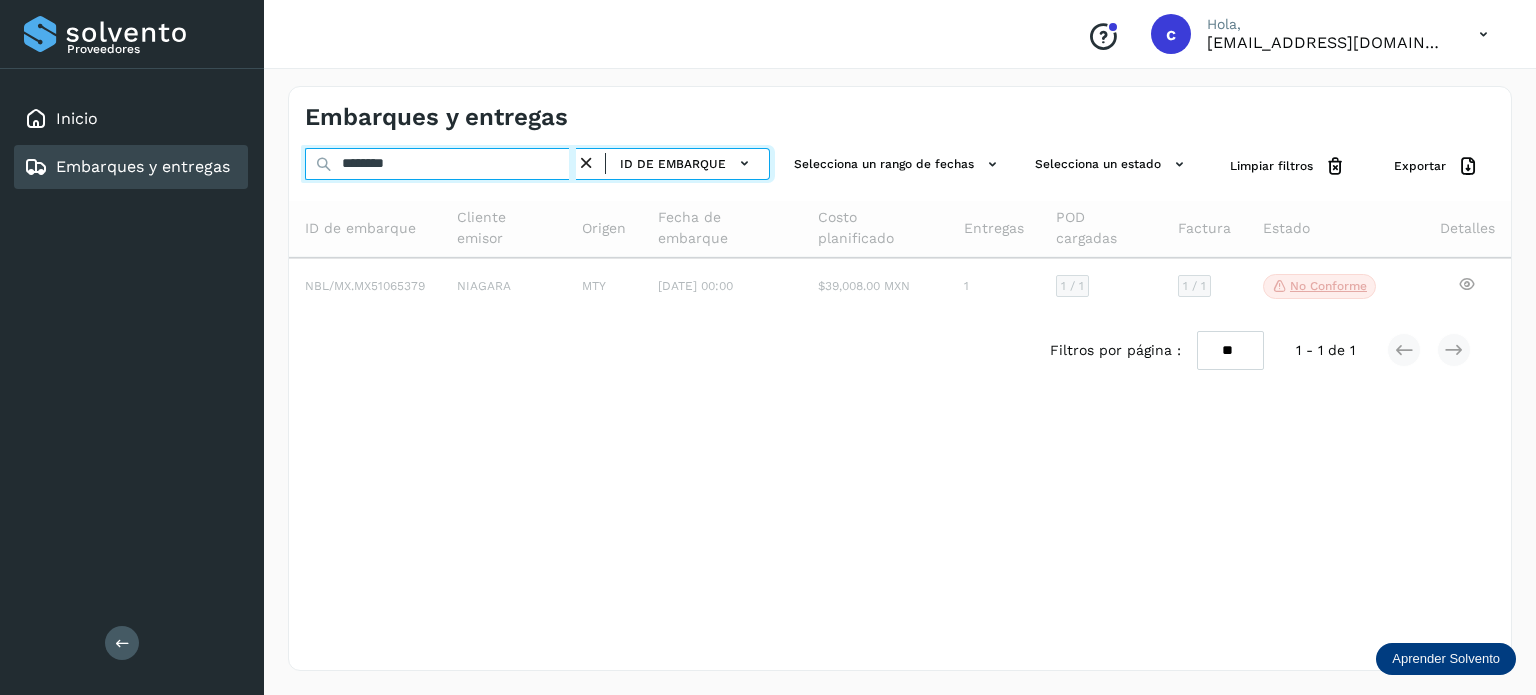 type on "********" 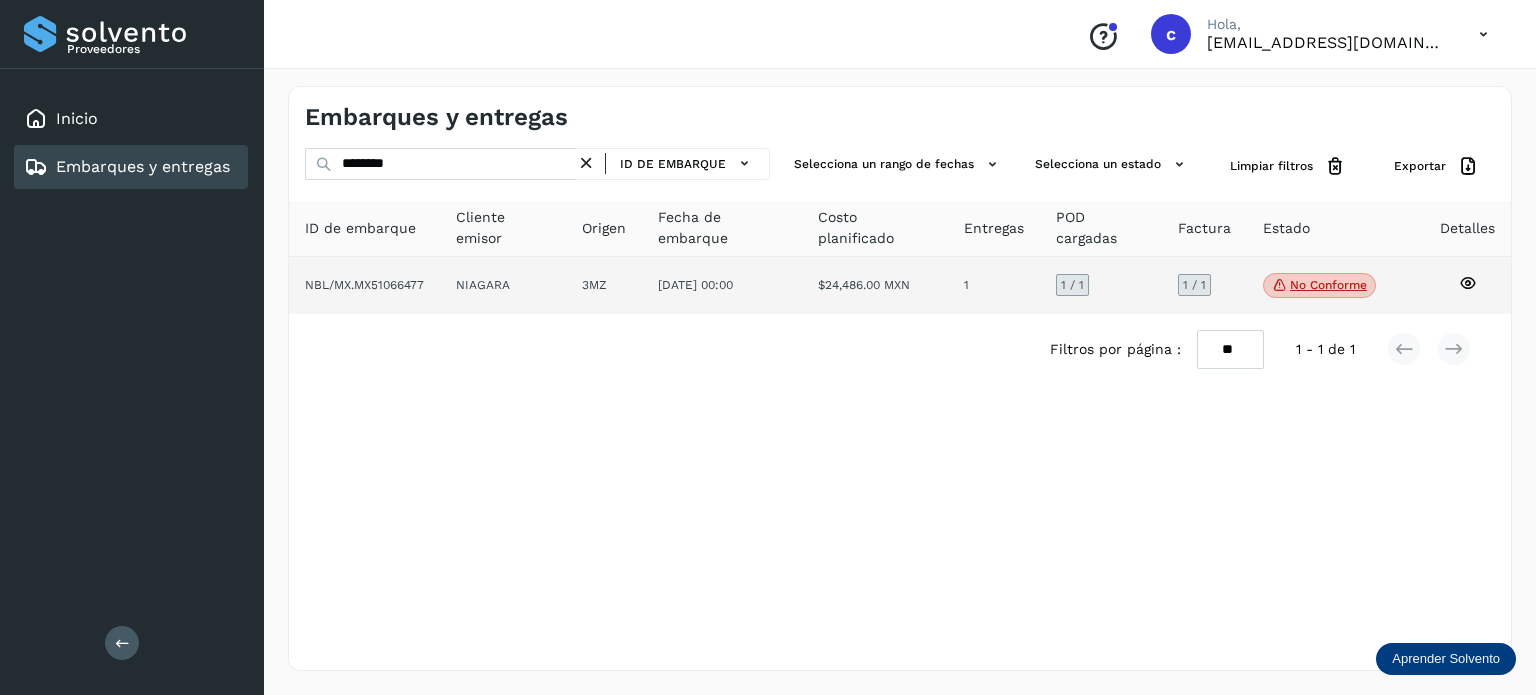 click on "No conforme" 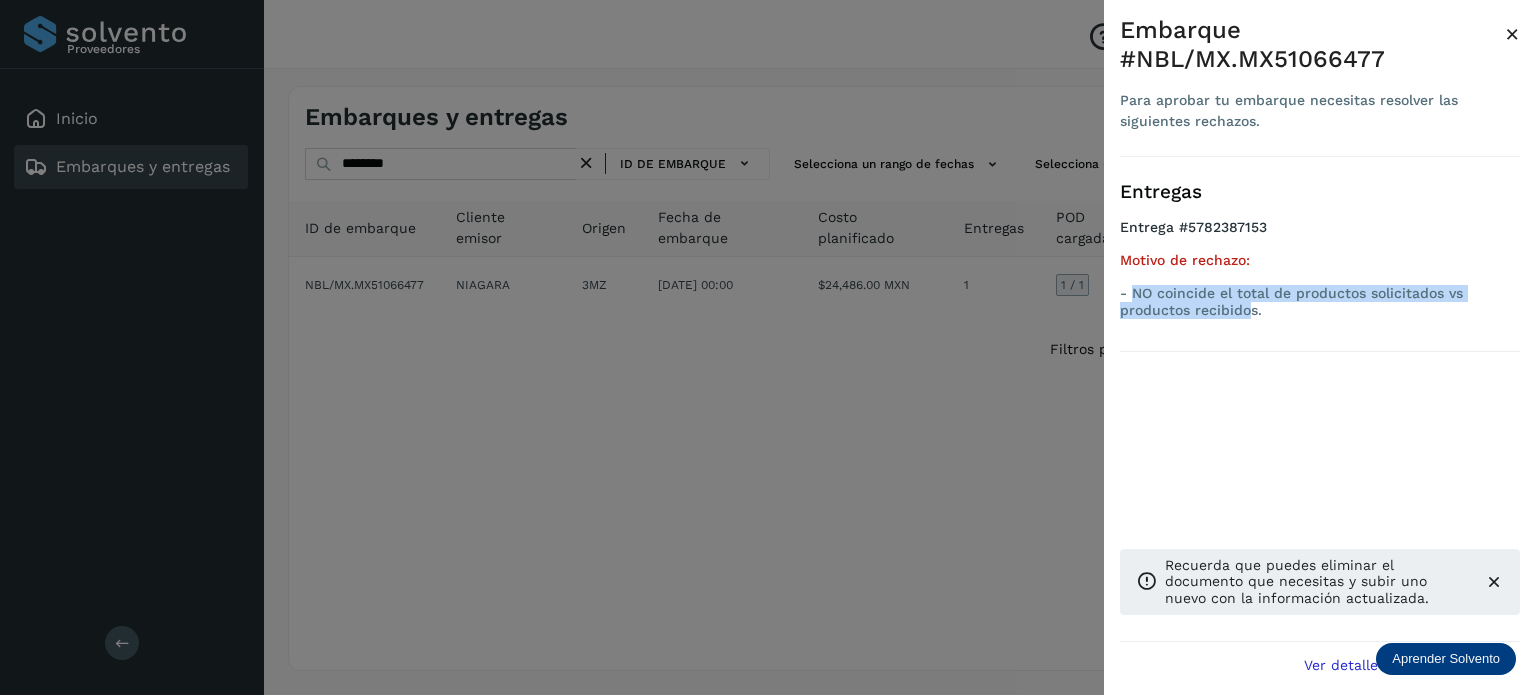 drag, startPoint x: 1251, startPoint y: 310, endPoint x: 1132, endPoint y: 290, distance: 120.66897 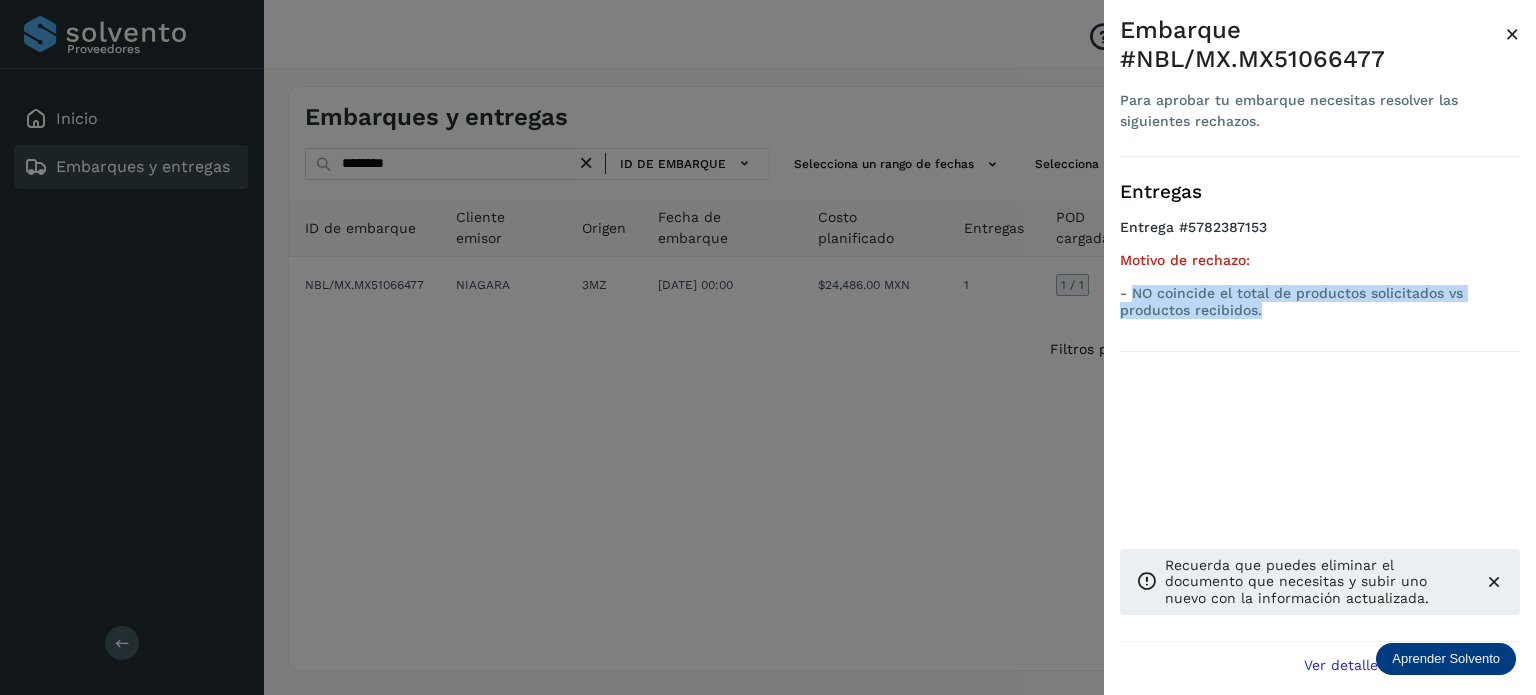 drag, startPoint x: 1272, startPoint y: 312, endPoint x: 1135, endPoint y: 291, distance: 138.60014 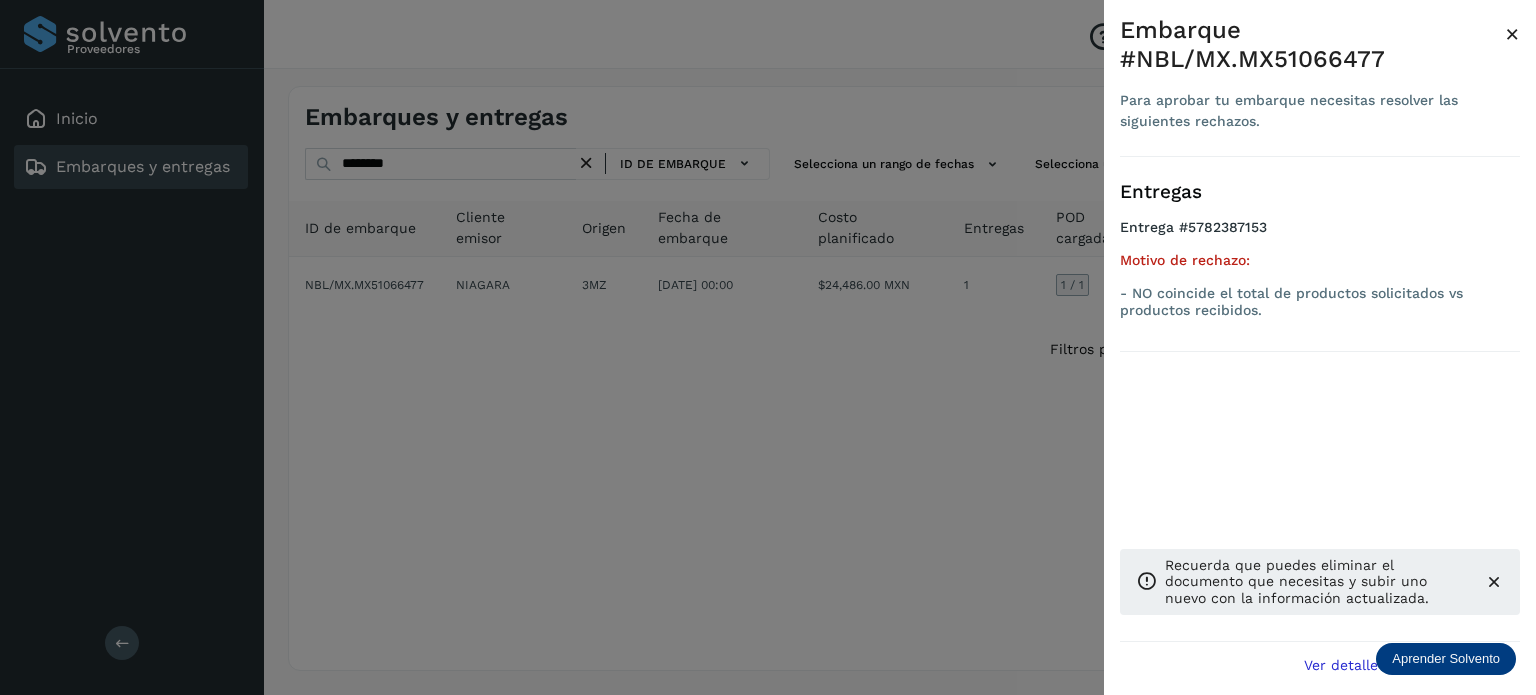 click at bounding box center [768, 347] 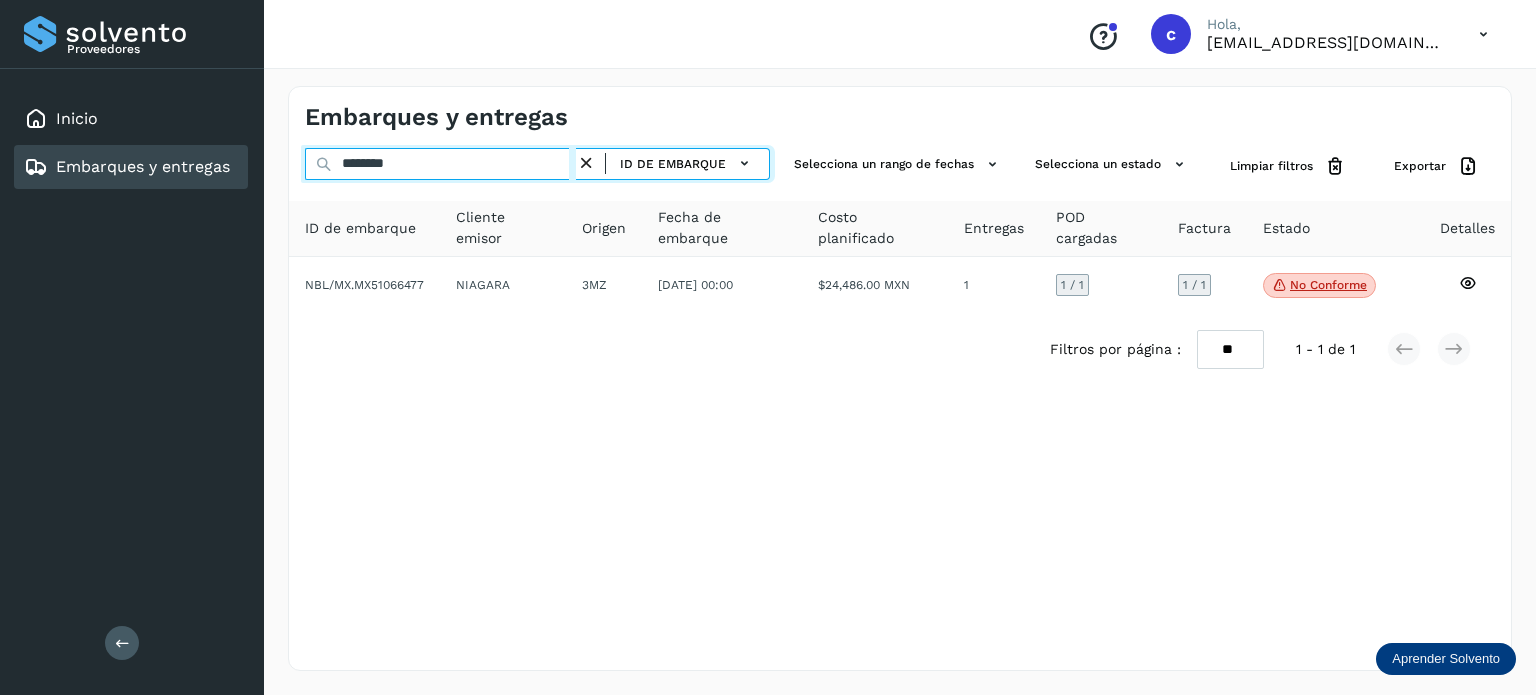 drag, startPoint x: 415, startPoint y: 163, endPoint x: 350, endPoint y: 171, distance: 65.490456 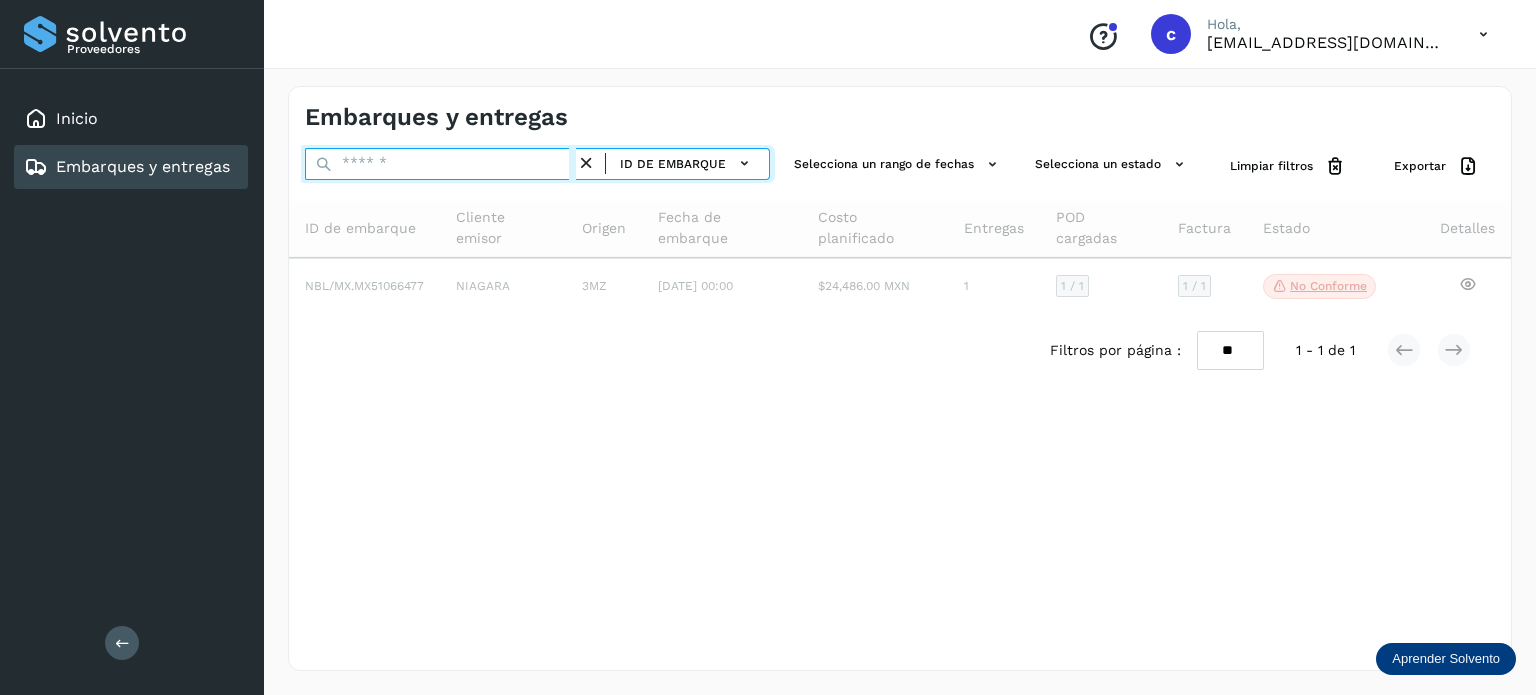 paste on "********" 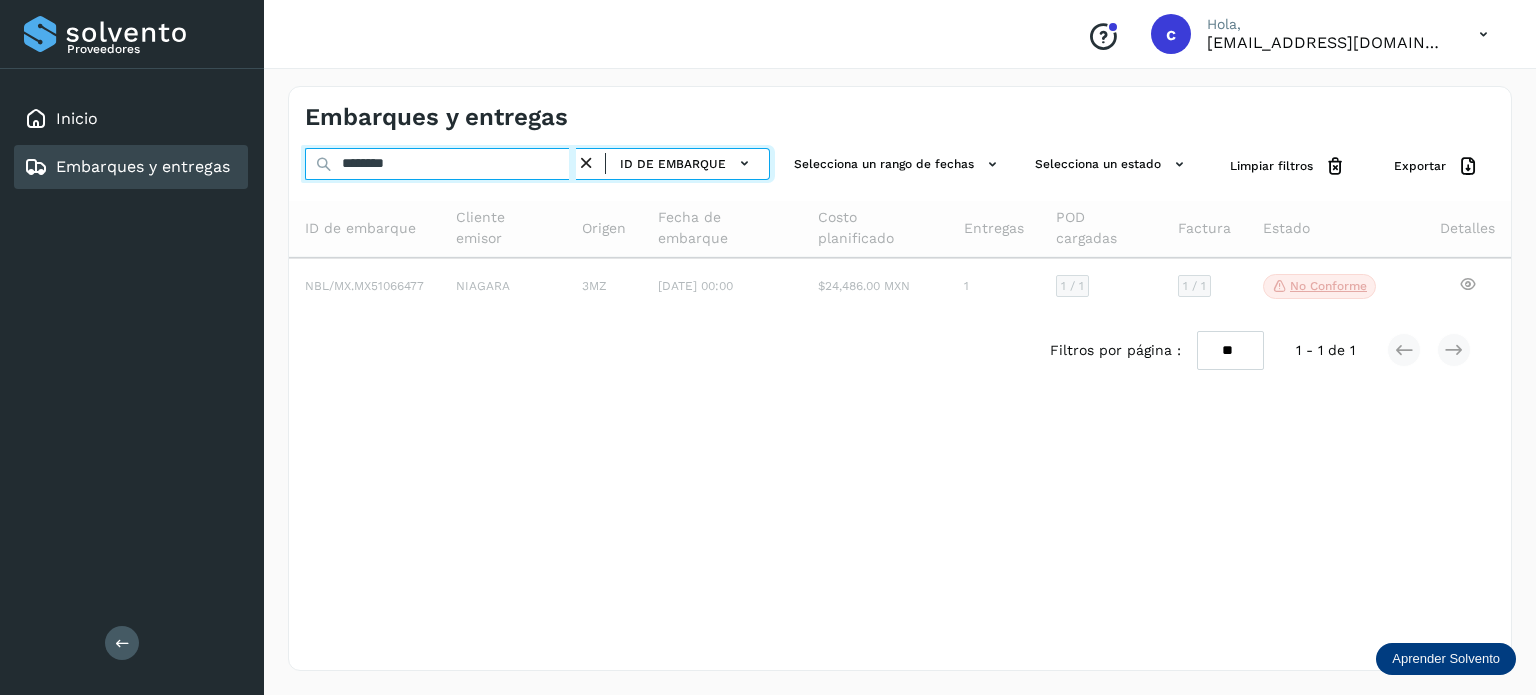 type on "********" 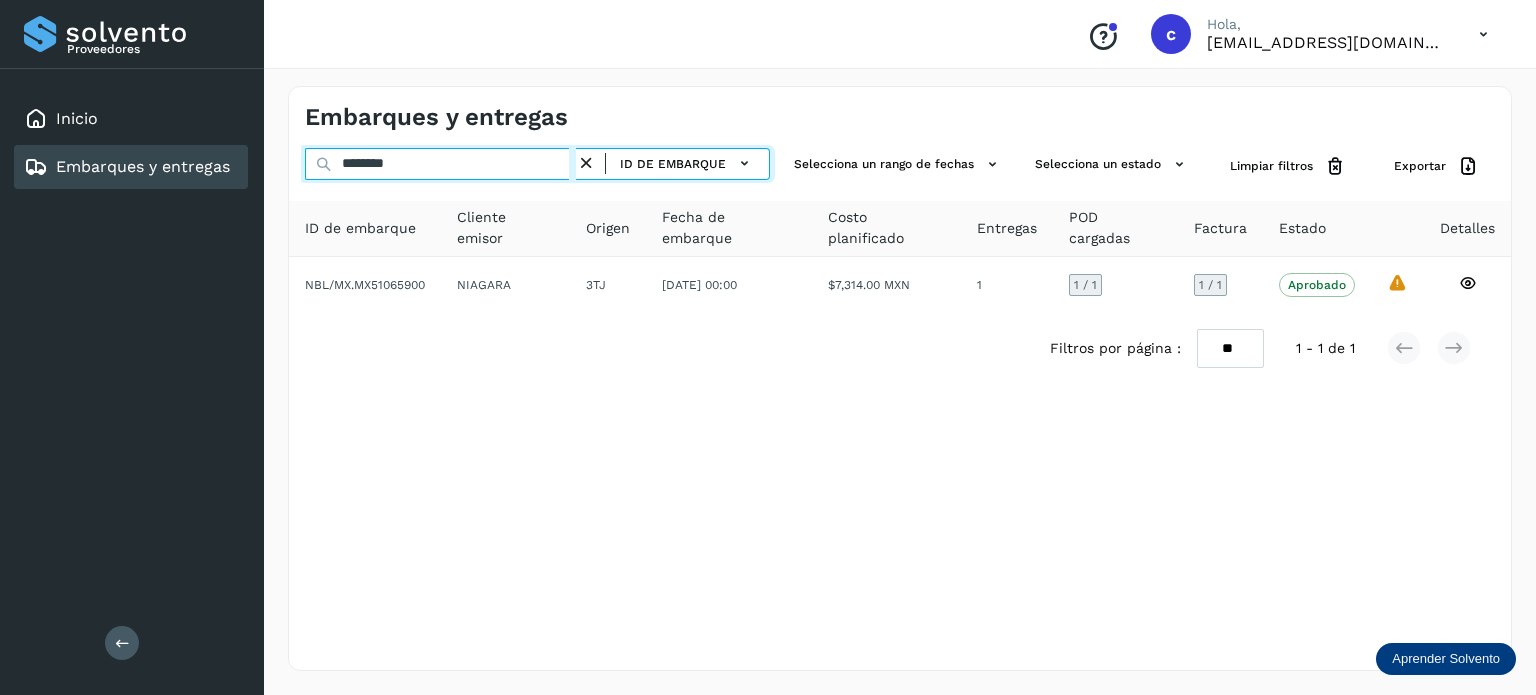 click on "******** ID de embarque" at bounding box center (537, 166) 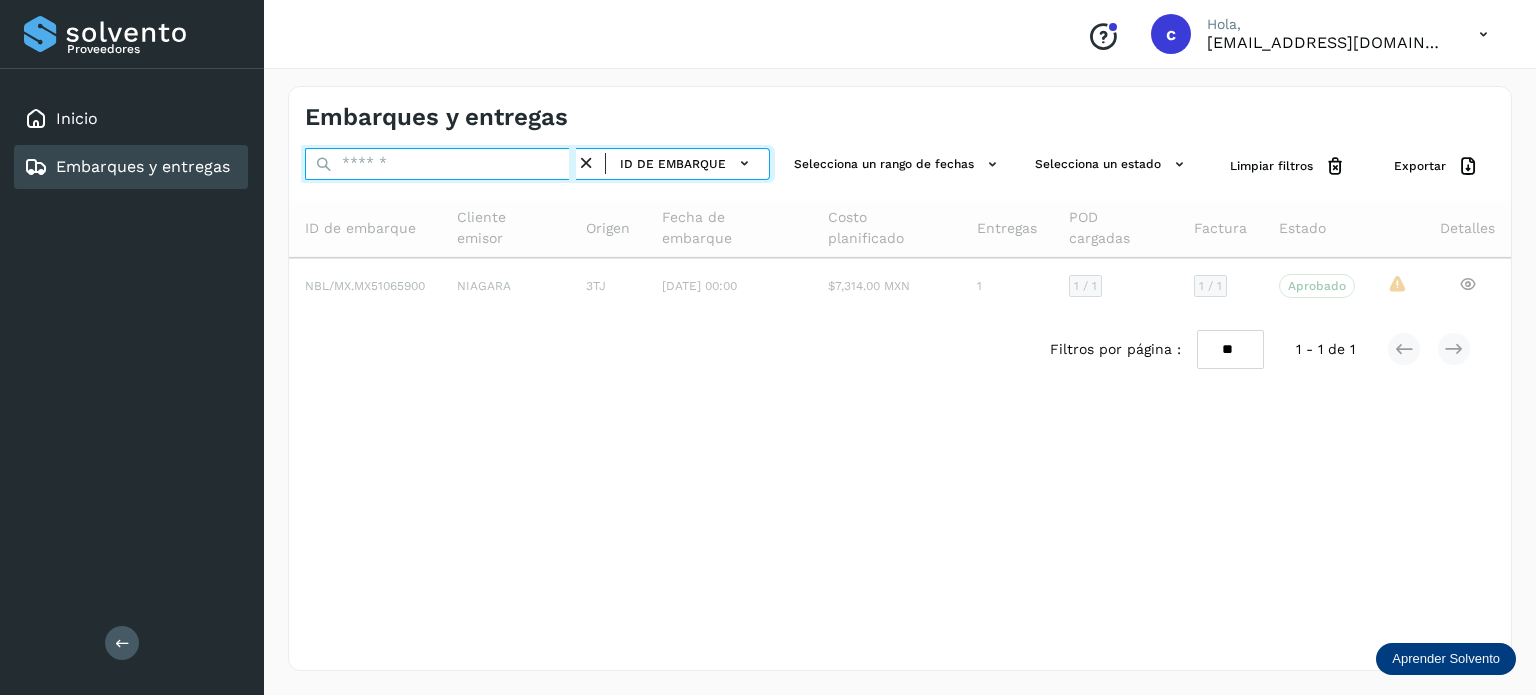 paste on "********" 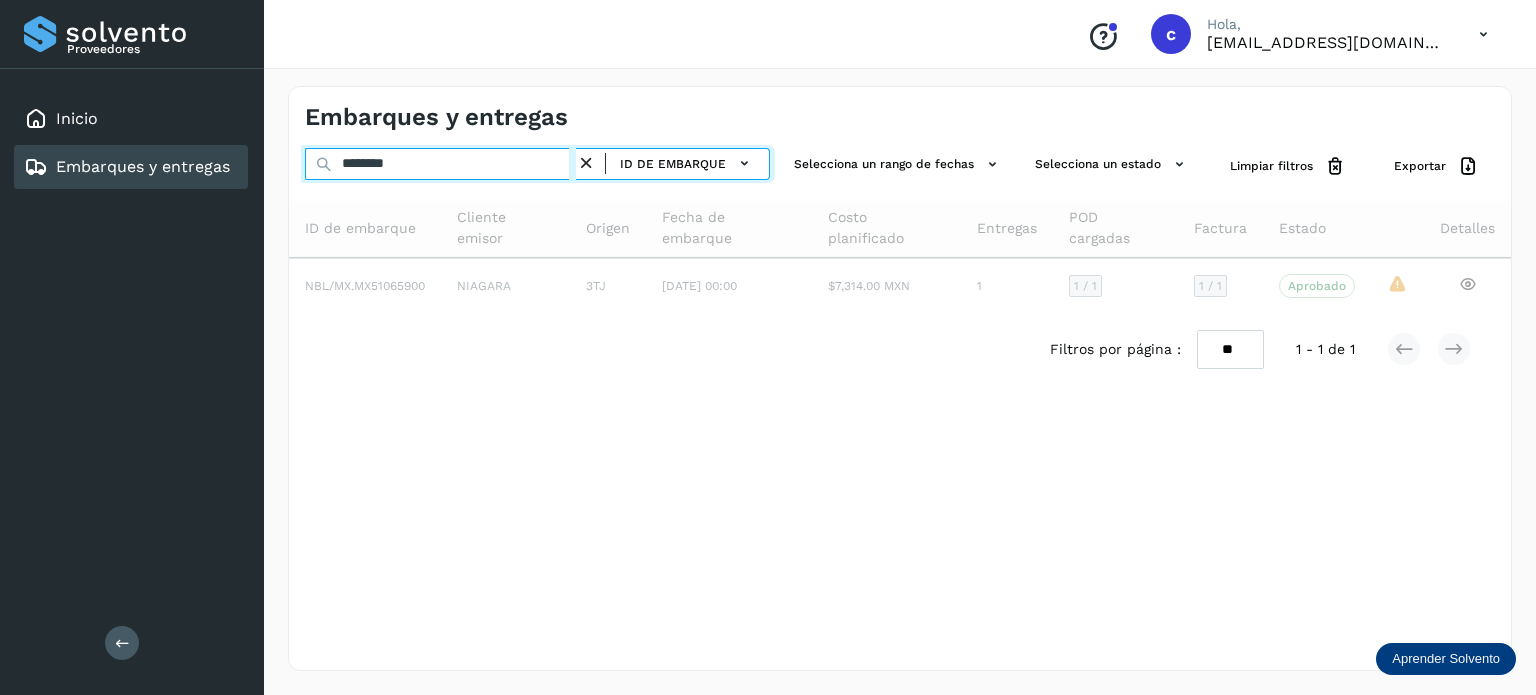 type on "********" 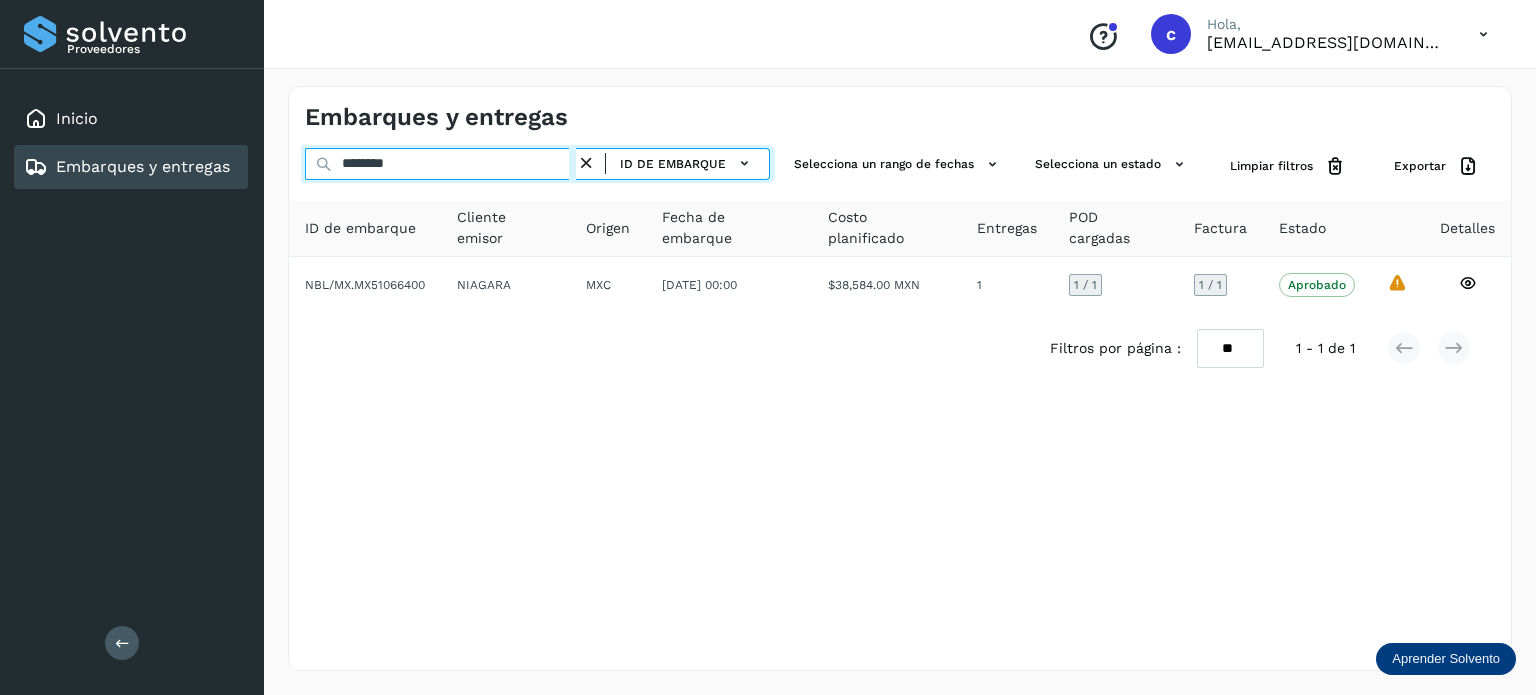 drag, startPoint x: 412, startPoint y: 170, endPoint x: 240, endPoint y: 171, distance: 172.00291 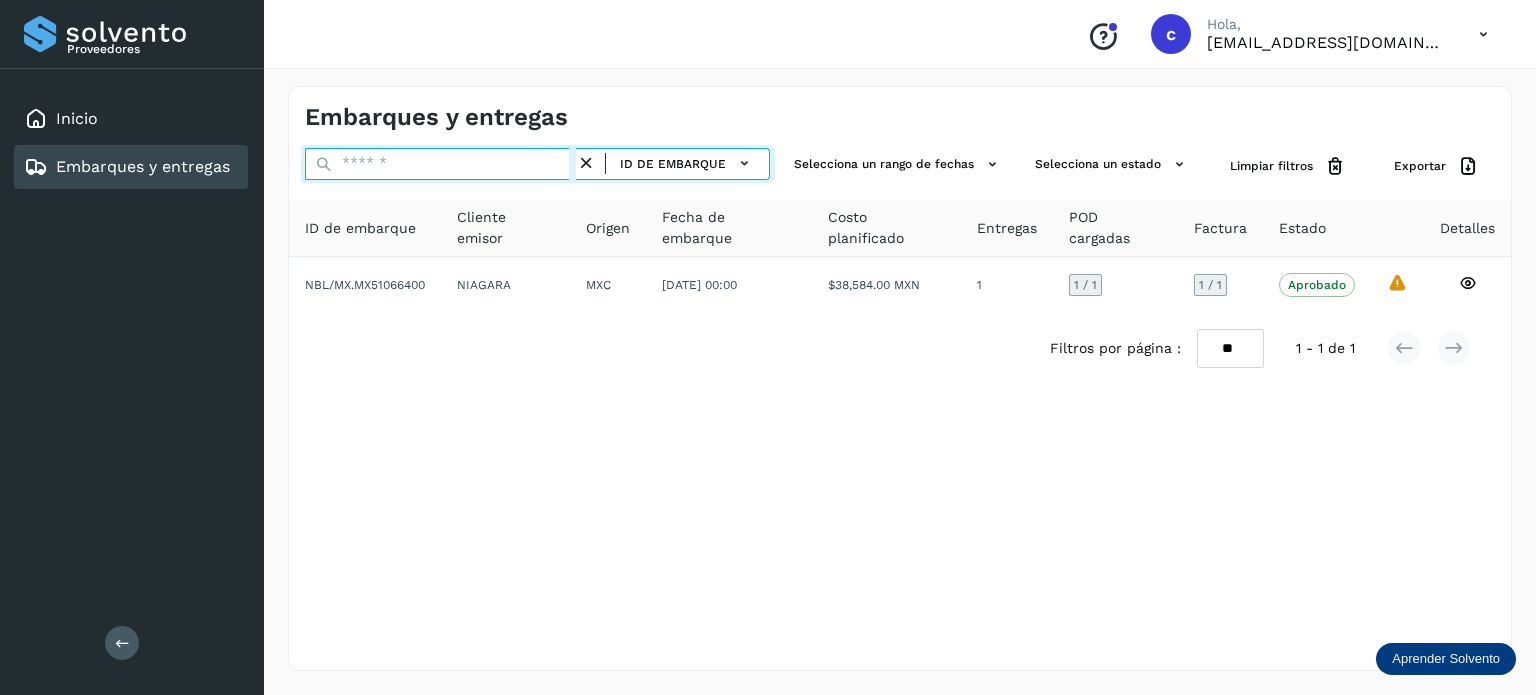 paste on "********" 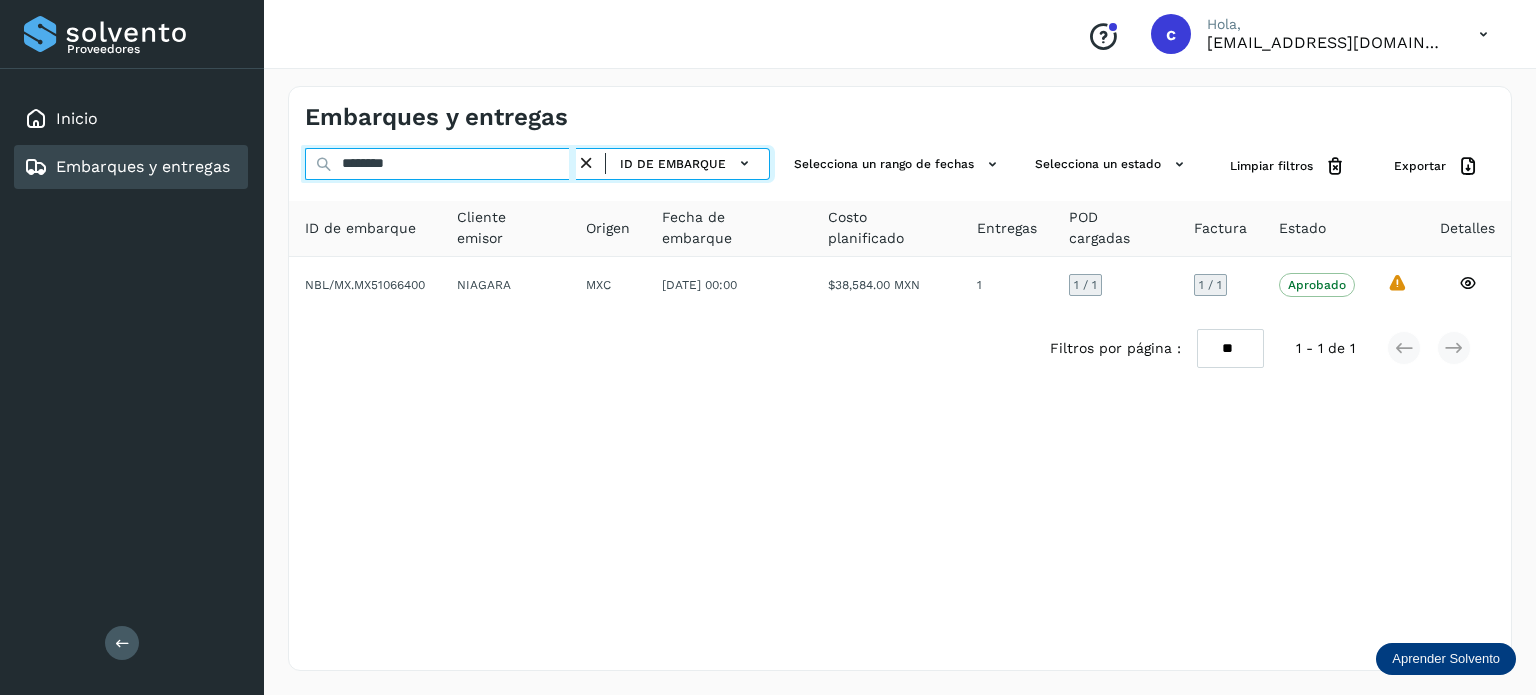 type on "********" 